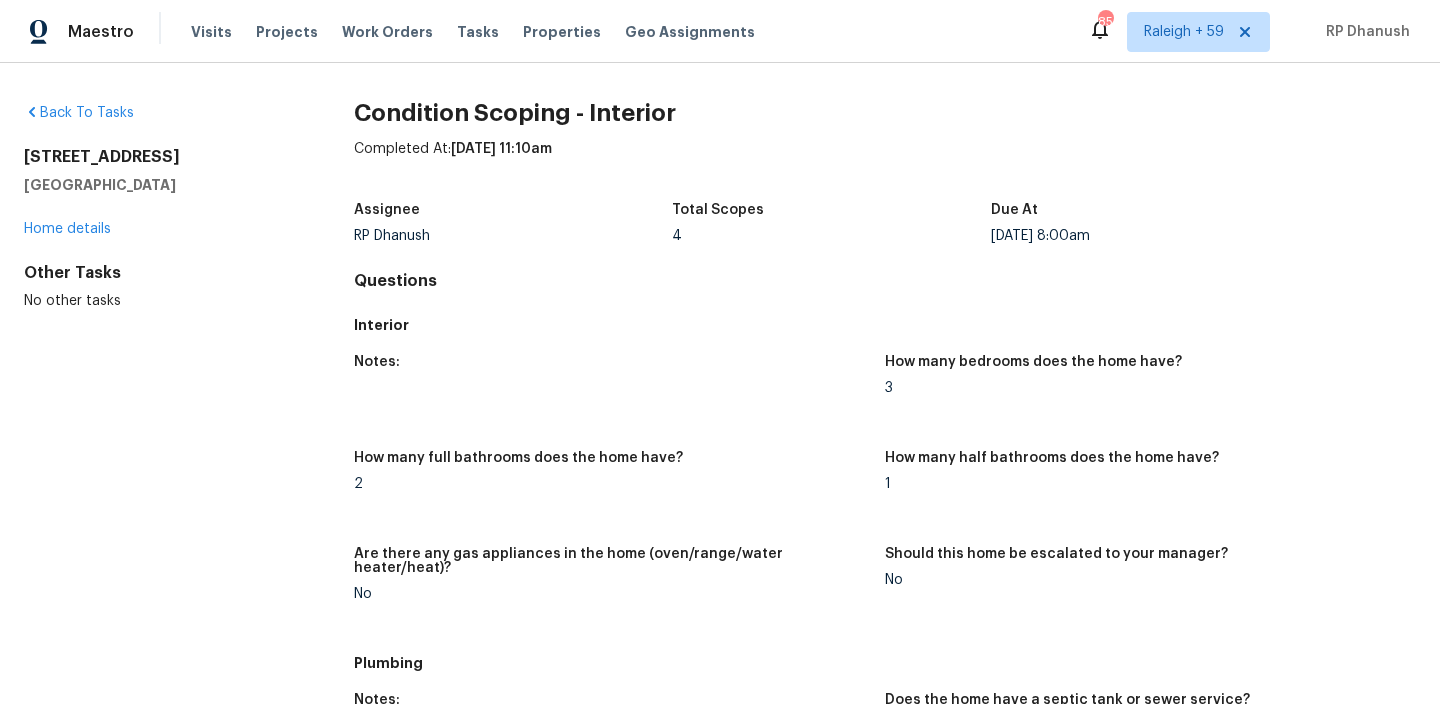 scroll, scrollTop: 0, scrollLeft: 0, axis: both 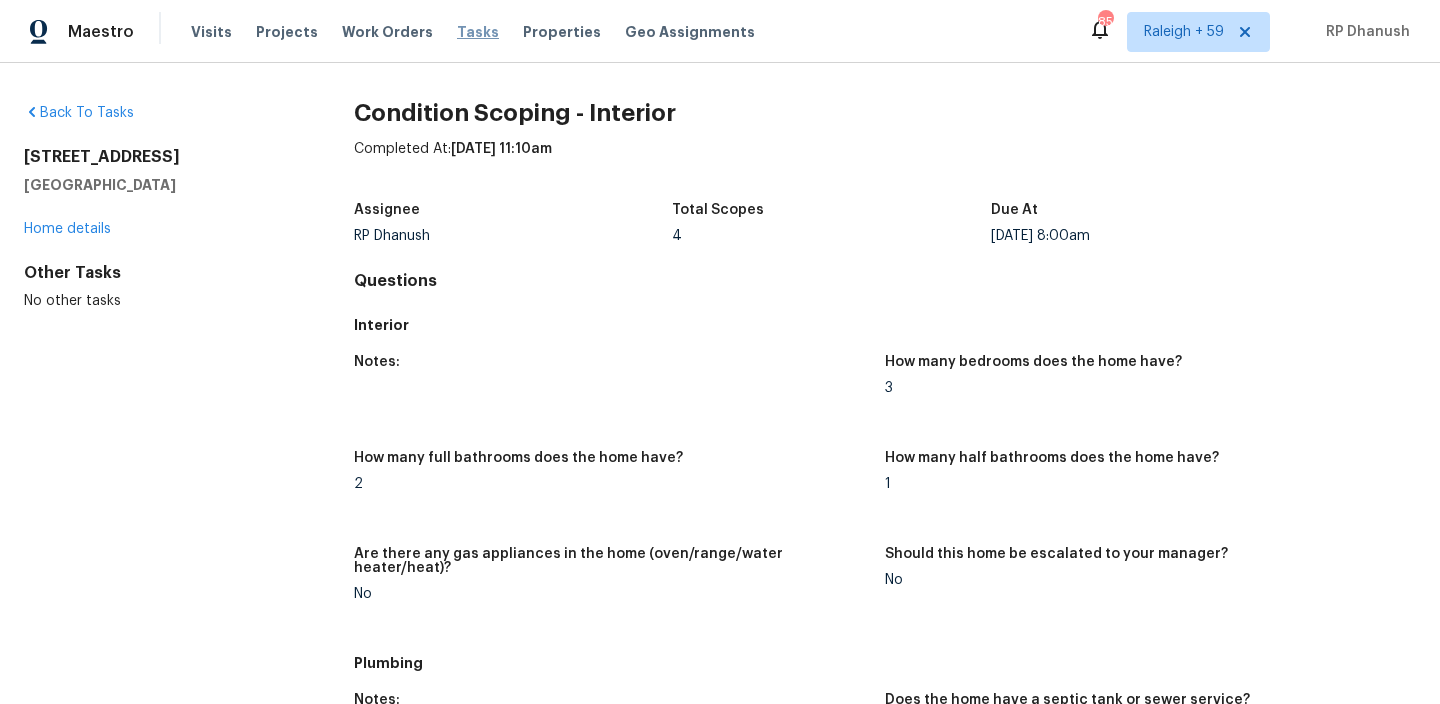 click on "Tasks" at bounding box center (478, 32) 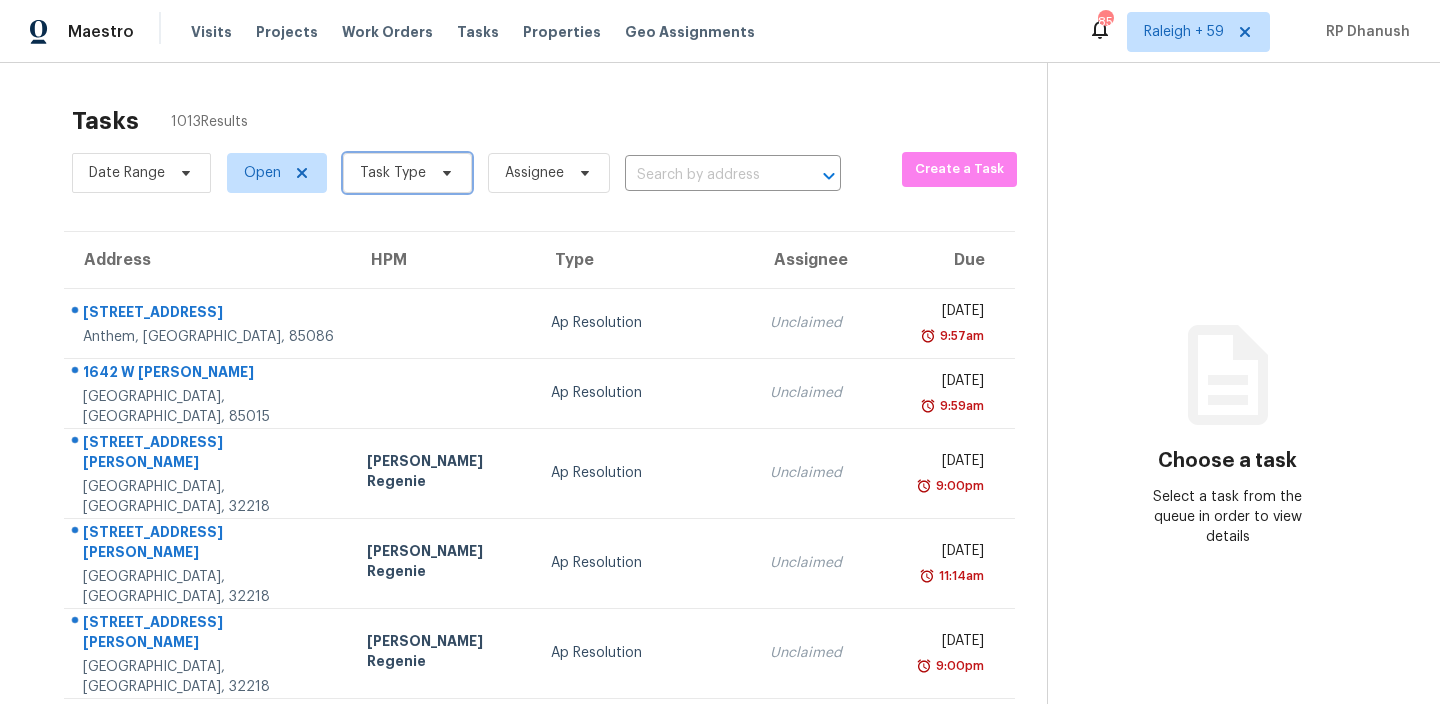 click on "Task Type" at bounding box center [393, 173] 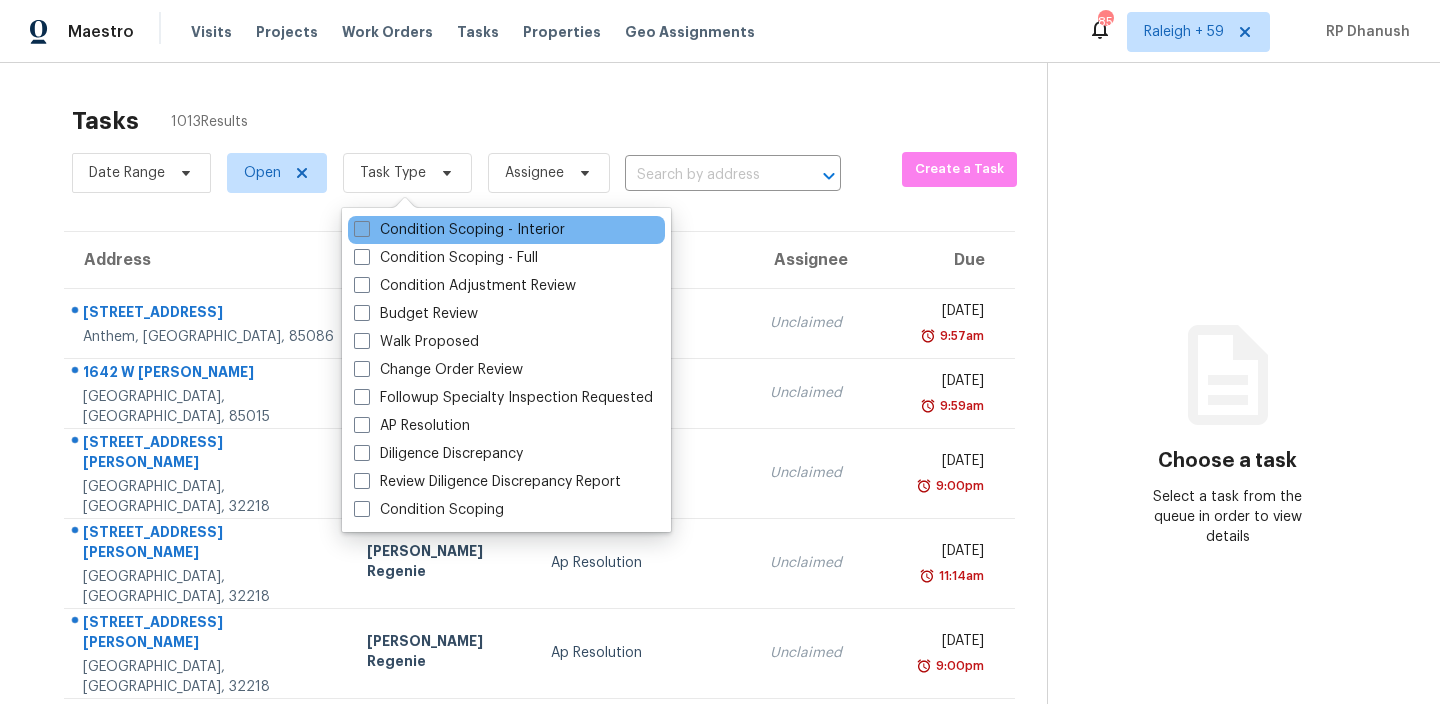 click on "Condition Scoping - Interior" at bounding box center [459, 230] 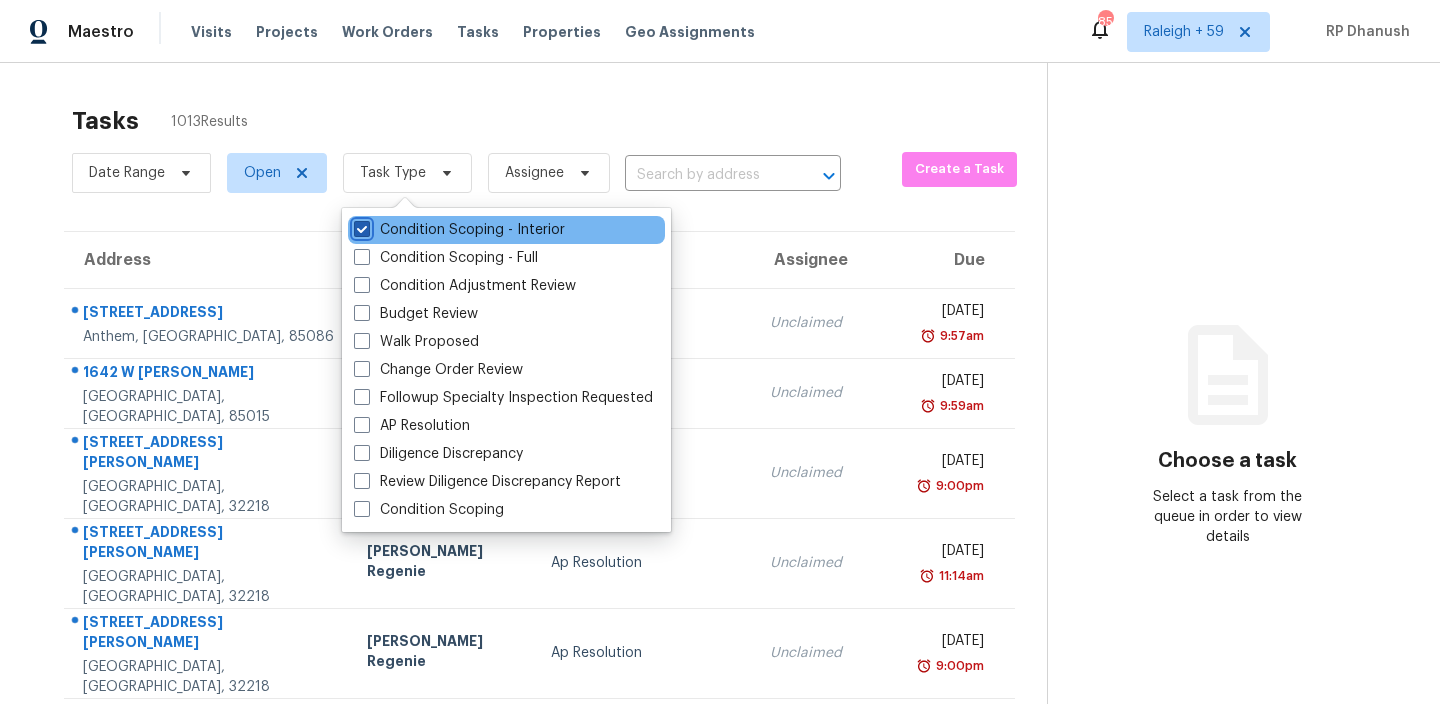 checkbox on "true" 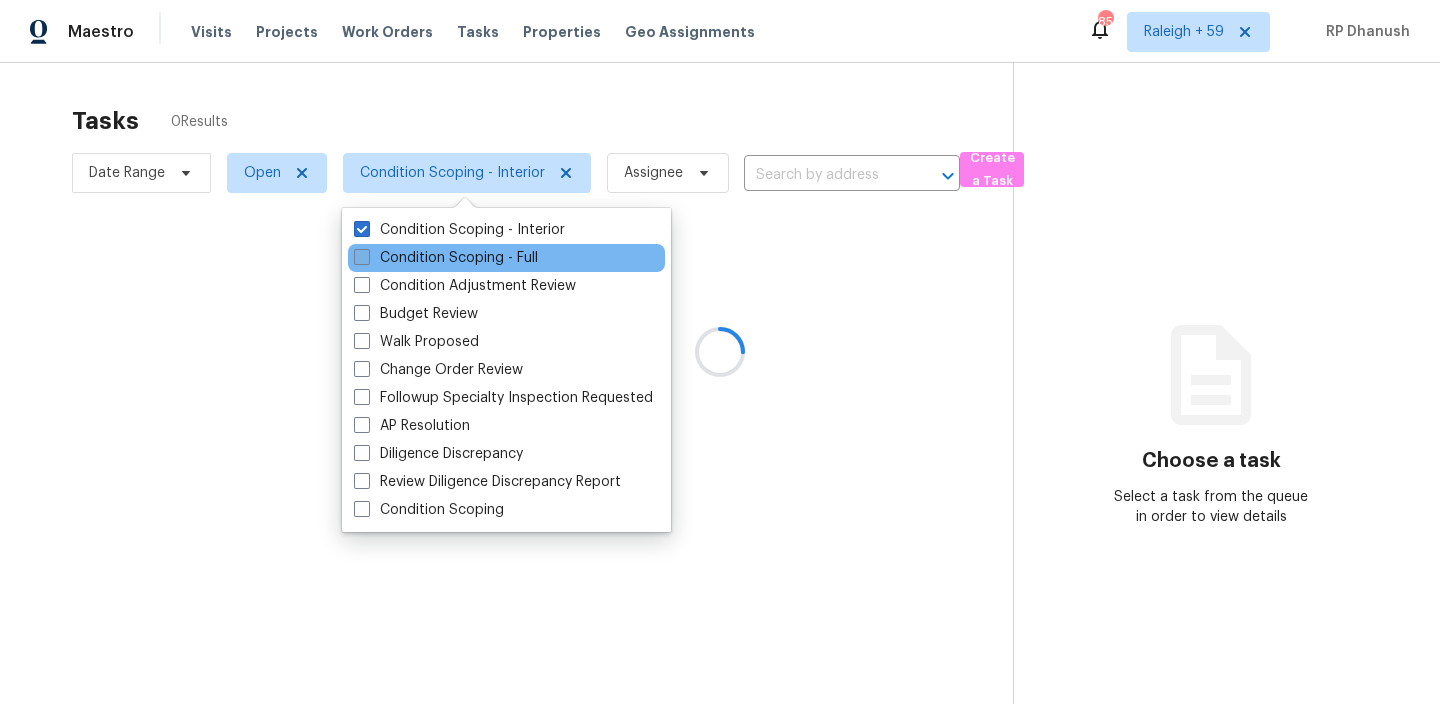 click on "Condition Scoping - Full" at bounding box center (446, 258) 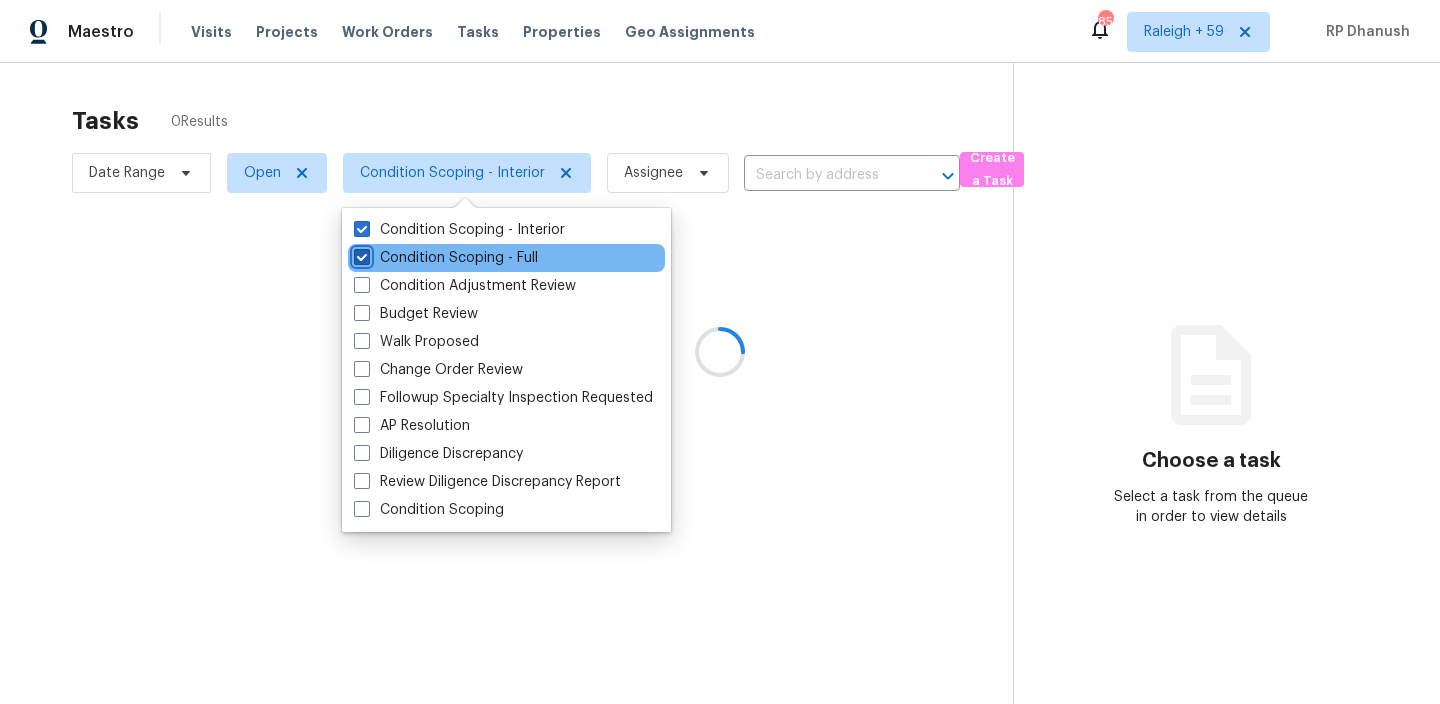 checkbox on "true" 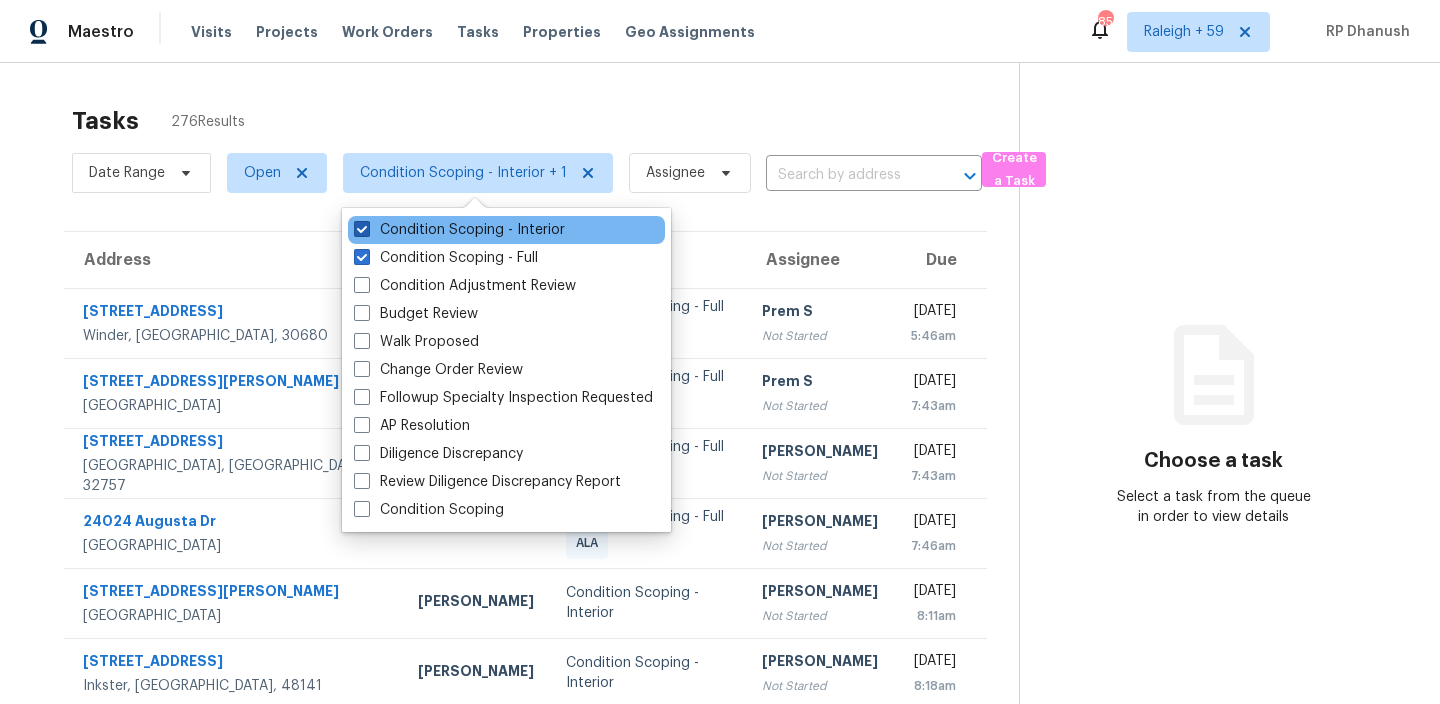 click on "Condition Scoping - Interior" at bounding box center [459, 230] 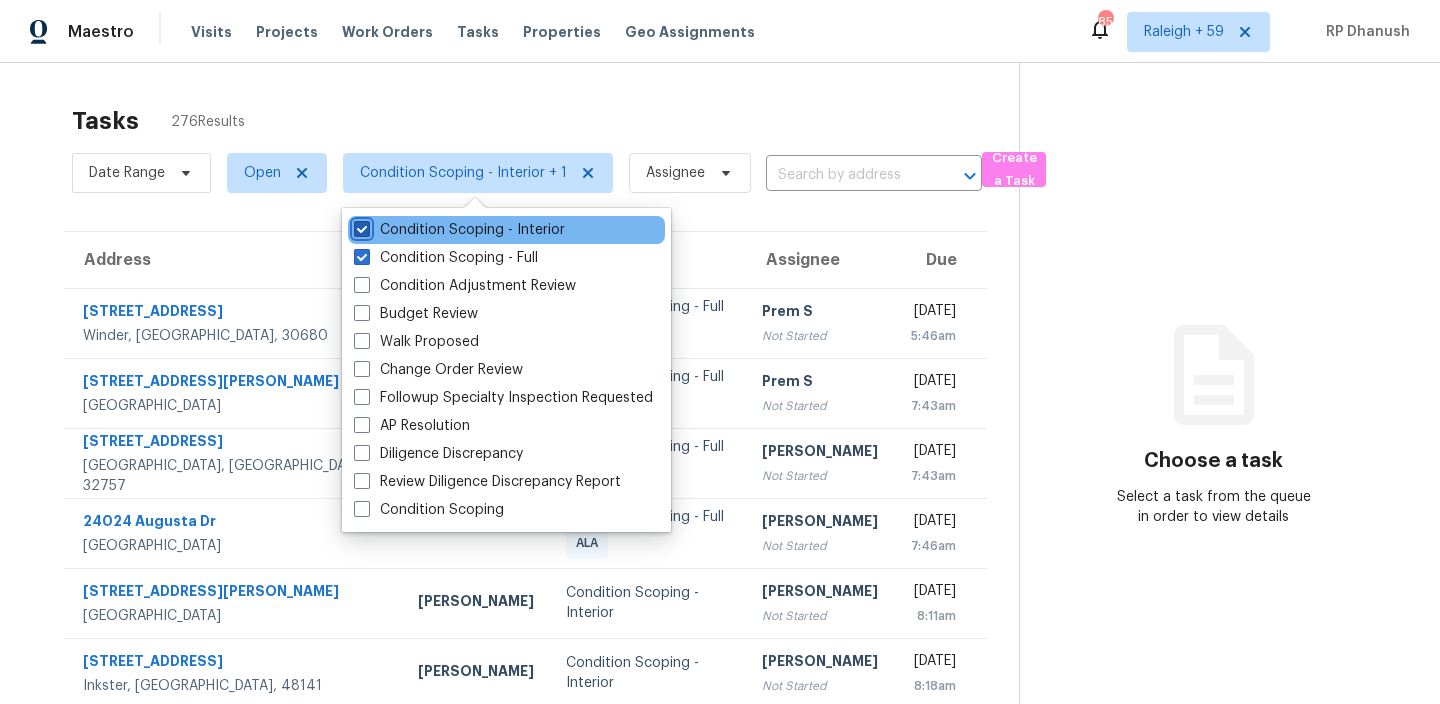 click on "Condition Scoping - Interior" at bounding box center (360, 226) 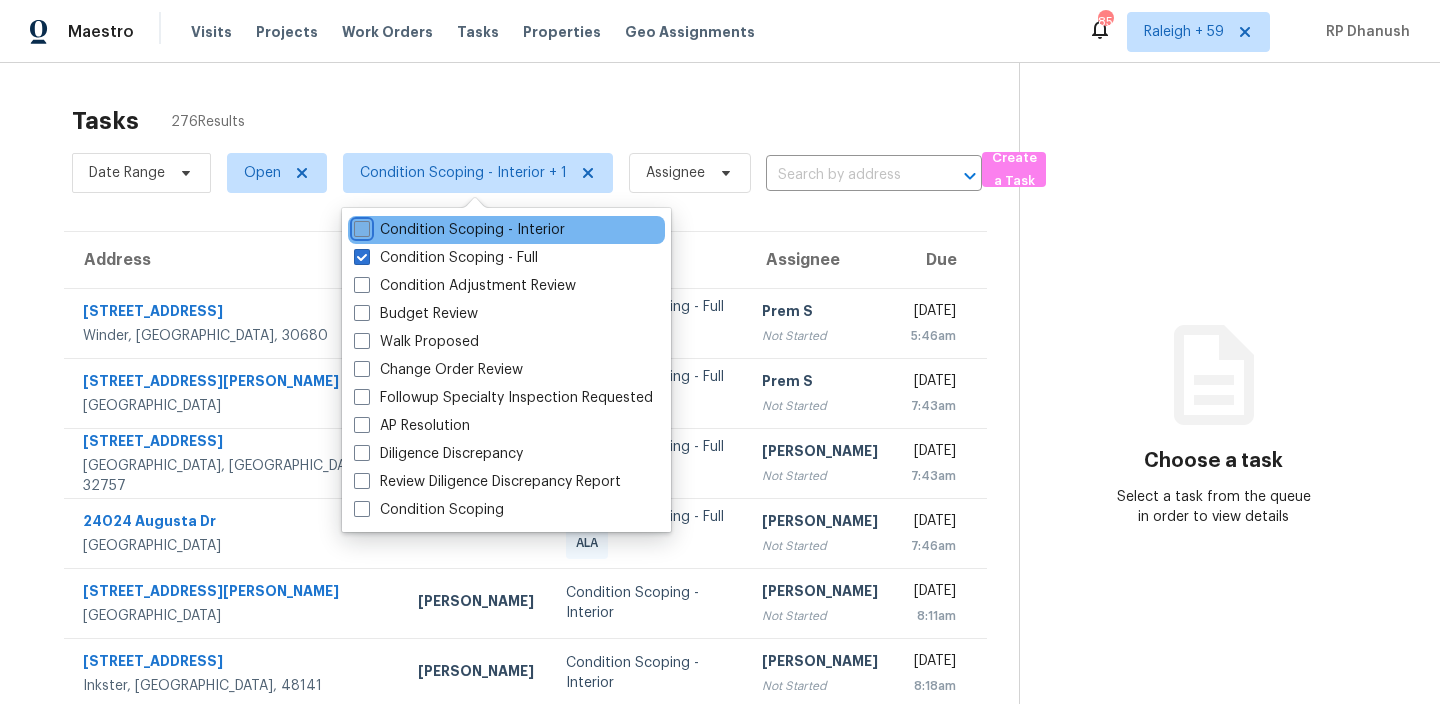 checkbox on "false" 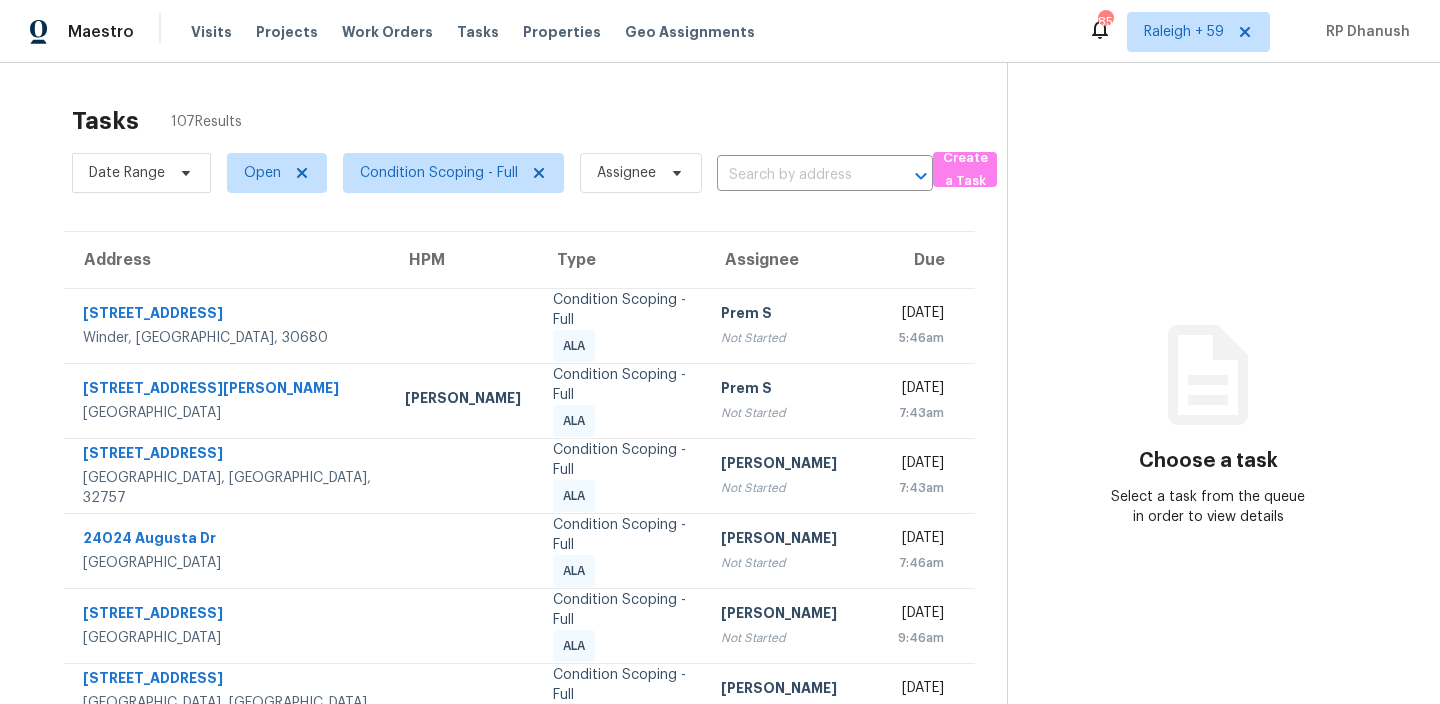 click on "Tasks 107  Results Date Range Open Condition Scoping - Full Assignee ​ Create a Task Address HPM Type Assignee Due 265 Spring St   Winder, GA, 30680 Condition Scoping - Full ALA Prem S Not Started Fri, Jul 11th 2025 5:46am 4016 Holly Villa Cir   Indian Trail, NC, 28079 Ryan Craven Condition Scoping - Full ALA Prem S Not Started Fri, Jul 11th 2025 7:43am 722 Chacall Loop   Mount Dora, FL, 32757 Condition Scoping - Full ALA Salma Ansari Not Started Fri, Jul 11th 2025 7:43am 24024 Augusta Dr   Corona, CA, 92883 Condition Scoping - Full ALA Sakthivel Chandran Not Started Fri, Jul 11th 2025 7:46am 1099 Grand Ave   Olivehurst, CA, 95961 Condition Scoping - Full ALA Salma Ansari Not Started Fri, Jul 11th 2025 9:46am 8736 Grouse Run Ln   Fayetteville, NC, 28314 Condition Scoping - Full ALA Rajesh M Not Started Fri, Jul 11th 2025 9:46am 522 Mink Dr   Greenville, TX, 75402 Condition Scoping - Full ALA Vigneshwaran B Not Started Fri, Jul 11th 2025 9:46am 5742 Fletcher St   Hollywood, FL, 33023 Condition Scoping - Full" at bounding box center (720, 577) 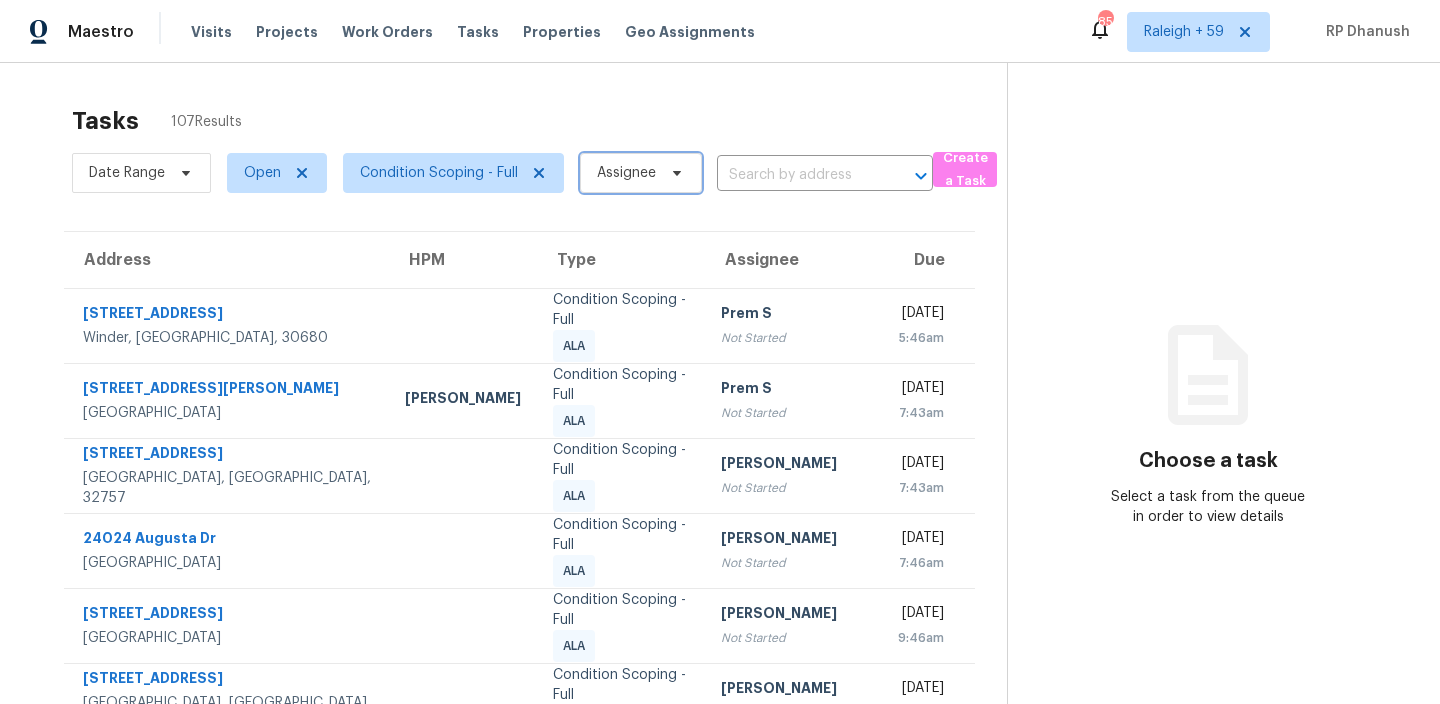 click on "Assignee" at bounding box center [626, 173] 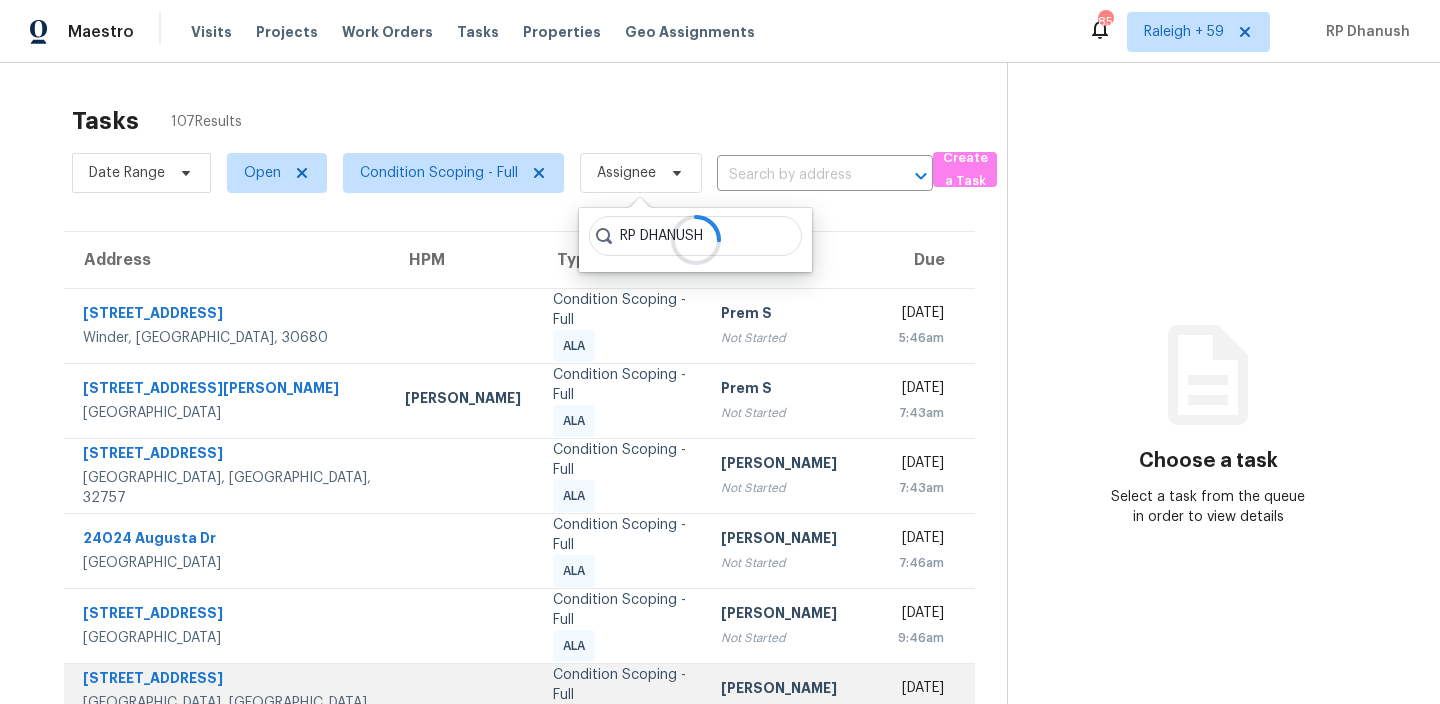 type on "RP DHANUSH" 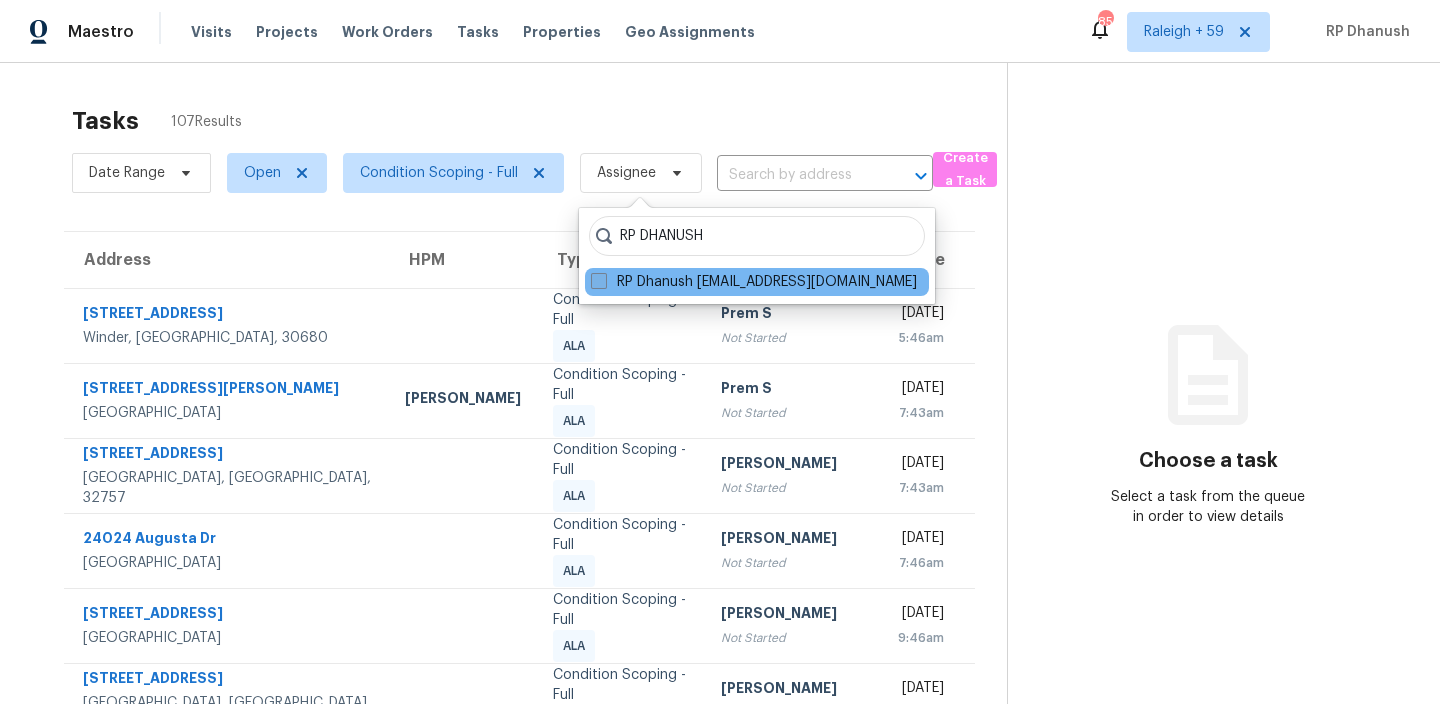 click on "RP Dhanush
rp.dhanush@opendoor.com" at bounding box center (754, 282) 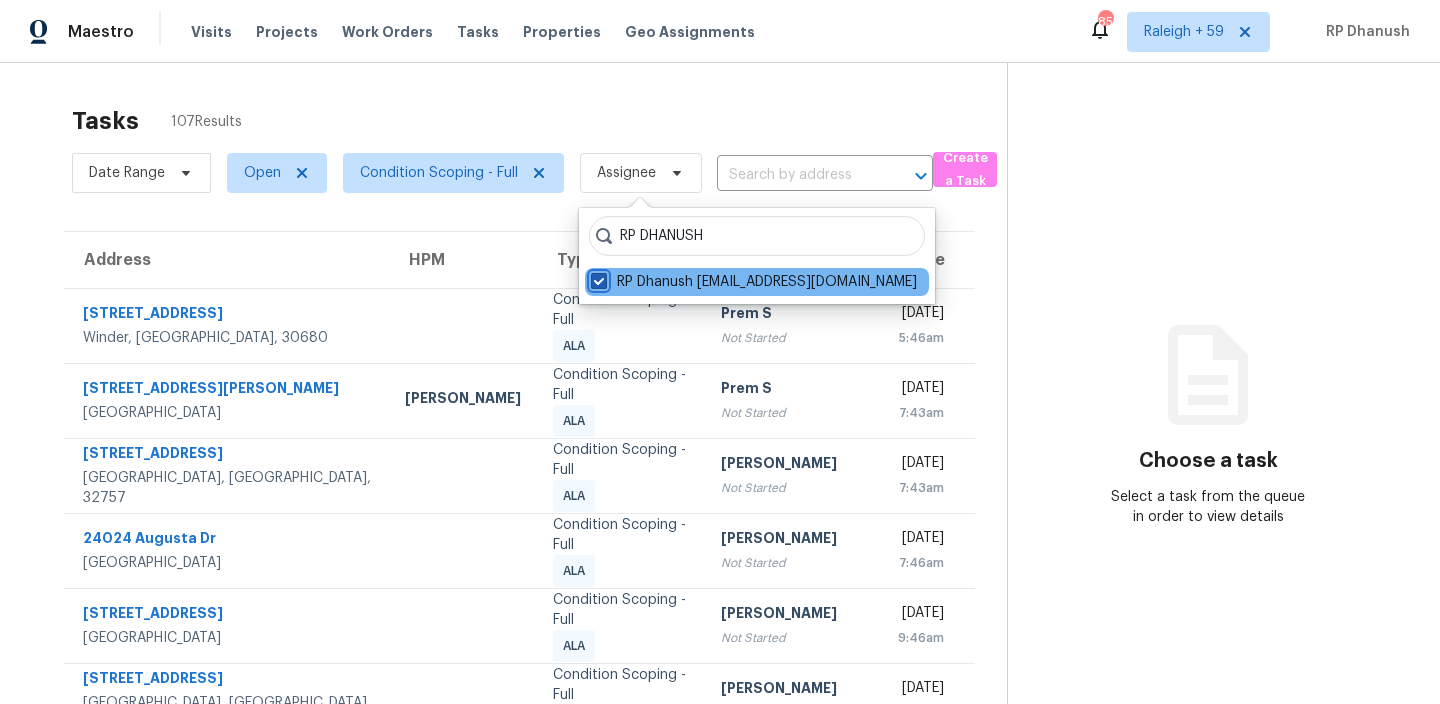 checkbox on "true" 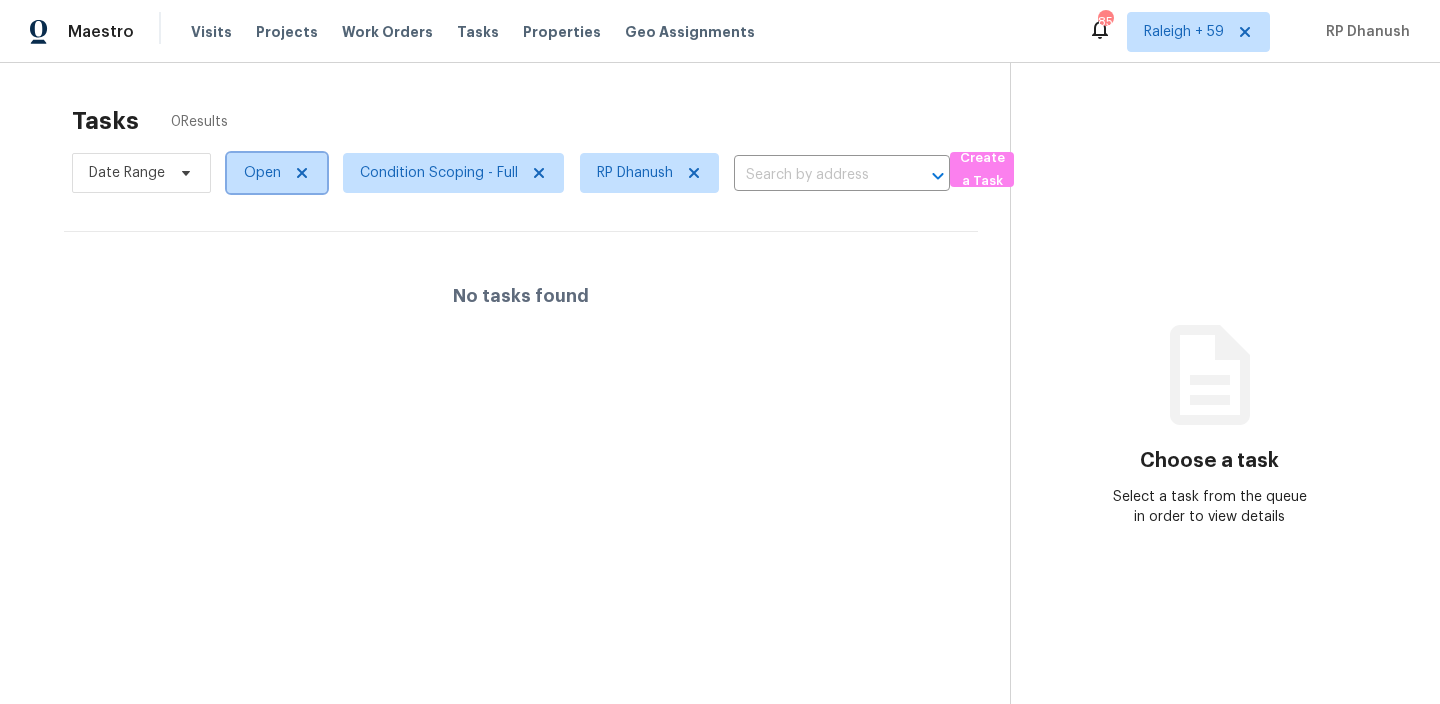 click on "Open" at bounding box center [262, 173] 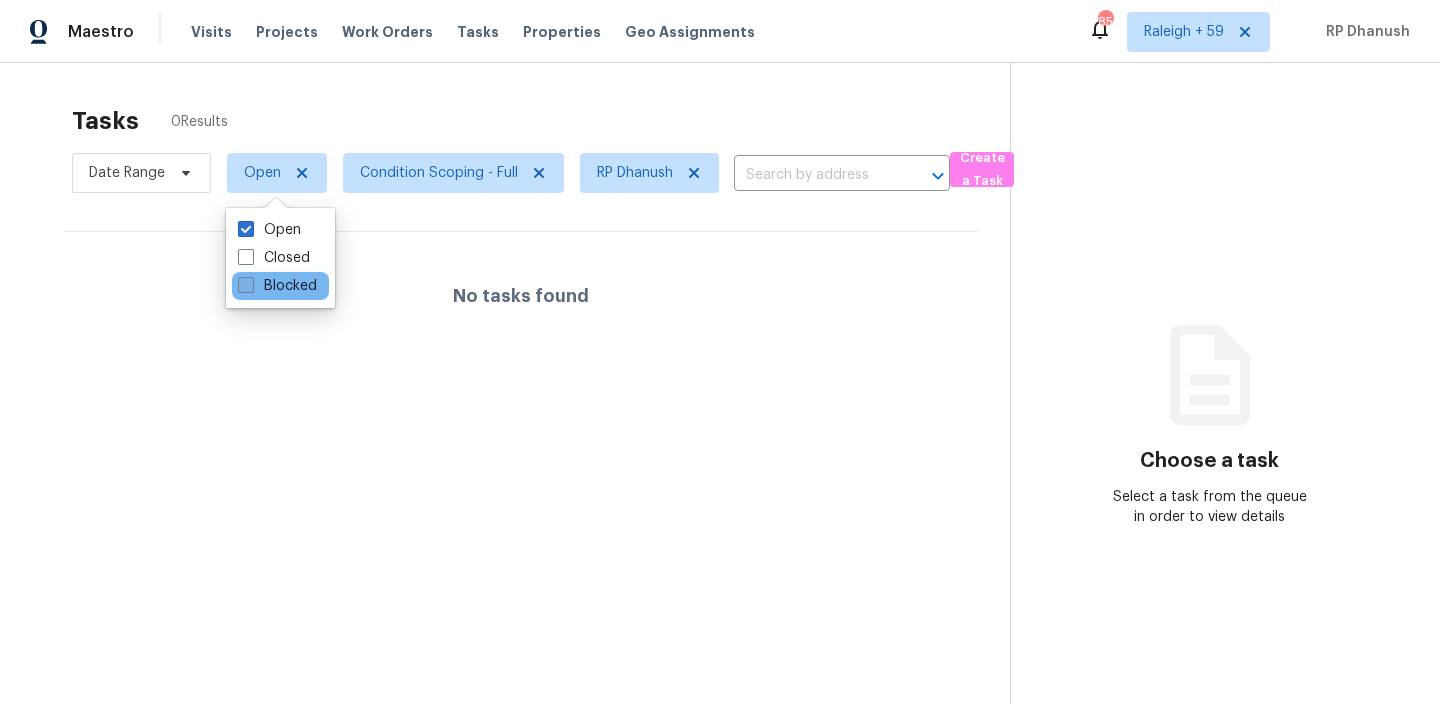 click on "Blocked" at bounding box center [277, 286] 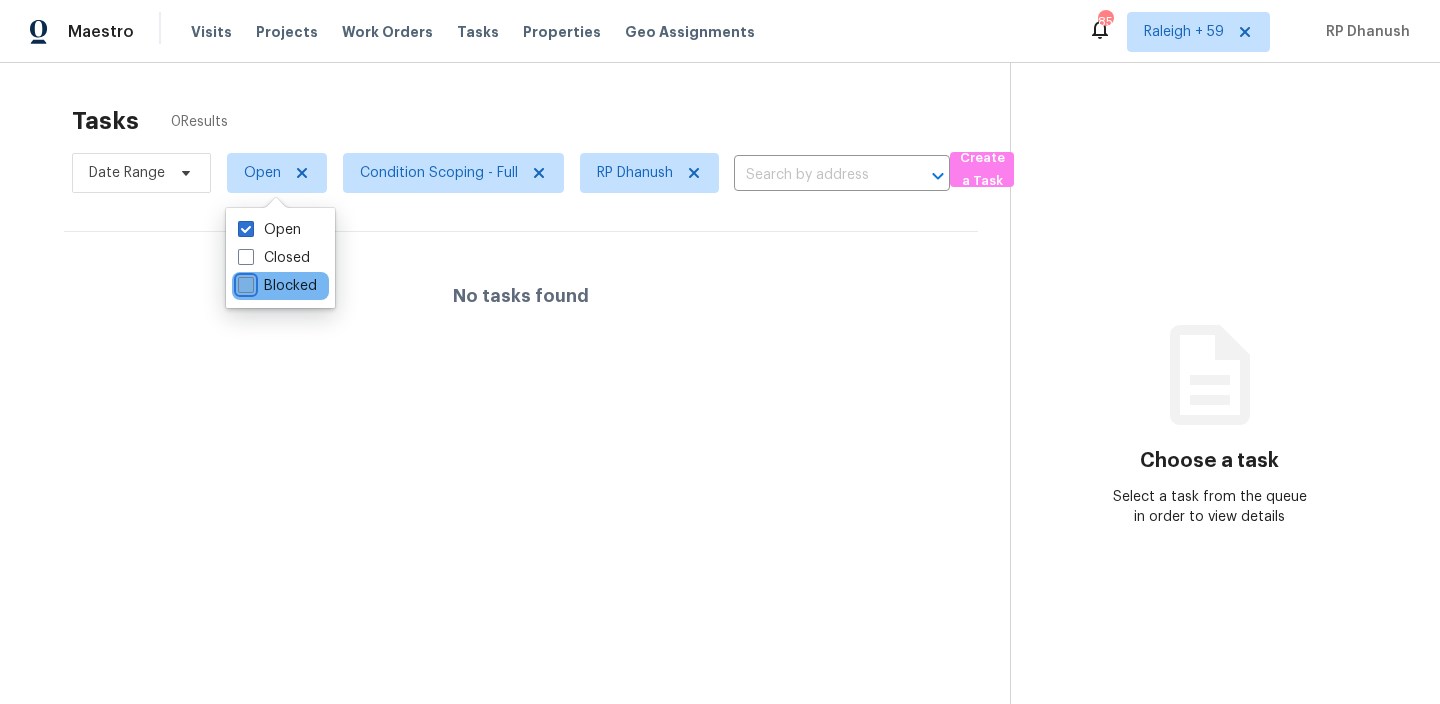 click on "Blocked" at bounding box center (244, 282) 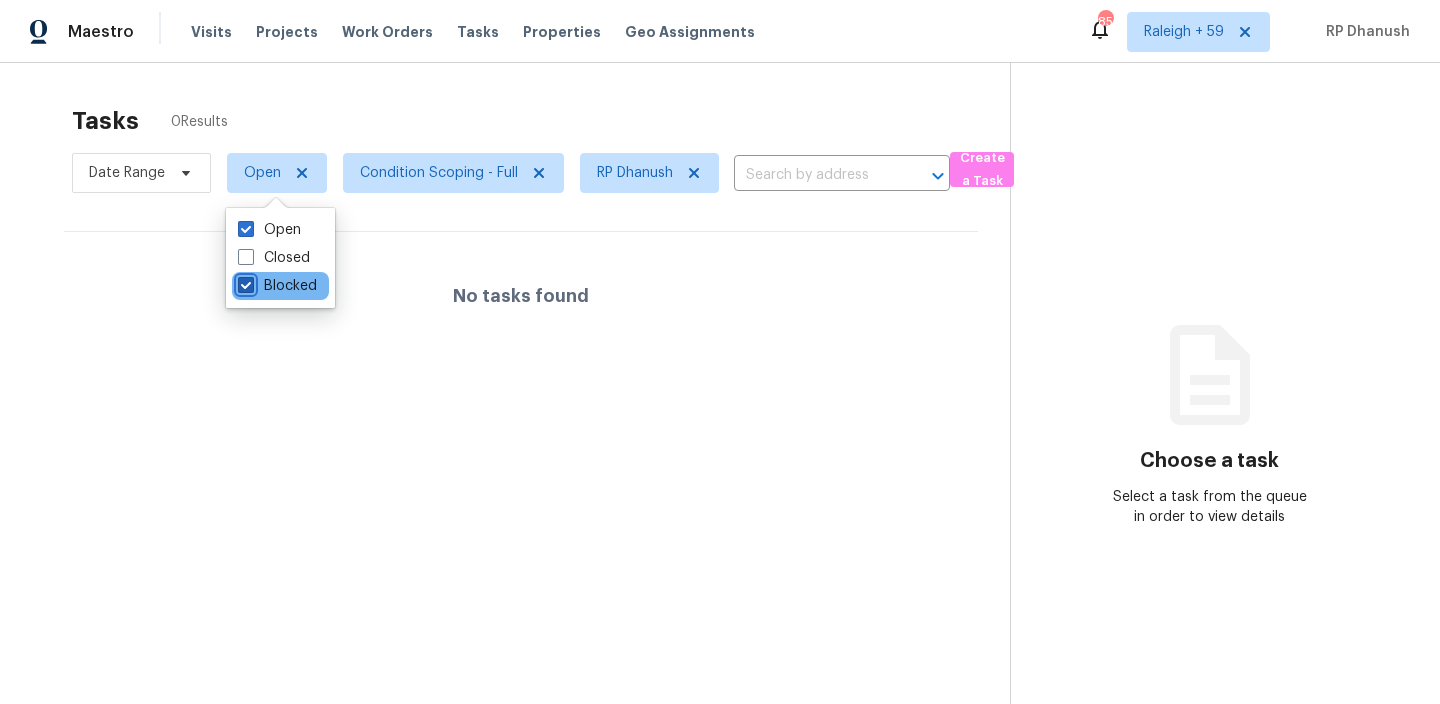 checkbox on "true" 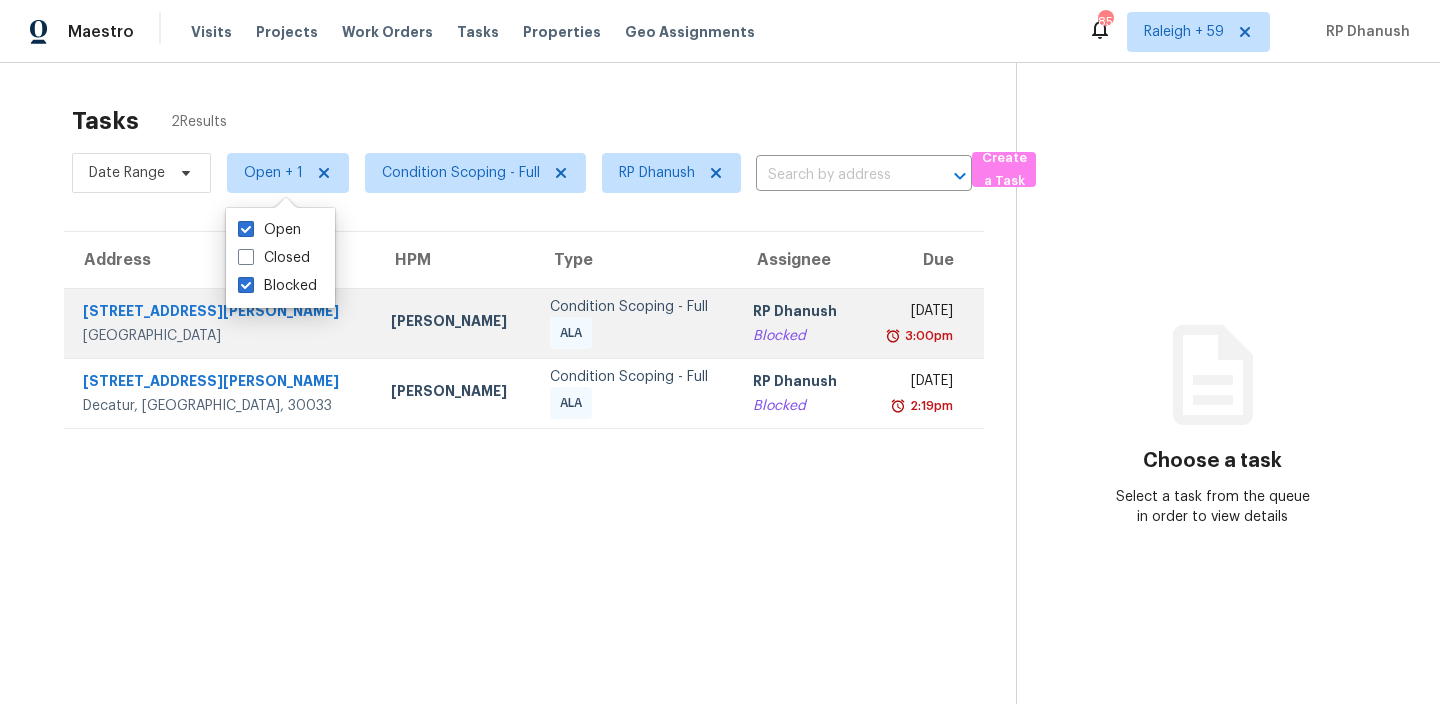 click on "RP Dhanush Blocked" at bounding box center (799, 323) 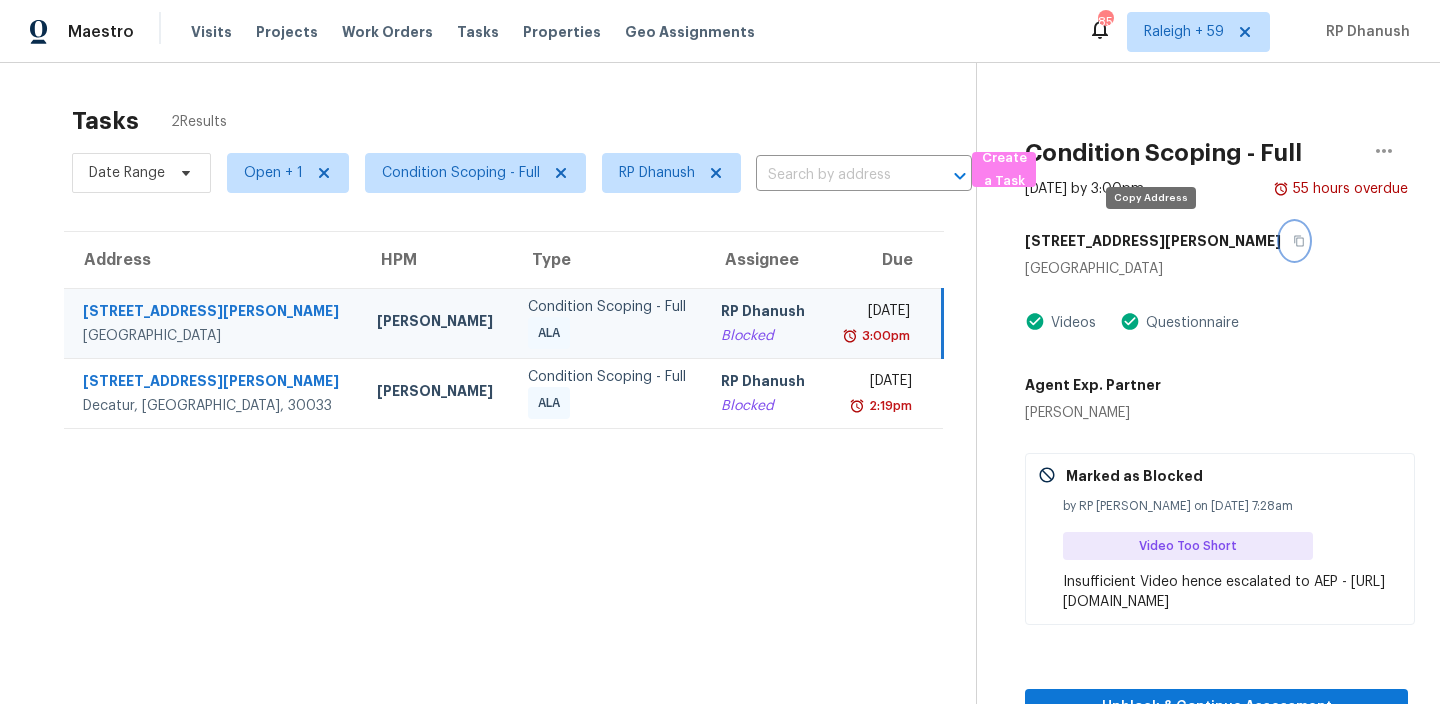 click 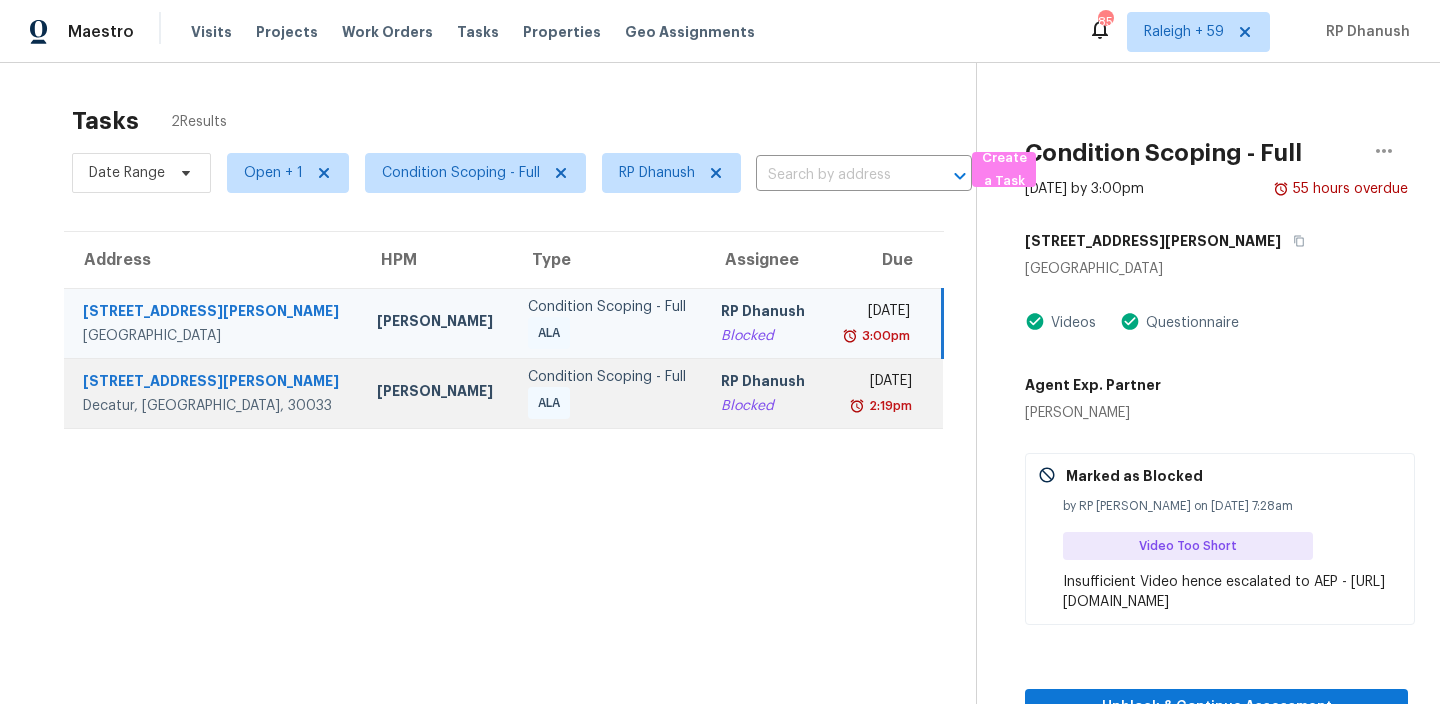 click on "RP Dhanush Blocked" at bounding box center [764, 393] 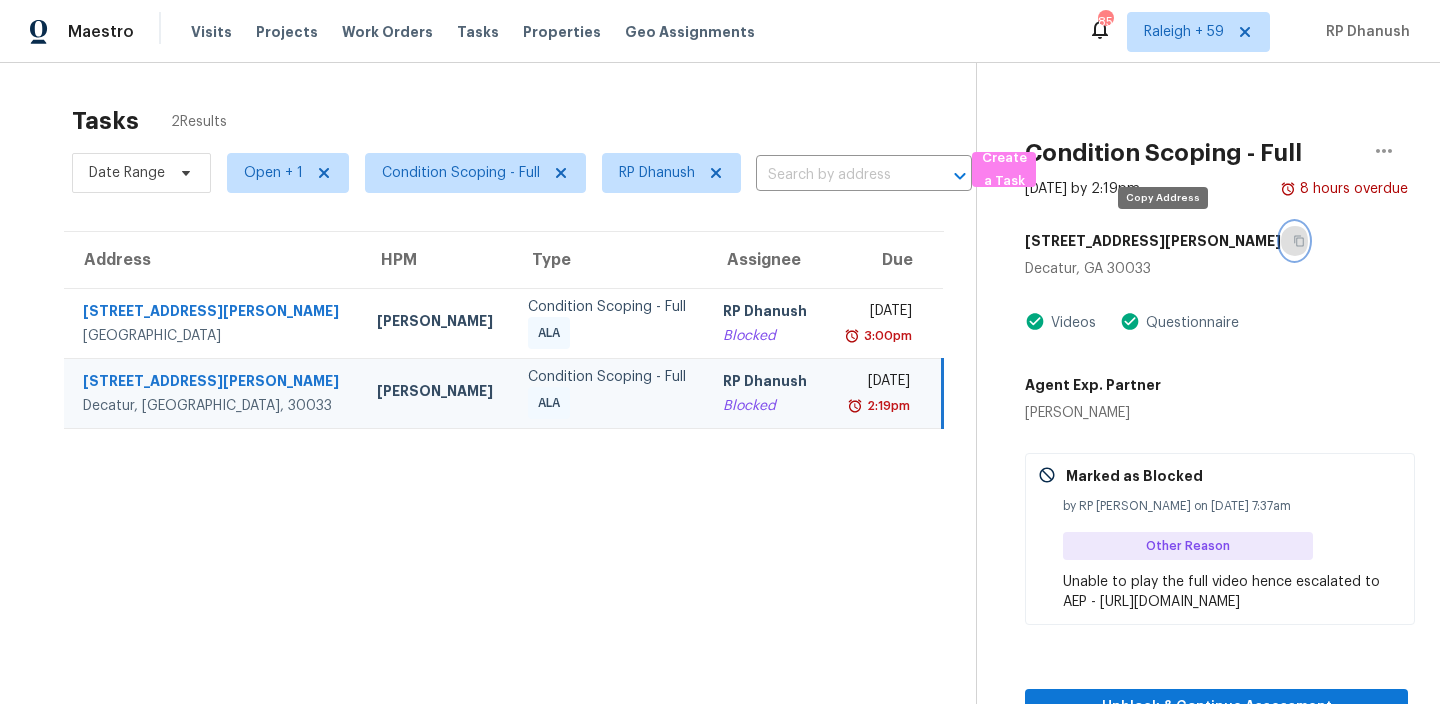 click at bounding box center (1294, 241) 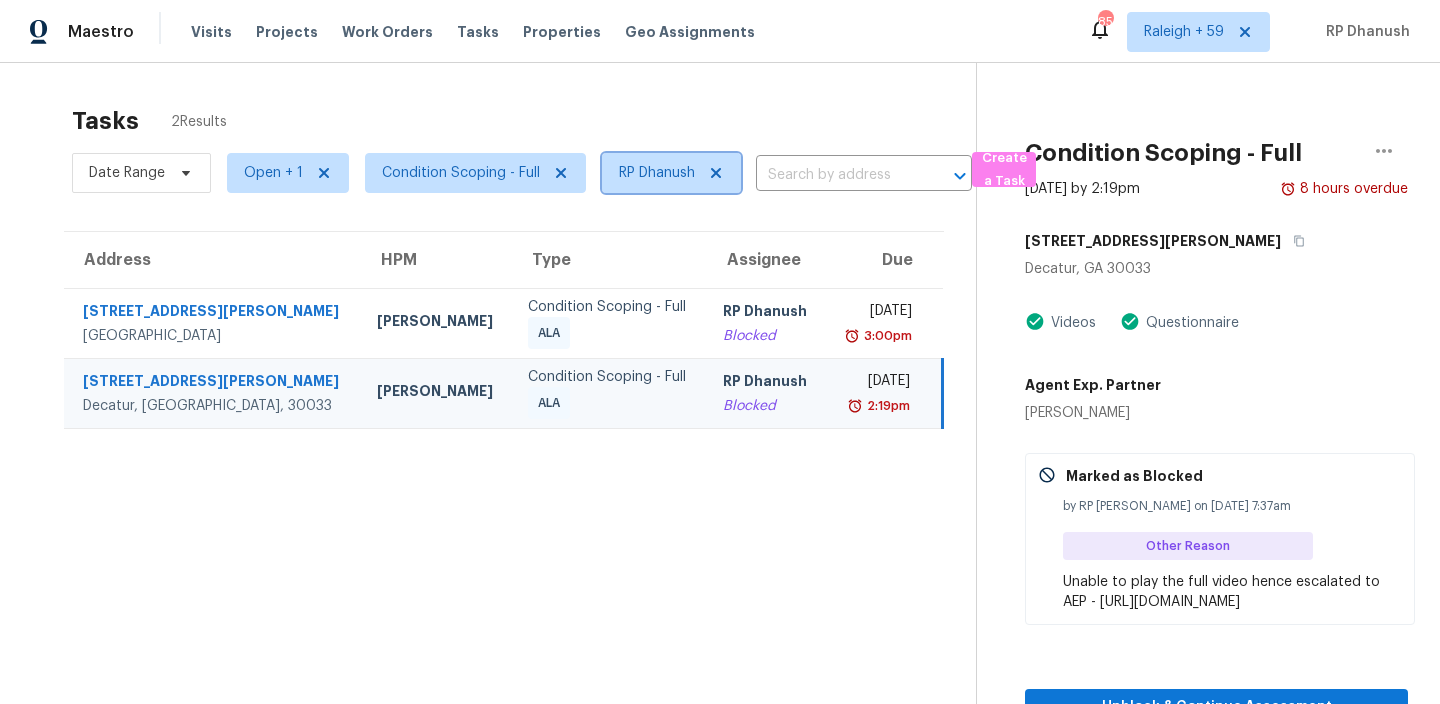 click 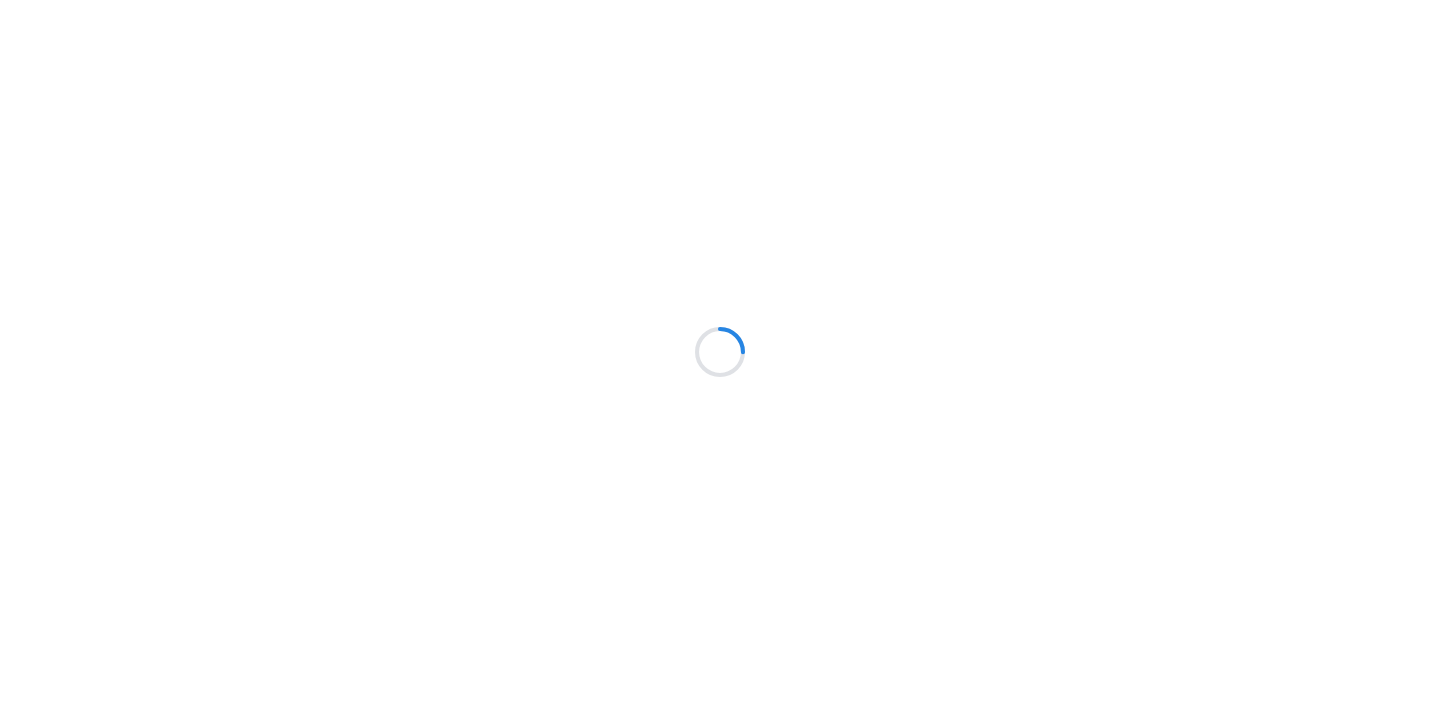 scroll, scrollTop: 0, scrollLeft: 0, axis: both 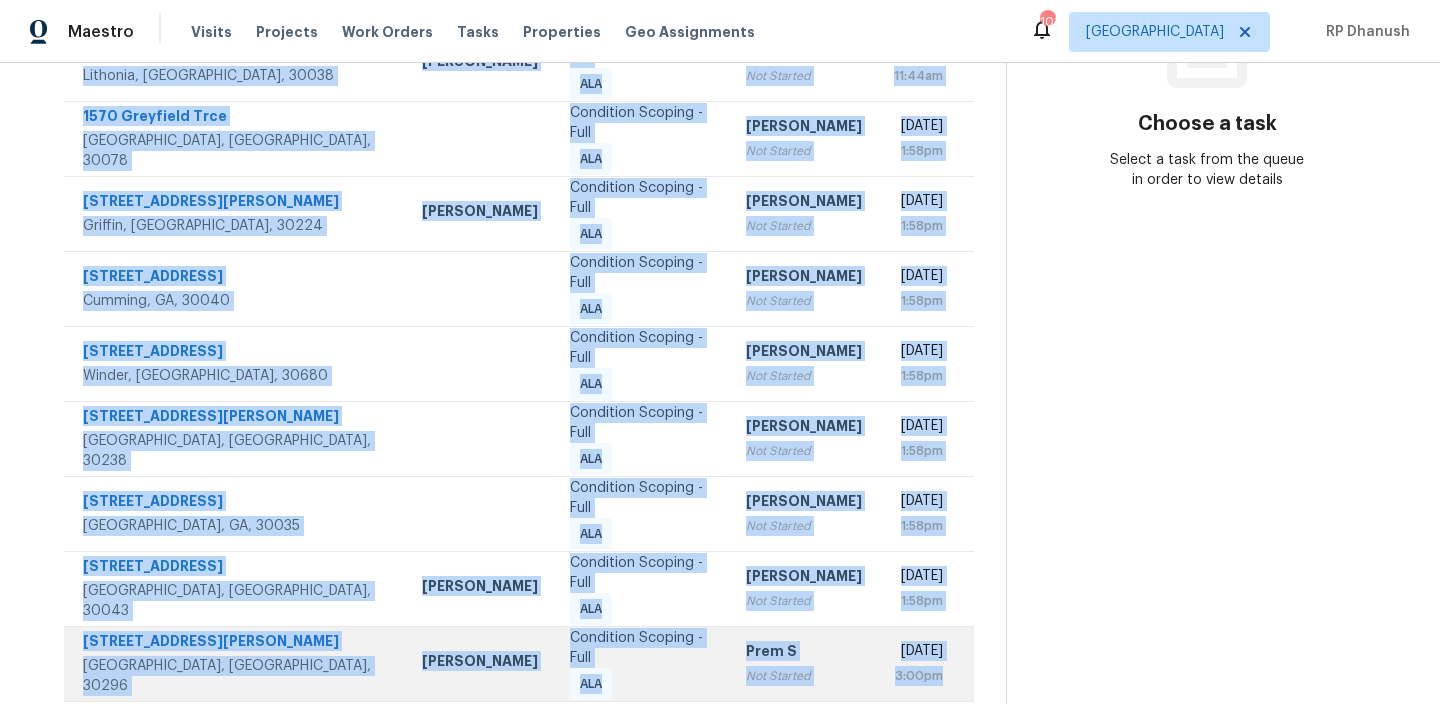 drag, startPoint x: 72, startPoint y: 294, endPoint x: 945, endPoint y: 646, distance: 941.2933 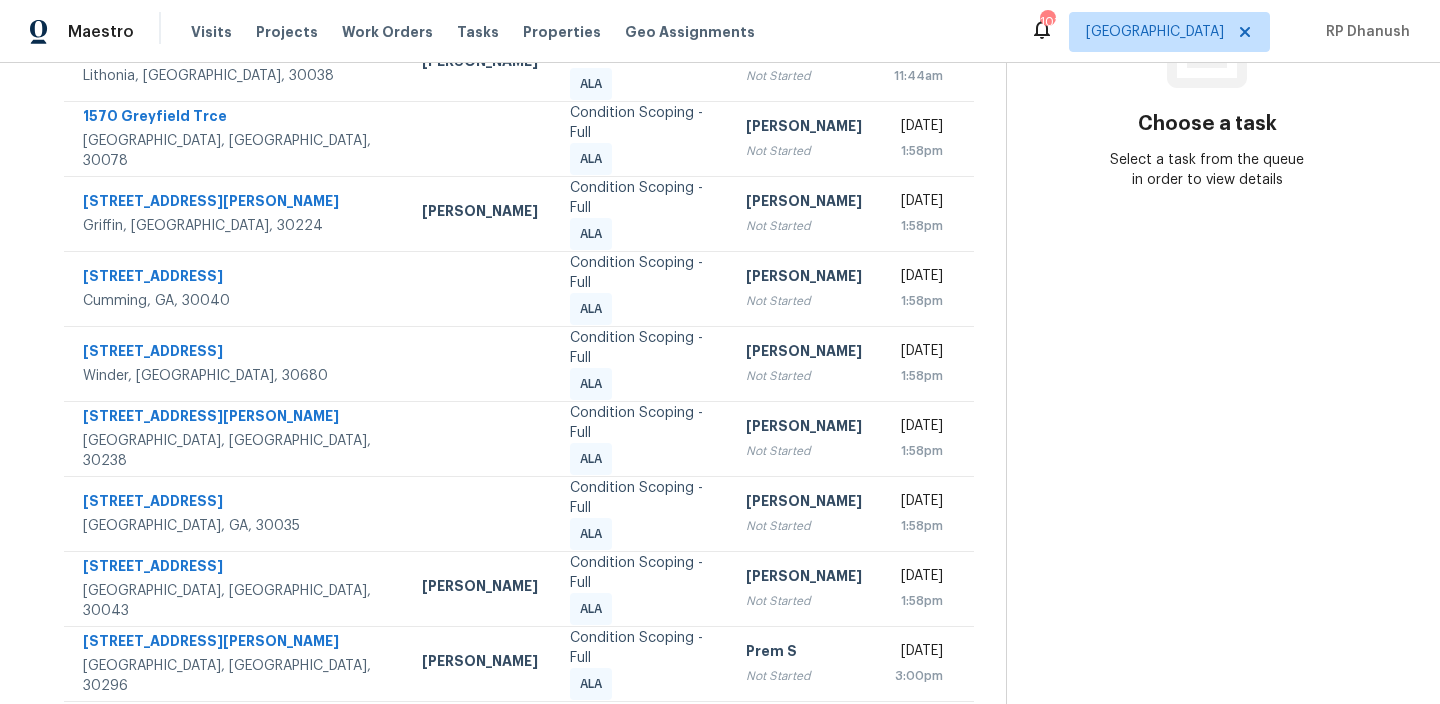 click 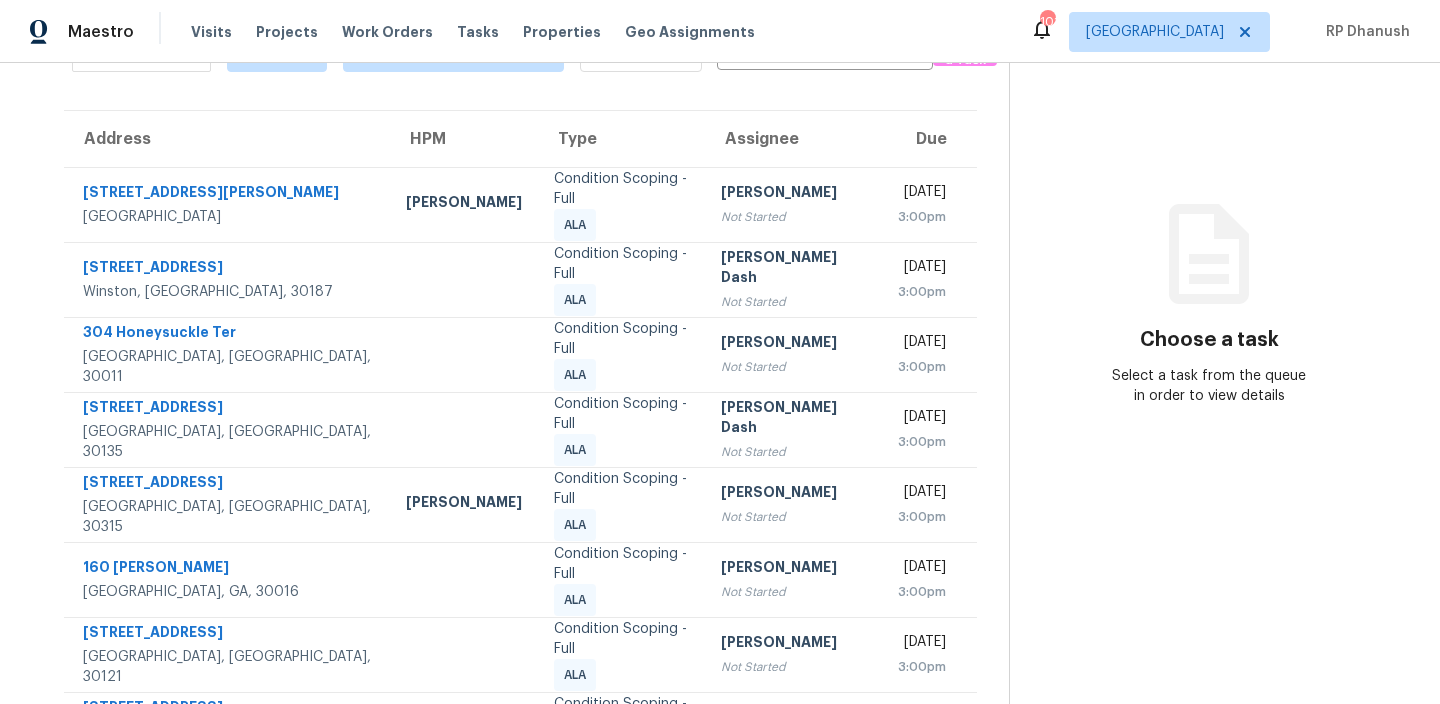 scroll, scrollTop: 110, scrollLeft: 0, axis: vertical 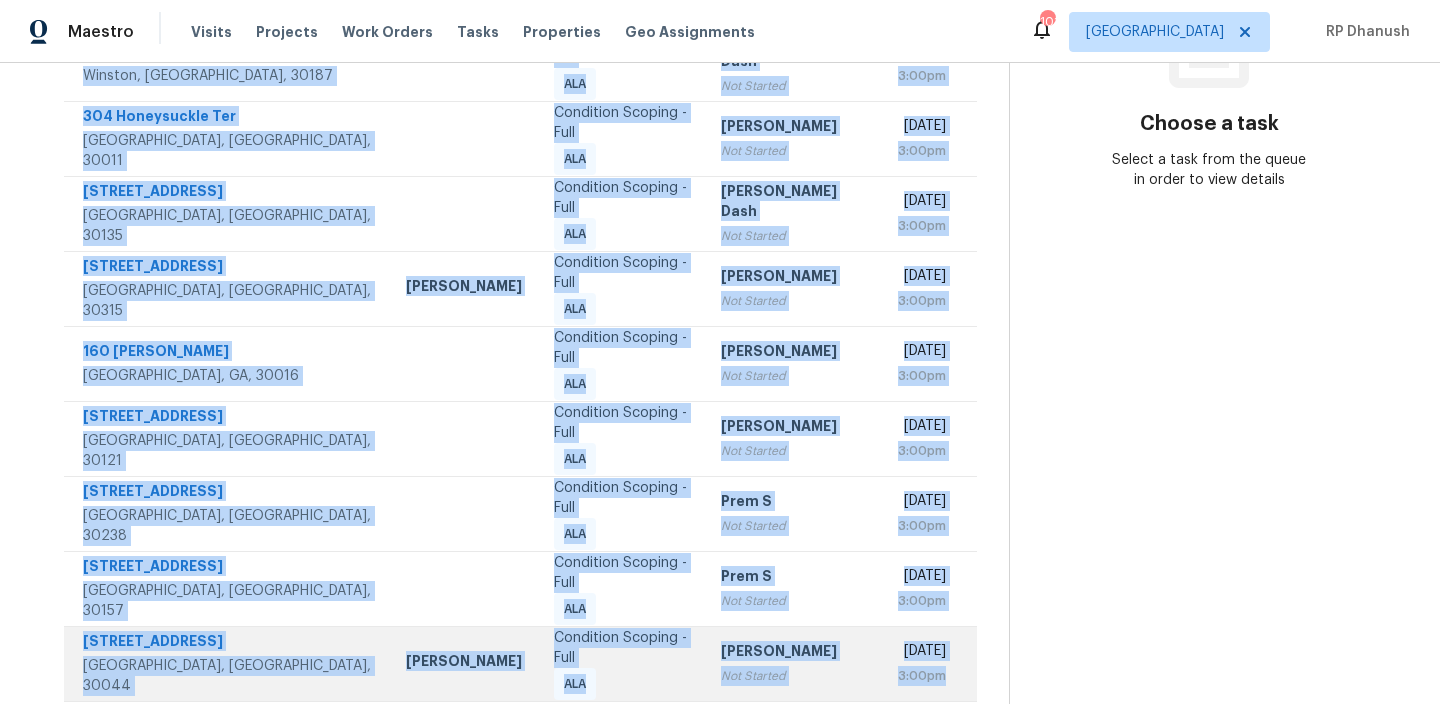 drag, startPoint x: 85, startPoint y: 182, endPoint x: 940, endPoint y: 645, distance: 972.3137 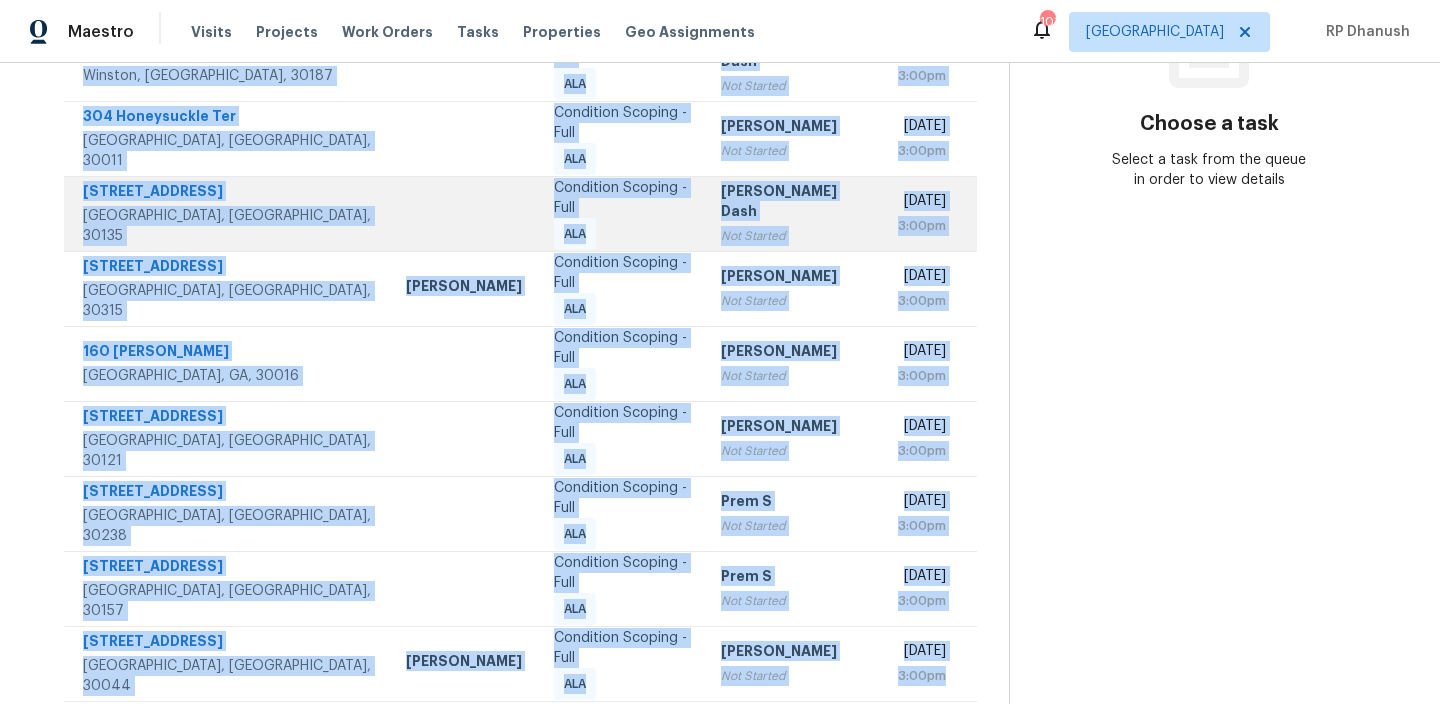 copy on "6990 Winkfield Pl   Atlanta, GA, 30349 Tim Godfrey Condition Scoping - Full ALA Hariharan GV Not Started Fri, Jul 11th 2025 3:00pm 4778 Poolcrest Ct   Winston, GA, 30187 Condition Scoping - Full ALA Soumya Ranjan Dash Not Started Fri, Jul 11th 2025 3:00pm 304 Honeysuckle Ter   Auburn, GA, 30011 Condition Scoping - Full ALA Salma Ansari Not Started Fri, Jul 11th 2025 3:00pm 3250 Oriole Dr   Douglasville, GA, 30135 Condition Scoping - Full ALA Soumya Ranjan Dash Not Started Fri, Jul 11th 2025 3:00pm 1466 Lakewood Ave SE   Atlanta, GA, 30315 Juan Lozano Condition Scoping - Full ALA Vigneshwaran B Not Started Fri, Jul 11th 2025 3:00pm 160 Randy Trce   Covington, GA, 30016 Condition Scoping - Full ALA Vigneshwaran B Not Started Fri, Jul 11th 2025 3:00pm 71 Willow Bend Dr NW   Cartersville, GA, 30121 Condition Scoping - Full ALA Salma Ansari Not Started Fri, Jul 11th 2025 3:00pm 10640 Sandpiper Rd   Jonesboro, GA, 30238 Condition Scoping - Full ALA Prem S Not Started Fri, Jul 11th 2025 3:00pm 260 Powder Mill Dr ..." 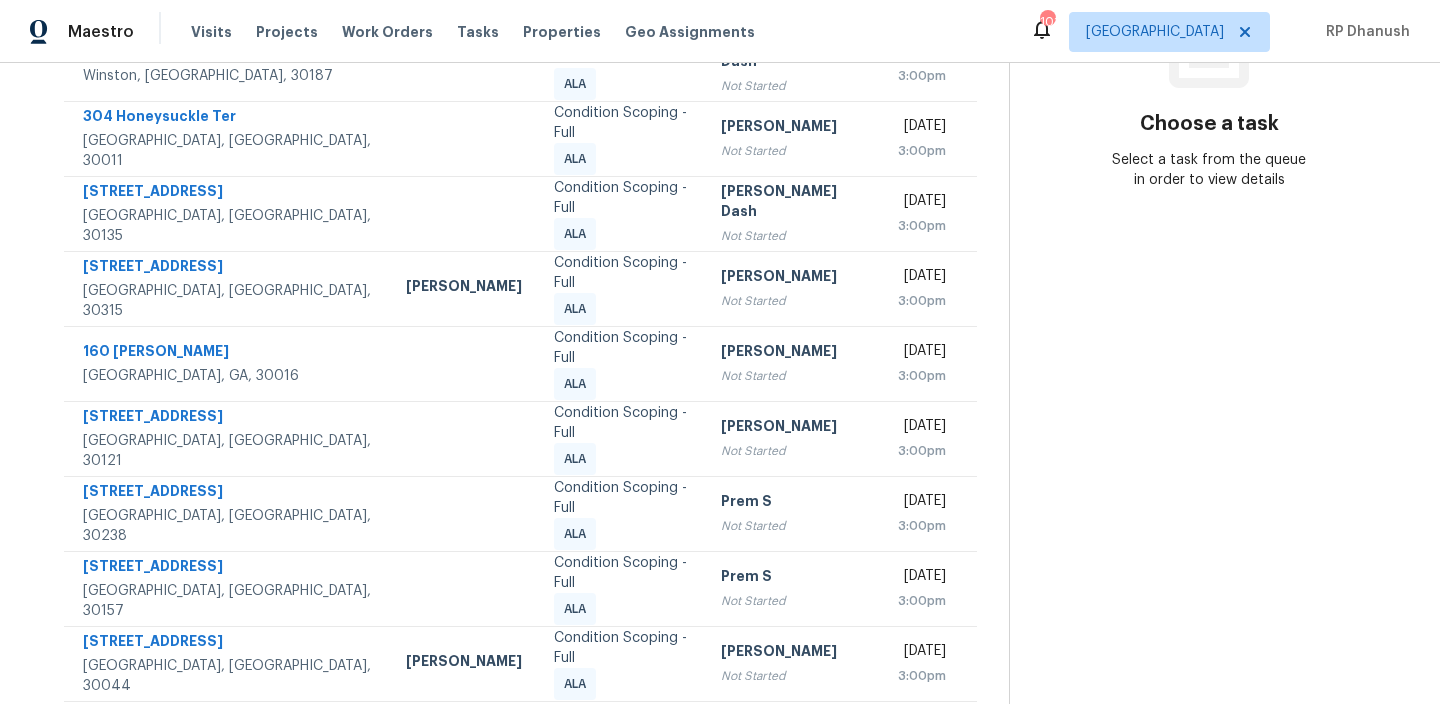 click 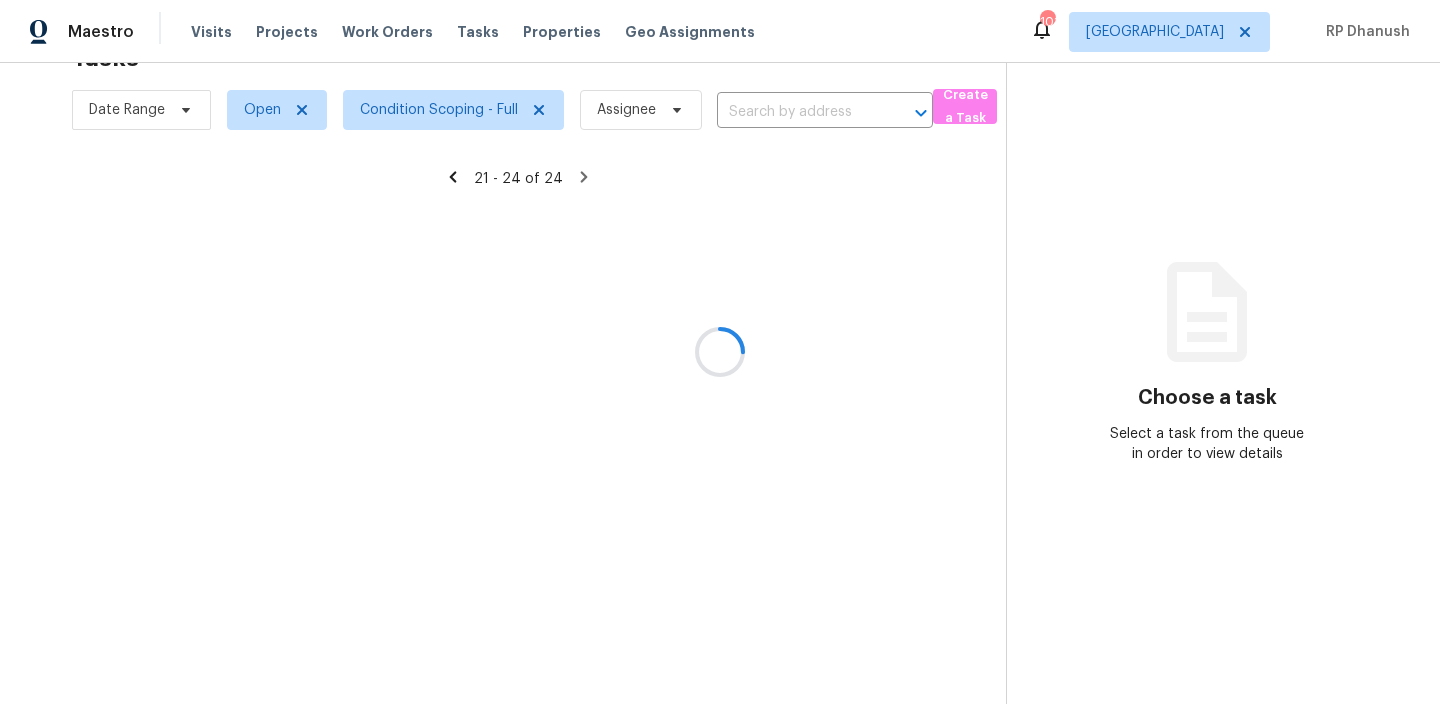 scroll, scrollTop: 63, scrollLeft: 0, axis: vertical 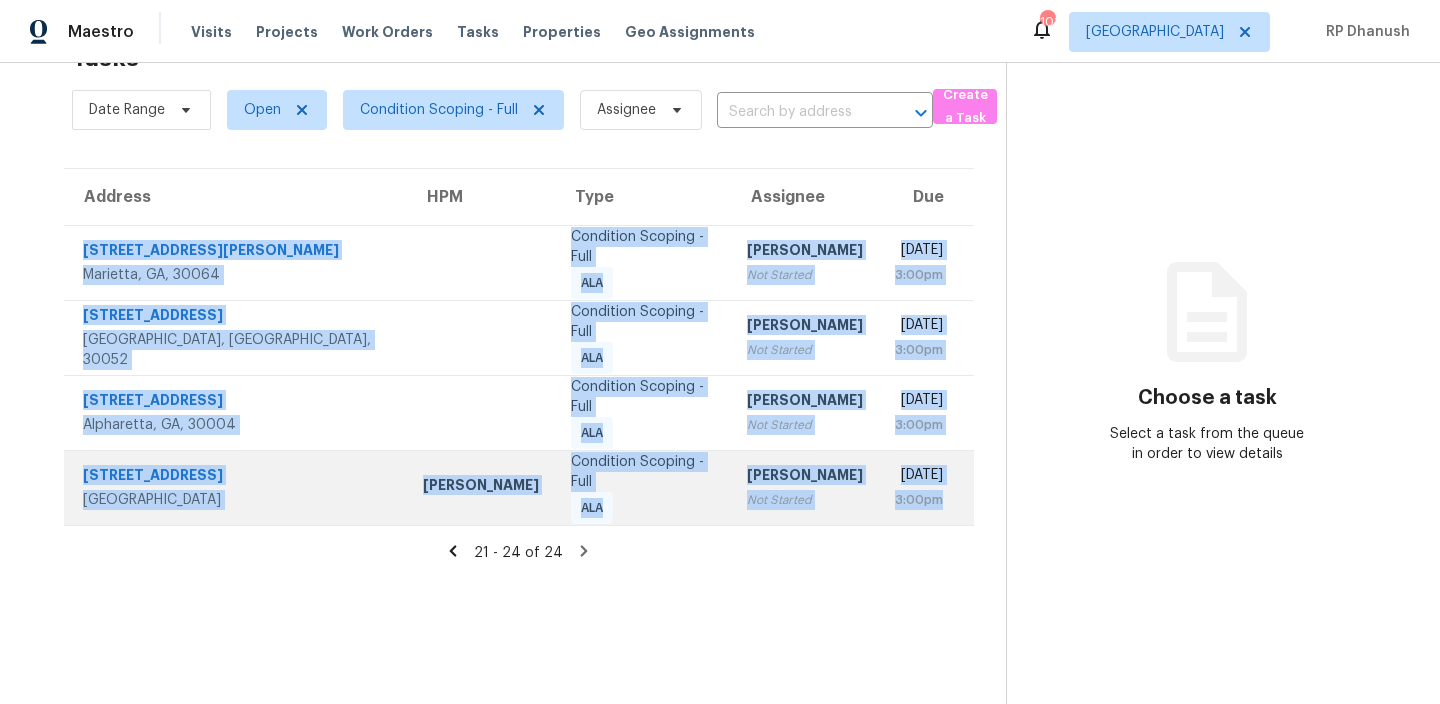 drag, startPoint x: 80, startPoint y: 241, endPoint x: 888, endPoint y: 496, distance: 847.2833 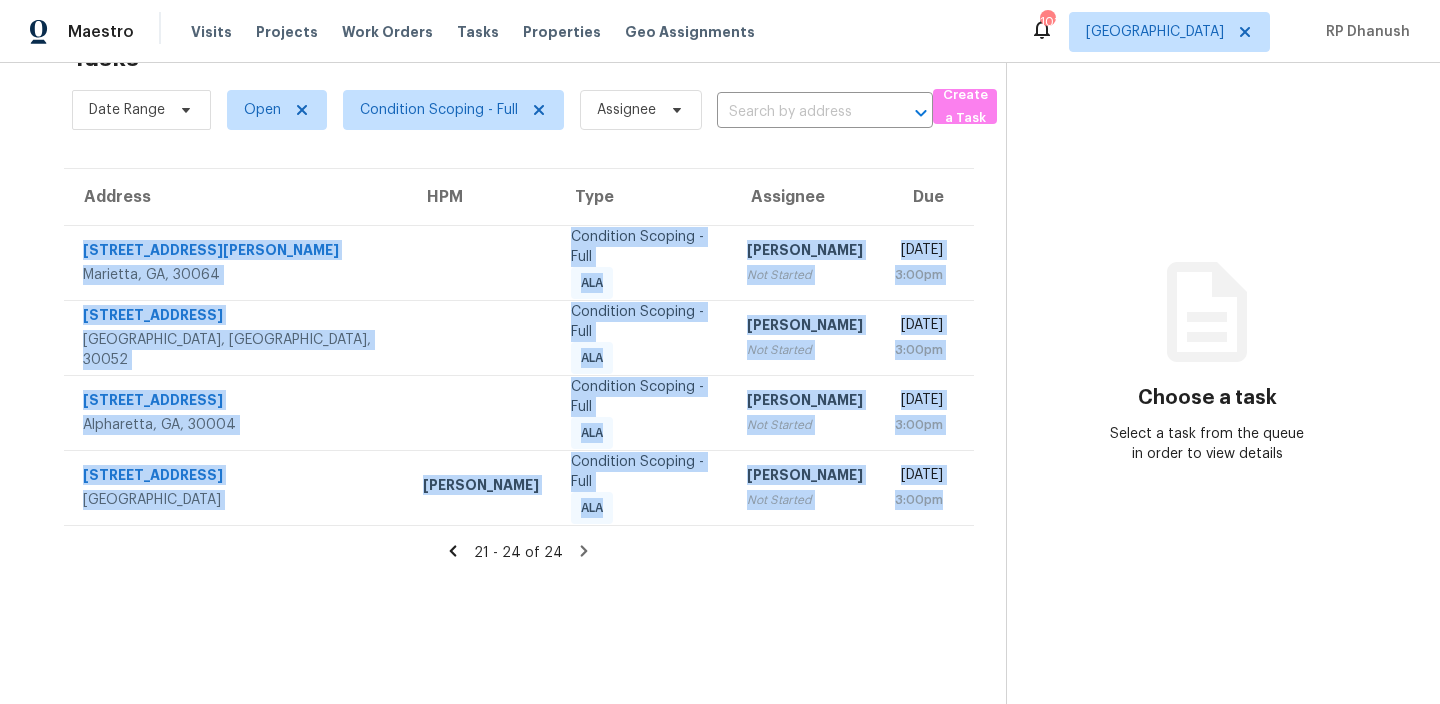 copy on "3526 W Hampton Dr NW   Marietta, GA, 30064 Condition Scoping - Full ALA Salma Ansari Not Started Fri, Jul 11th 2025 3:00pm 4323 Grove Lake St   Loganville, GA, 30052 Condition Scoping - Full ALA Rajesh M Not Started Fri, Jul 11th 2025 3:00pm 670 Chantress Ct   Alpharetta, GA, 30004 Condition Scoping - Full ALA Rajesh M Not Started Fri, Jul 11th 2025 3:00pm 7644 Wrotham Cir   Atlanta, GA, 30349 Tim Godfrey Condition Scoping - Full ALA Rajesh M Not Started Fri, Jul 11th 2025 3:00pm" 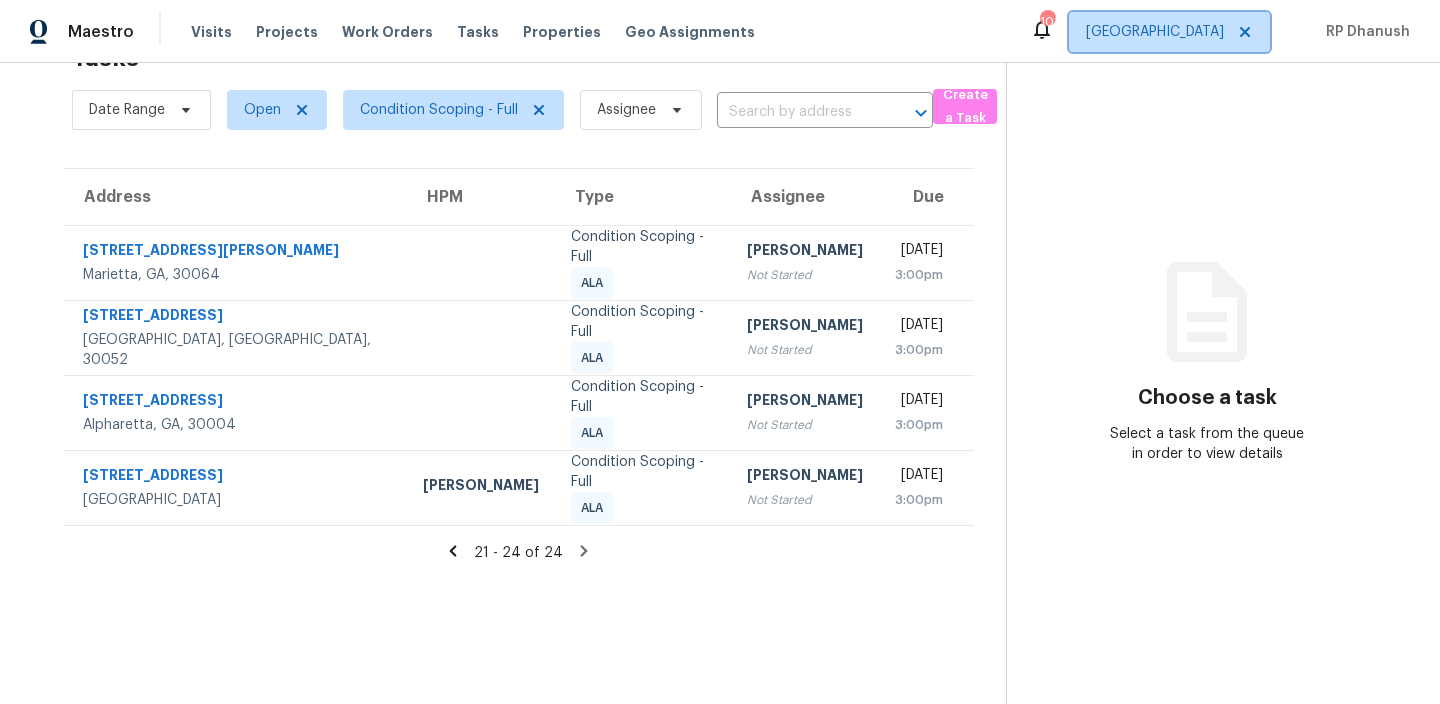 click on "[GEOGRAPHIC_DATA]" at bounding box center (1169, 32) 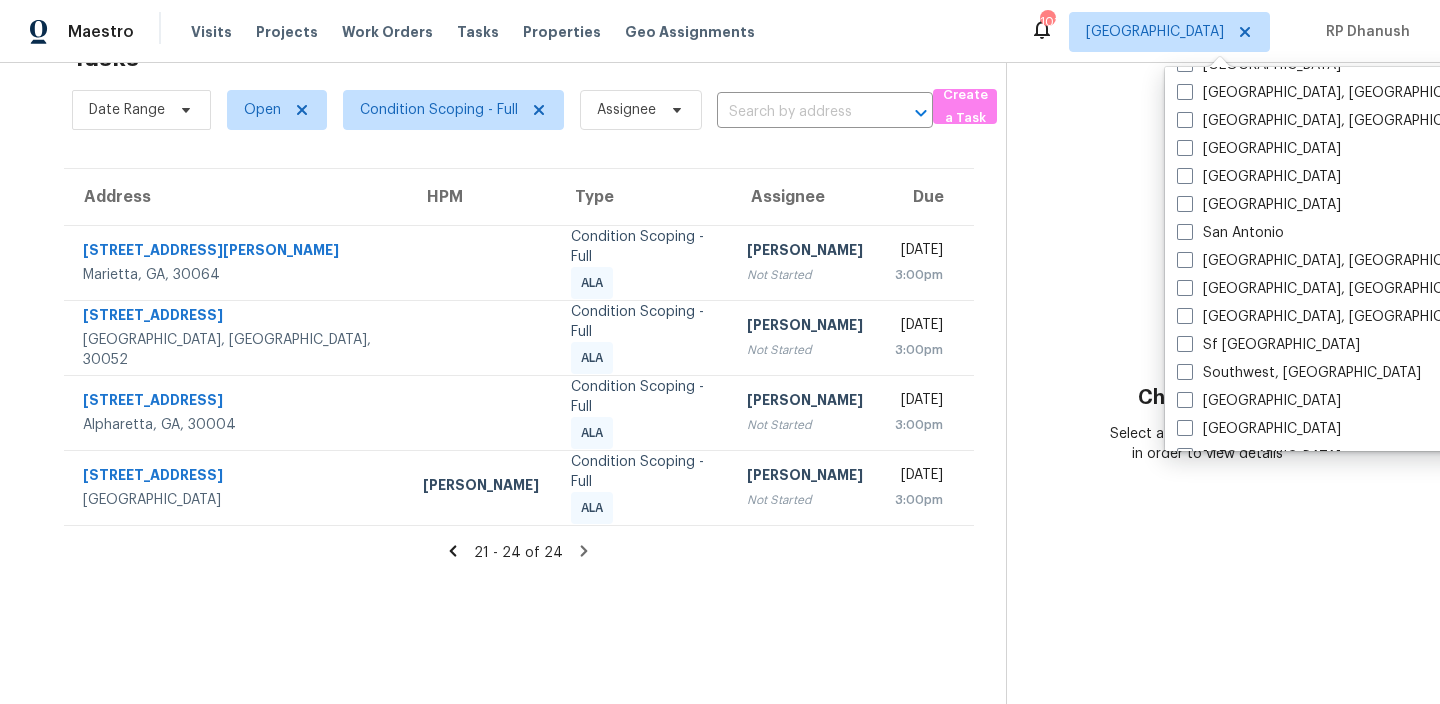 scroll, scrollTop: 1340, scrollLeft: 0, axis: vertical 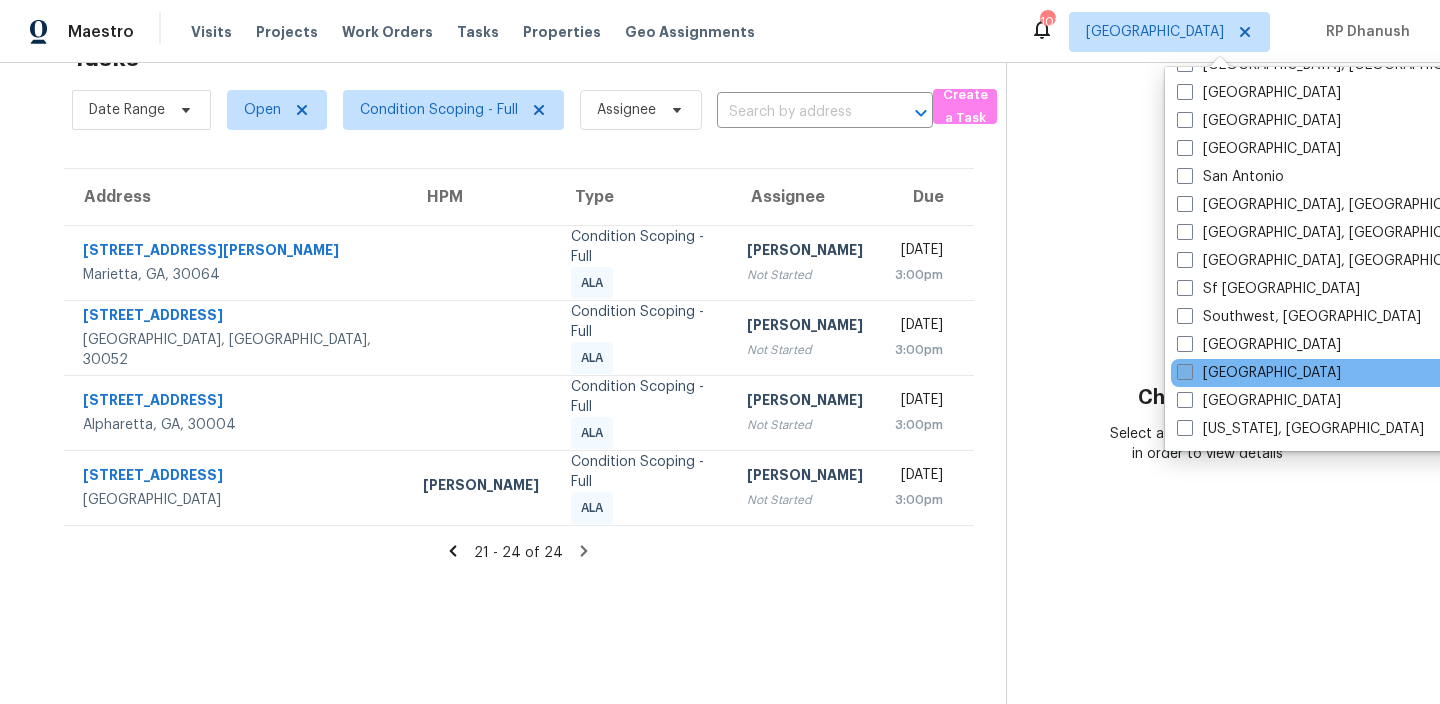 click on "[GEOGRAPHIC_DATA]" at bounding box center [1259, 373] 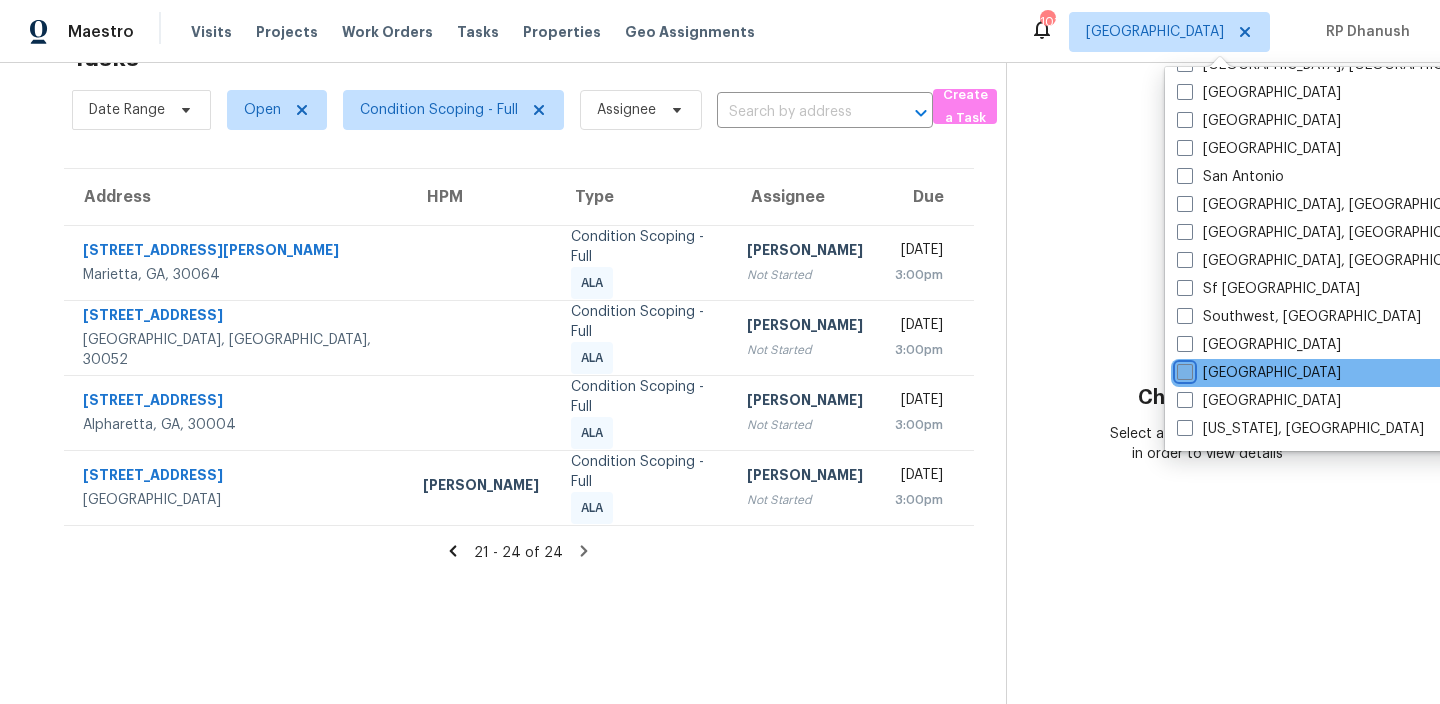 click on "[GEOGRAPHIC_DATA]" at bounding box center [1183, 369] 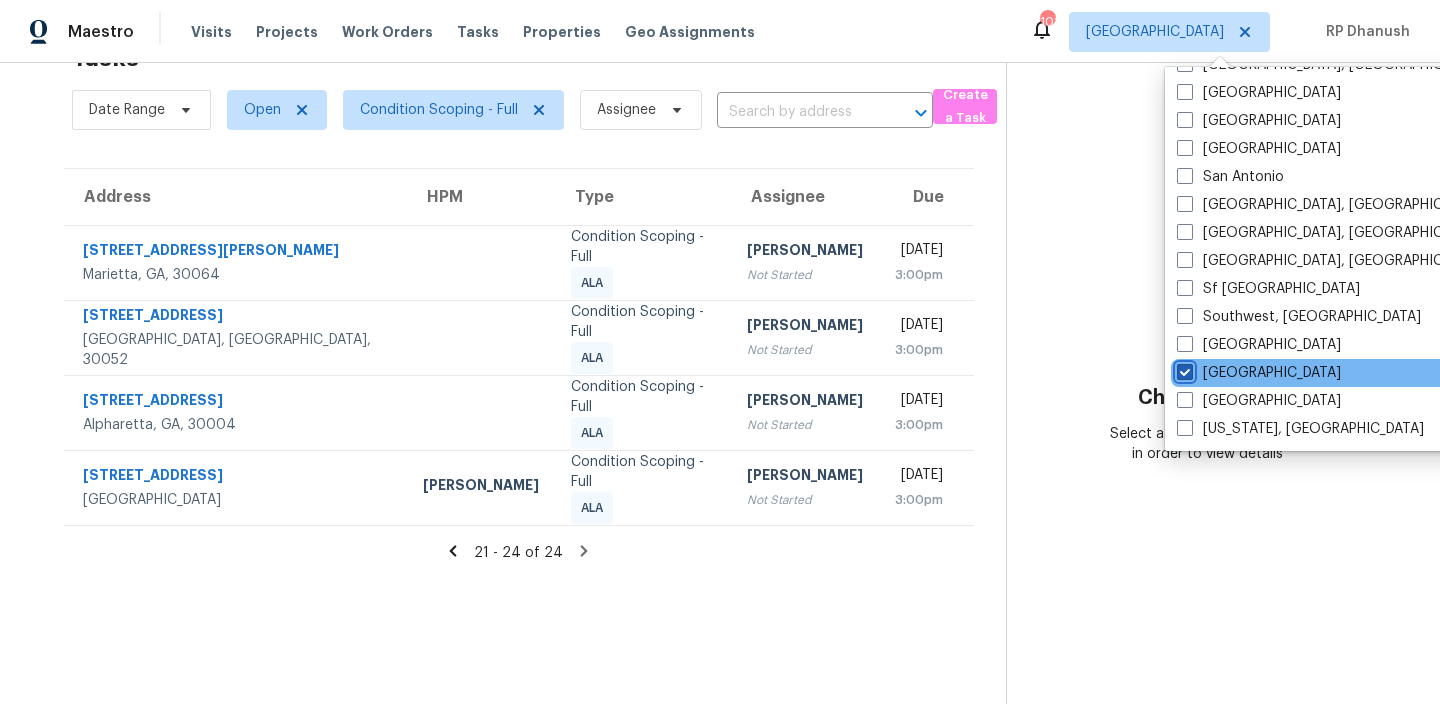 checkbox on "true" 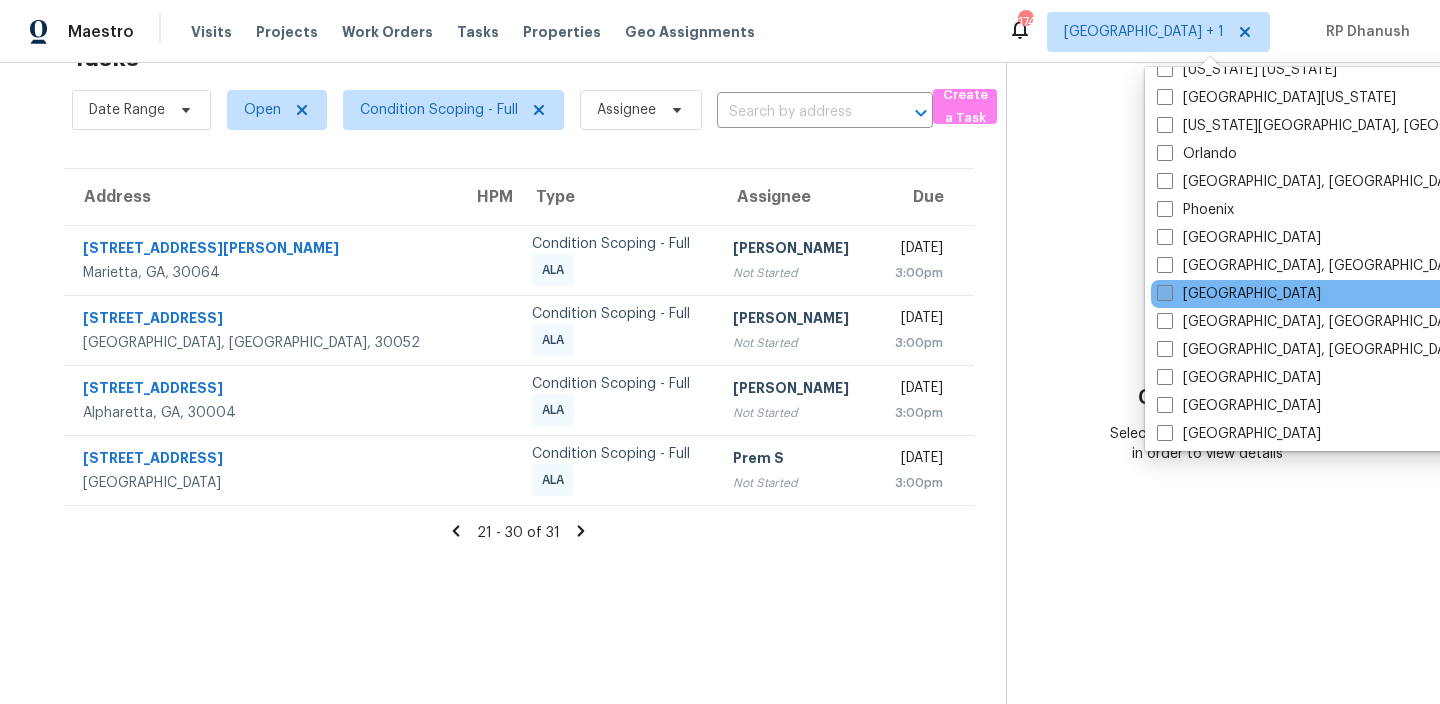 scroll, scrollTop: 1015, scrollLeft: 0, axis: vertical 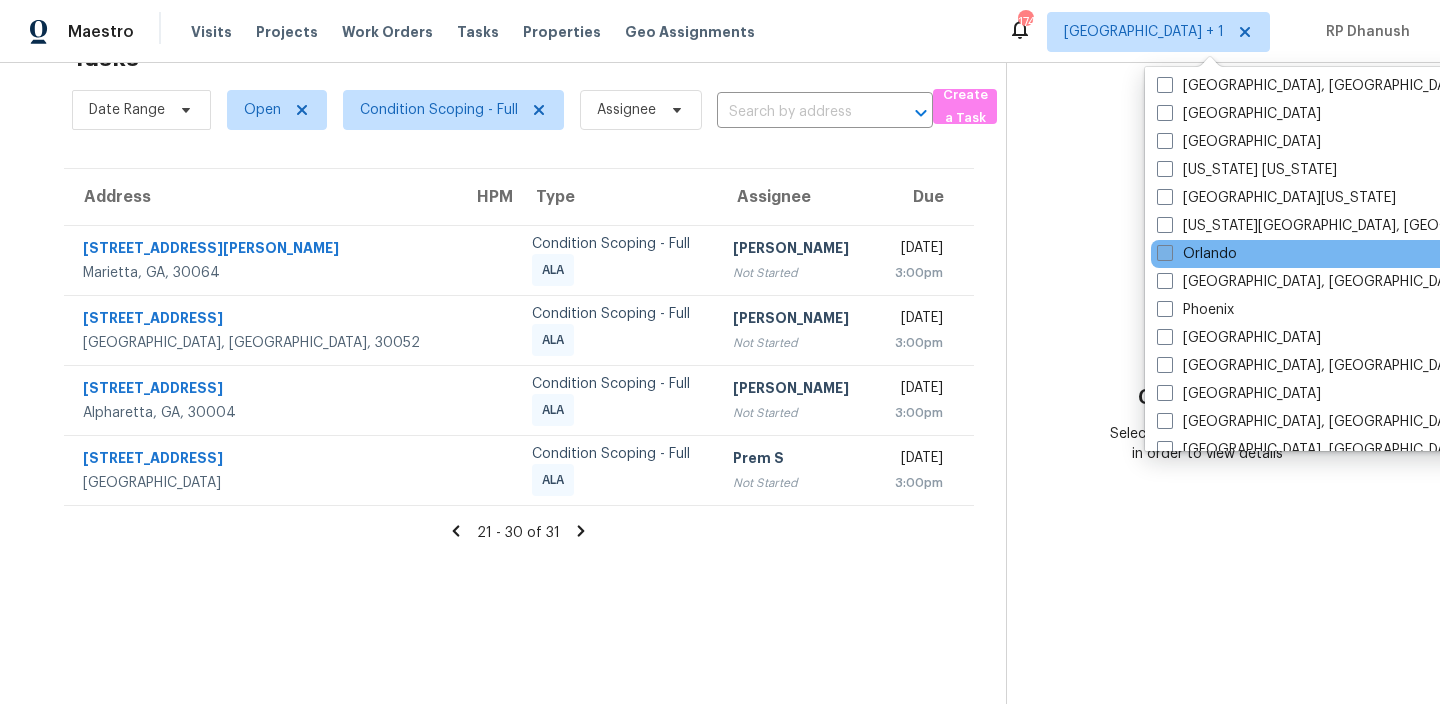 click on "Orlando" at bounding box center (1197, 254) 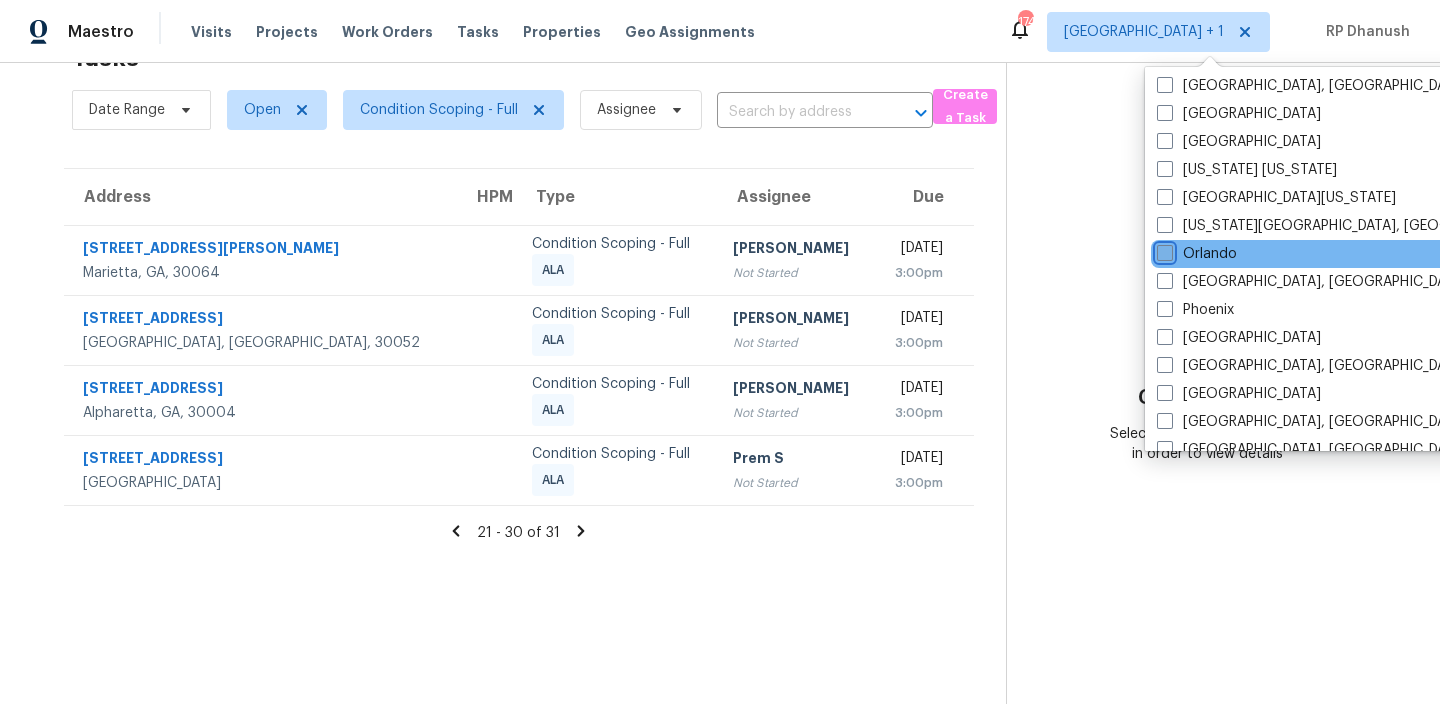 click on "Orlando" at bounding box center (1163, 250) 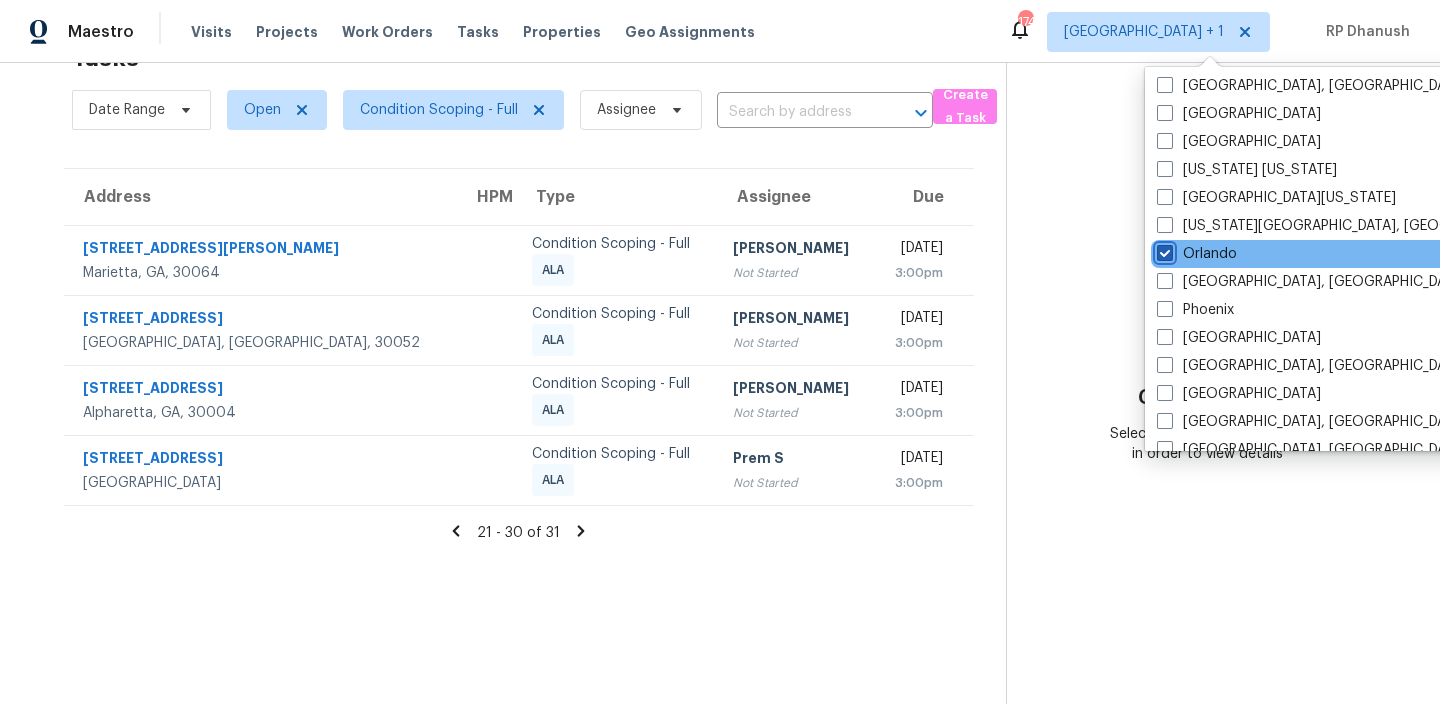 checkbox on "true" 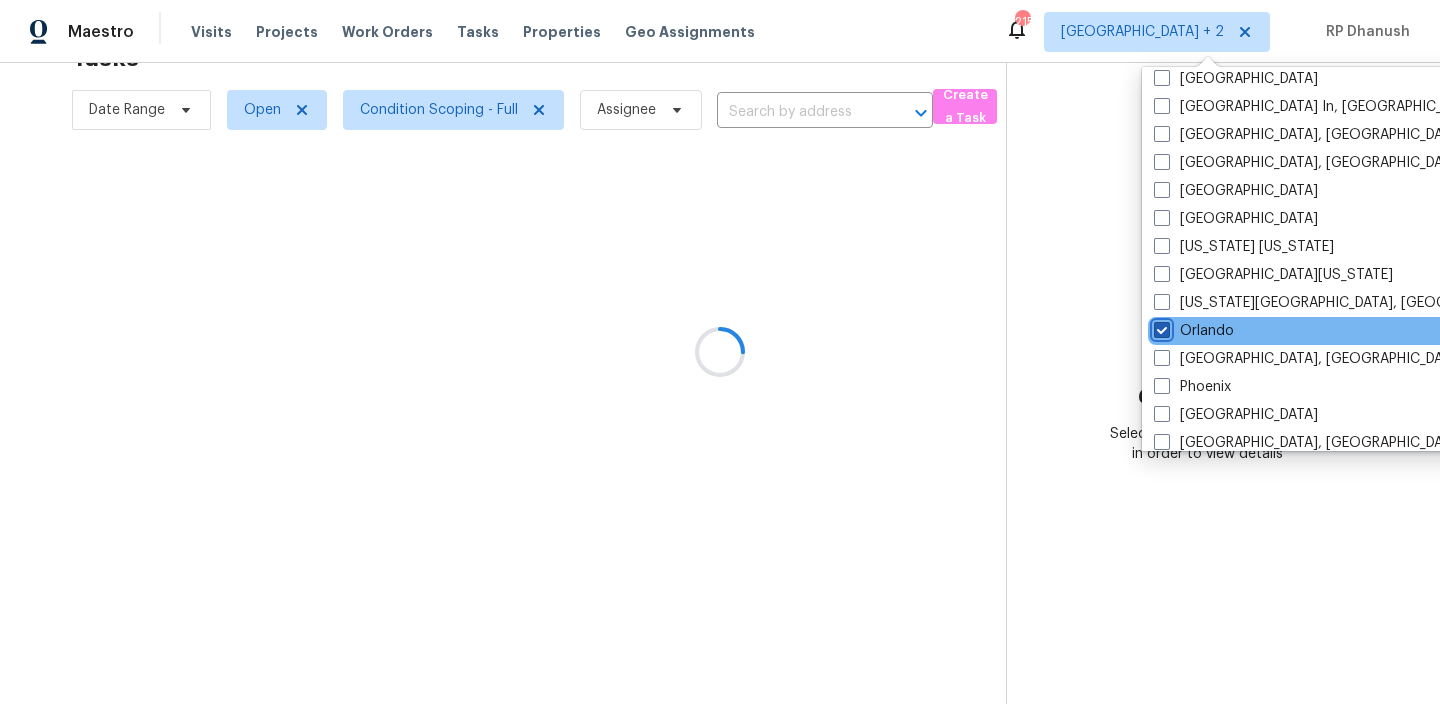 scroll, scrollTop: 872, scrollLeft: 0, axis: vertical 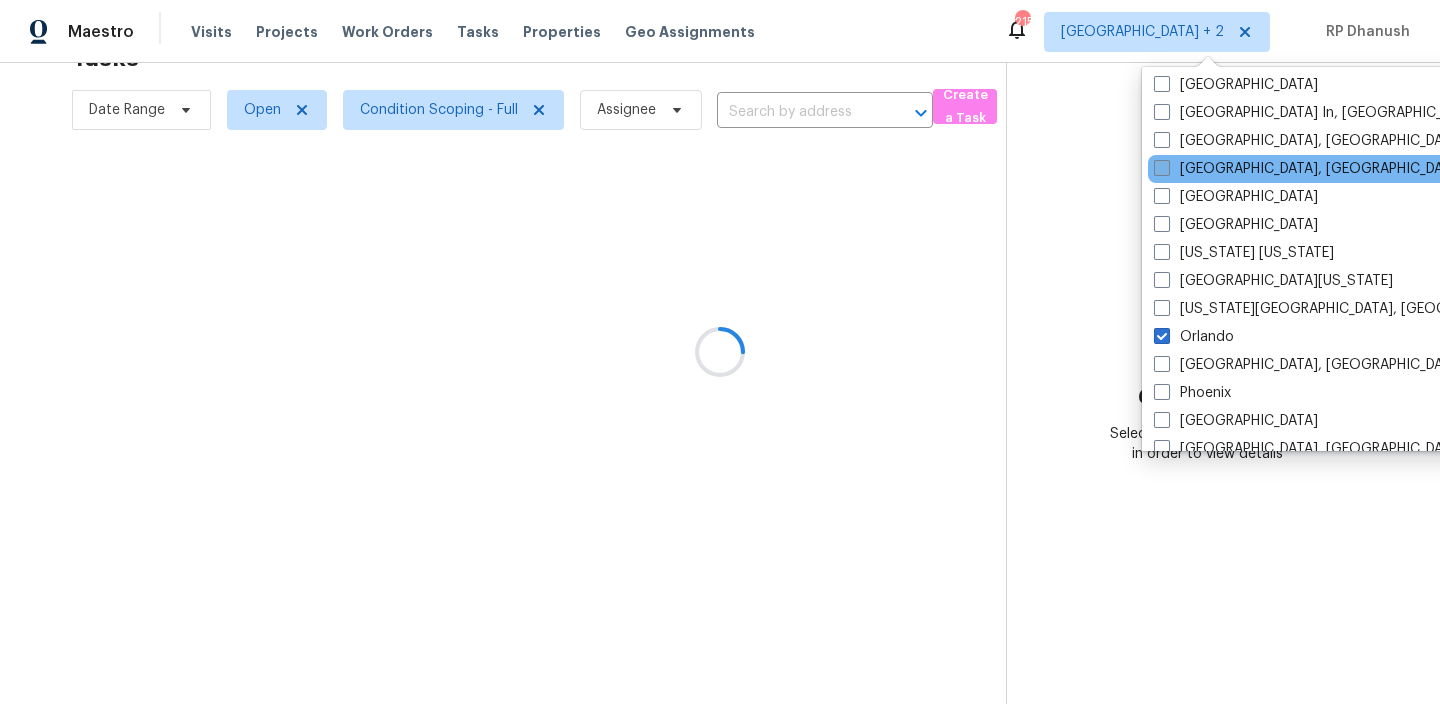 click on "[GEOGRAPHIC_DATA], [GEOGRAPHIC_DATA]" at bounding box center (1309, 169) 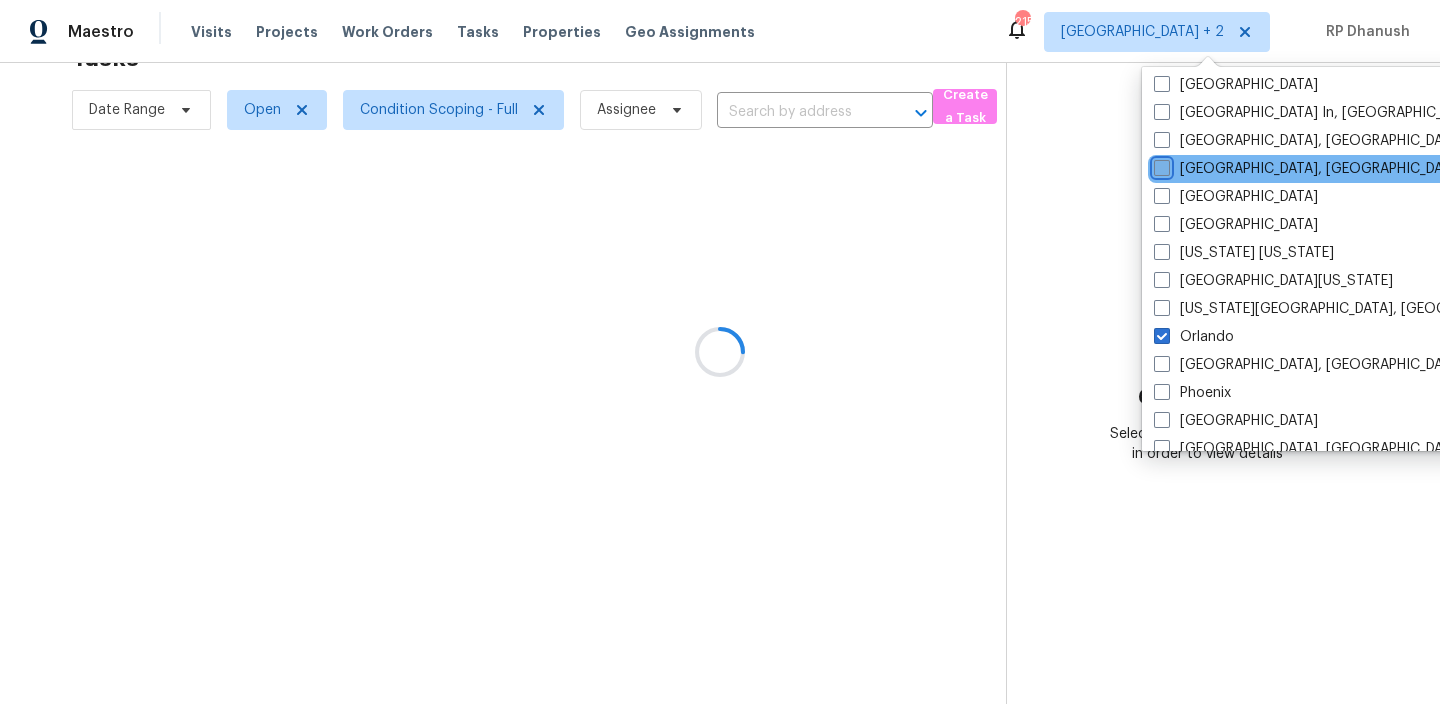 click on "[GEOGRAPHIC_DATA], [GEOGRAPHIC_DATA]" at bounding box center [1160, 165] 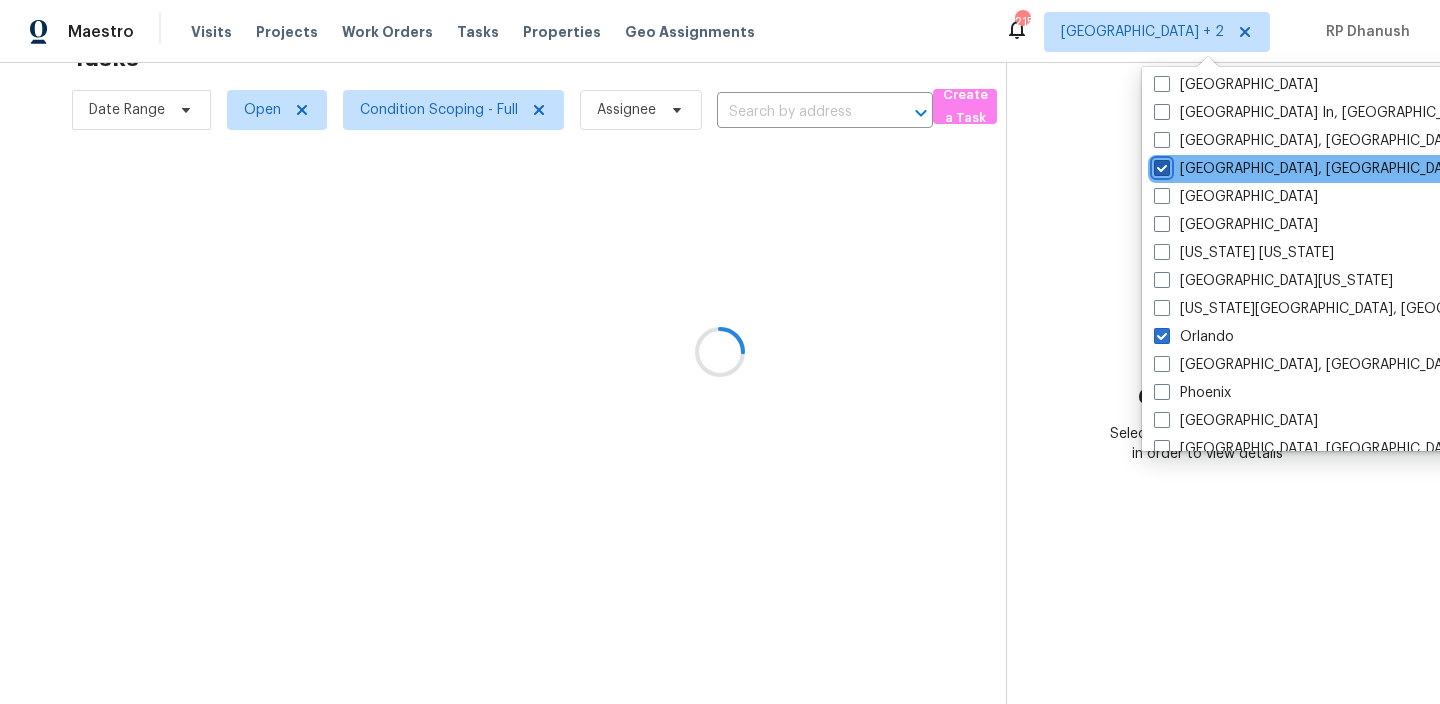 checkbox on "true" 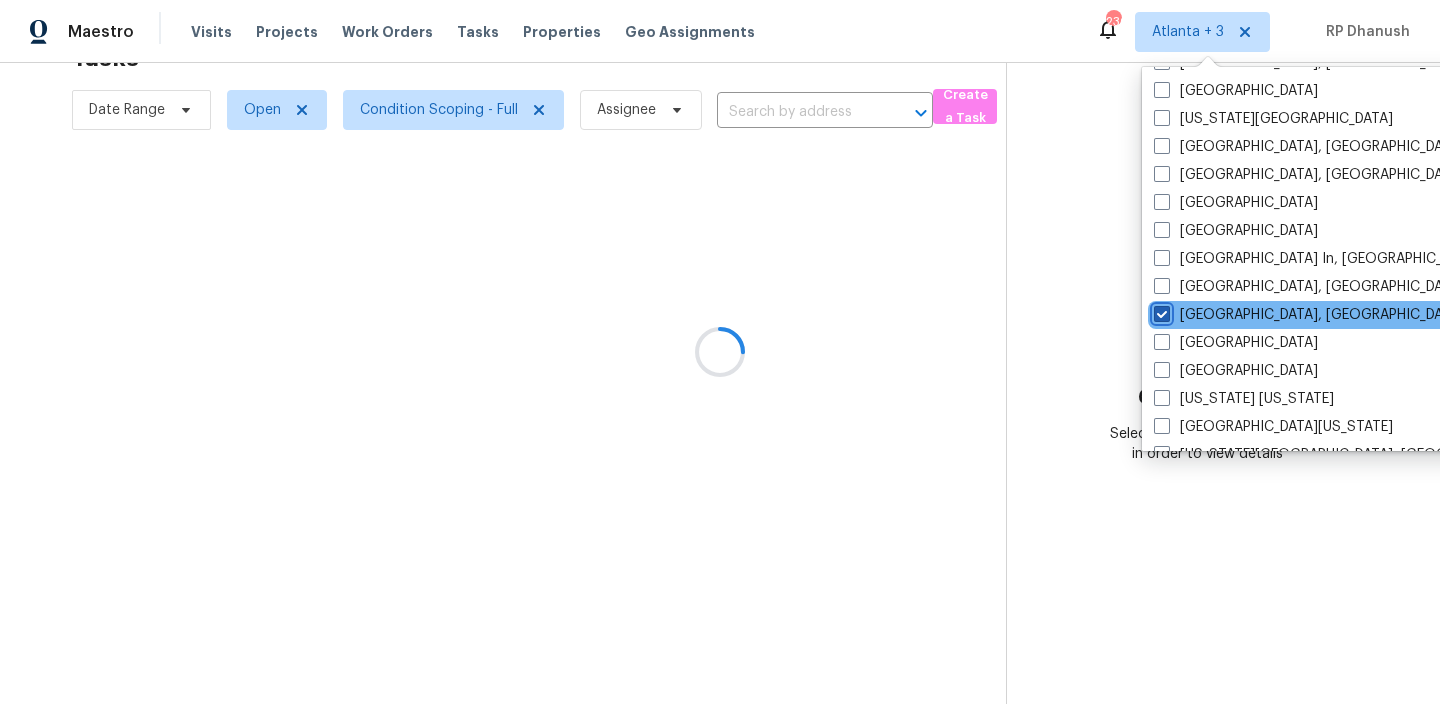 scroll, scrollTop: 686, scrollLeft: 0, axis: vertical 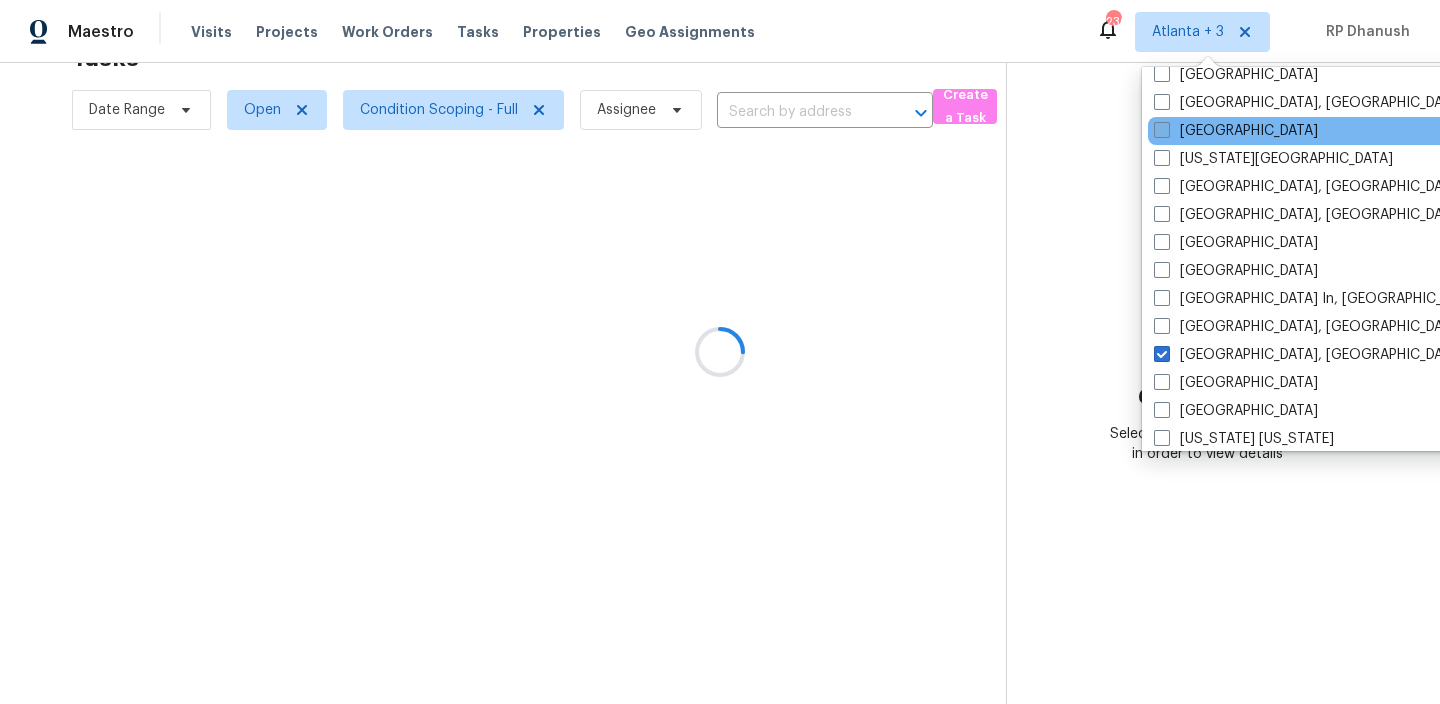 click on "[GEOGRAPHIC_DATA]" at bounding box center [1236, 131] 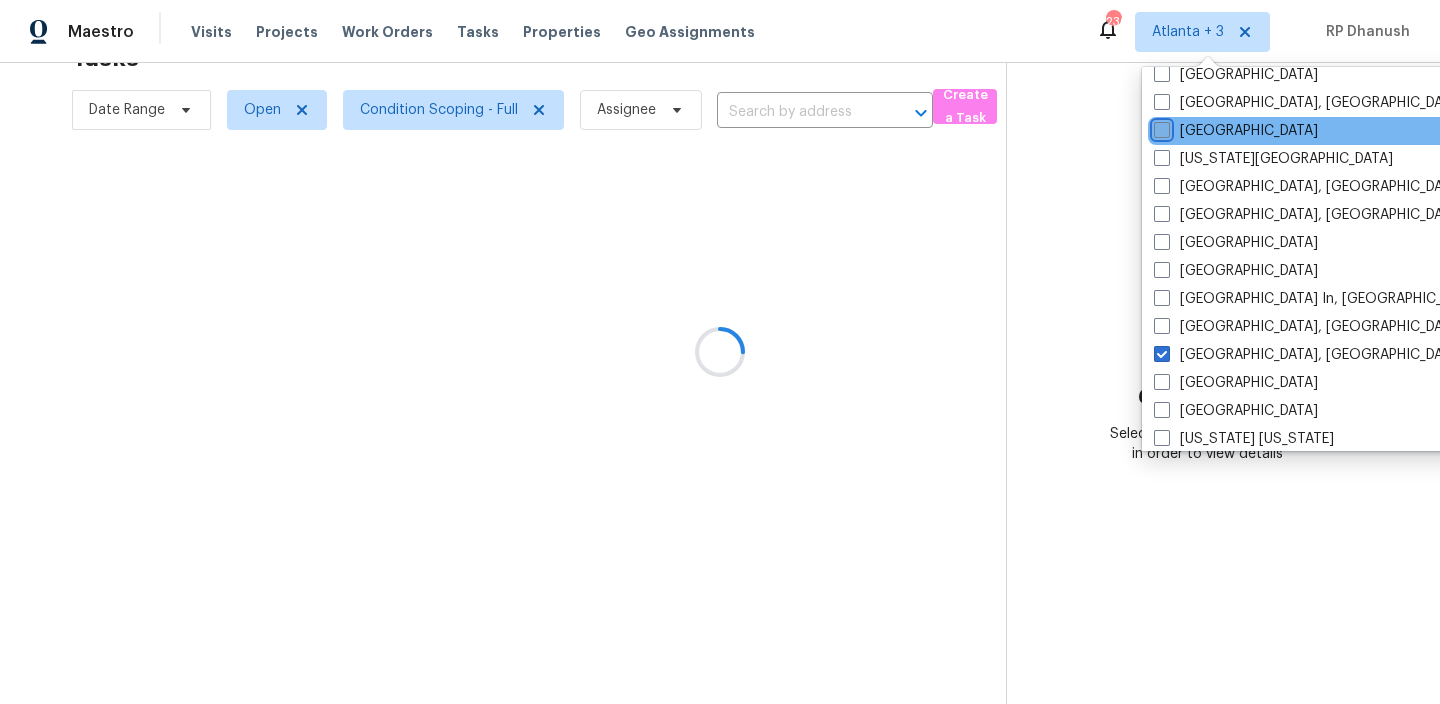click on "[GEOGRAPHIC_DATA]" at bounding box center (1160, 127) 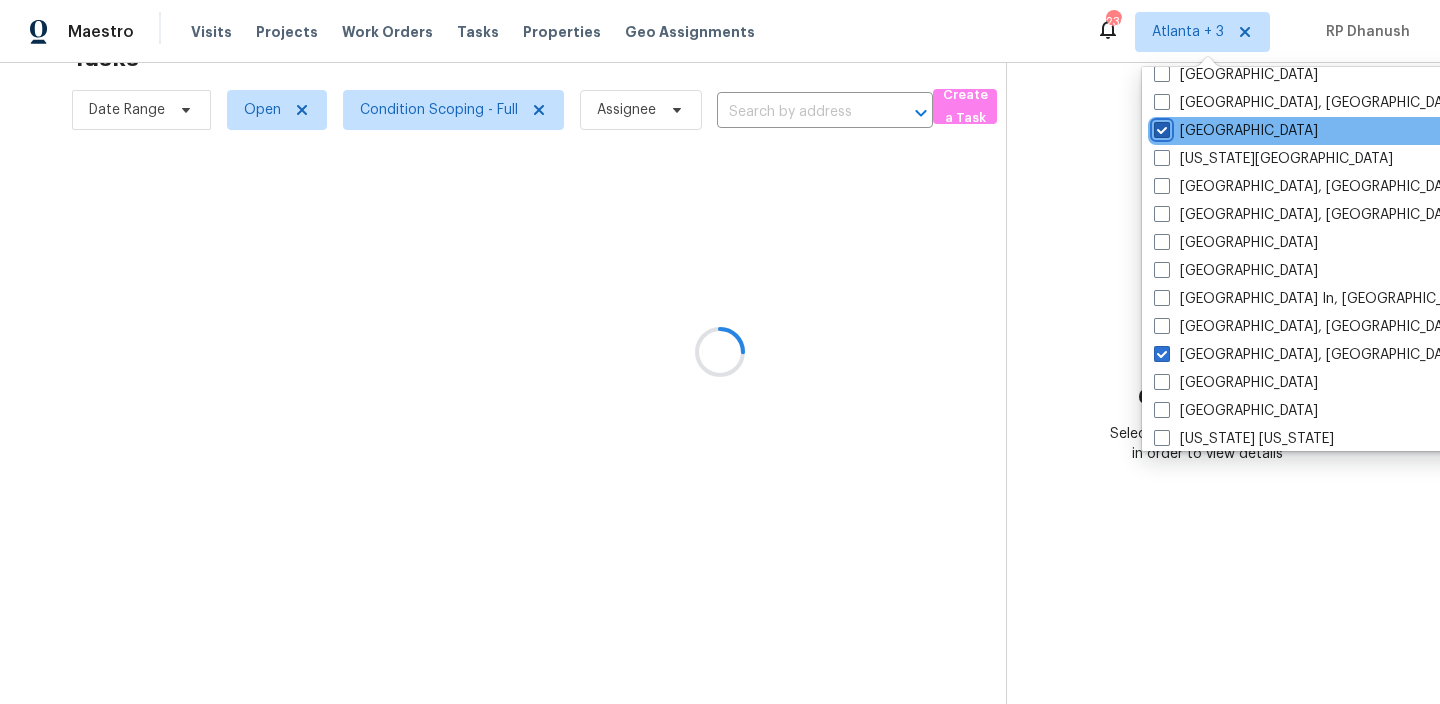 checkbox on "true" 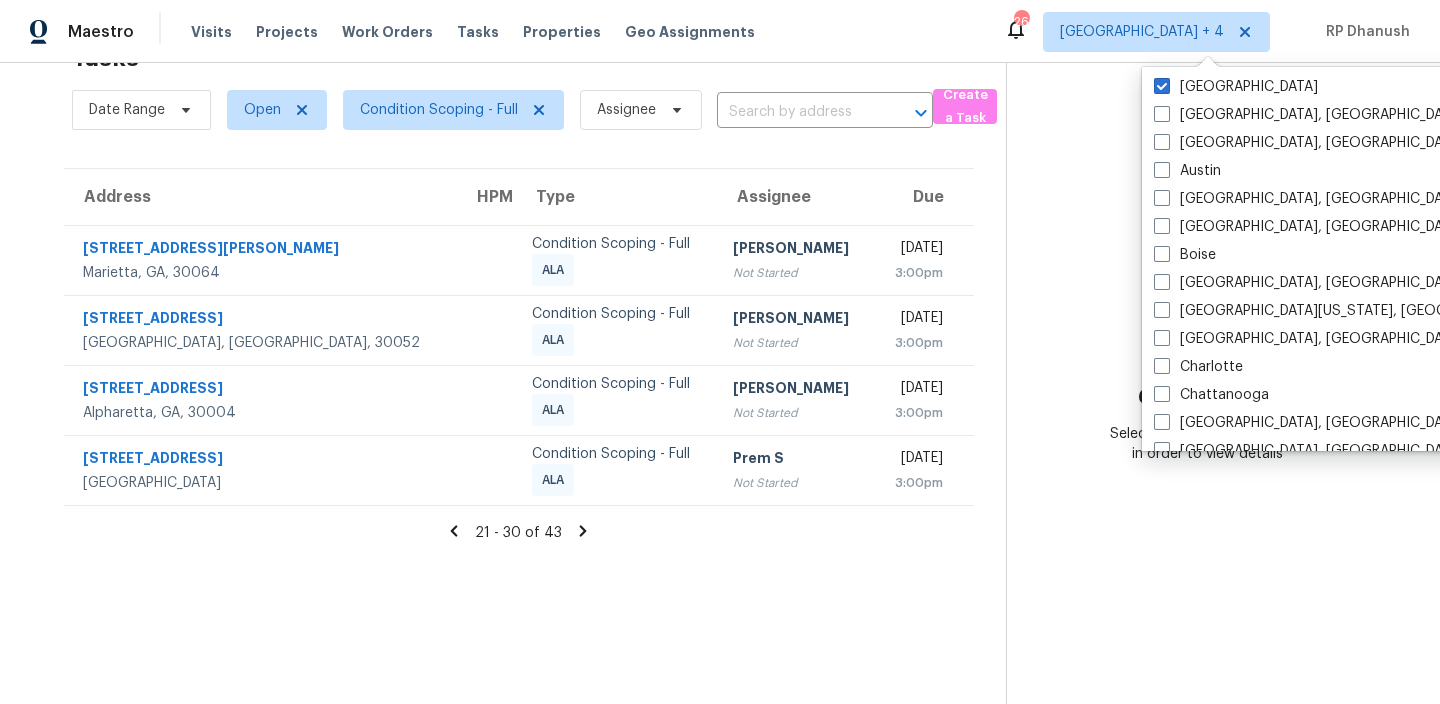 scroll, scrollTop: 0, scrollLeft: 0, axis: both 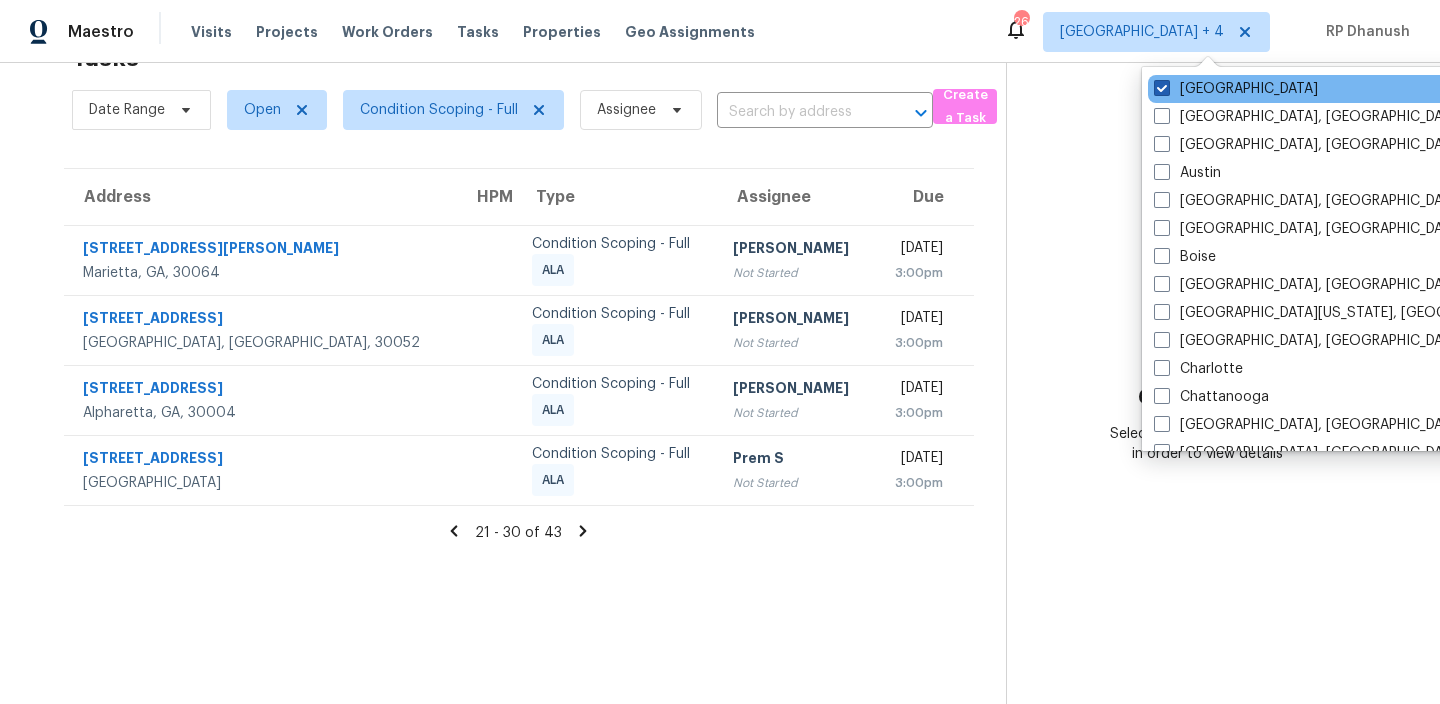 click on "[GEOGRAPHIC_DATA]" at bounding box center (1236, 89) 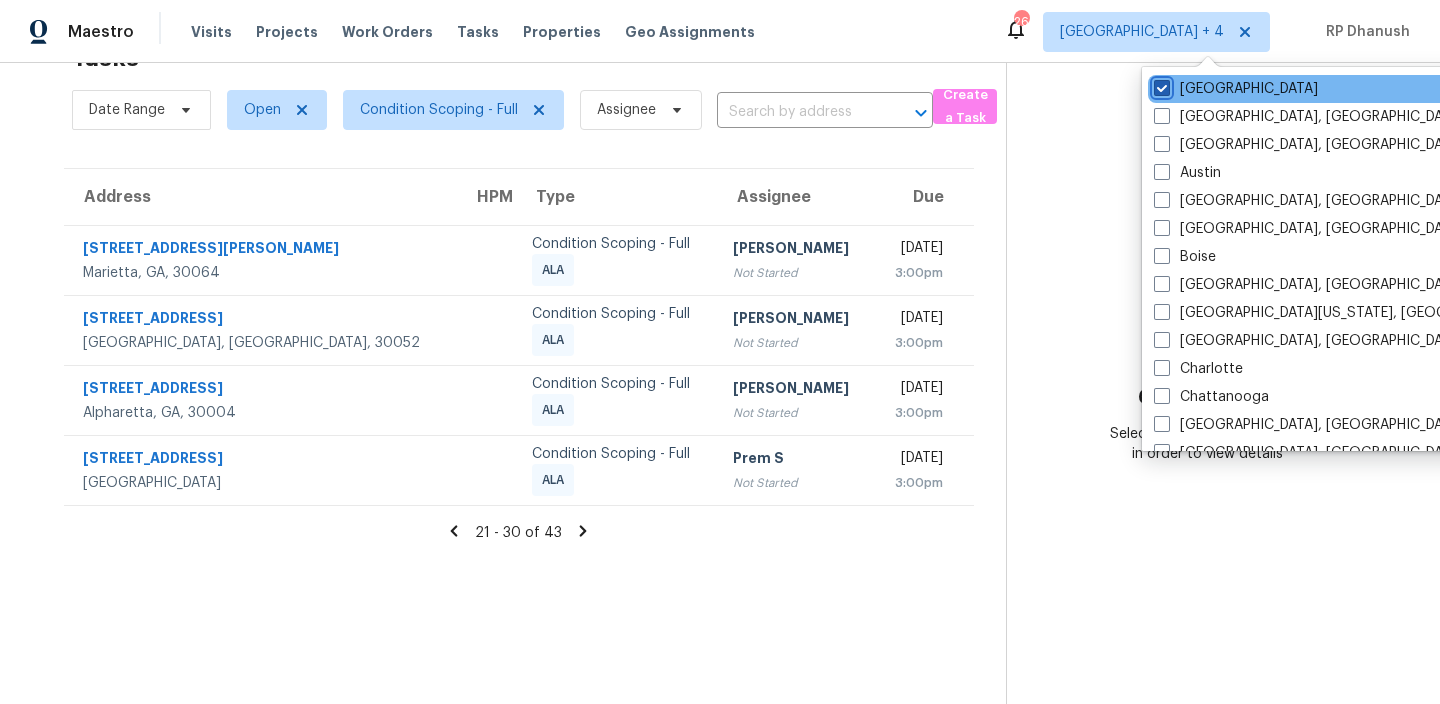 click on "[GEOGRAPHIC_DATA]" at bounding box center (1160, 85) 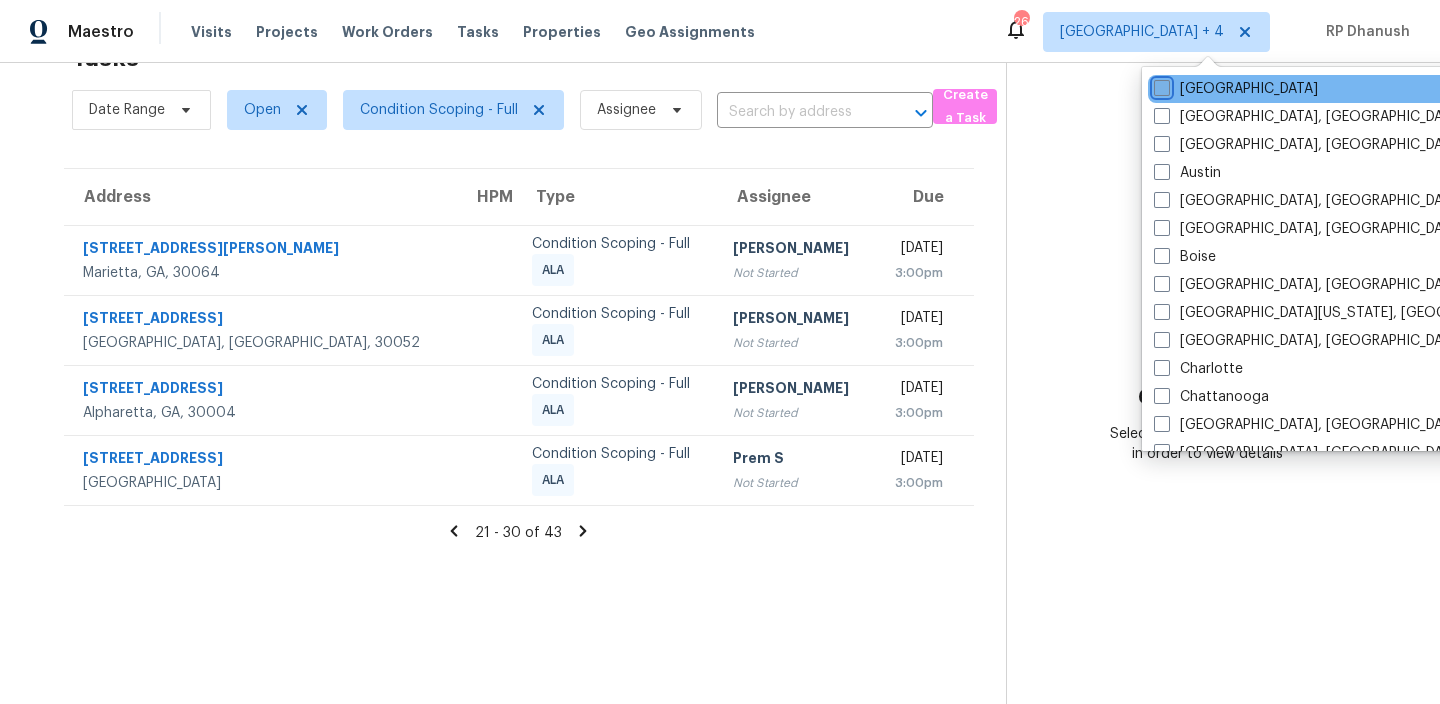 checkbox on "false" 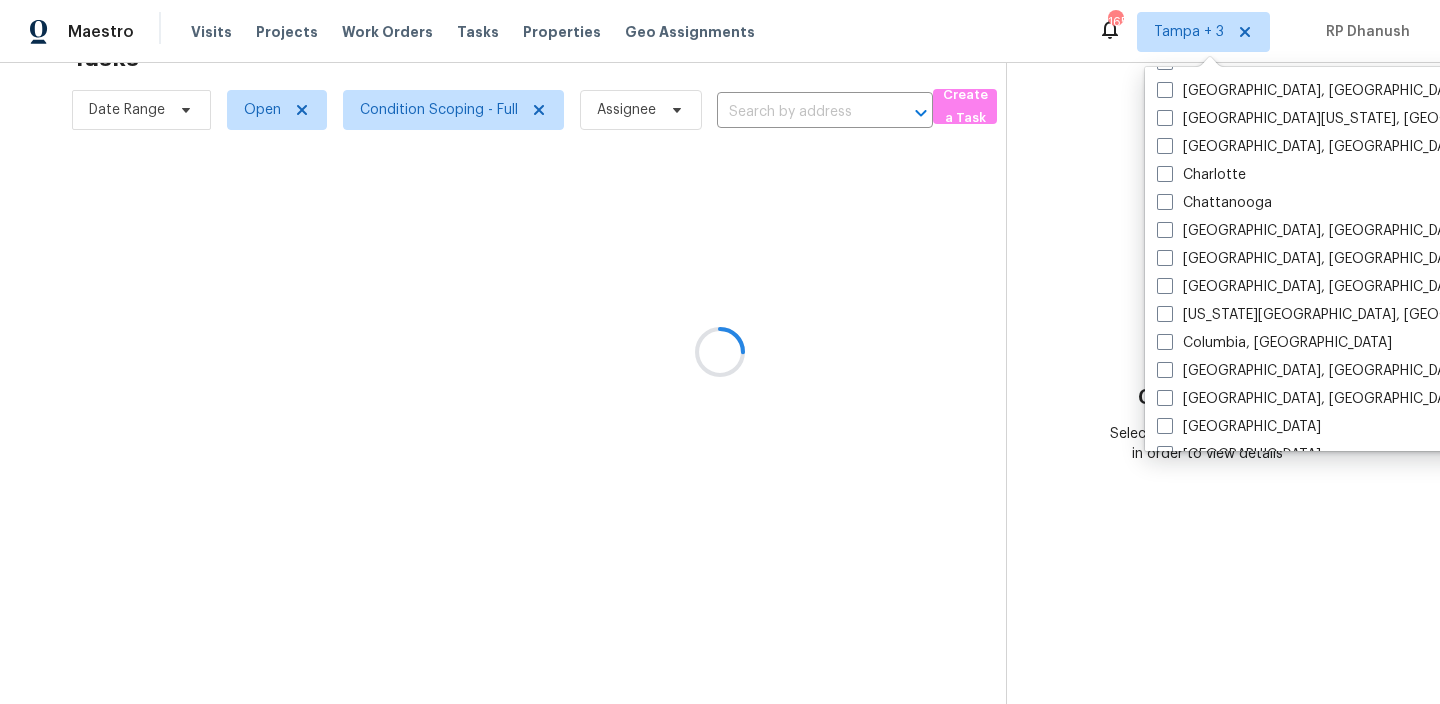 scroll, scrollTop: 1340, scrollLeft: 0, axis: vertical 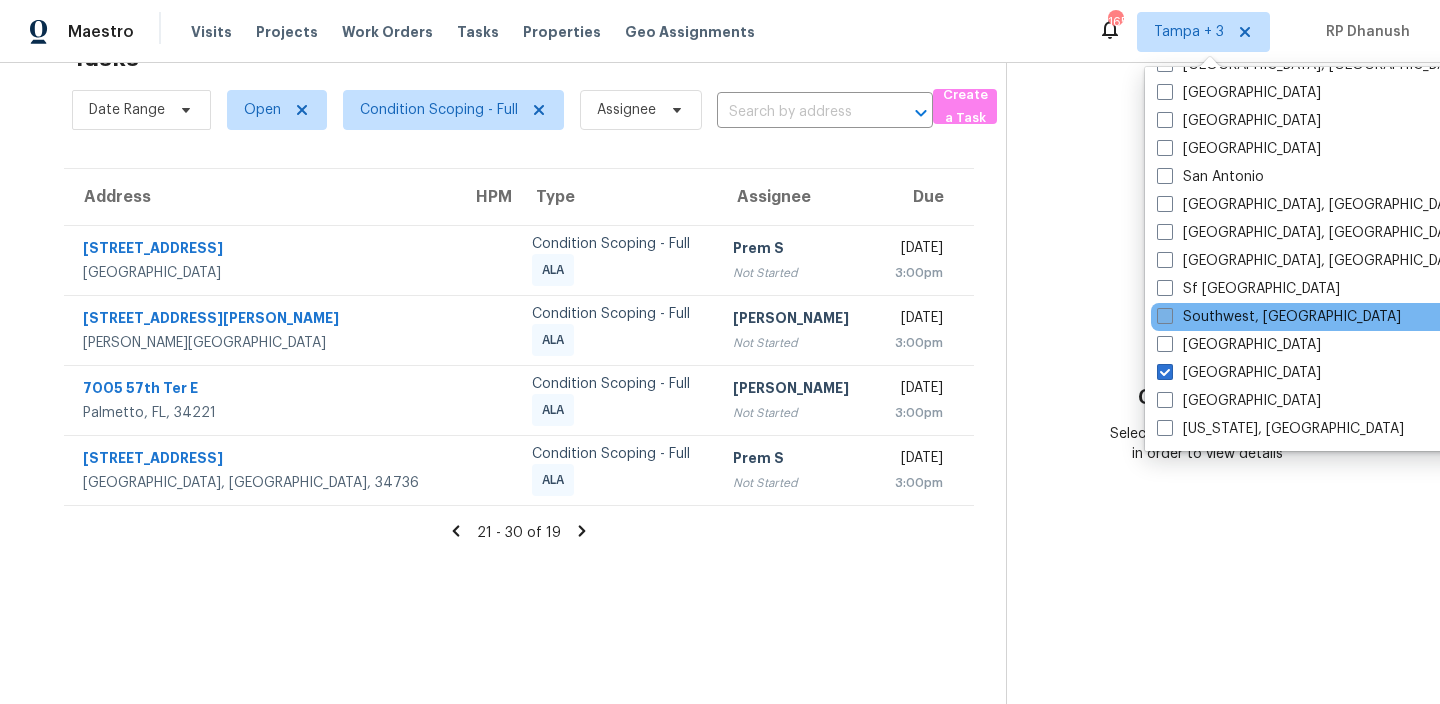 click on "Southwest, [GEOGRAPHIC_DATA]" at bounding box center [1279, 317] 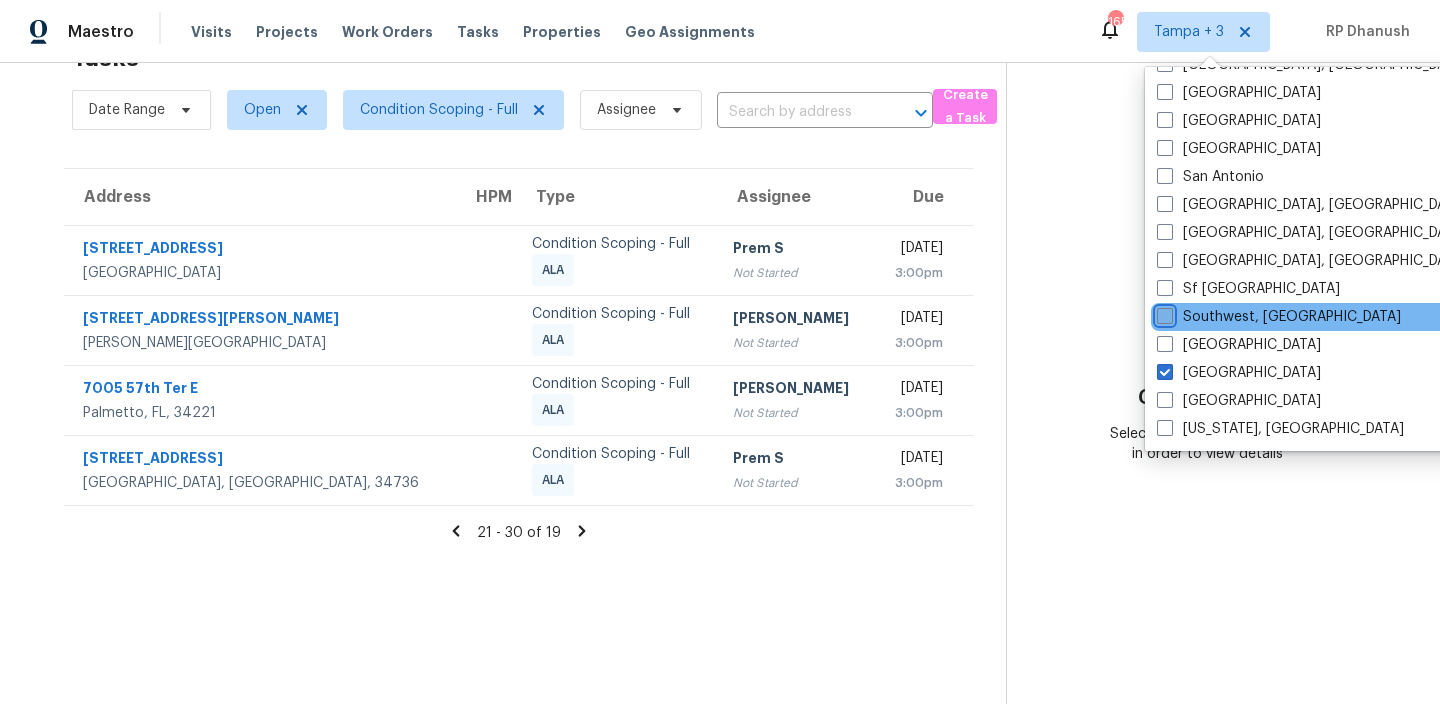 click on "Southwest, [GEOGRAPHIC_DATA]" at bounding box center [1163, 313] 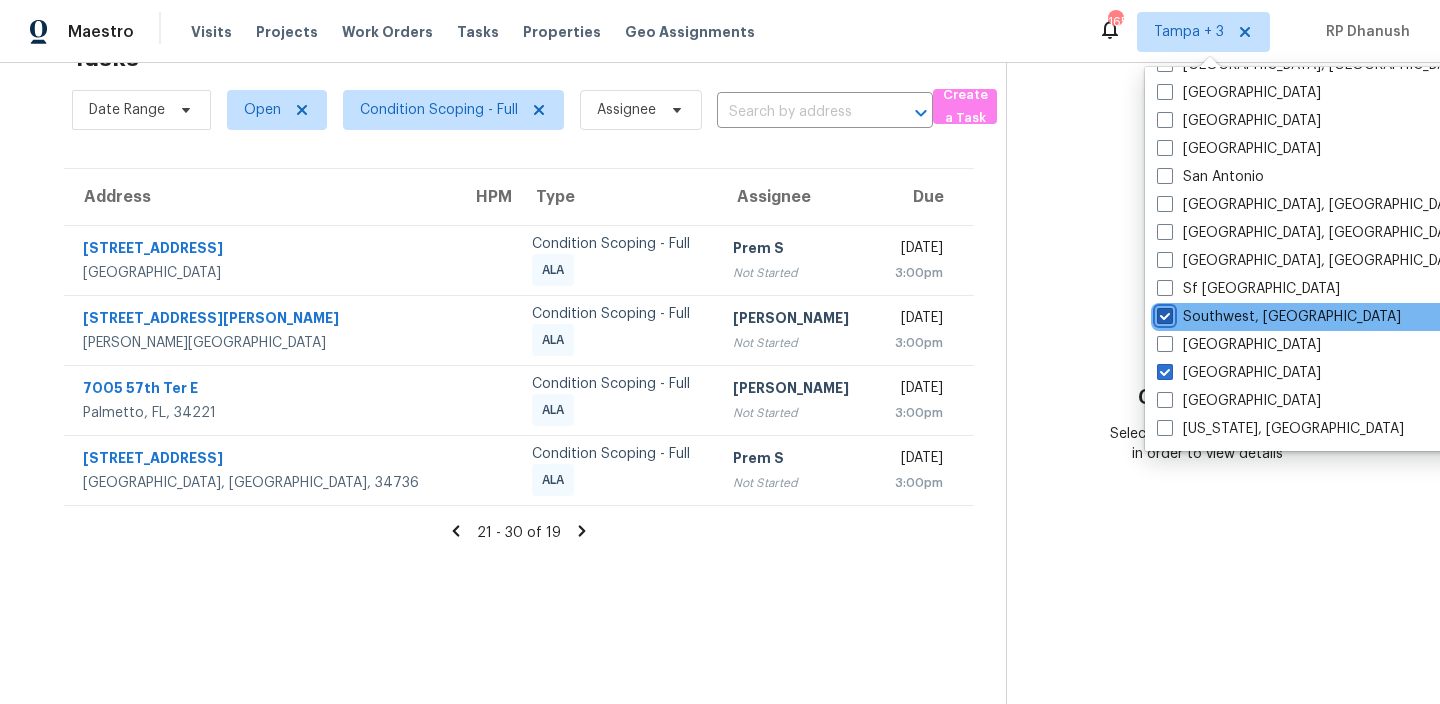 checkbox on "true" 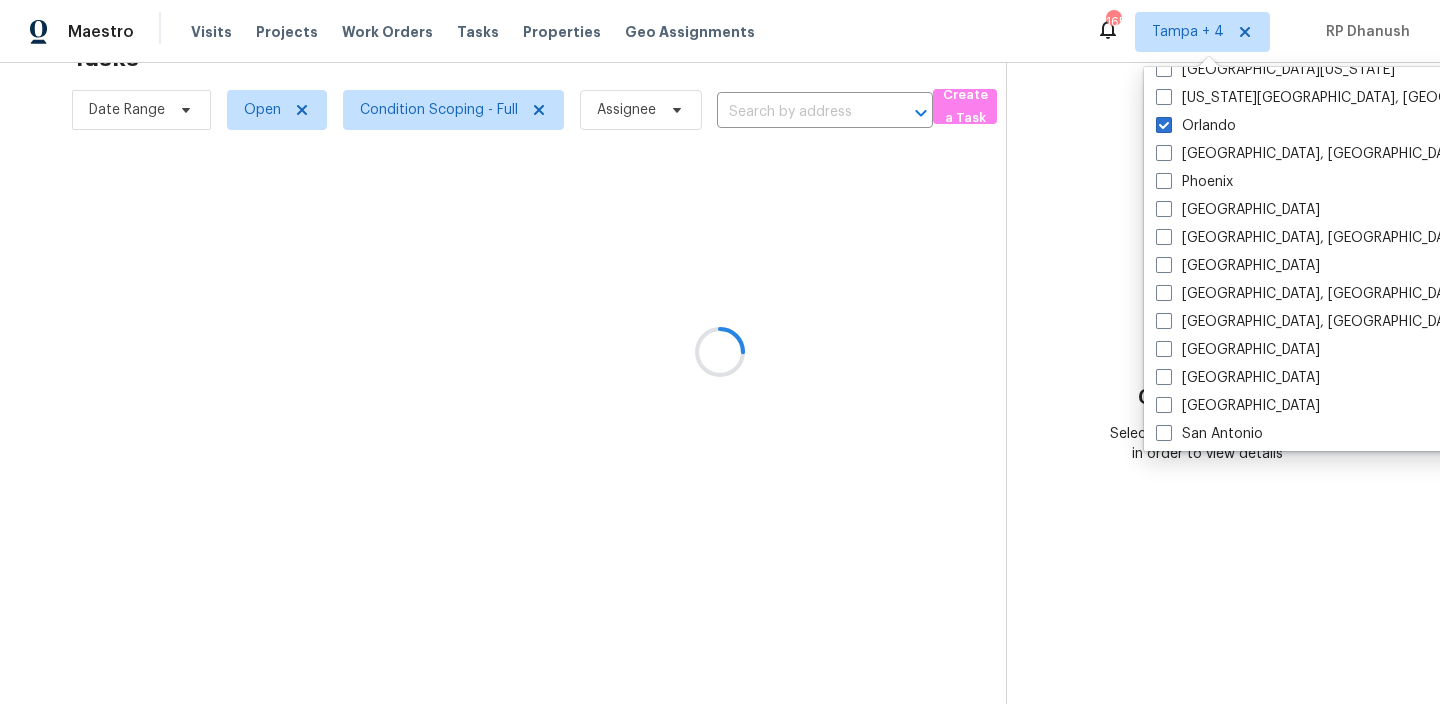 scroll, scrollTop: 1068, scrollLeft: 0, axis: vertical 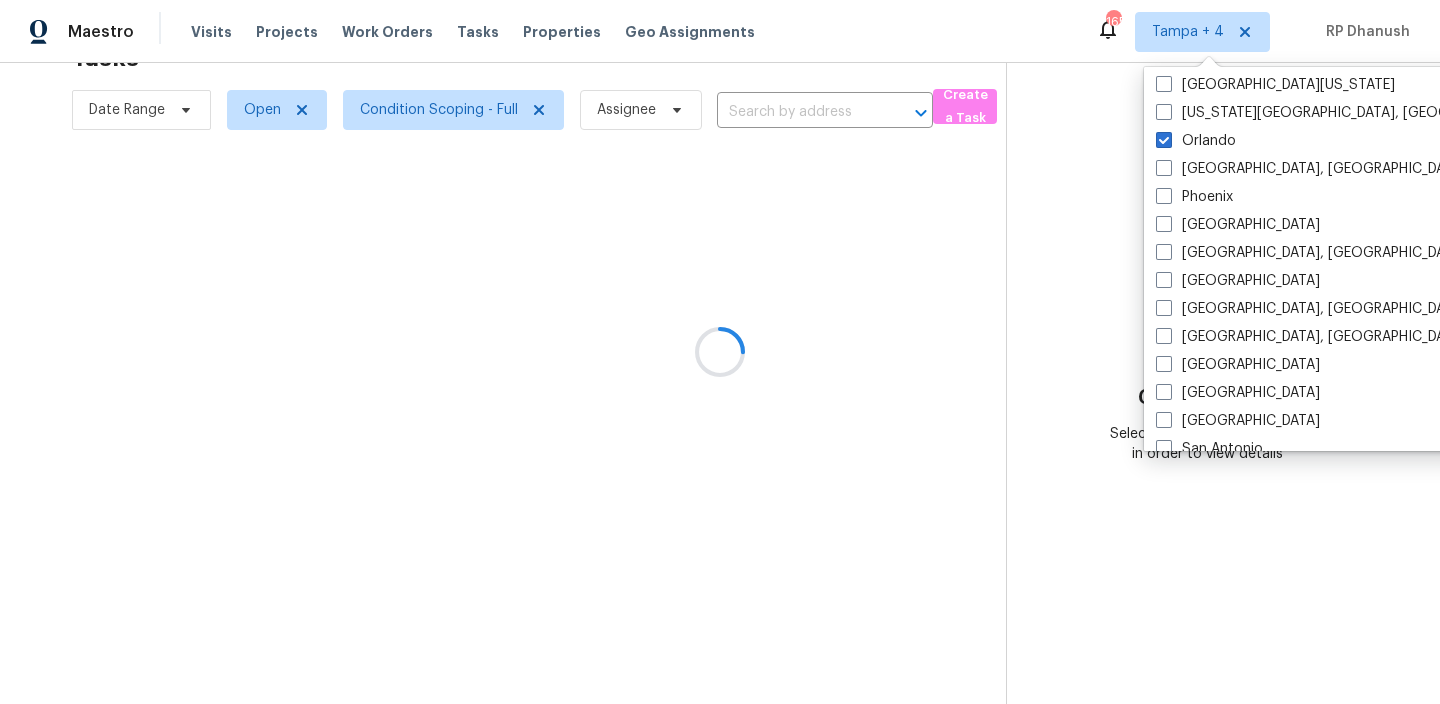 click at bounding box center (720, 352) 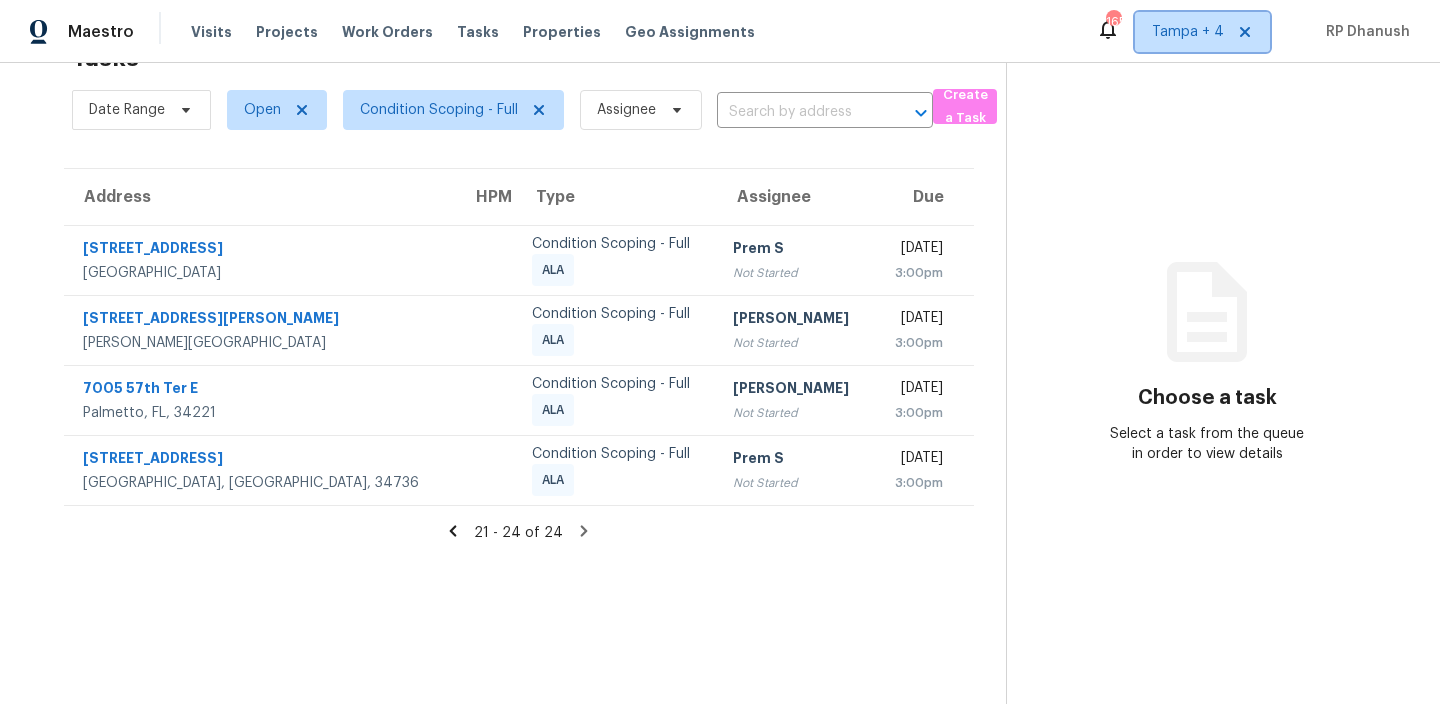 click on "Tampa + 4" at bounding box center (1188, 32) 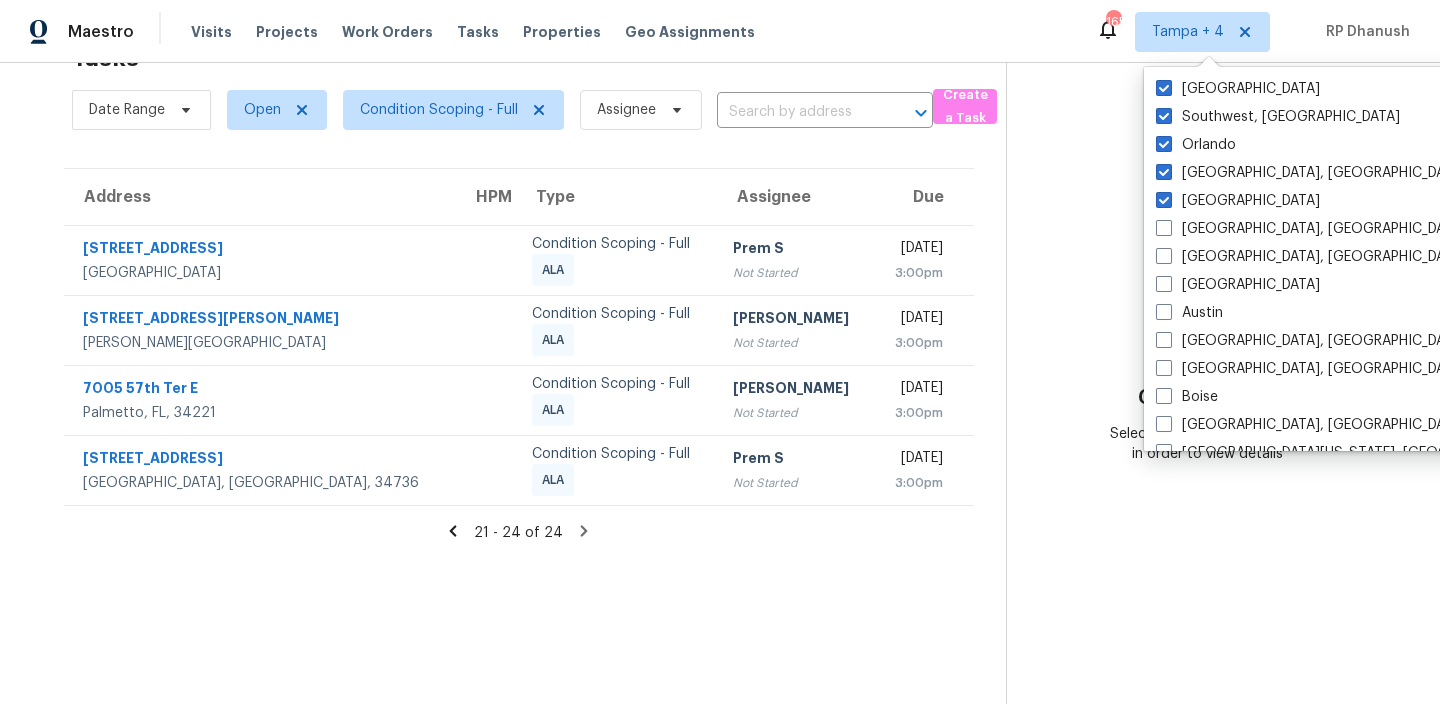 click on "Choose a task Select a task from the queue in order to view details" at bounding box center [1207, 352] 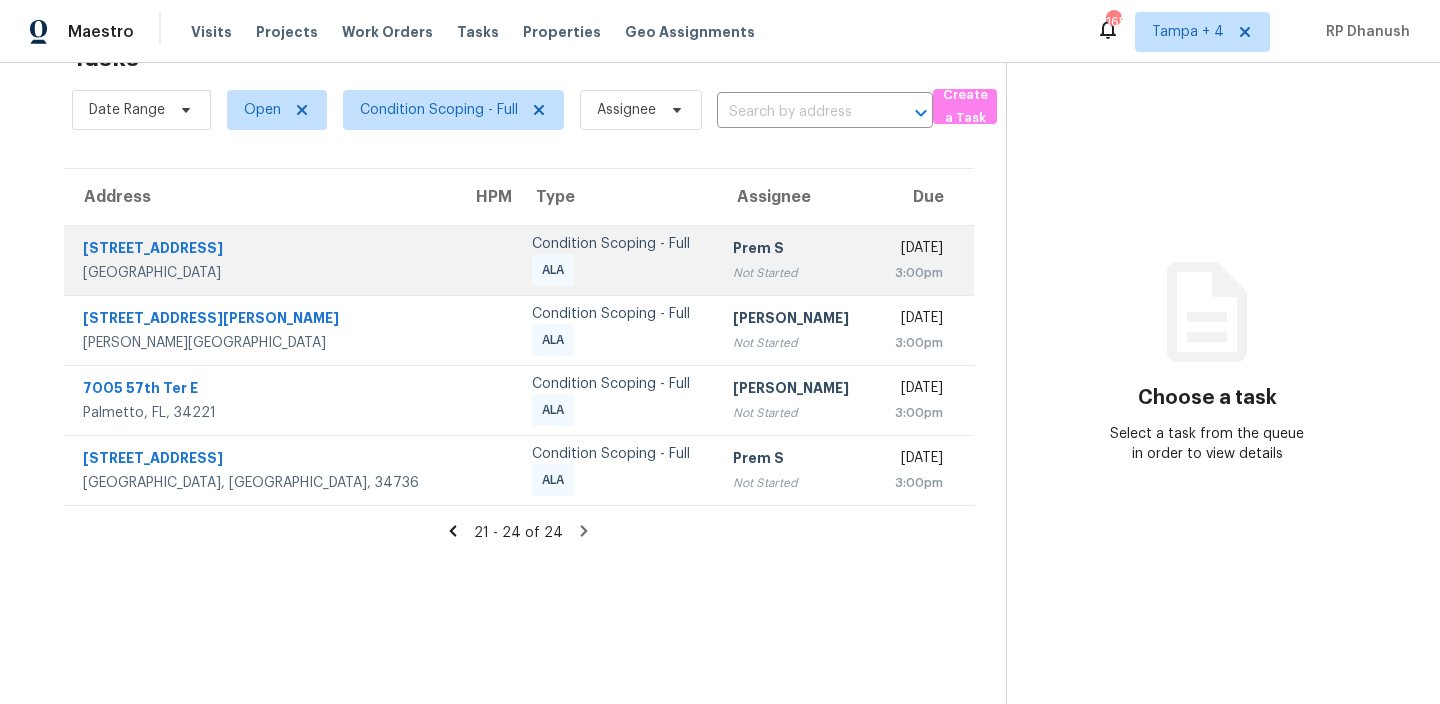 scroll, scrollTop: 0, scrollLeft: 0, axis: both 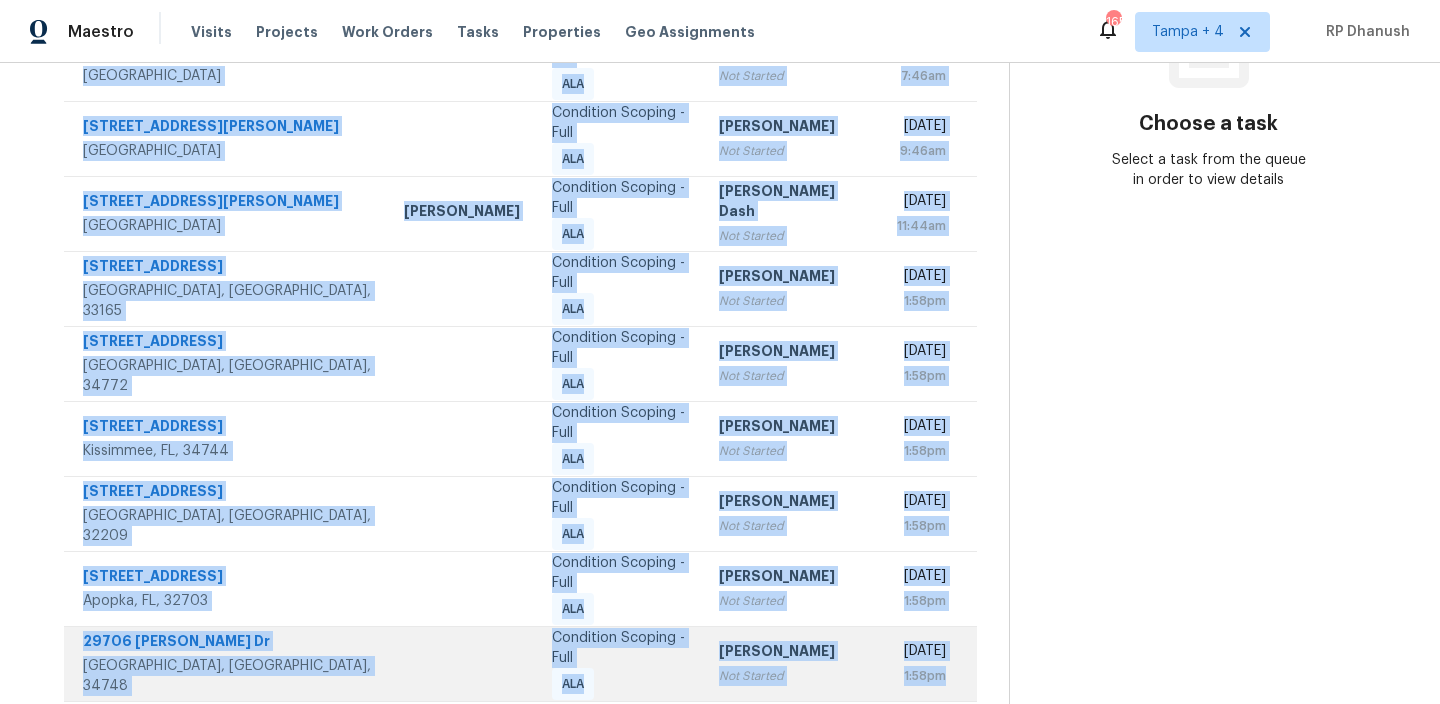 drag, startPoint x: 85, startPoint y: 233, endPoint x: 940, endPoint y: 638, distance: 946.0708 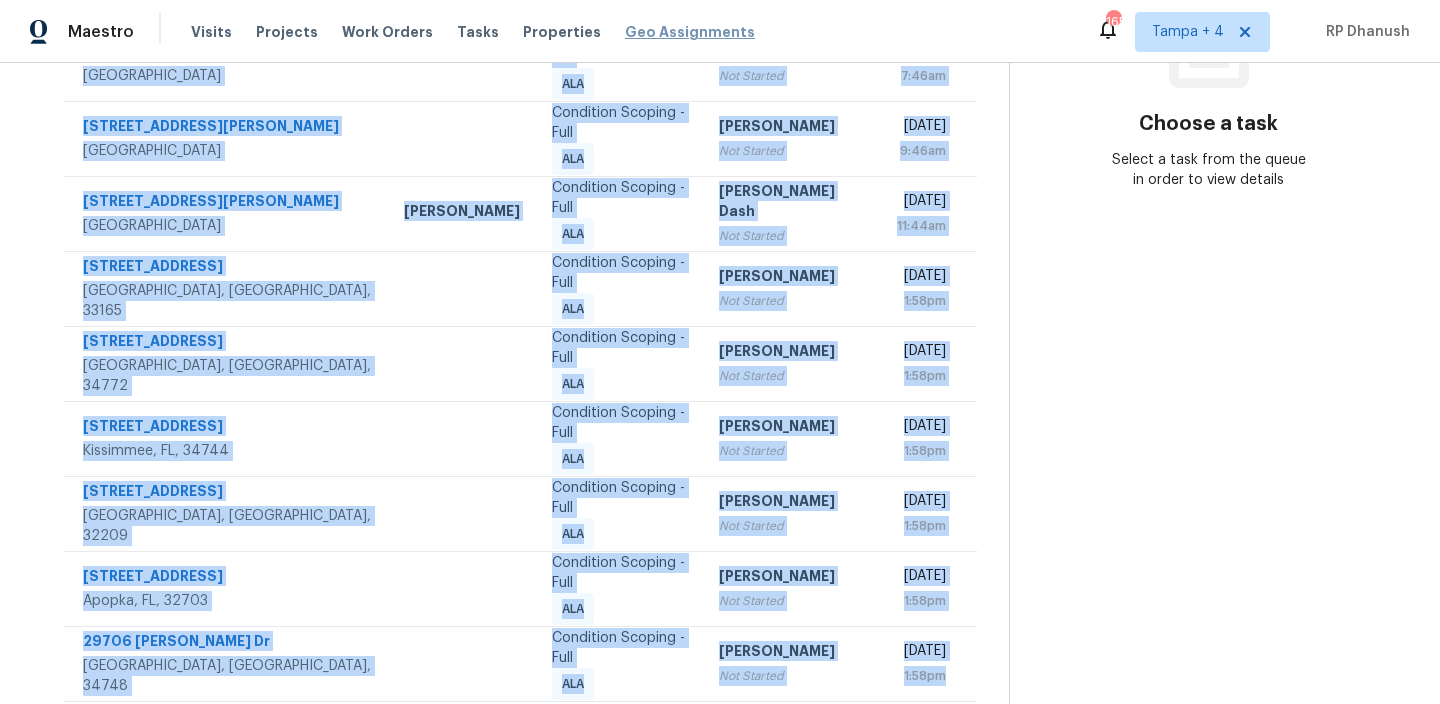 copy on "722 Chacall Loop   Mount Dora, FL, 32757 Condition Scoping - Full ALA Salma Ansari Not Started Fri, Jul 11th 2025 7:43am 24024 Augusta Dr   Corona, CA, 92883 Condition Scoping - Full ALA Sakthivel Chandran Not Started Fri, Jul 11th 2025 7:46am 5742 Fletcher St   Hollywood, FL, 33023 Condition Scoping - Full ALA Rajesh M Not Started Fri, Jul 11th 2025 9:46am 5161 Cromey Rd   North Port, FL, 34288 Naomi Ferreira Condition Scoping - Full ALA Soumya Ranjan Dash Not Started Fri, Jul 11th 2025 11:44am 10030 SW 54th St   Miami, FL, 33165 Condition Scoping - Full ALA Hariharan GV Not Started Fri, Jul 11th 2025 1:58pm 4991 Silver Thistle Ln   Saint Cloud, FL, 34772 Condition Scoping - Full ALA Hariharan GV Not Started Fri, Jul 11th 2025 1:58pm 1563 Cross Prairie Pkwy   Kissimmee, FL, 34744 Condition Scoping - Full ALA Vigneshwaran B Not Started Fri, Jul 11th 2025 1:58pm 1125 W 29th St   Jacksonville, FL, 32209 Condition Scoping - Full ALA Hariharan GV Not Started Fri, Jul 11th 2025 1:58pm 241 Dovetail Ct   Apopka, ..." 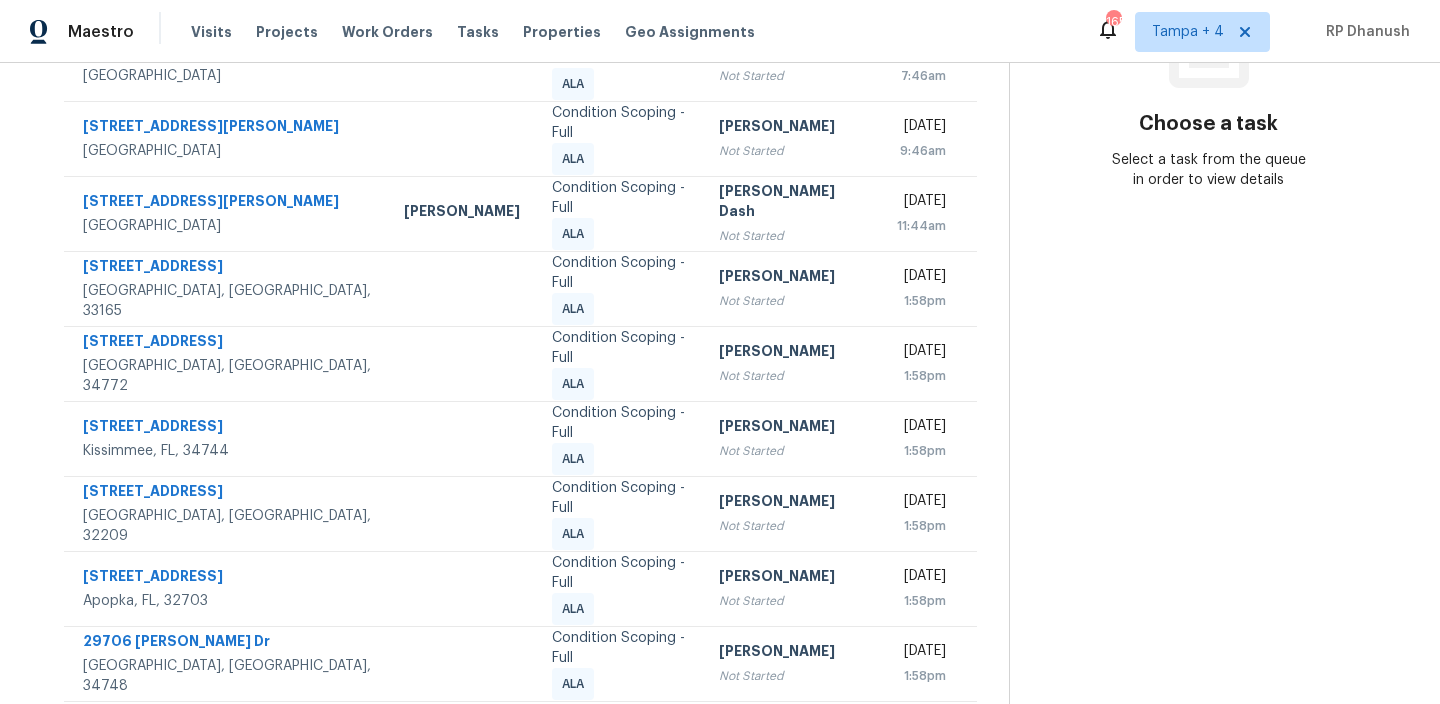 click 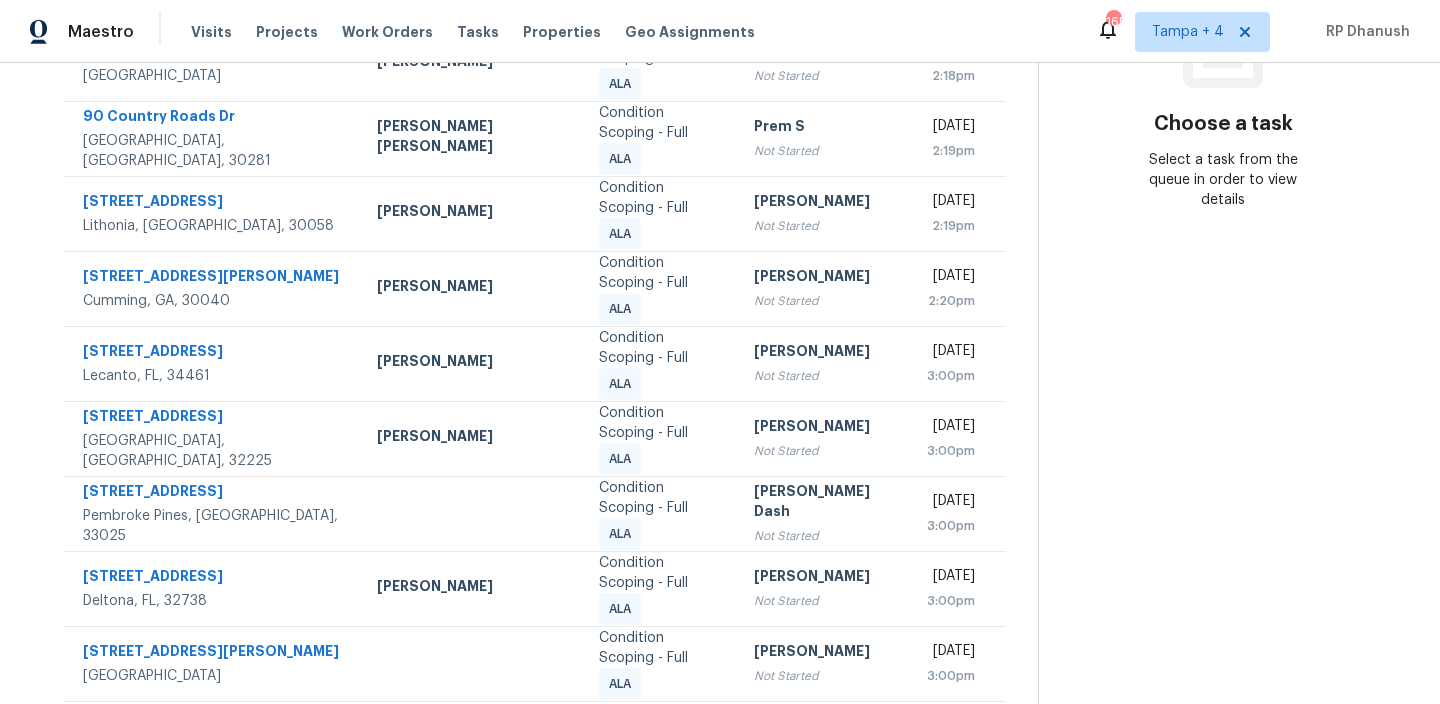 scroll, scrollTop: 24, scrollLeft: 0, axis: vertical 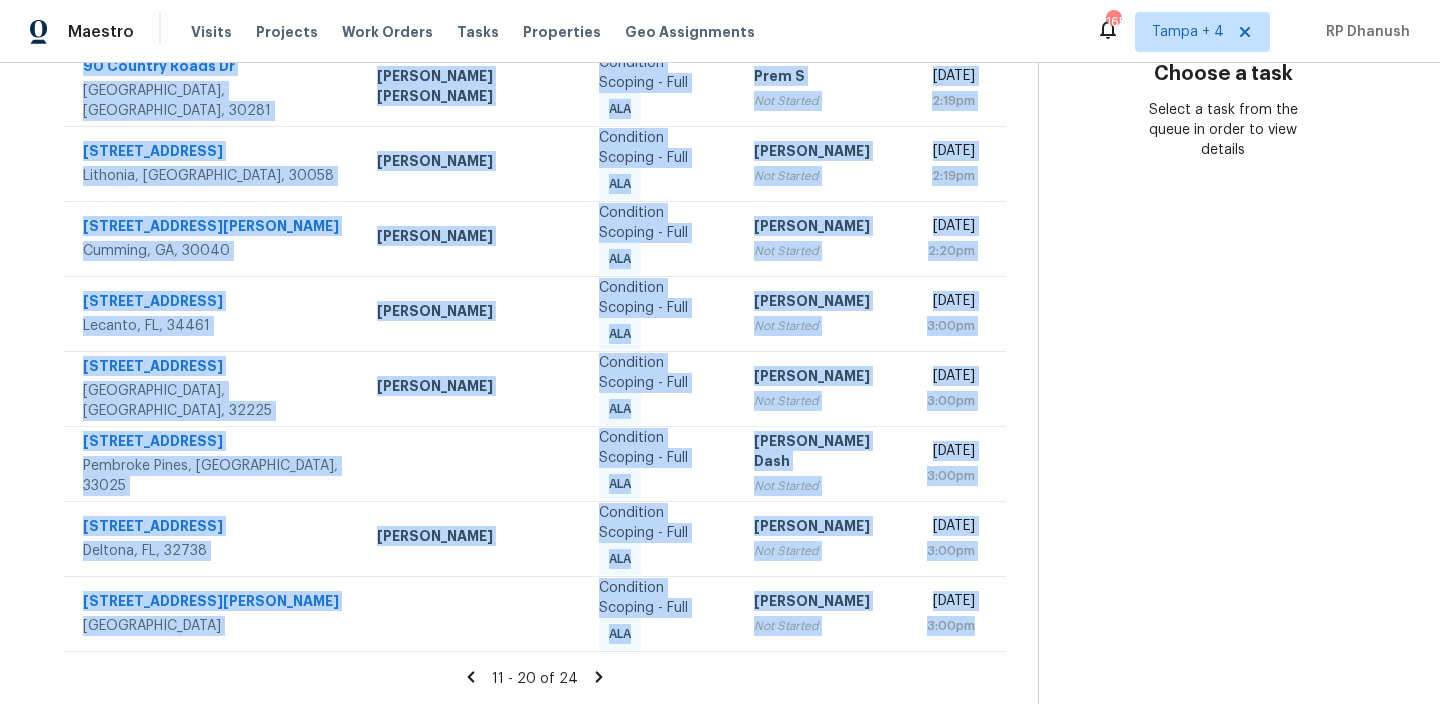 drag, startPoint x: 82, startPoint y: 278, endPoint x: 948, endPoint y: 654, distance: 944.1038 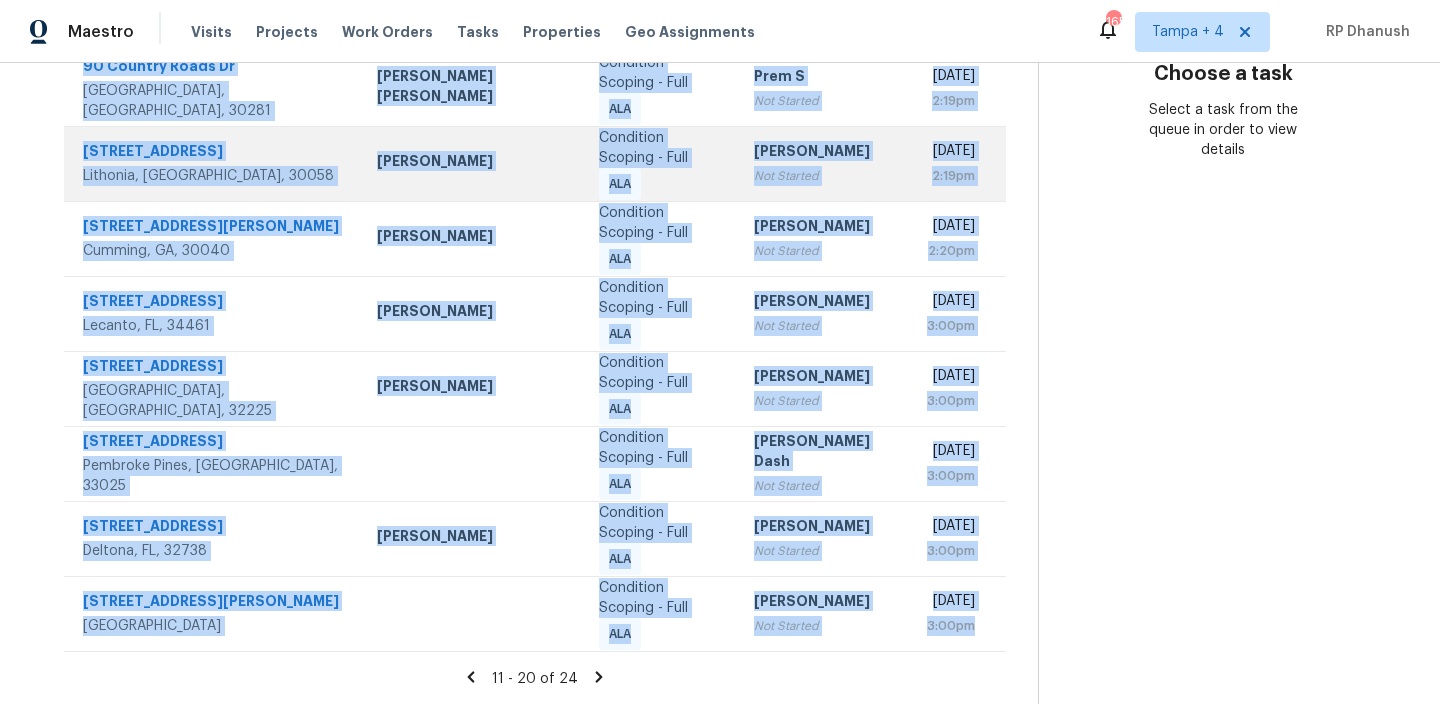 copy on "150 Knightsbridge Cir   Davenport, FL, 33896 Condition Scoping - Full ALA Hariharan GV Not Started Fri, Jul 11th 2025 1:58pm 4942 Creekside Ln   Powder Springs, GA, 30127 Mirsad Srna Condition Scoping - Full ALA Hariharan GV Not Started Fri, Jul 11th 2025 2:18pm 90 Country Roads Dr   Stockbridge, GA, 30281 Marcos Ricardo Resendiz Condition Scoping - Full ALA Prem S Not Started Fri, Jul 11th 2025 2:19pm 7712 Rockbridge Rd   Lithonia, GA, 30058 Ryan Fogarty Condition Scoping - Full ALA Hariharan GV Not Started Fri, Jul 11th 2025 2:19pm 4740 Arbor Meadows Dr   Cumming, GA, 30040 Tyler Payne Condition Scoping - Full ALA Hariharan GV Not Started Fri, Jul 11th 2025 2:20pm 2636 W Pharaoh Ct   Lecanto, FL, 34461 Dennis Ulmer Condition Scoping - Full ALA Vigneshwaran B Not Started Fri, Jul 11th 2025 3:00pm 4923 Wild Heron Way   Jacksonville, FL, 32225 Melissa Mossbrooks Condition Scoping - Full ALA Salma Ansari Not Started Fri, Jul 11th 2025 3:00pm 9740 SW 13th St   Pembroke Pines, FL, 33025 Condition Scoping - Ful..." 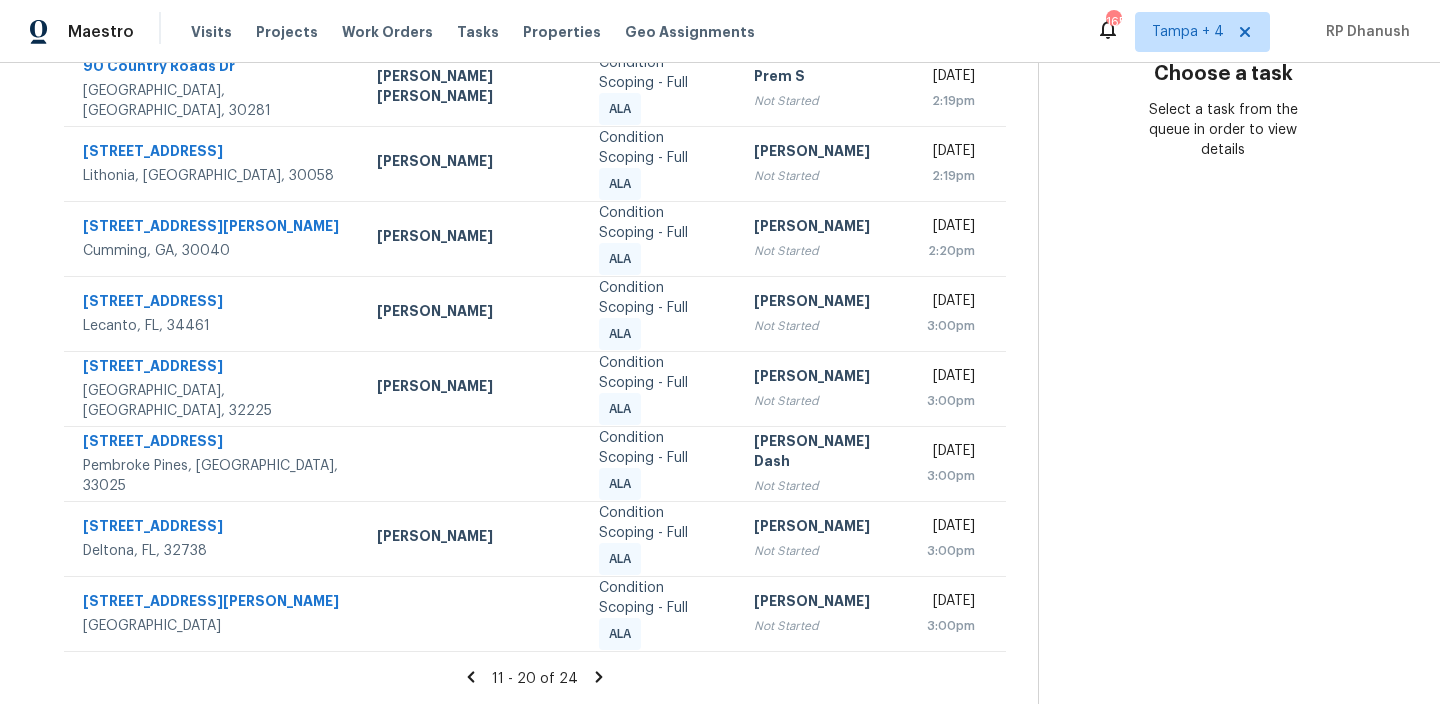 click 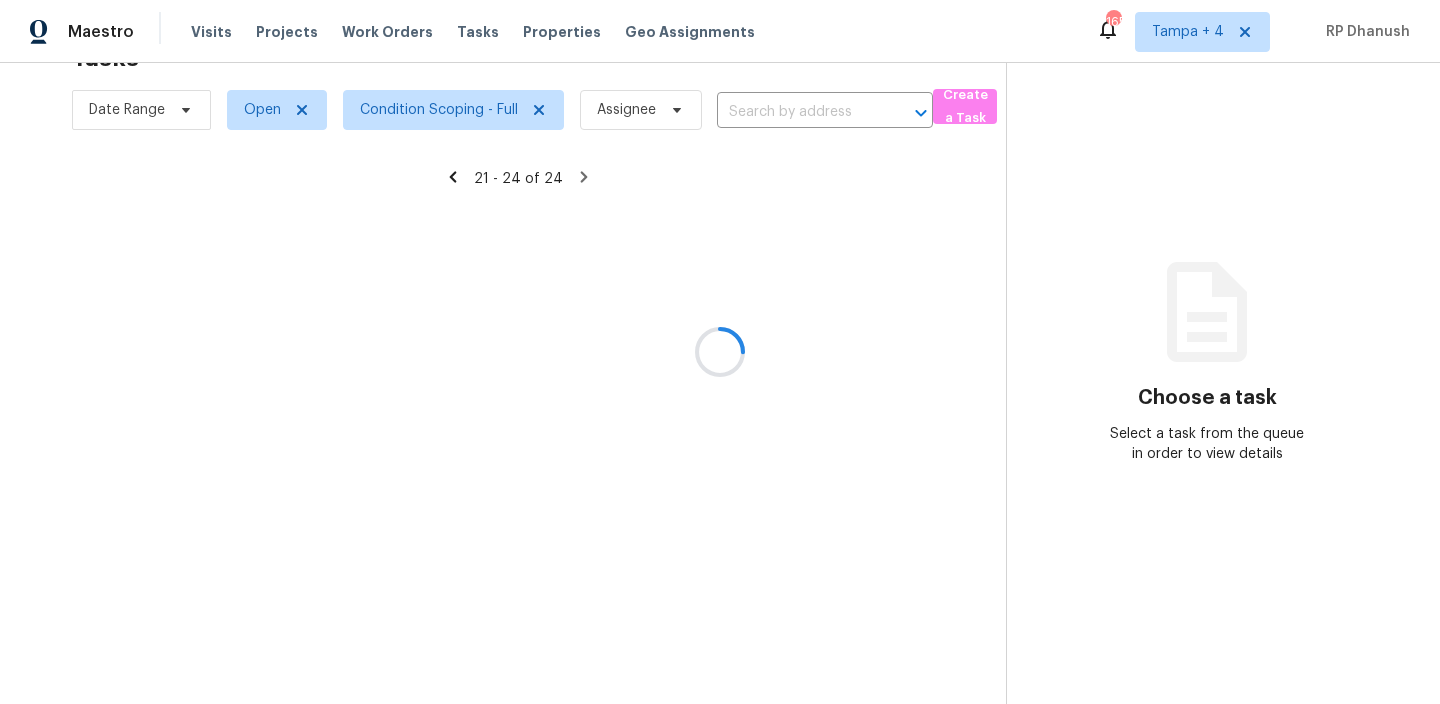 scroll, scrollTop: 63, scrollLeft: 0, axis: vertical 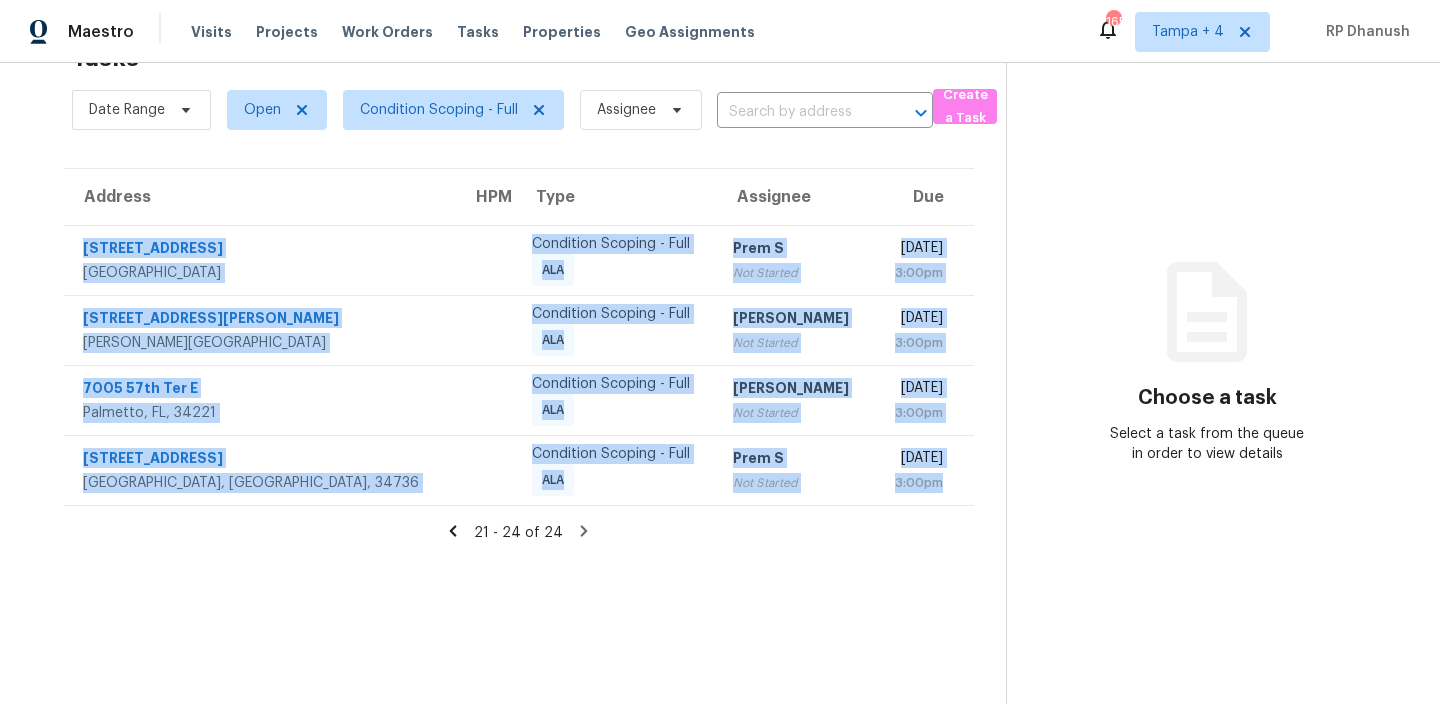 drag, startPoint x: 77, startPoint y: 239, endPoint x: 955, endPoint y: 518, distance: 921.2627 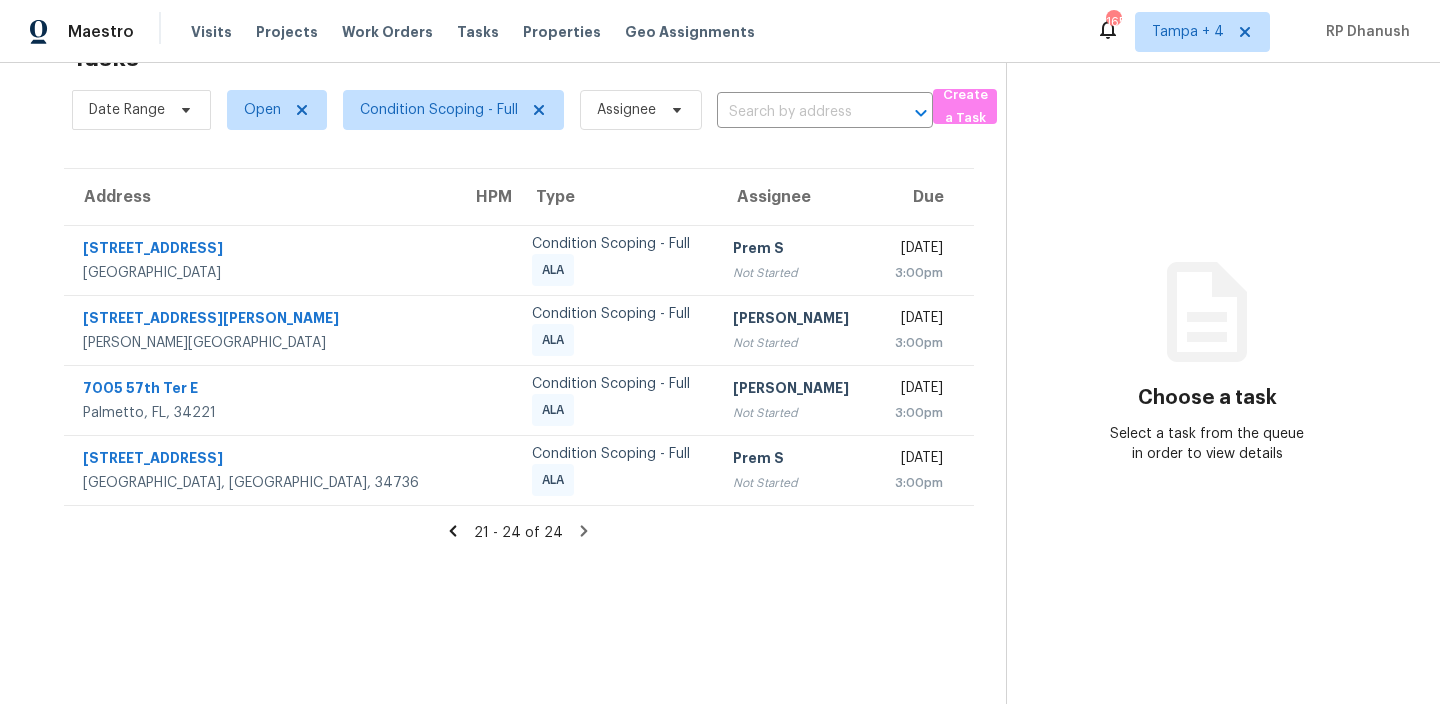 click on "Choose a task Select a task from the queue in order to view details" at bounding box center (1207, 352) 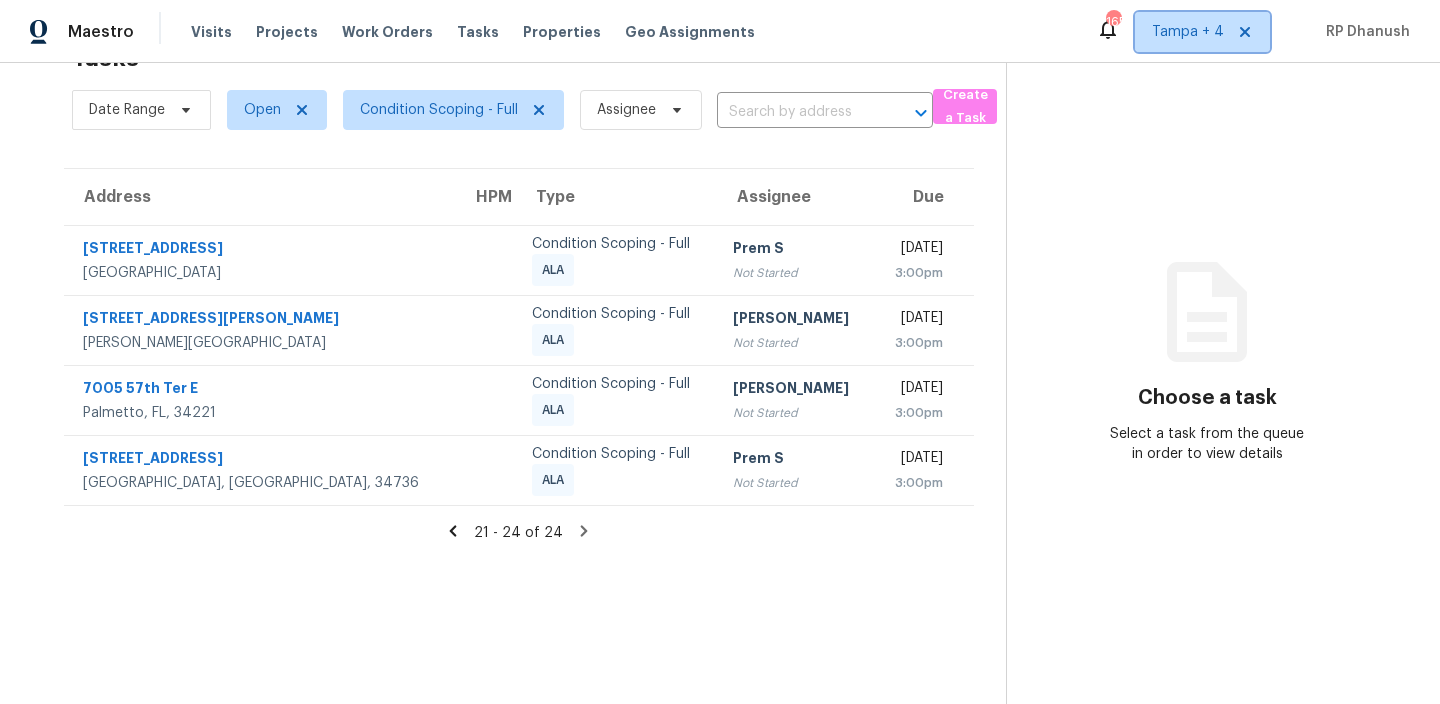 click on "Tampa + 4" at bounding box center (1188, 32) 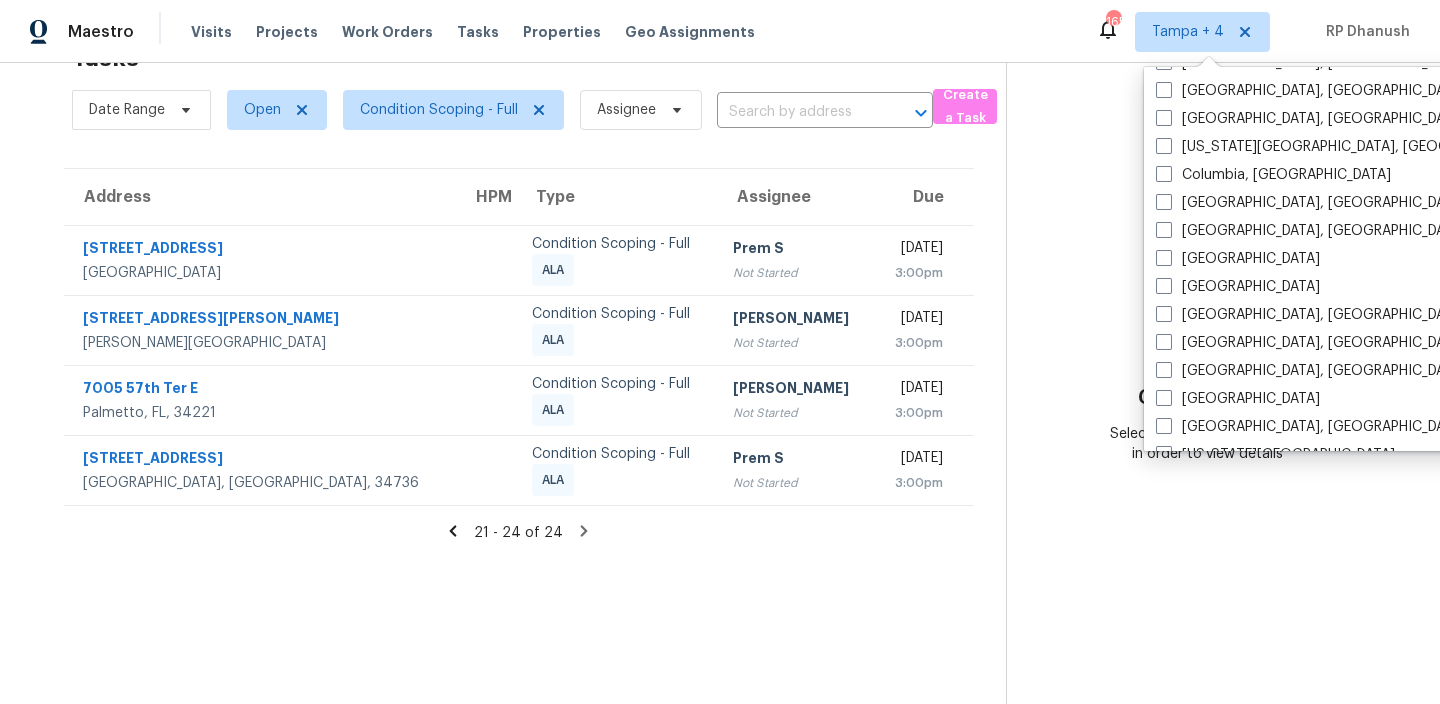 scroll, scrollTop: 504, scrollLeft: 0, axis: vertical 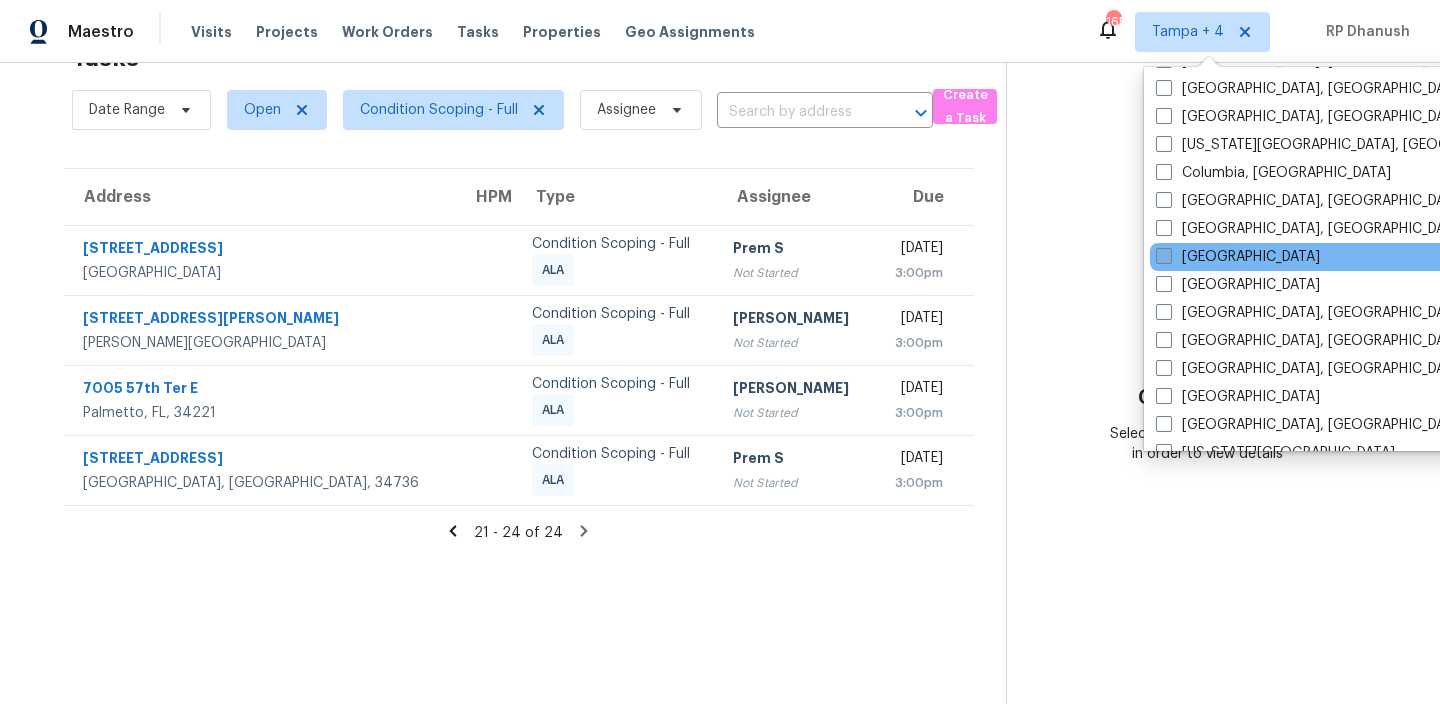 click on "[GEOGRAPHIC_DATA]" at bounding box center [1238, 257] 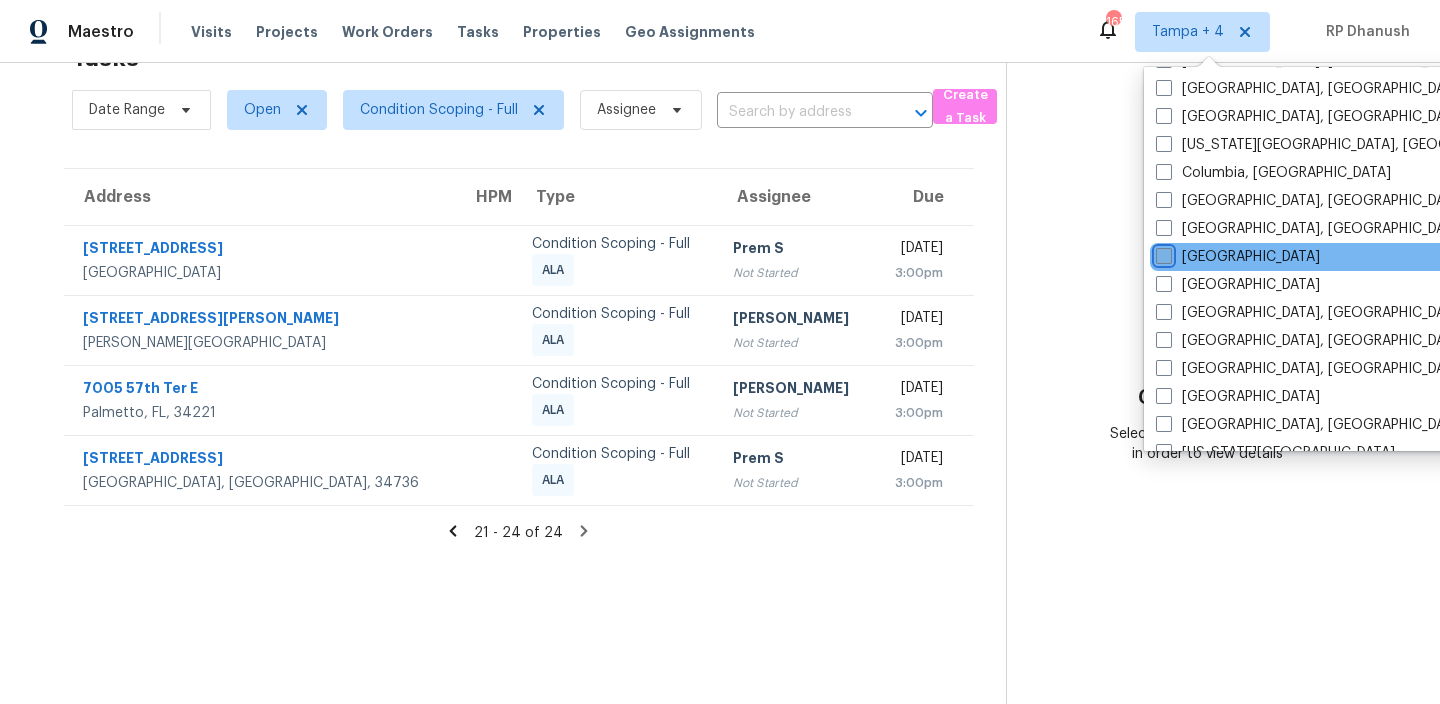 click on "[GEOGRAPHIC_DATA]" at bounding box center [1162, 253] 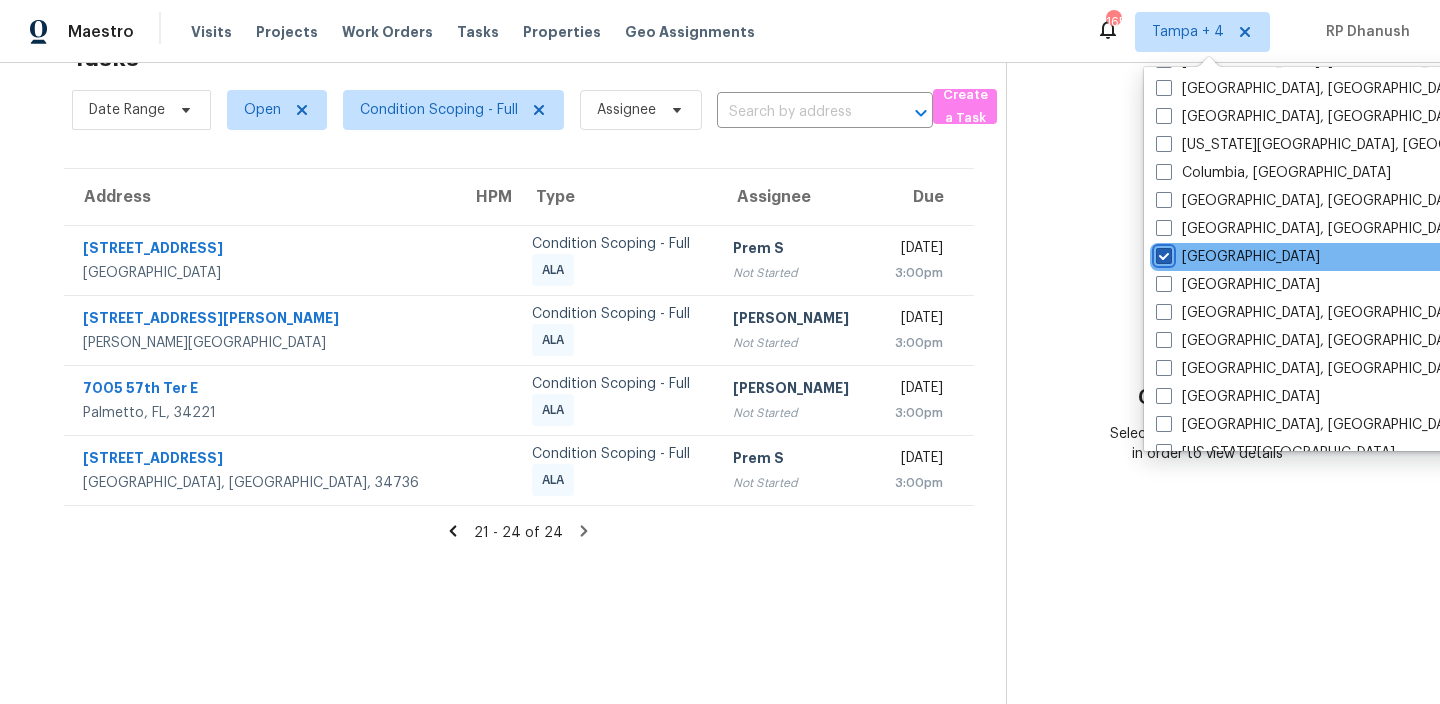 checkbox on "true" 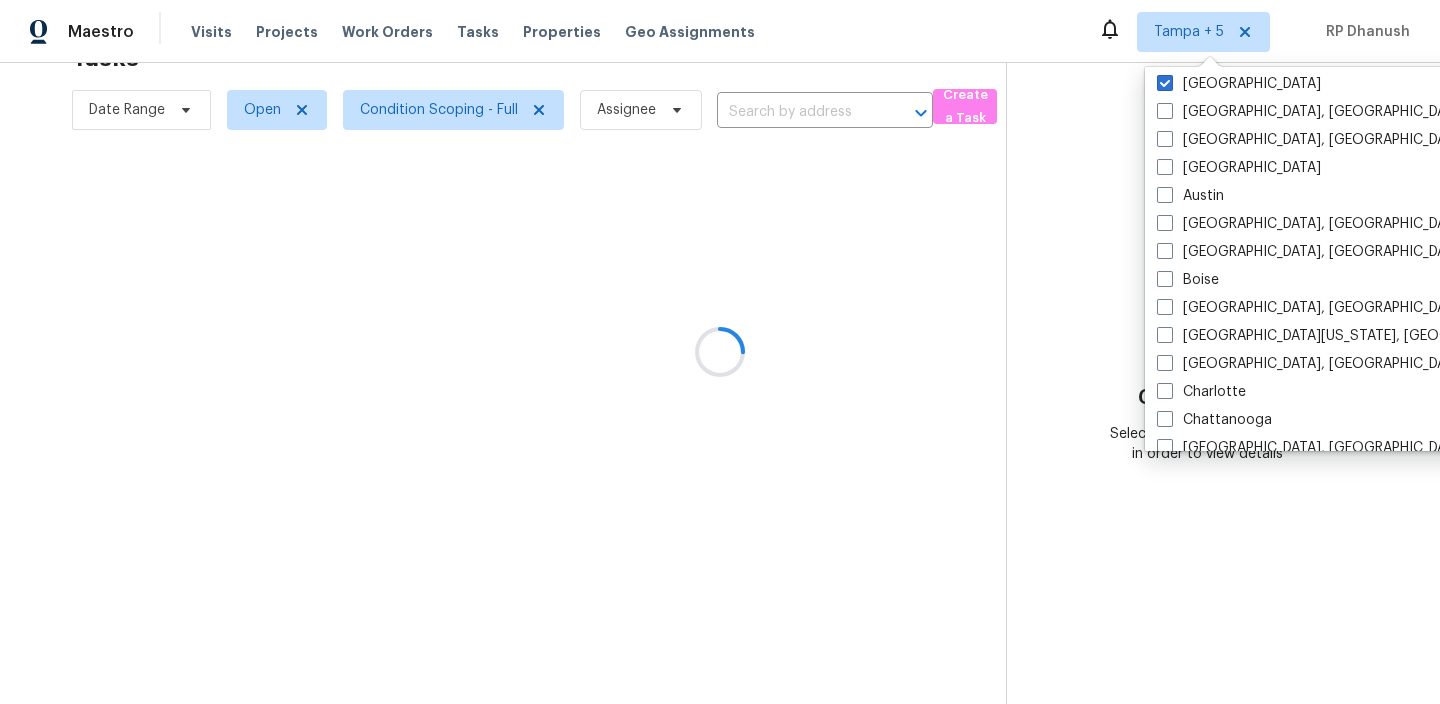 scroll, scrollTop: 0, scrollLeft: 0, axis: both 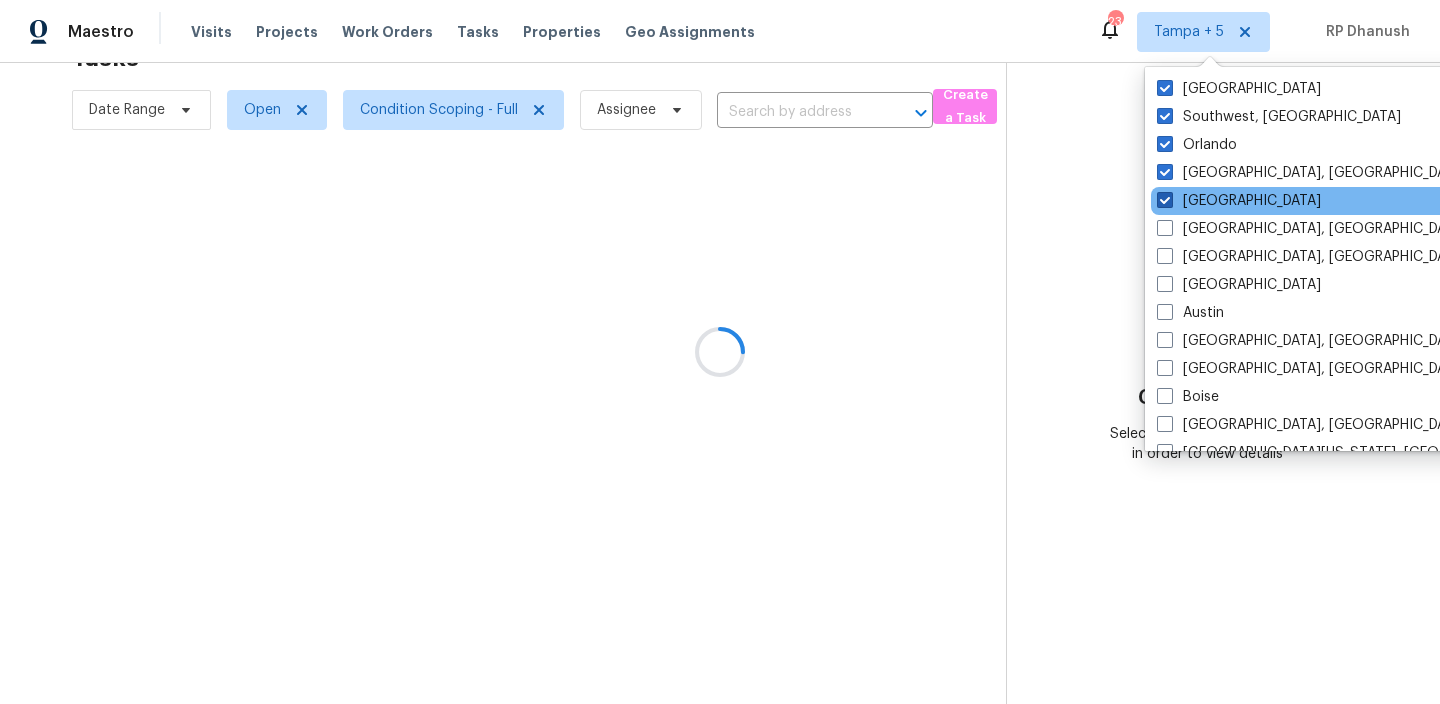 click on "[GEOGRAPHIC_DATA]" at bounding box center [1239, 201] 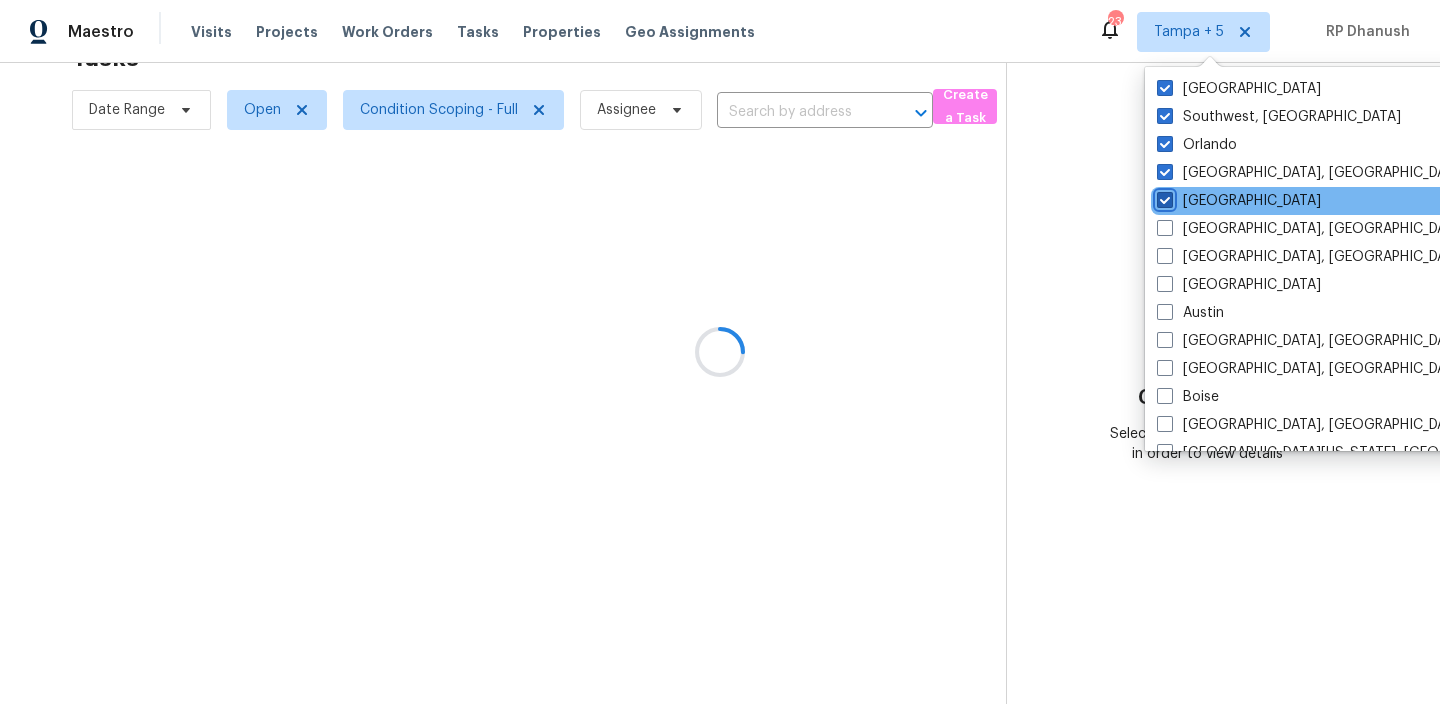click on "[GEOGRAPHIC_DATA]" at bounding box center [1163, 197] 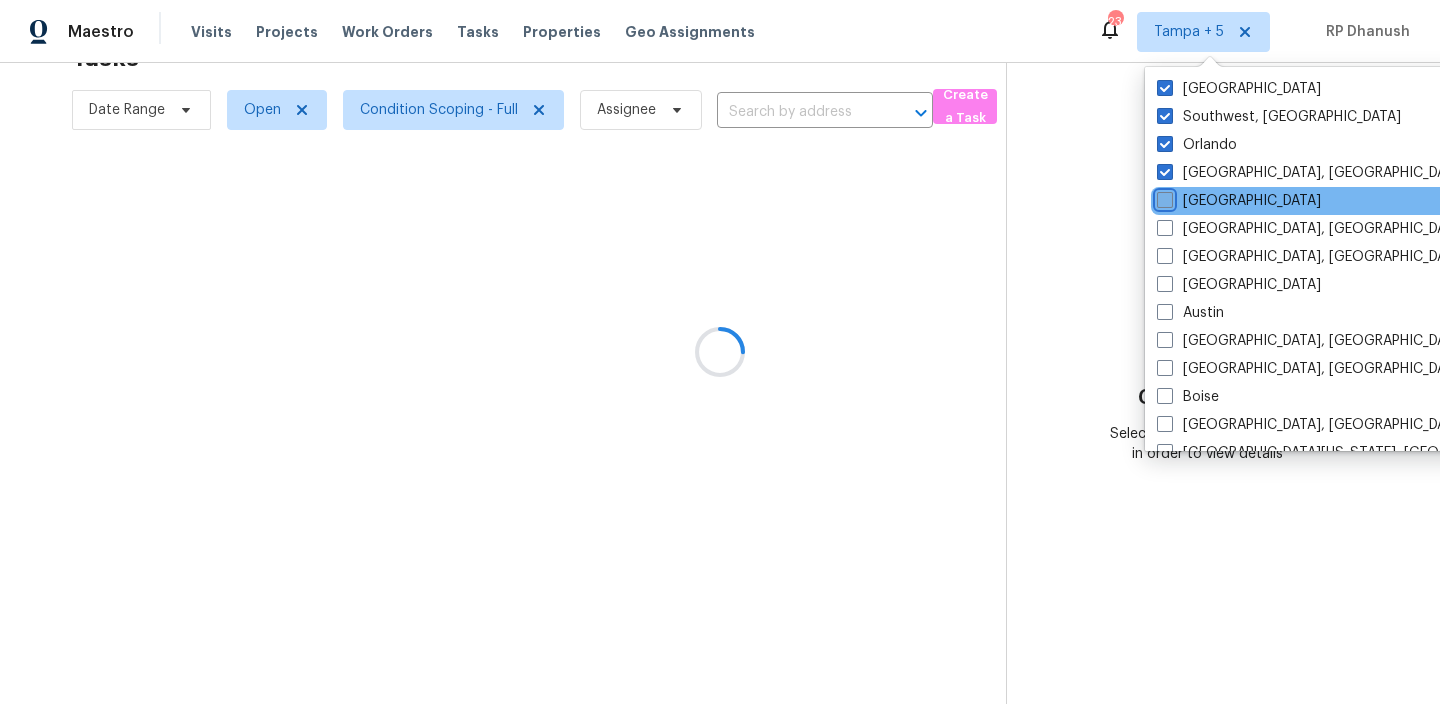 checkbox on "false" 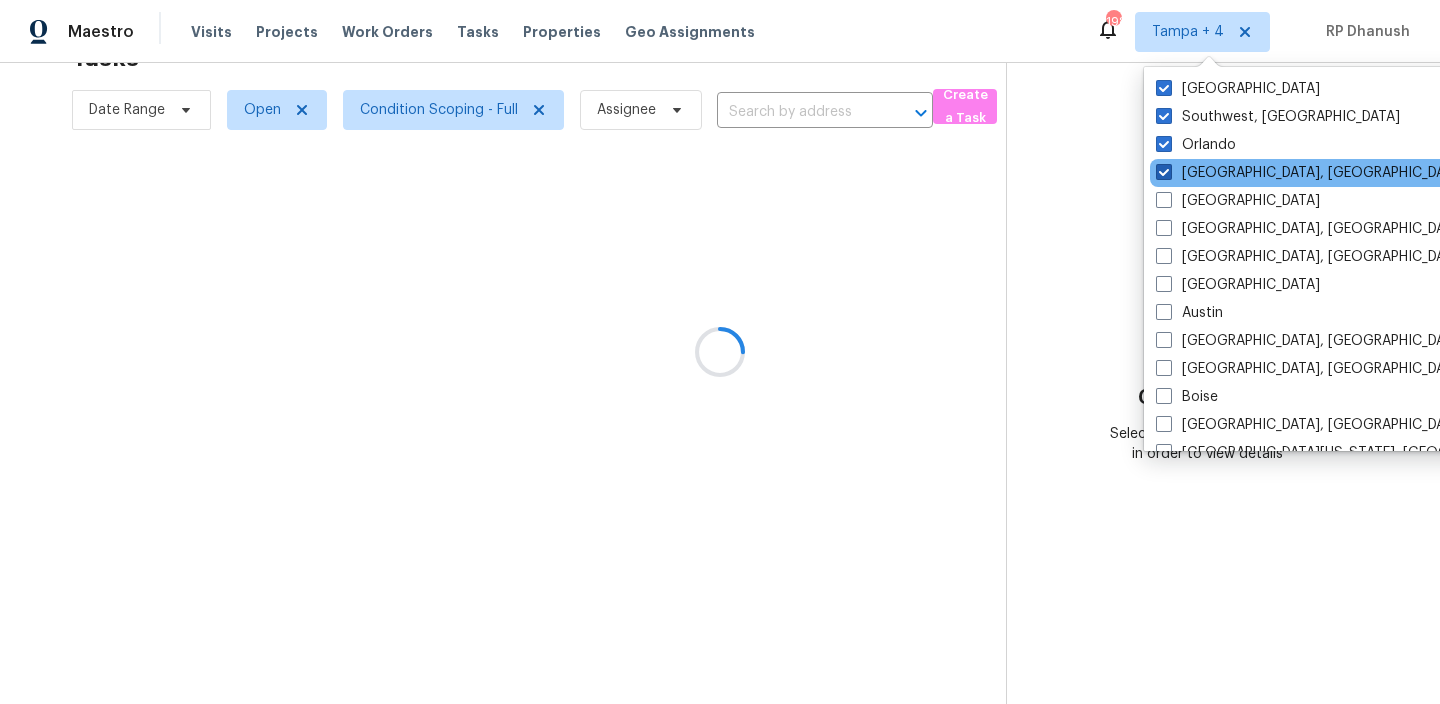 click on "[GEOGRAPHIC_DATA], [GEOGRAPHIC_DATA]" at bounding box center [1311, 173] 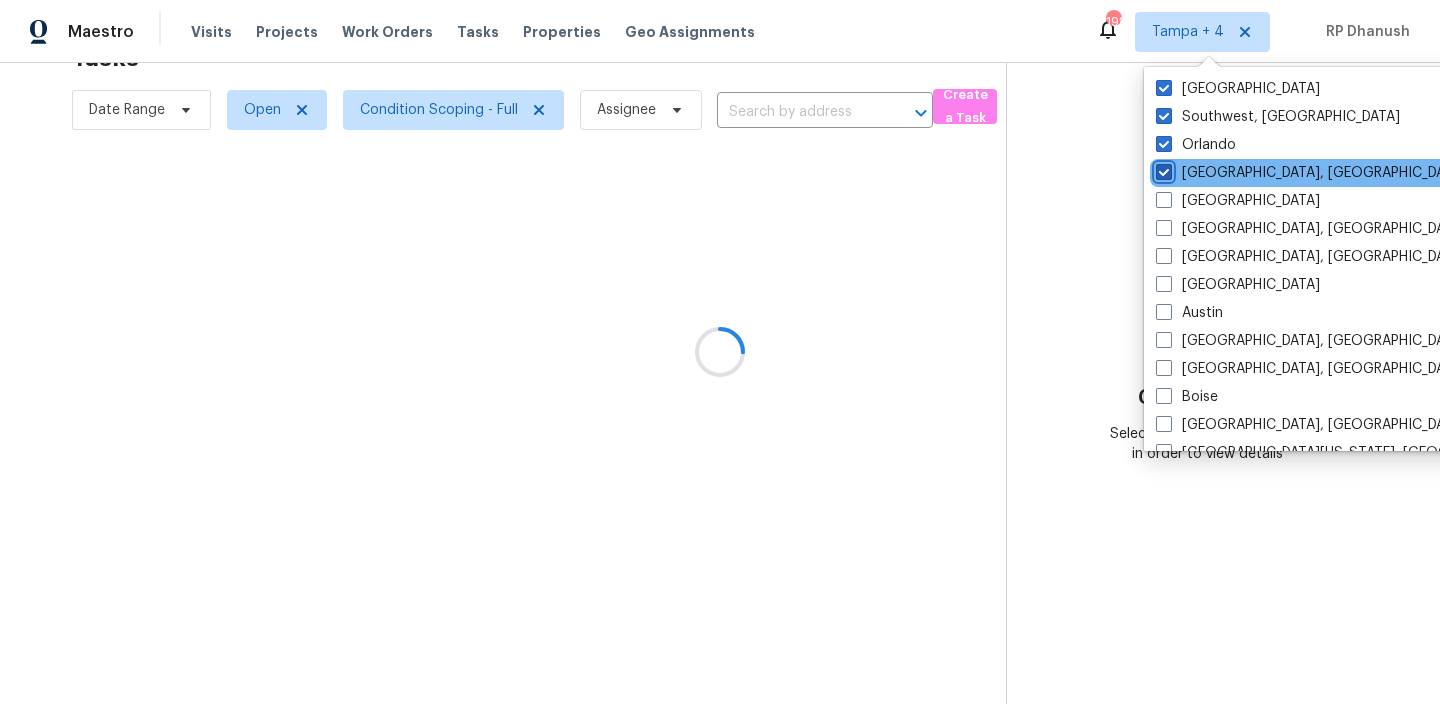 click on "[GEOGRAPHIC_DATA], [GEOGRAPHIC_DATA]" at bounding box center [1162, 169] 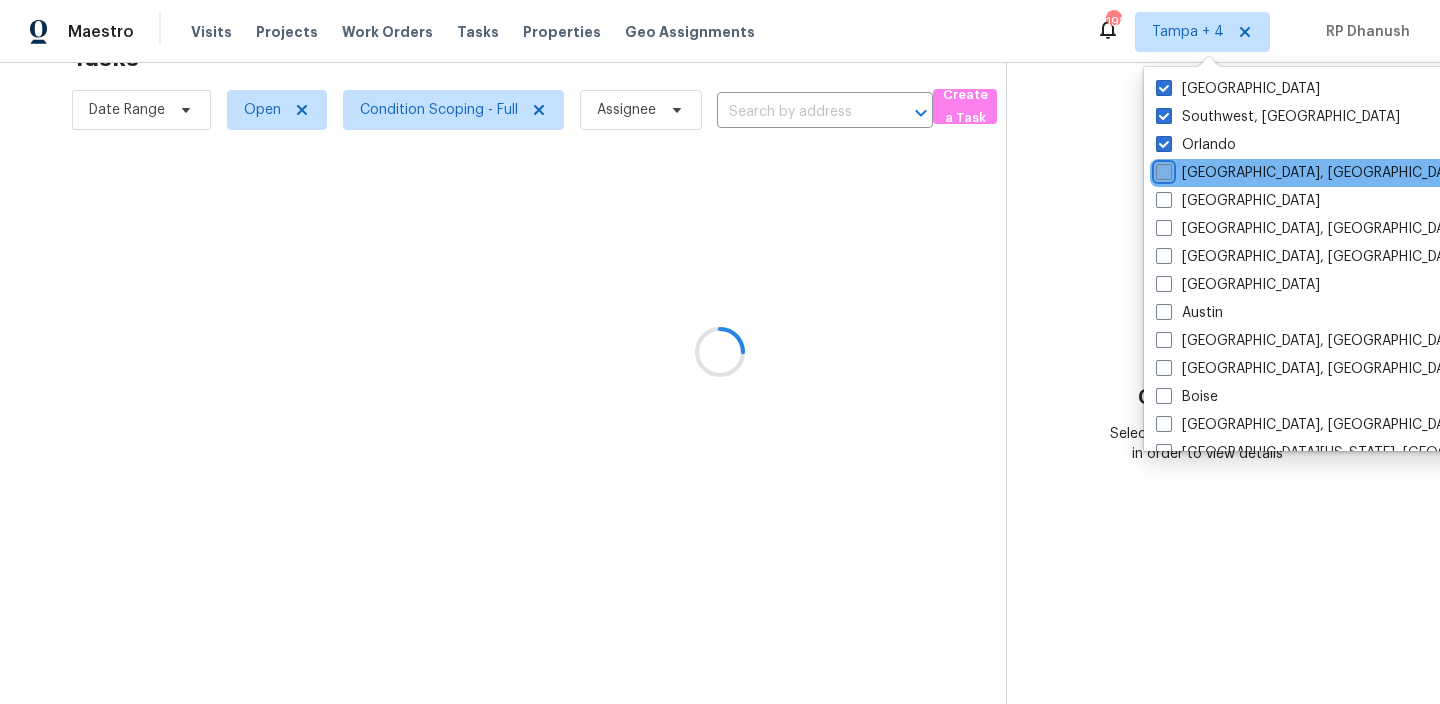 checkbox on "false" 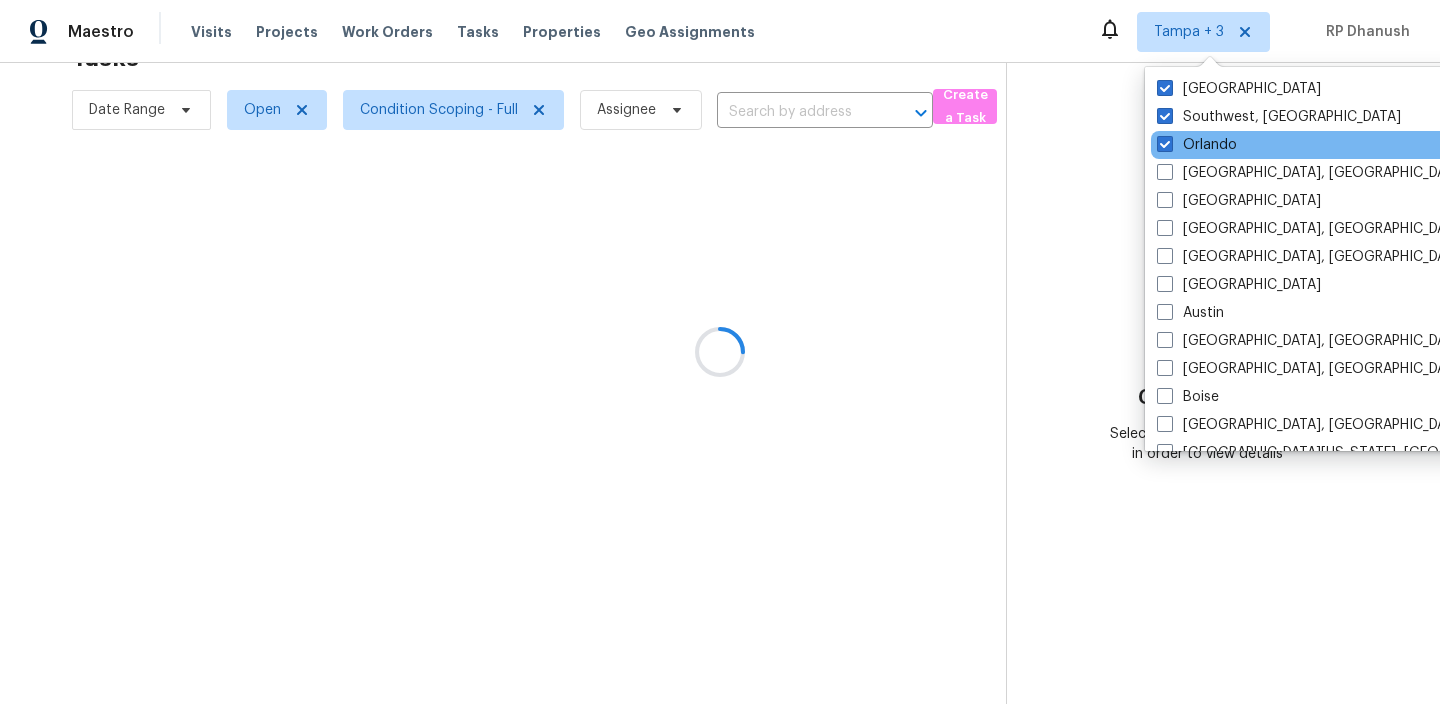 click on "Orlando" at bounding box center (1352, 145) 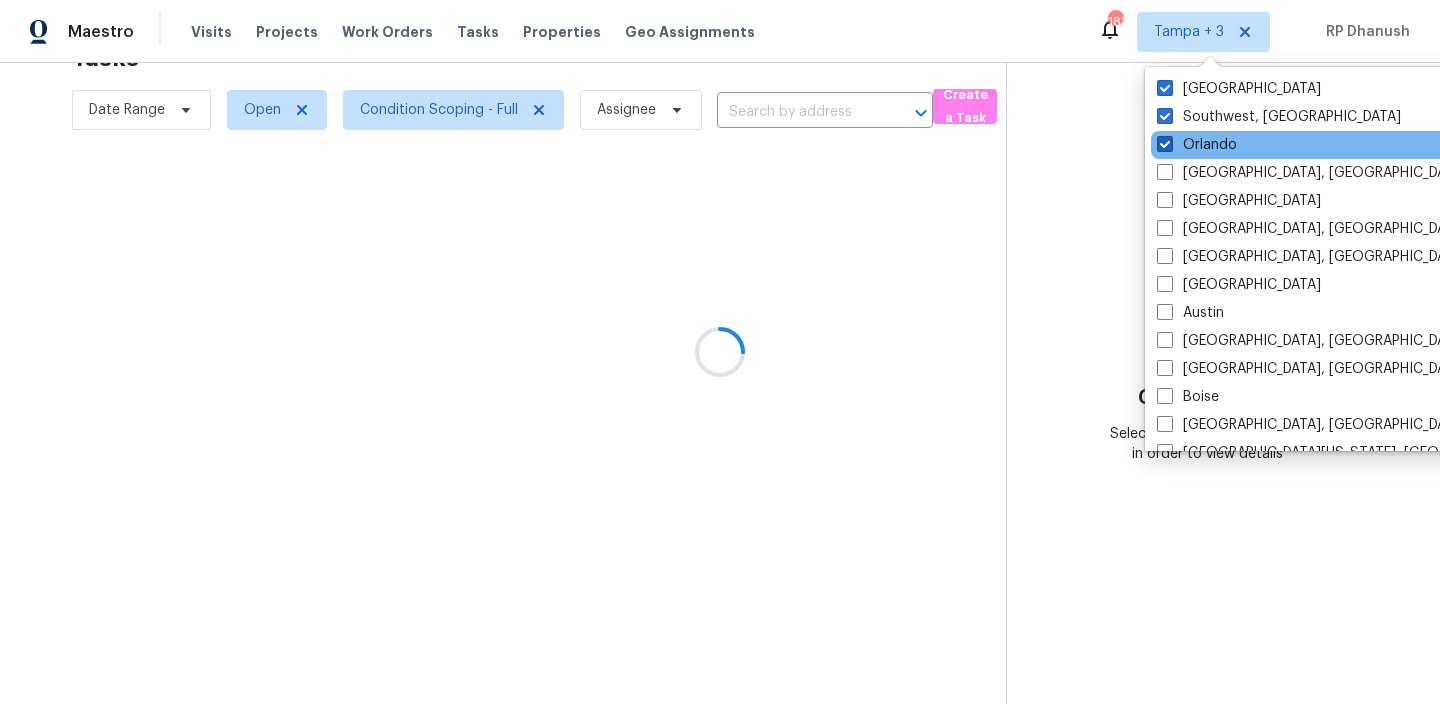 click on "Orlando" at bounding box center (1197, 145) 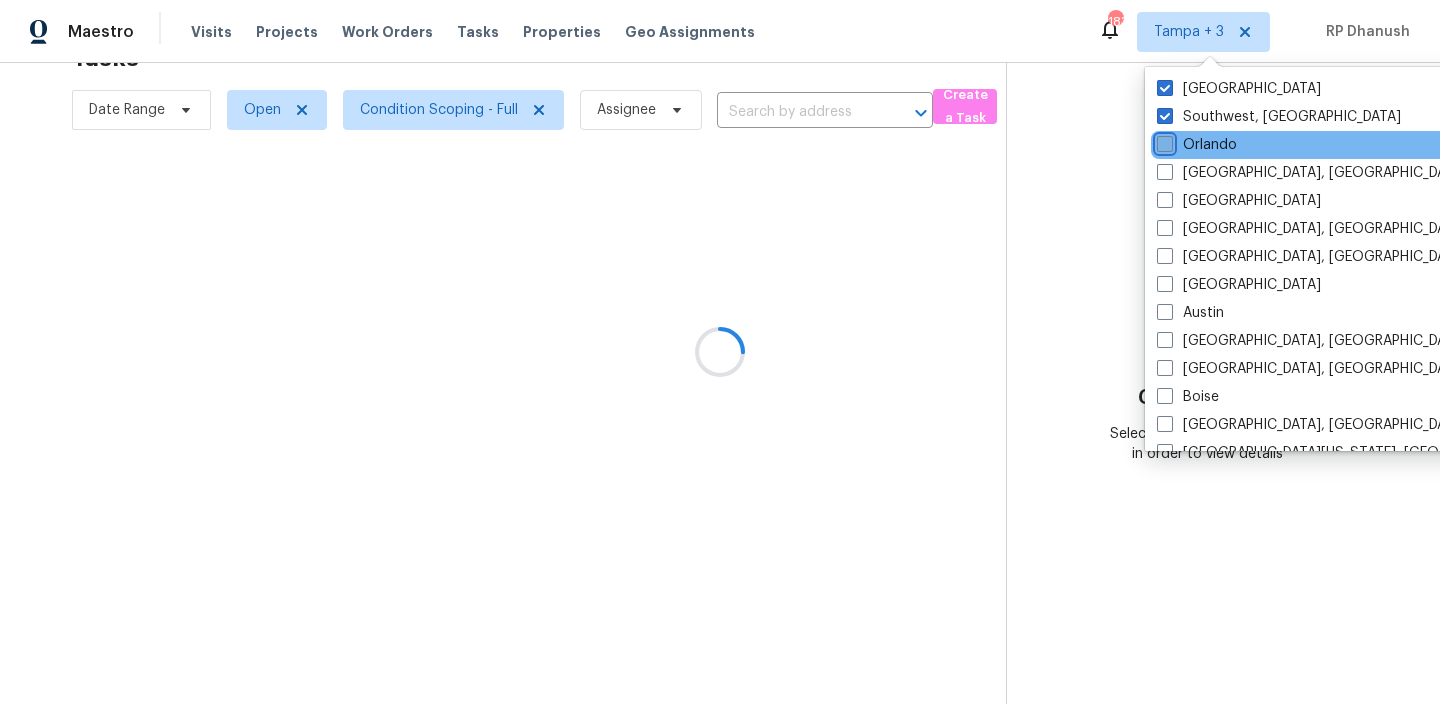 checkbox on "false" 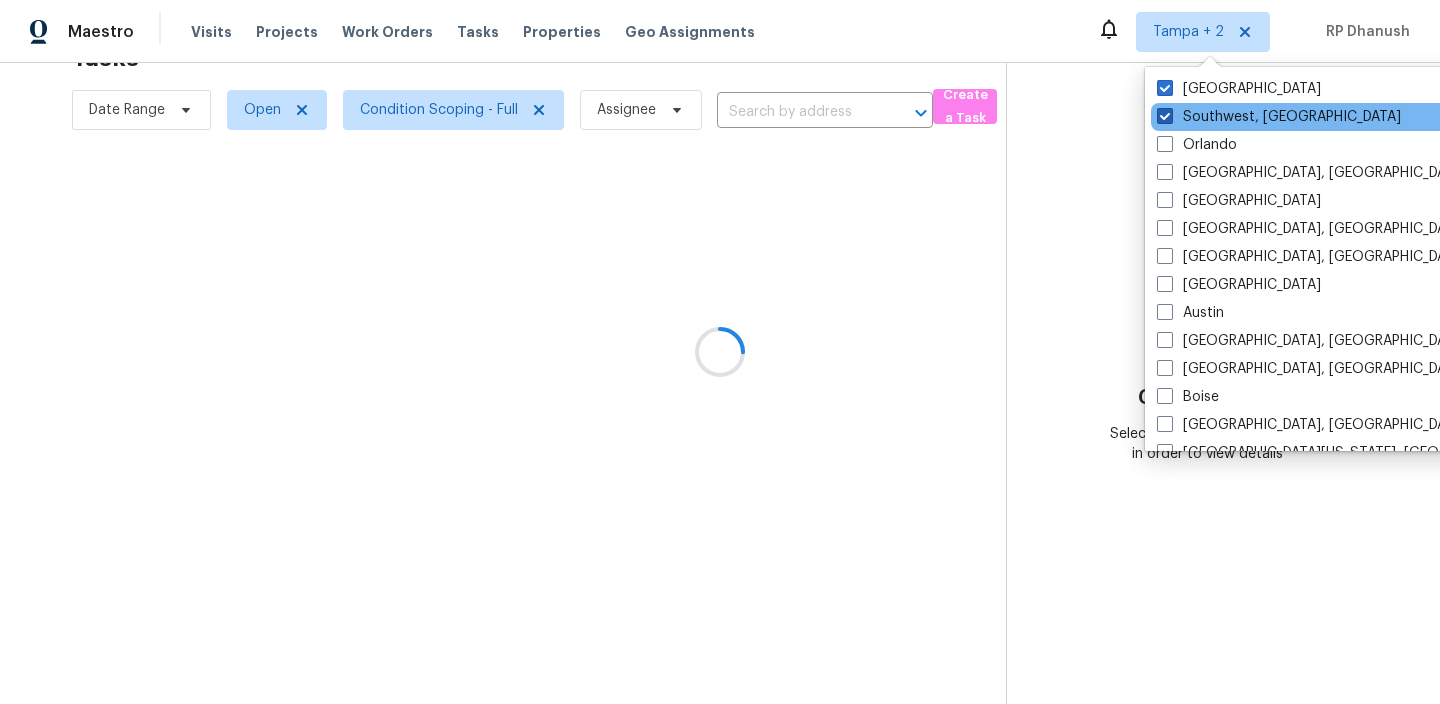click on "Southwest, [GEOGRAPHIC_DATA]" at bounding box center (1279, 117) 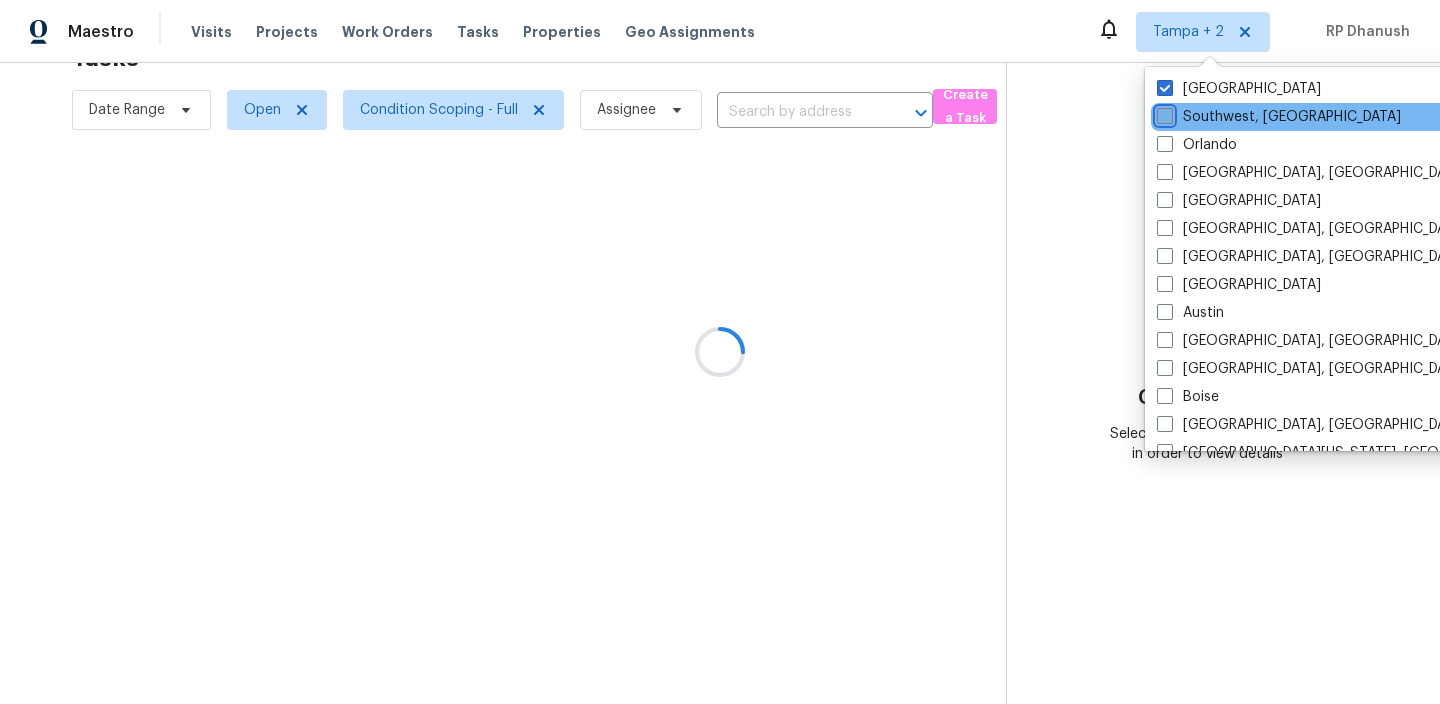 checkbox on "false" 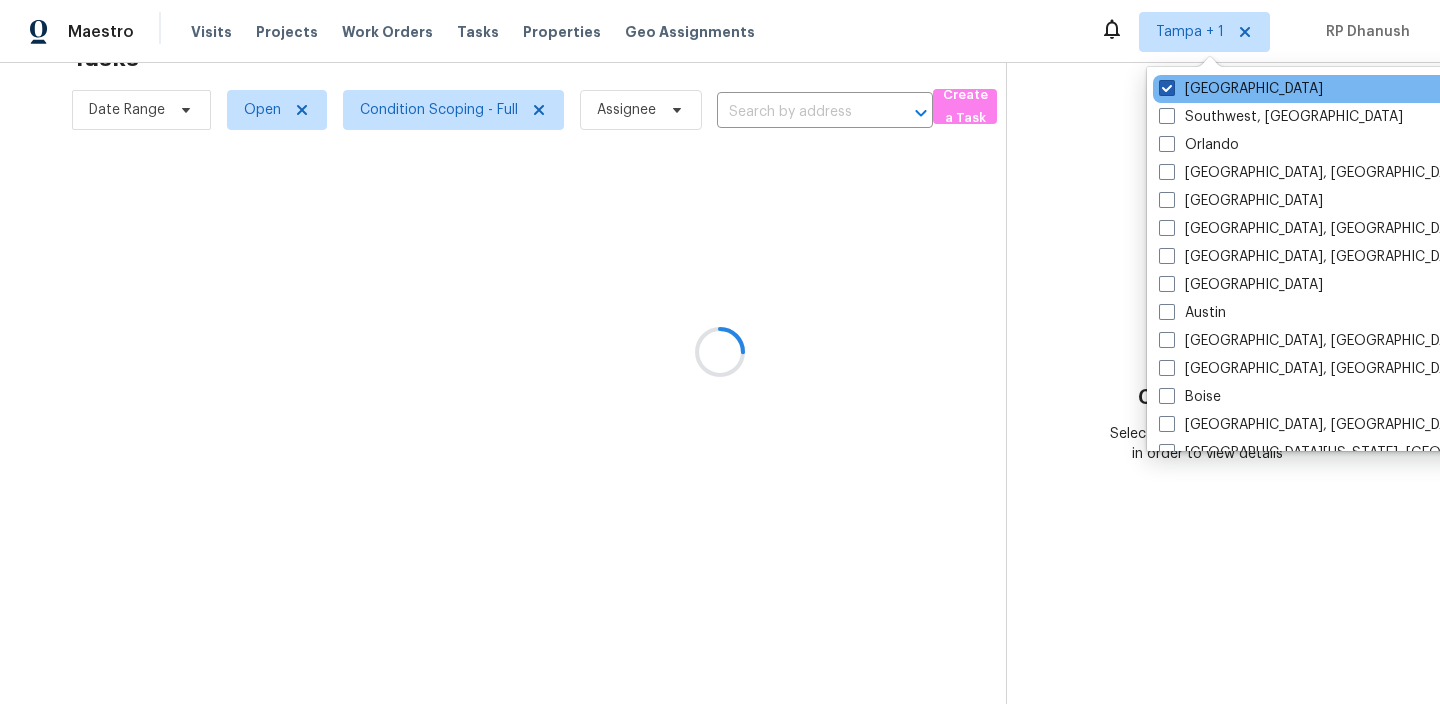 click on "[GEOGRAPHIC_DATA]" at bounding box center [1241, 89] 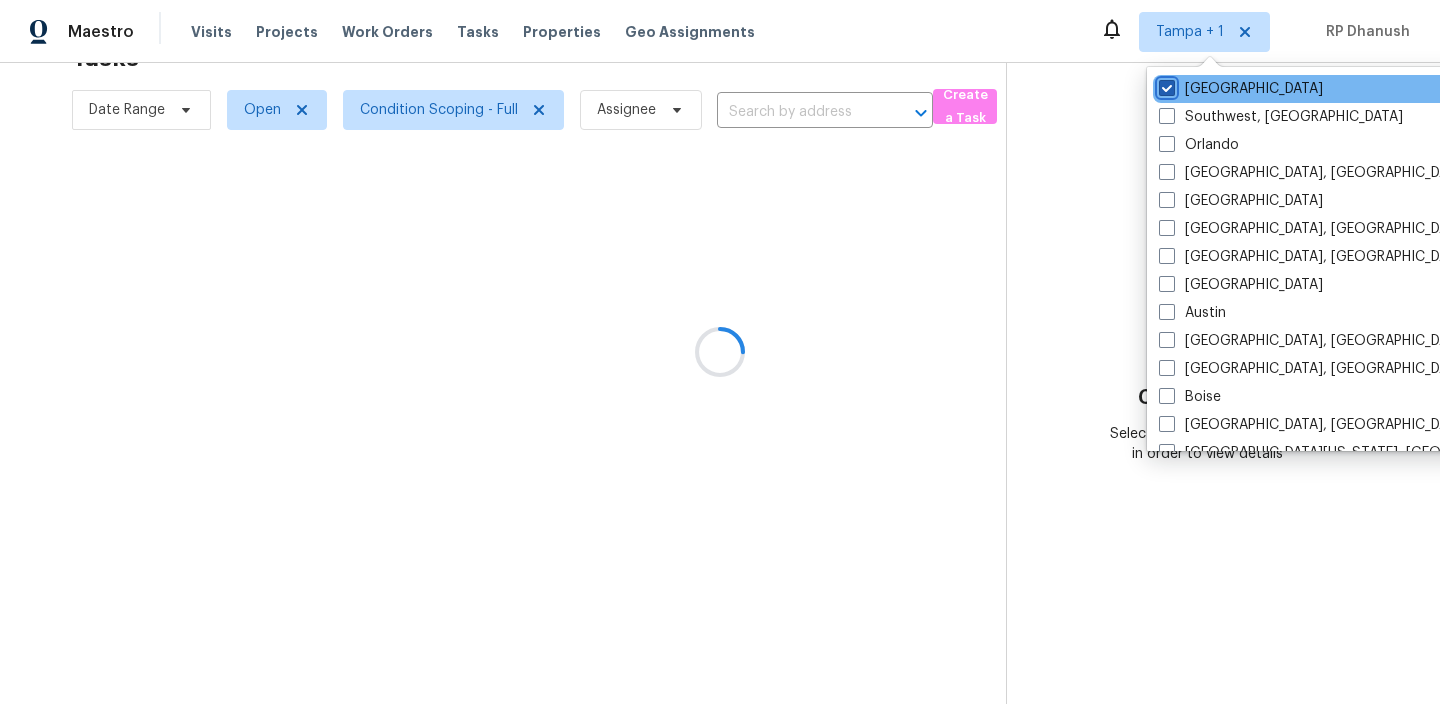 click on "[GEOGRAPHIC_DATA]" at bounding box center (1165, 85) 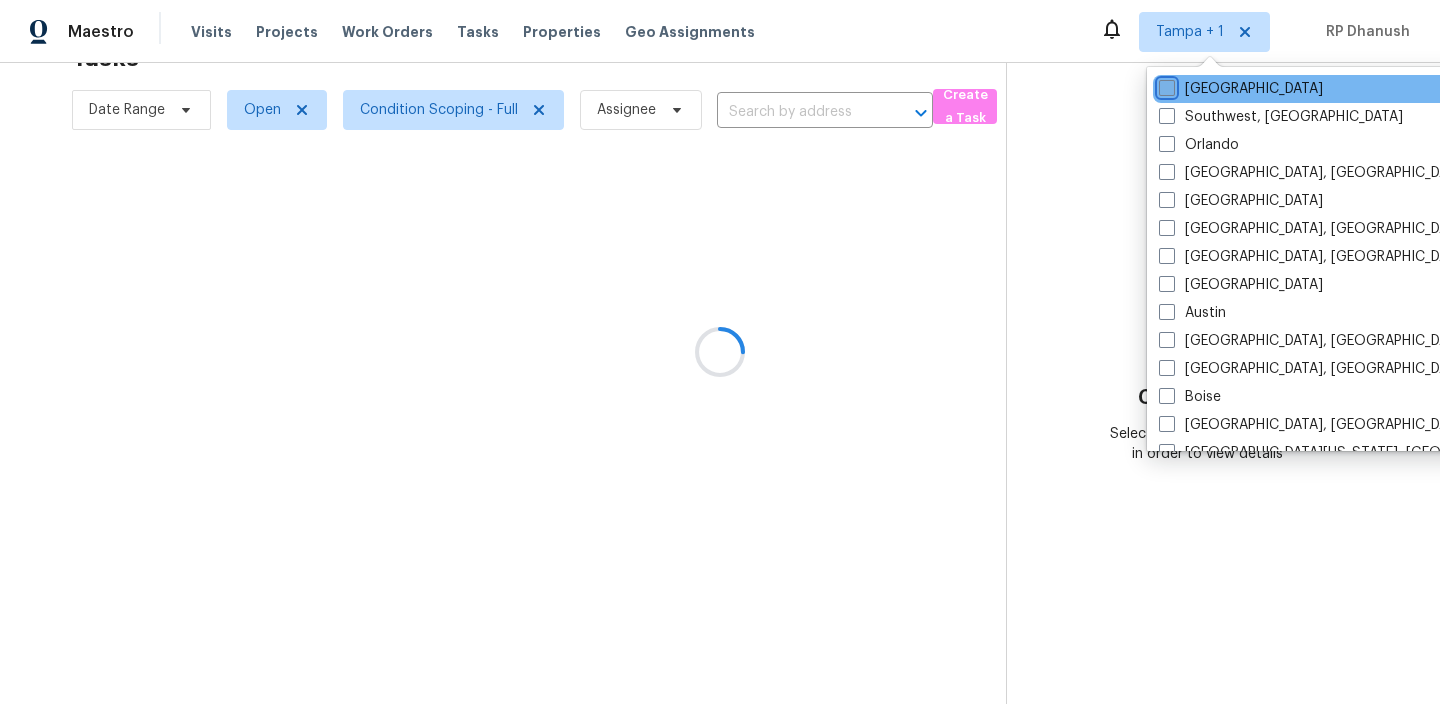 checkbox on "false" 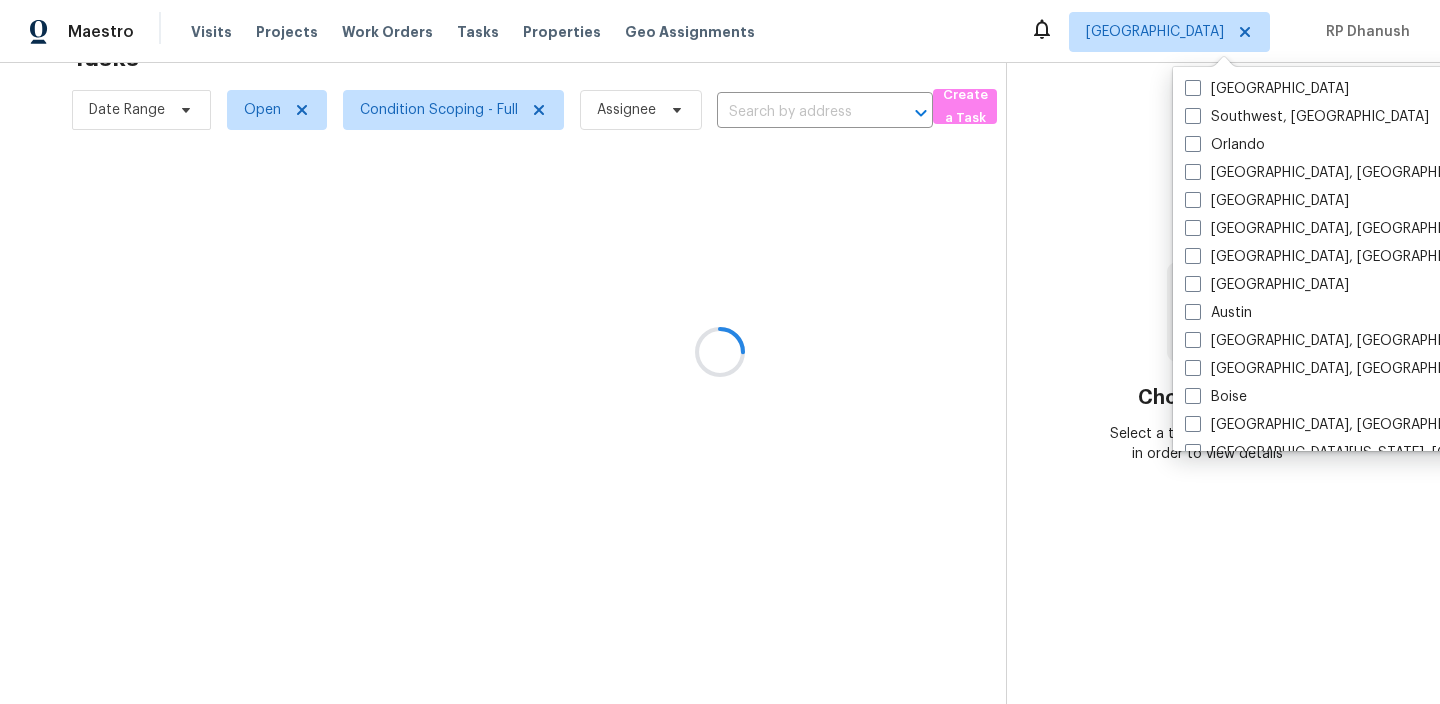 click at bounding box center [720, 352] 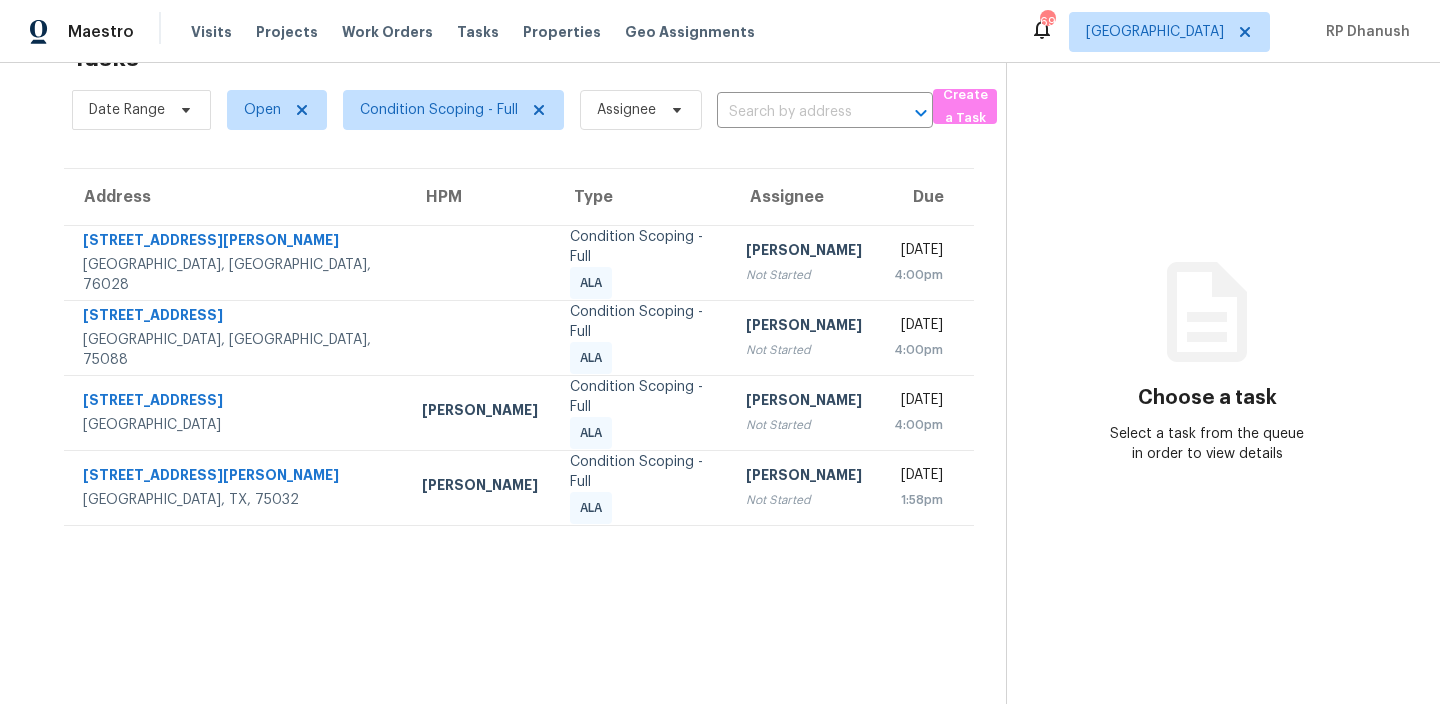 scroll, scrollTop: 0, scrollLeft: 0, axis: both 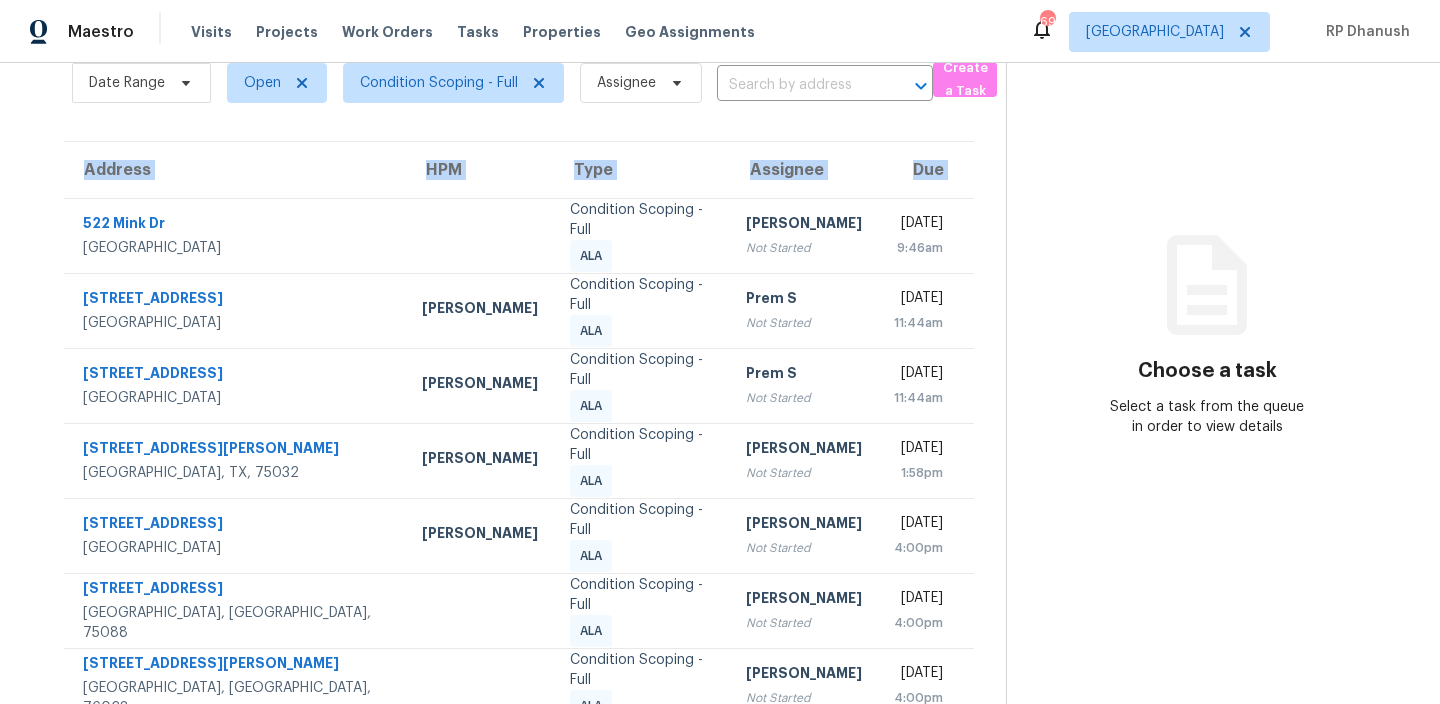 drag, startPoint x: 82, startPoint y: 235, endPoint x: 974, endPoint y: 675, distance: 994.6175 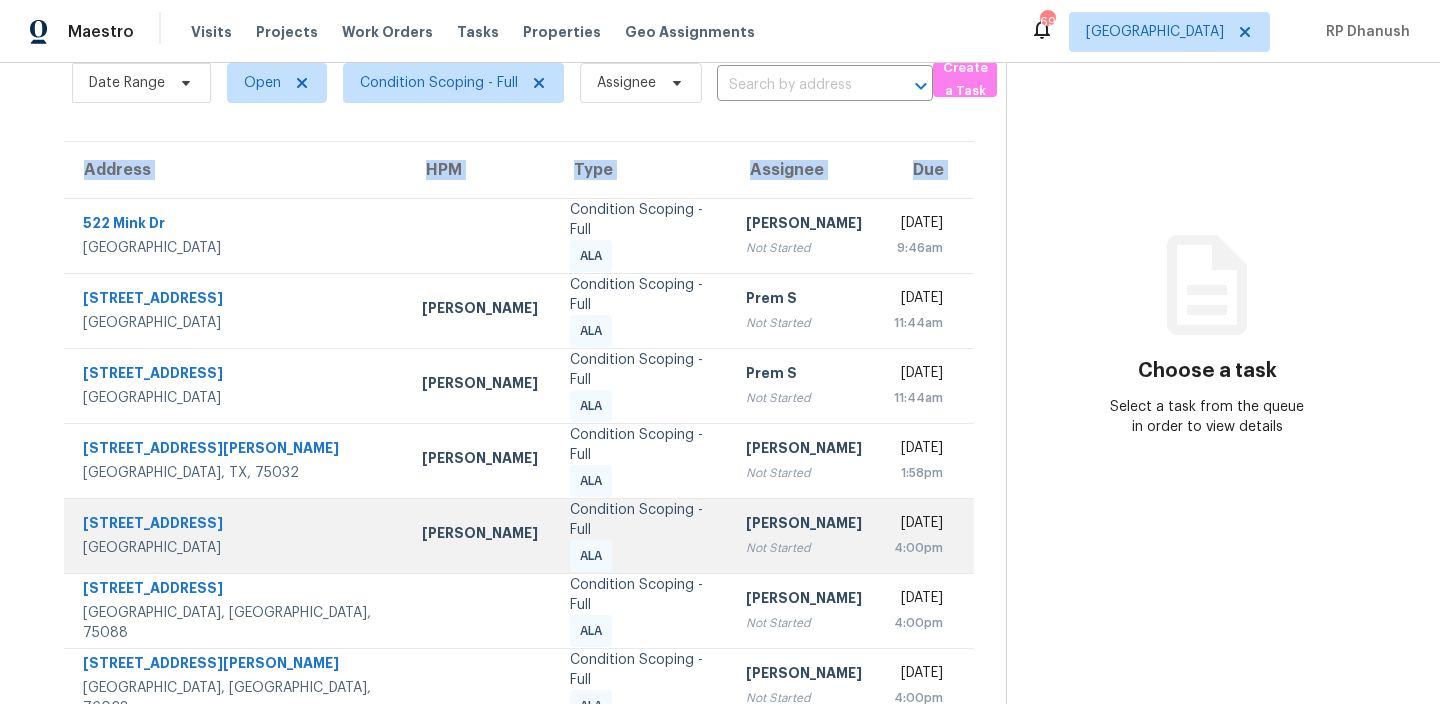 copy on "Address HPM Type Assignee Due" 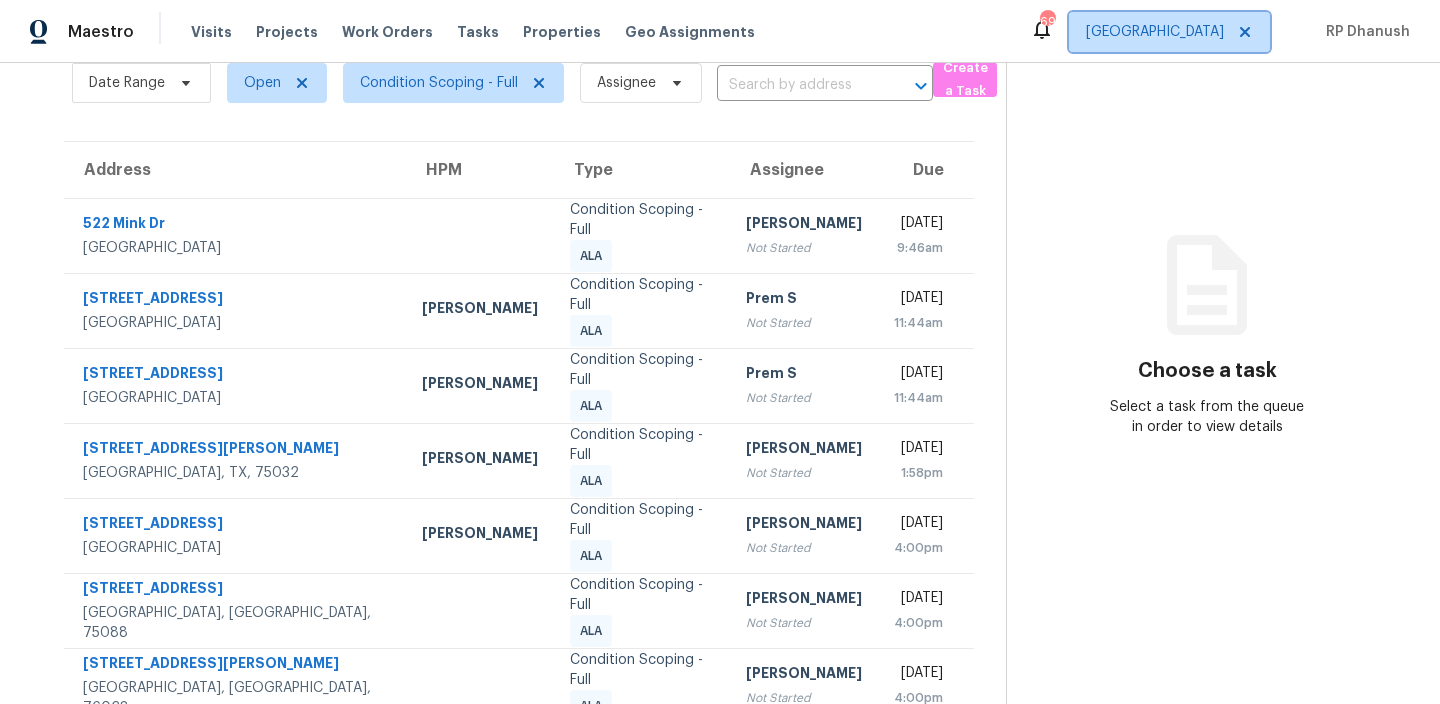 click on "[GEOGRAPHIC_DATA]" at bounding box center [1155, 32] 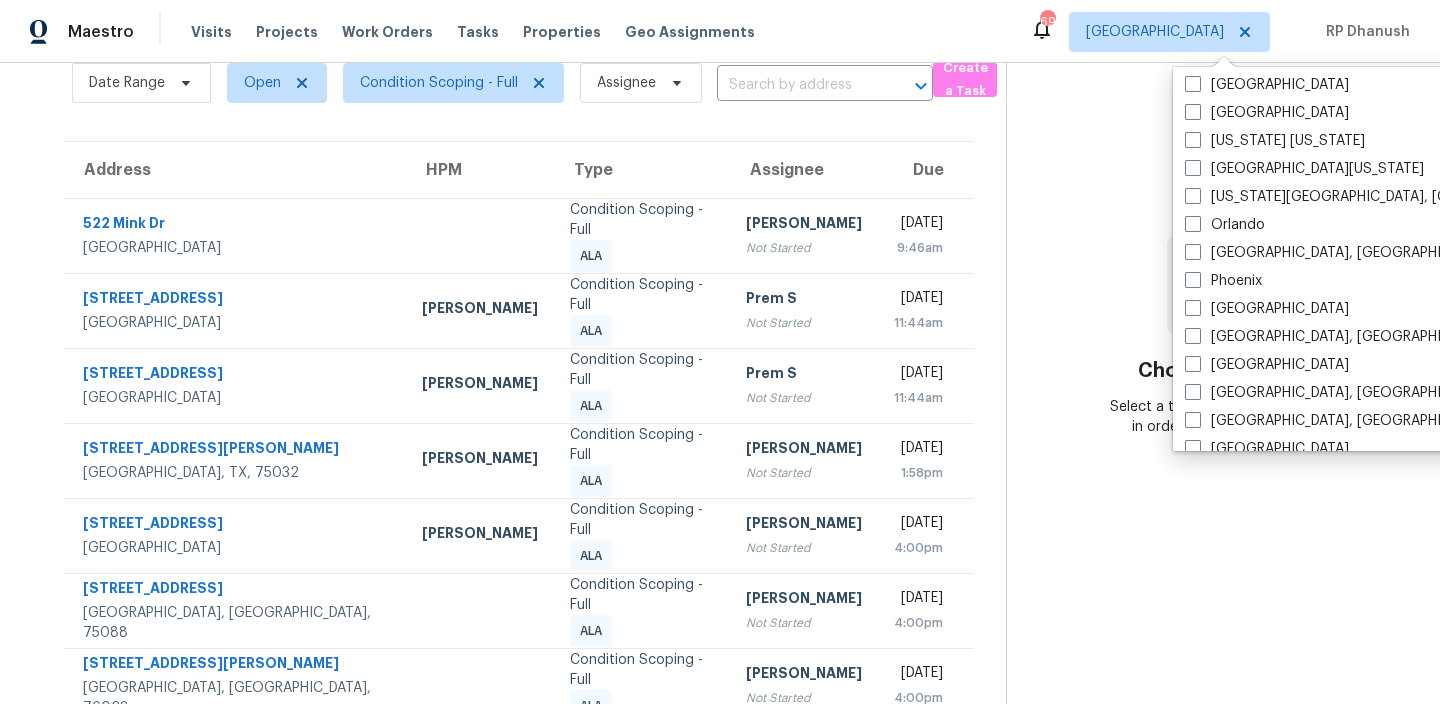 scroll, scrollTop: 1340, scrollLeft: 0, axis: vertical 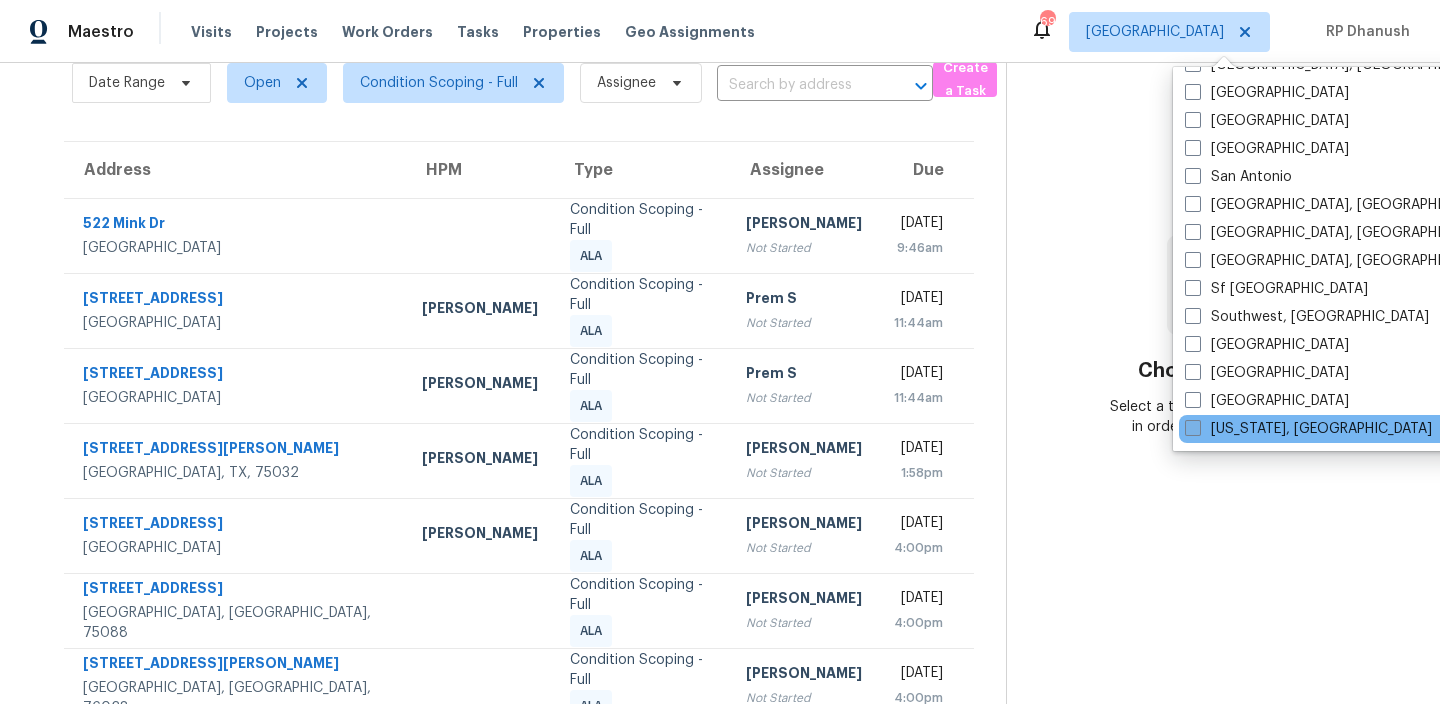 click on "[US_STATE], [GEOGRAPHIC_DATA]" at bounding box center [1308, 429] 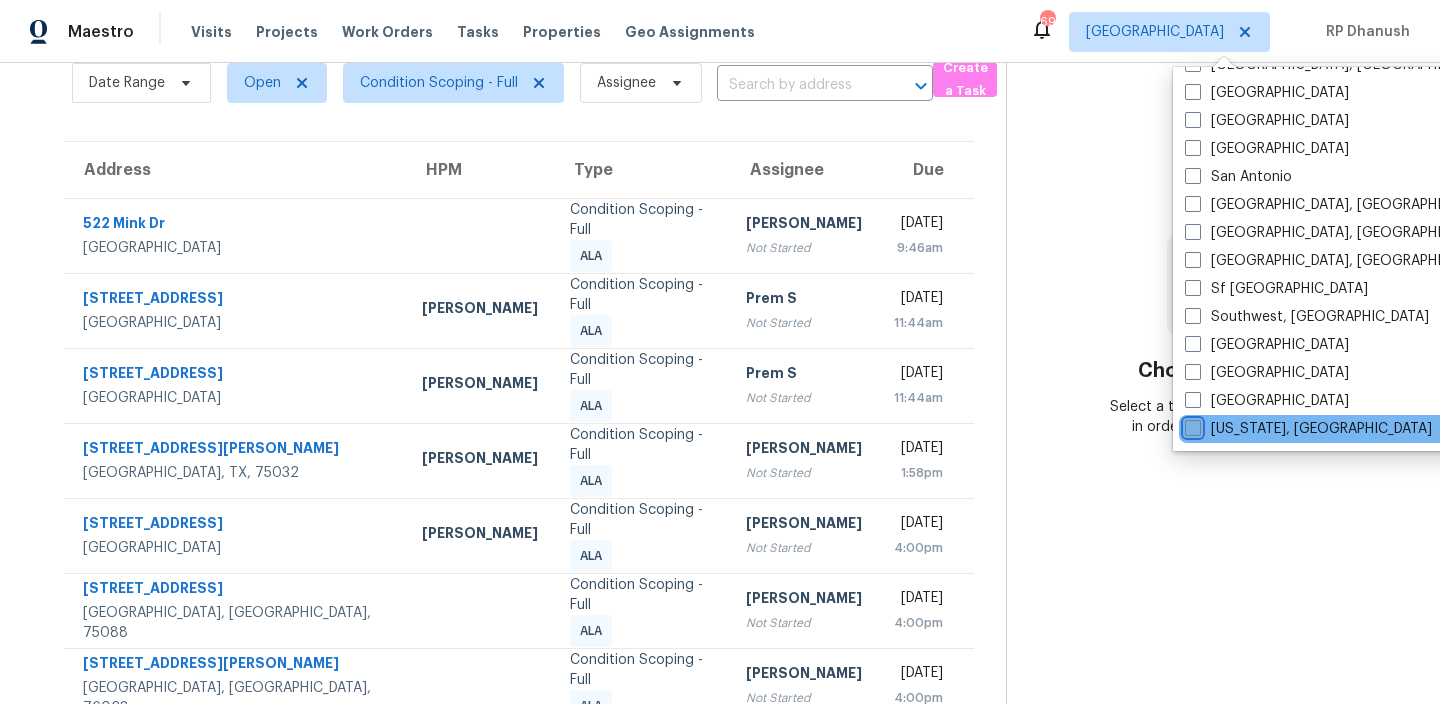 click on "[US_STATE], [GEOGRAPHIC_DATA]" at bounding box center (1191, 425) 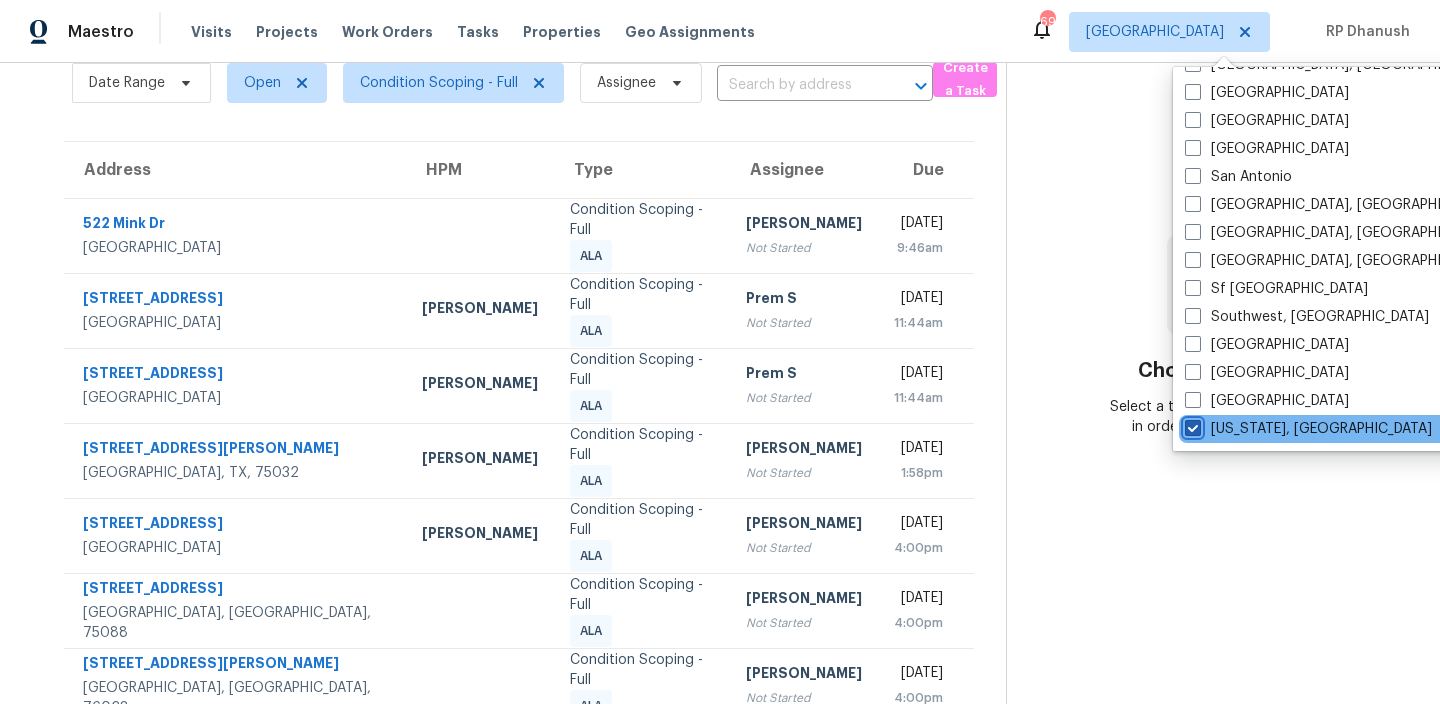 checkbox on "true" 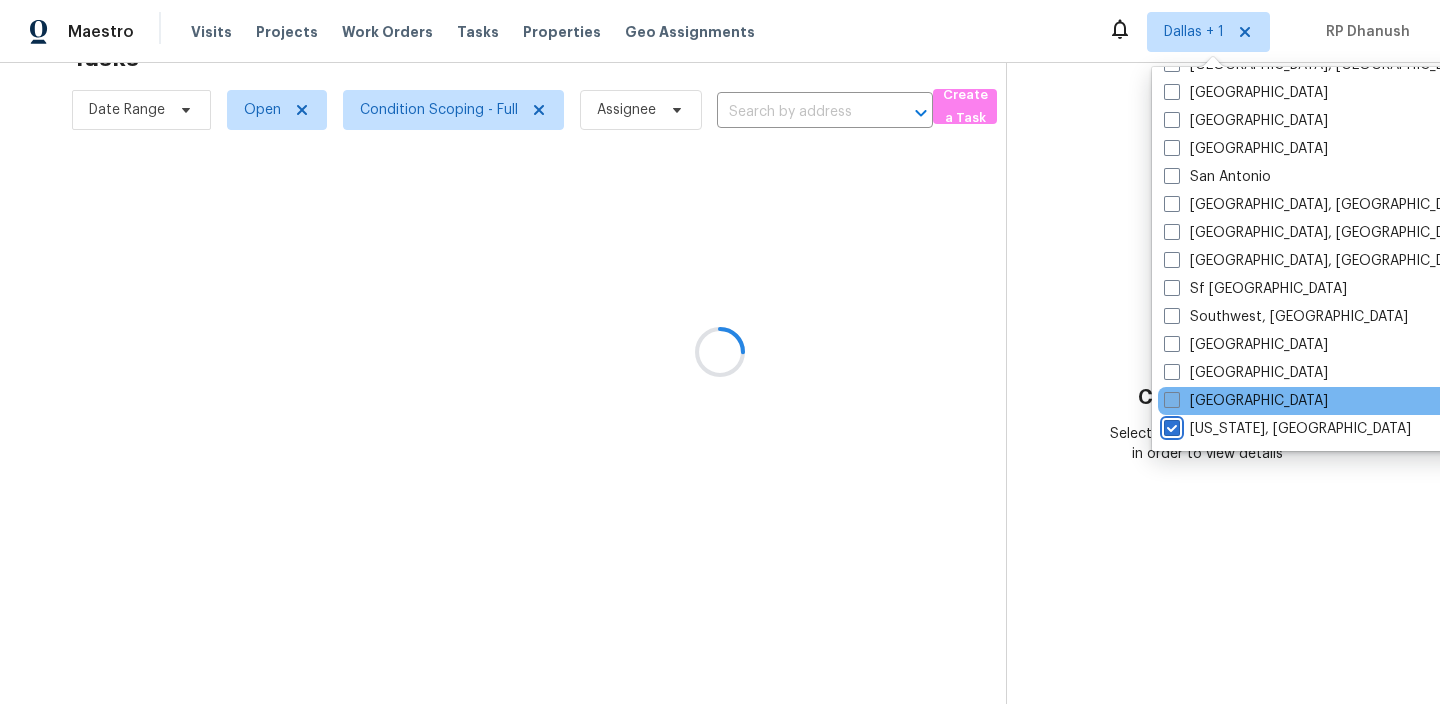 scroll, scrollTop: 63, scrollLeft: 0, axis: vertical 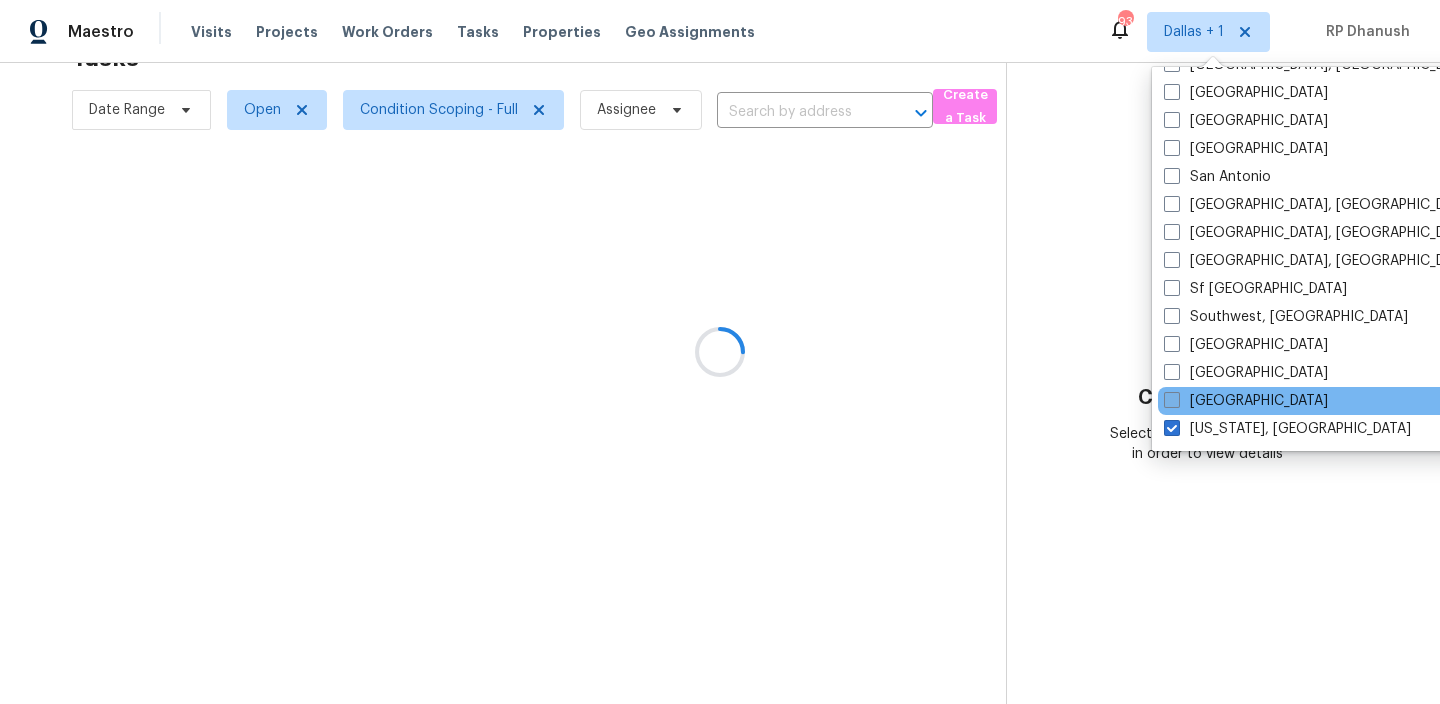 click on "[GEOGRAPHIC_DATA]" at bounding box center (1246, 401) 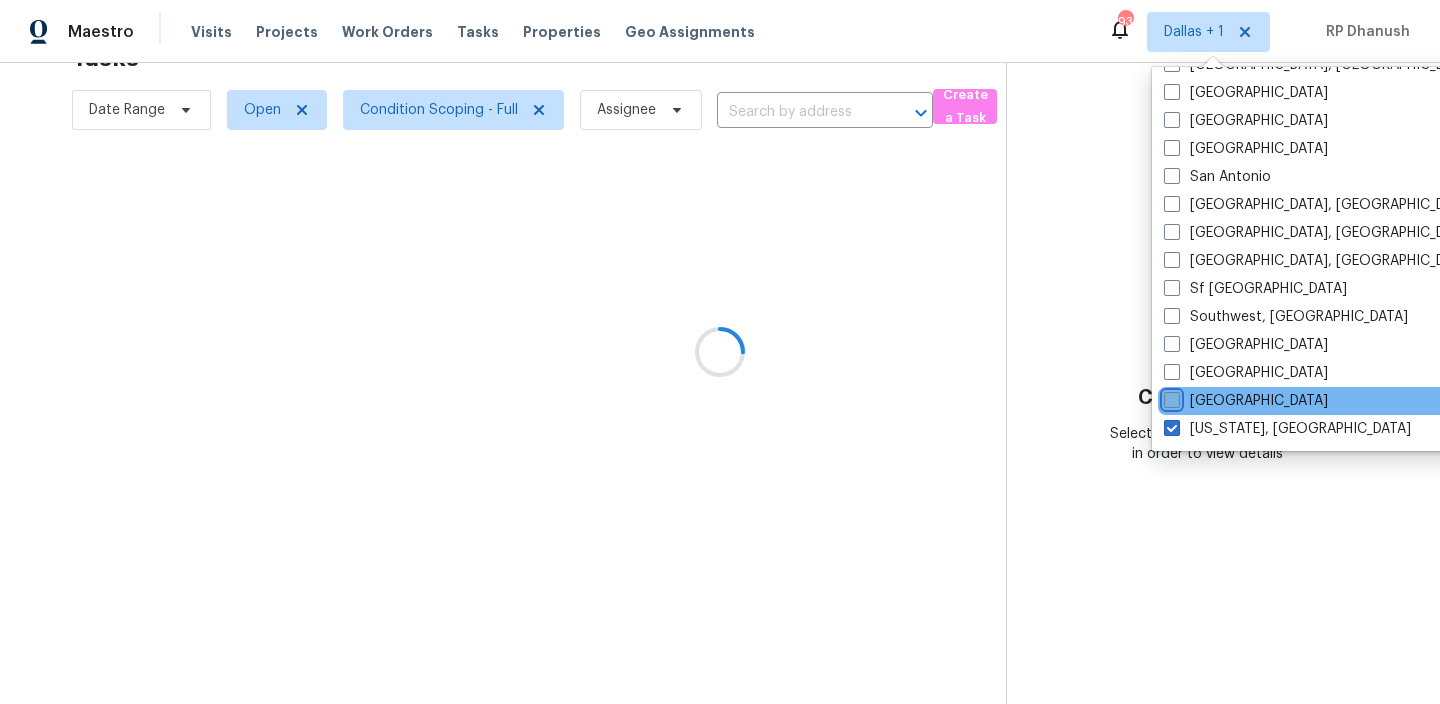 click on "[GEOGRAPHIC_DATA]" at bounding box center [1170, 397] 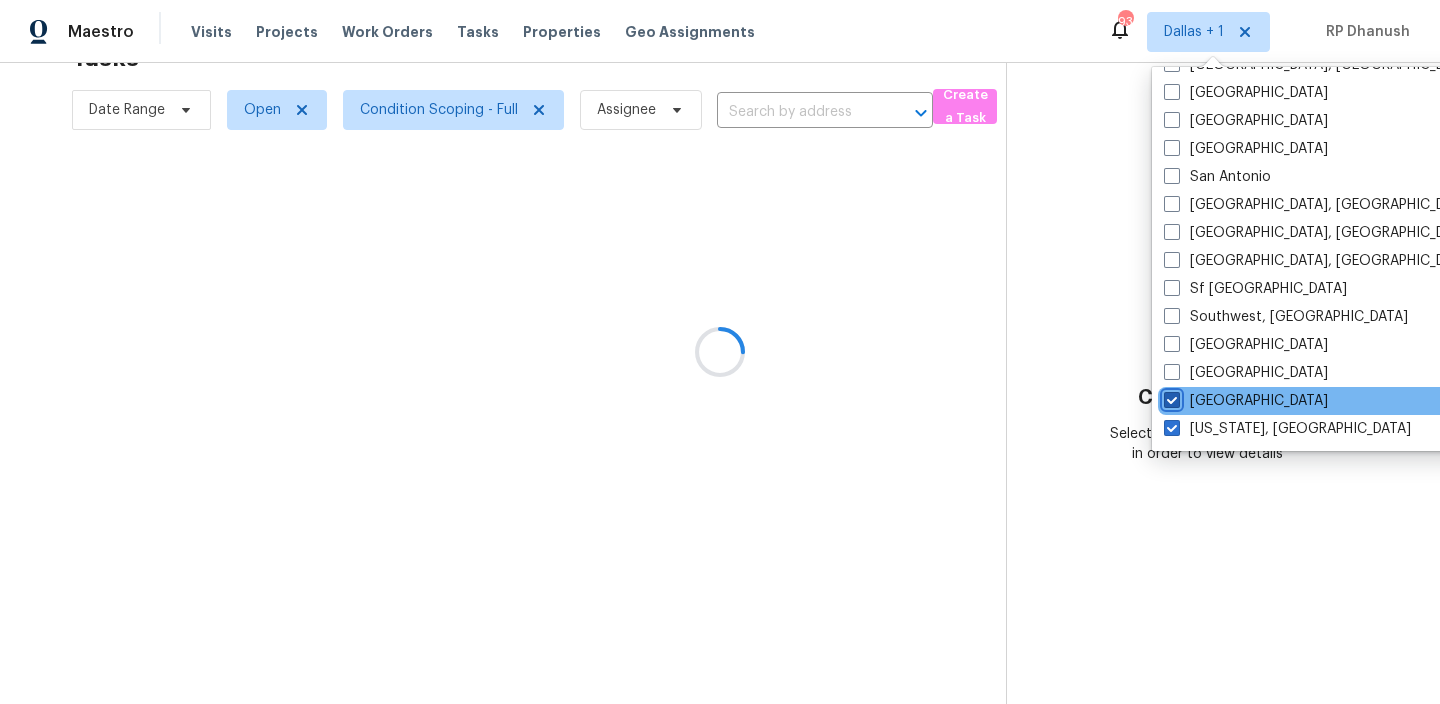 checkbox on "true" 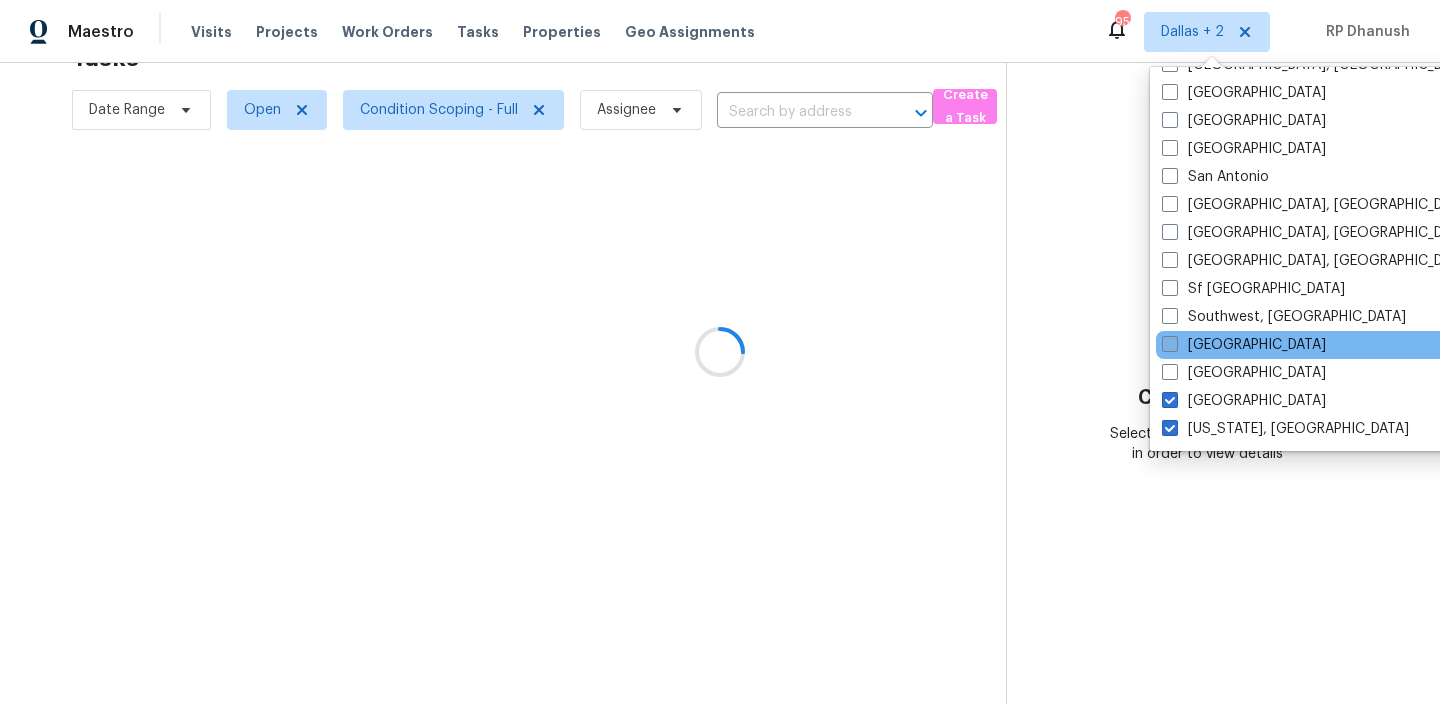 click on "[GEOGRAPHIC_DATA]" at bounding box center (1244, 345) 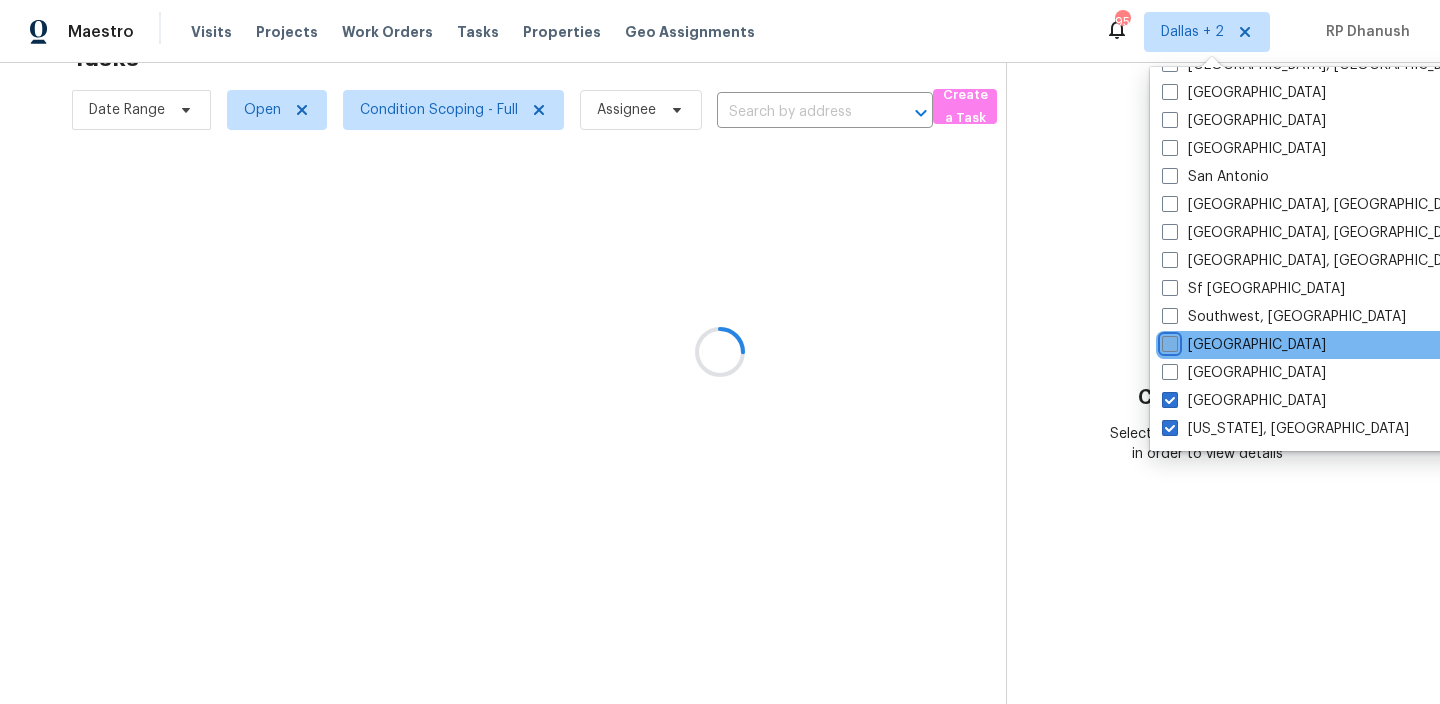 click on "[GEOGRAPHIC_DATA]" at bounding box center [1168, 341] 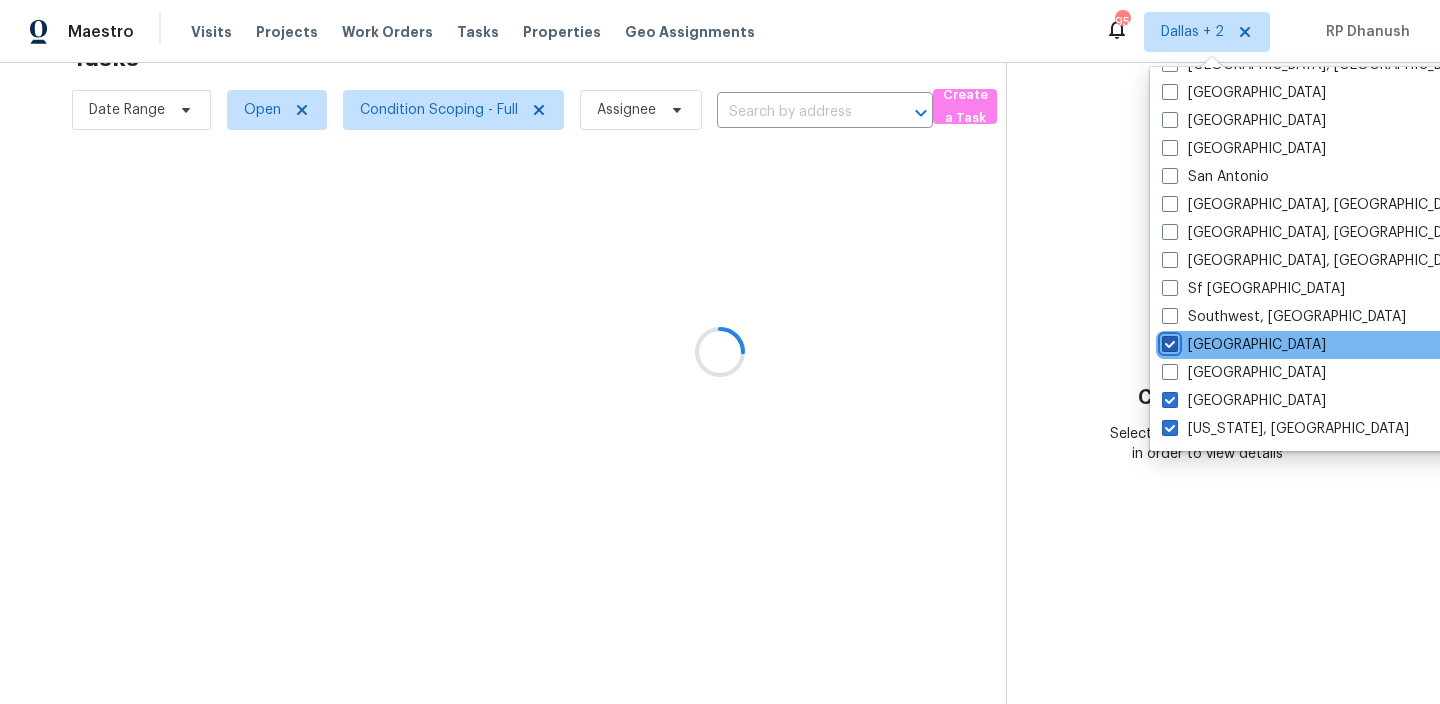 checkbox on "true" 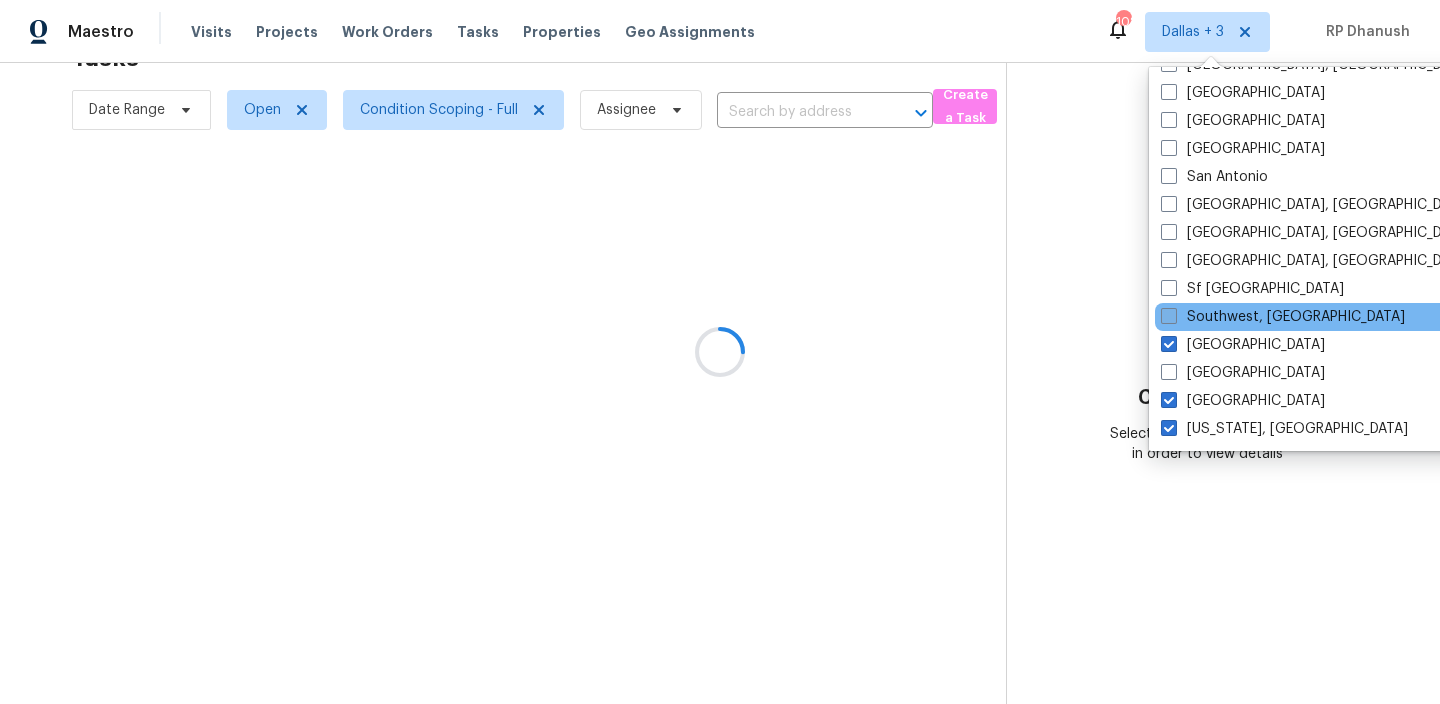 click on "Southwest, [GEOGRAPHIC_DATA]" at bounding box center (1283, 317) 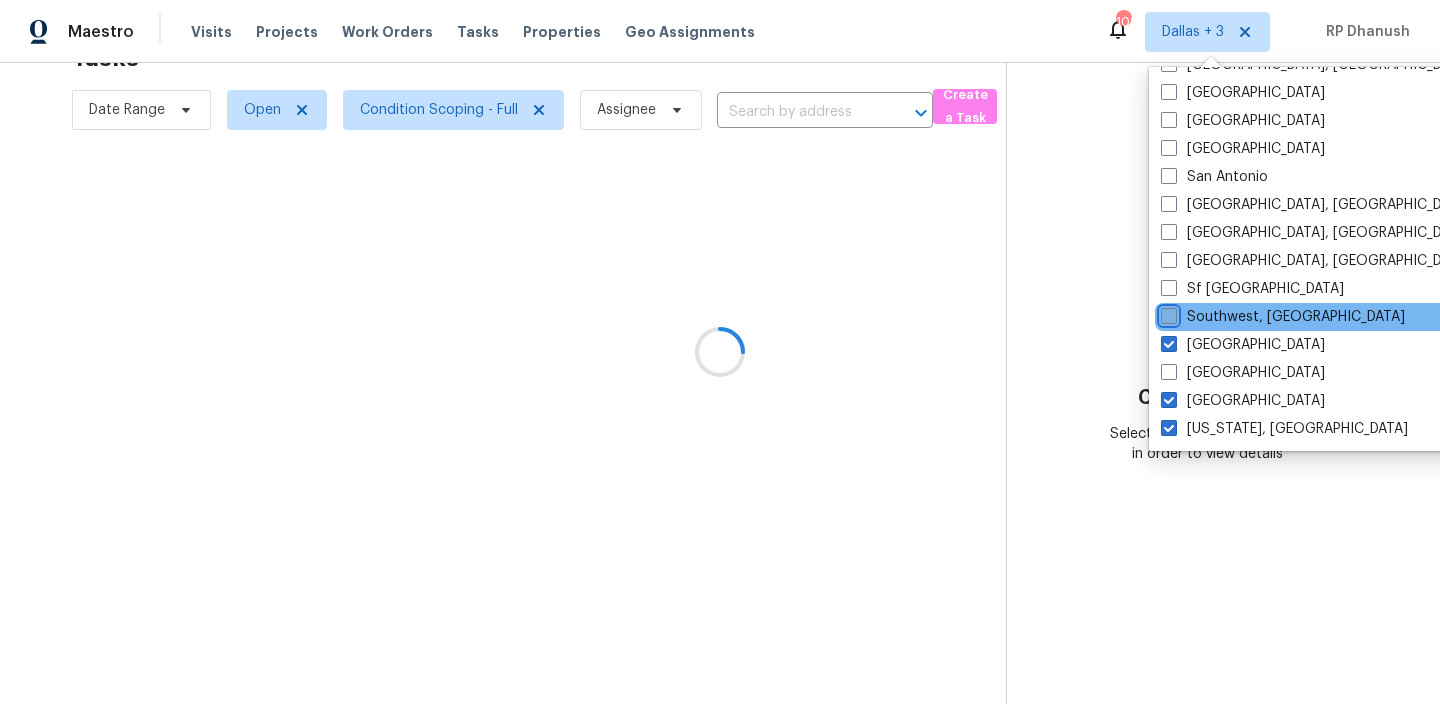 click on "Southwest, [GEOGRAPHIC_DATA]" at bounding box center [1167, 313] 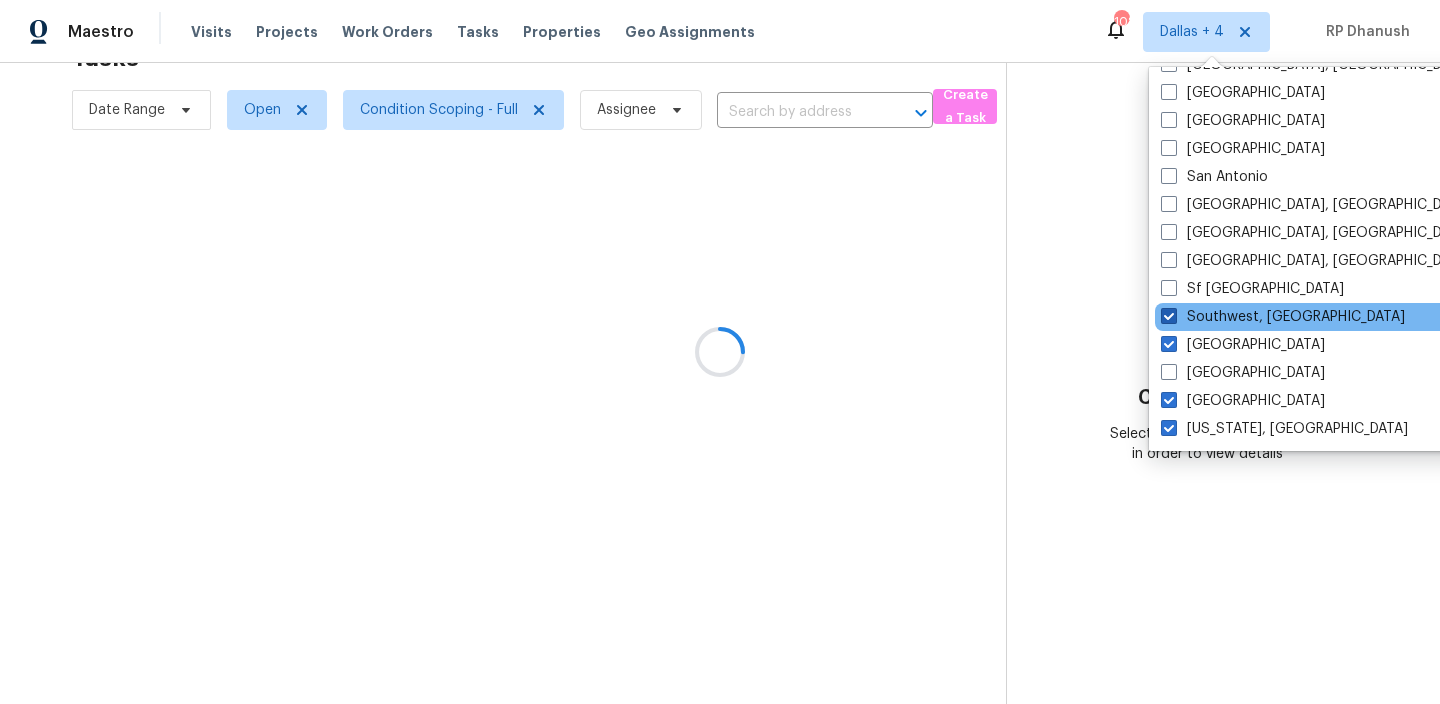 click on "Southwest, [GEOGRAPHIC_DATA]" at bounding box center (1283, 317) 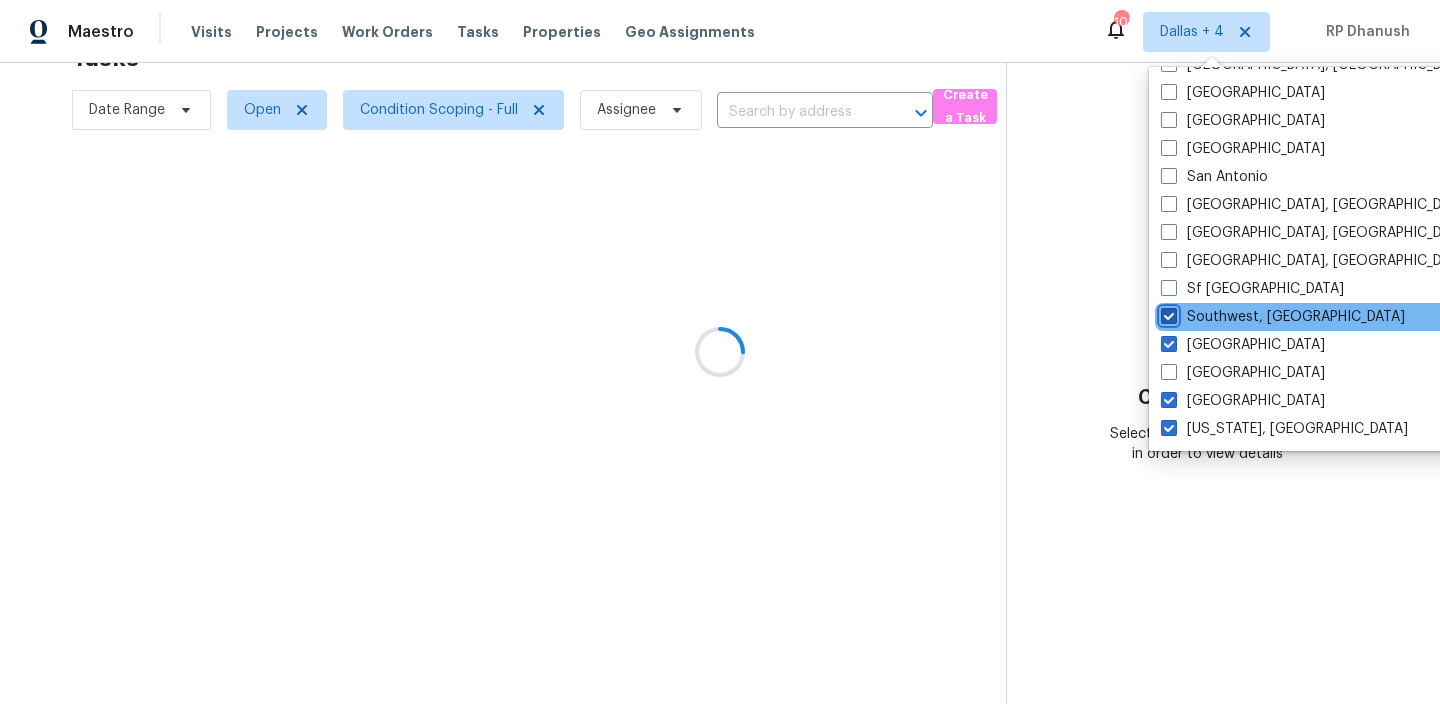 click on "Southwest, [GEOGRAPHIC_DATA]" at bounding box center (1167, 313) 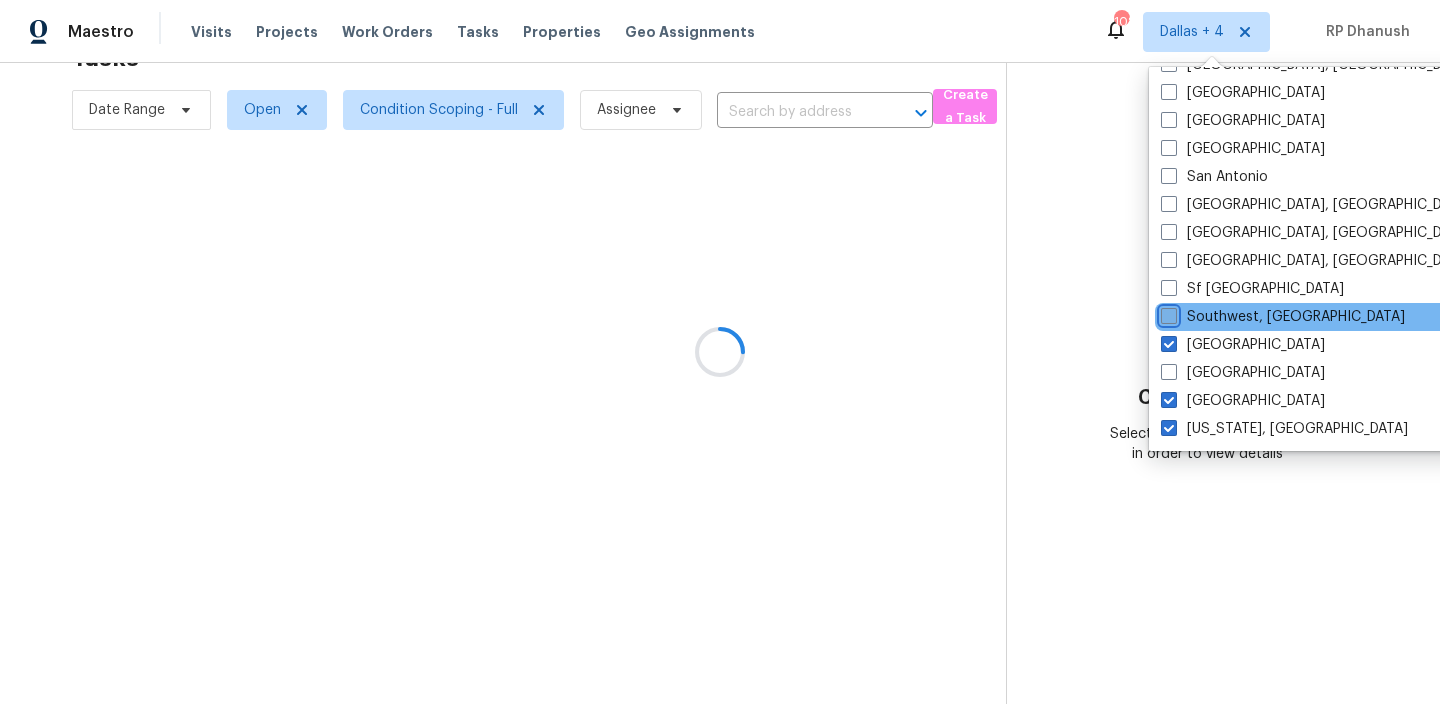 checkbox on "false" 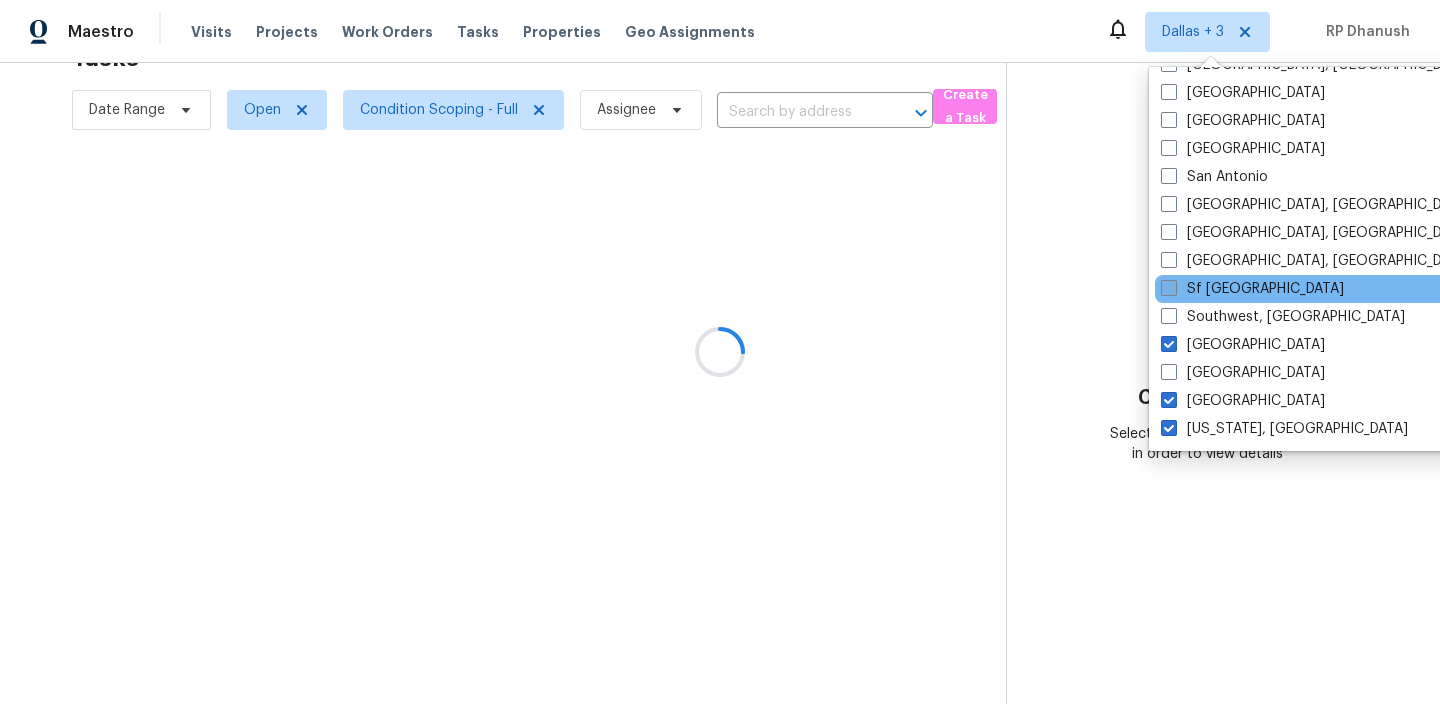 click on "Sf [GEOGRAPHIC_DATA]" at bounding box center [1252, 289] 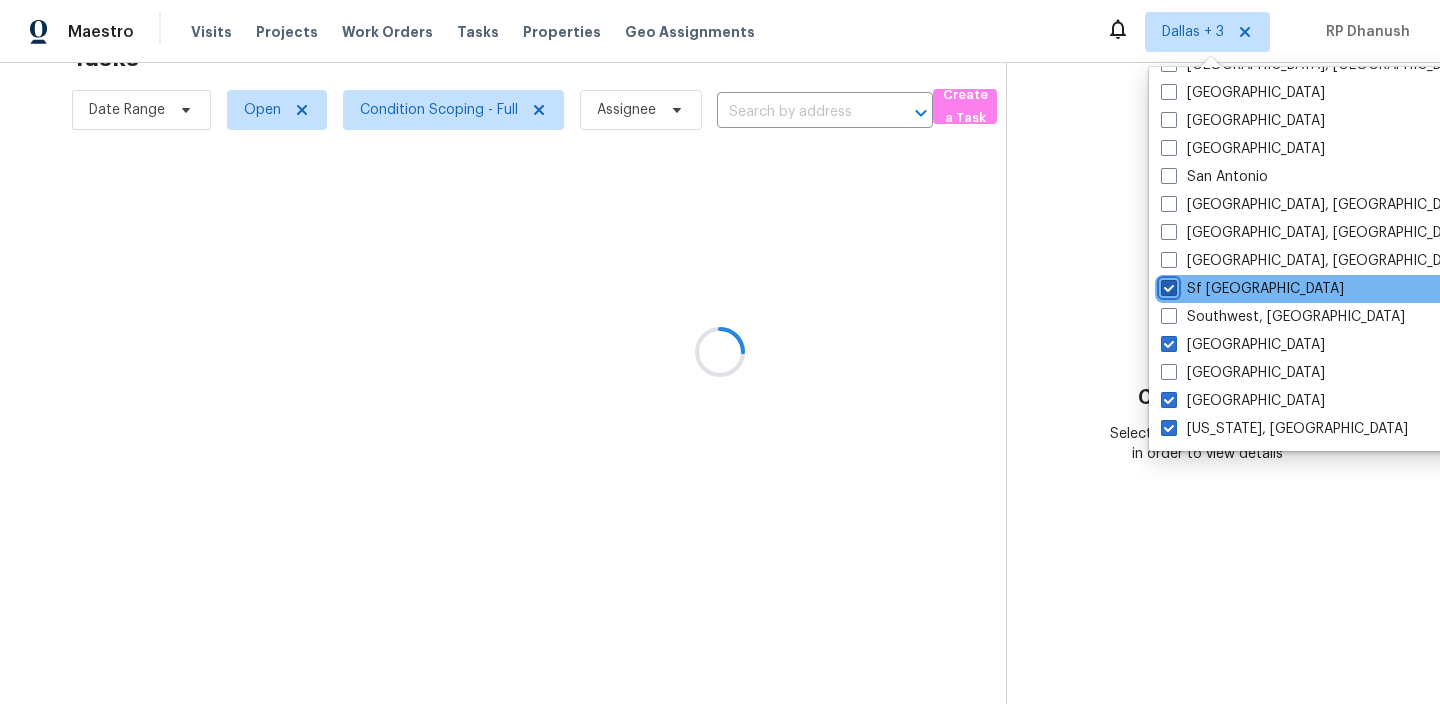 checkbox on "true" 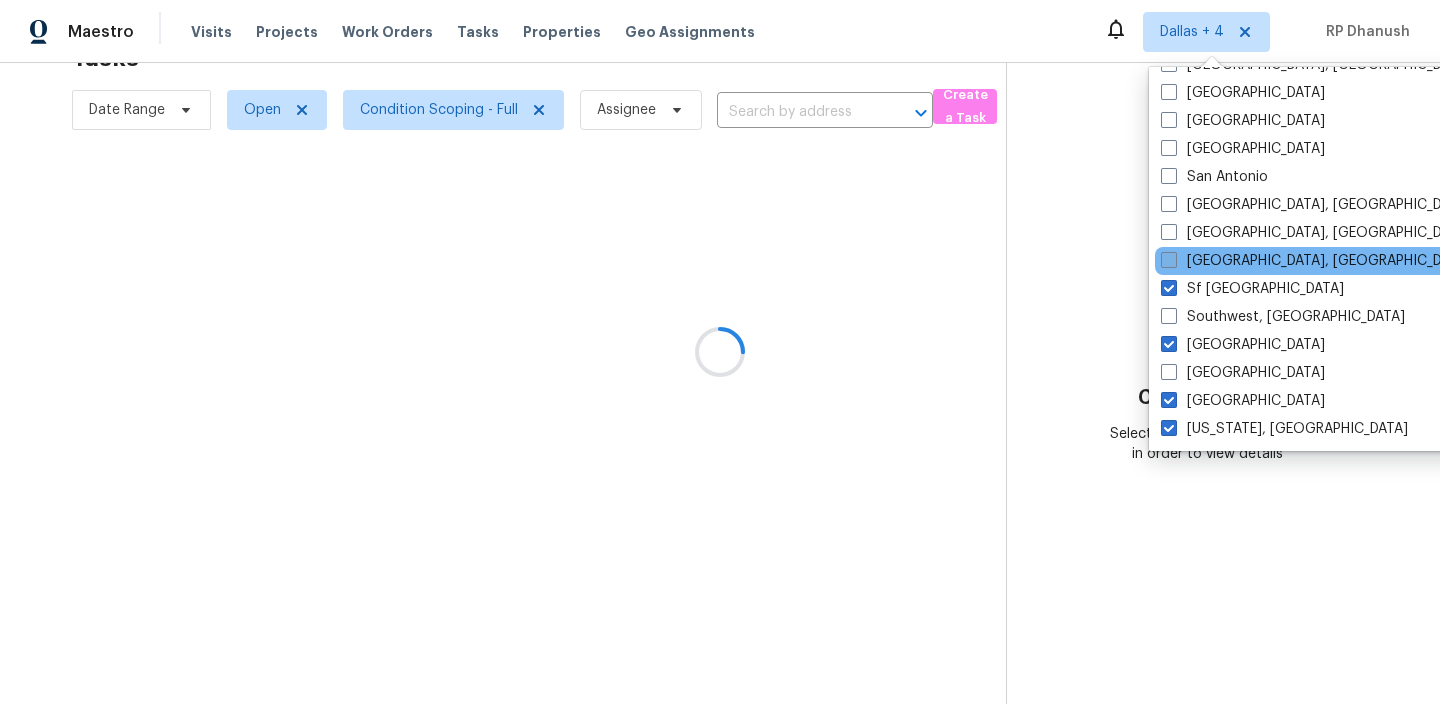 click on "[GEOGRAPHIC_DATA], [GEOGRAPHIC_DATA]" at bounding box center [1316, 261] 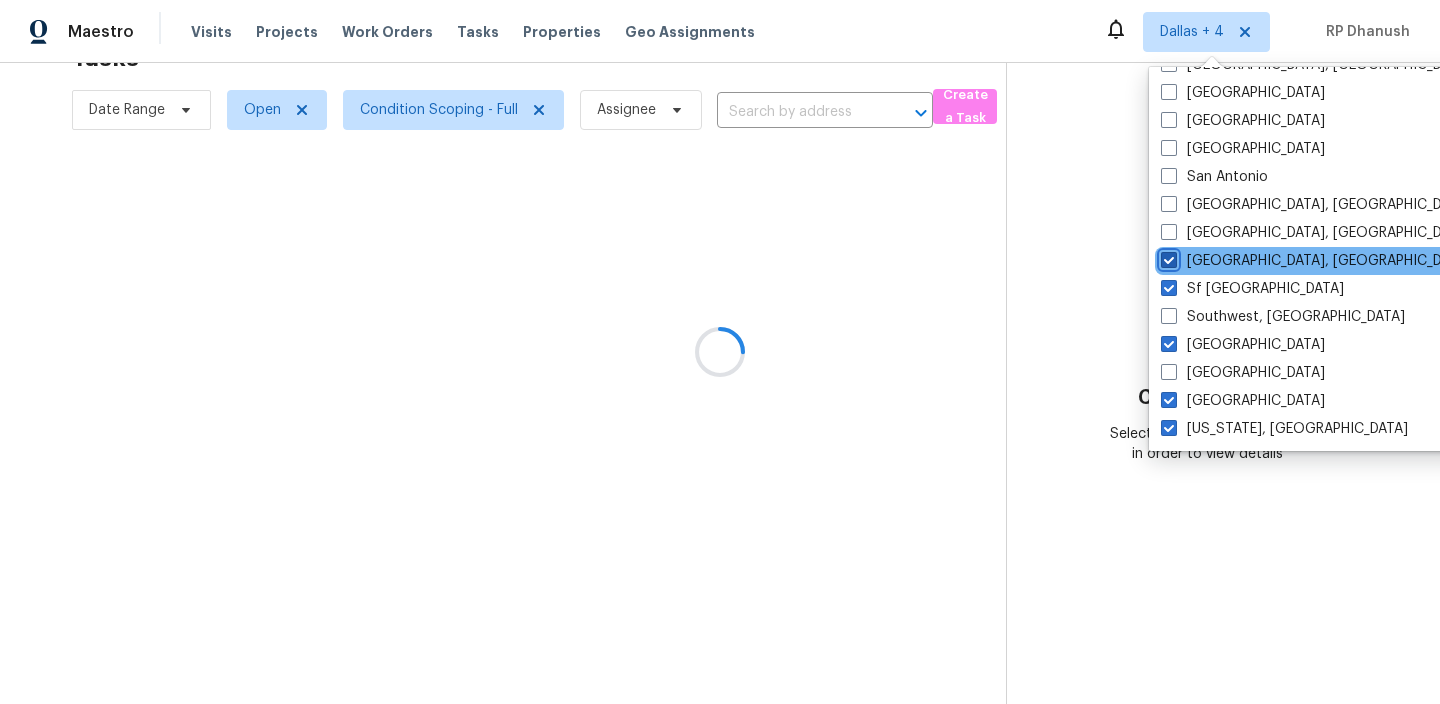 checkbox on "true" 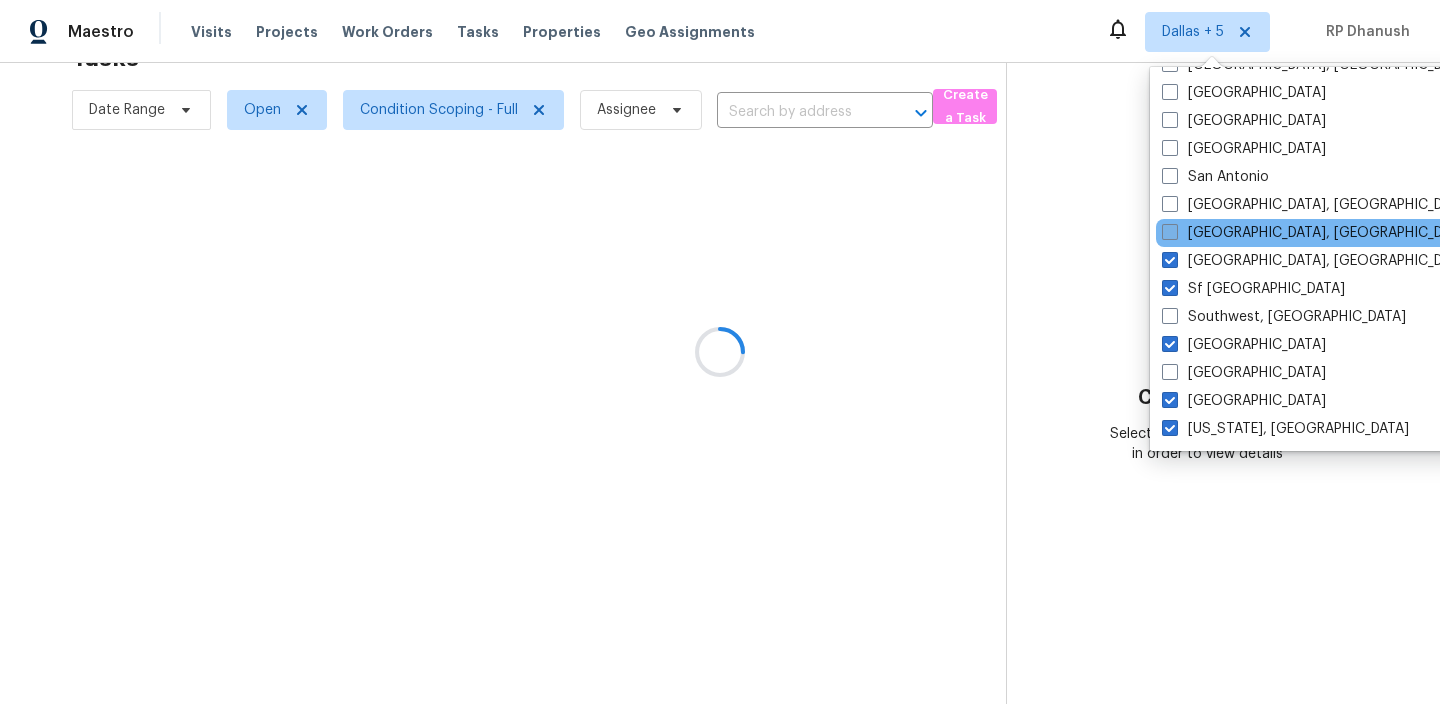 click on "[GEOGRAPHIC_DATA], [GEOGRAPHIC_DATA]" at bounding box center [1317, 233] 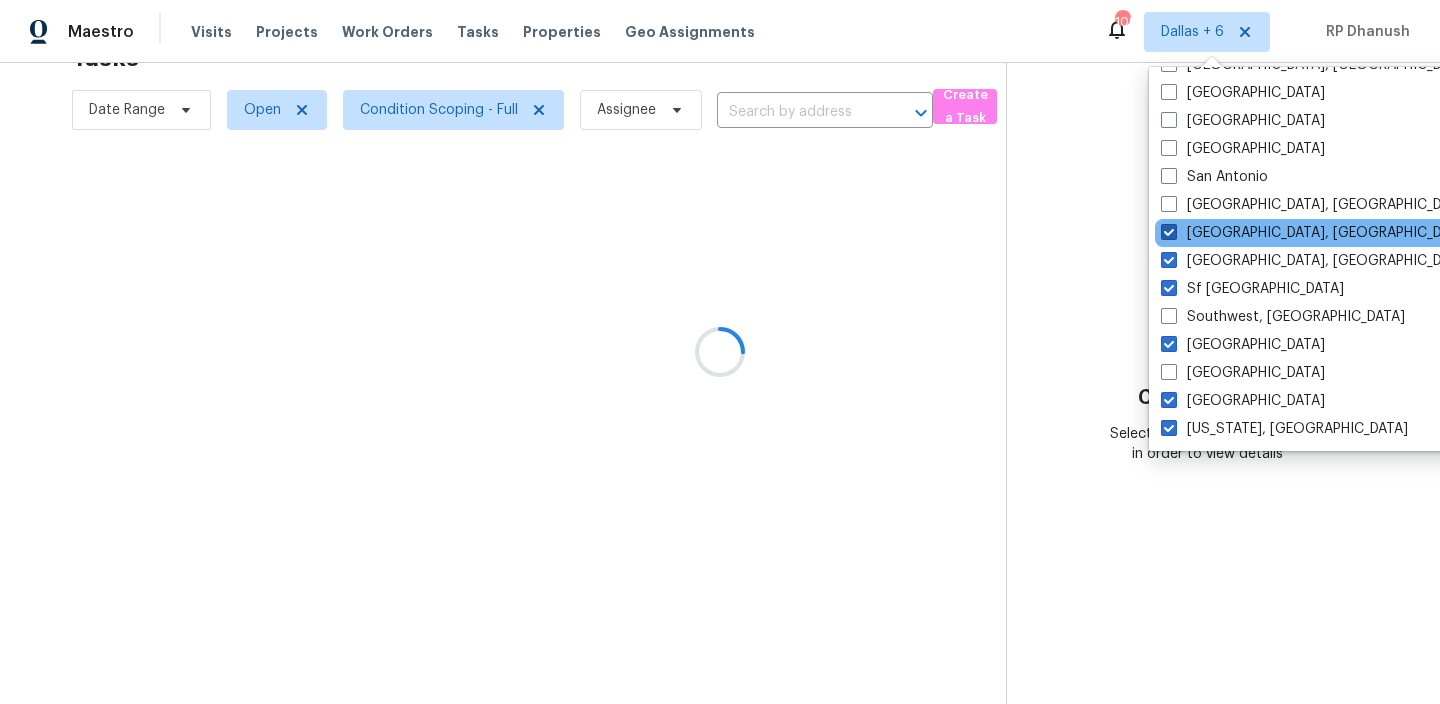click on "[GEOGRAPHIC_DATA], [GEOGRAPHIC_DATA]" at bounding box center [1316, 233] 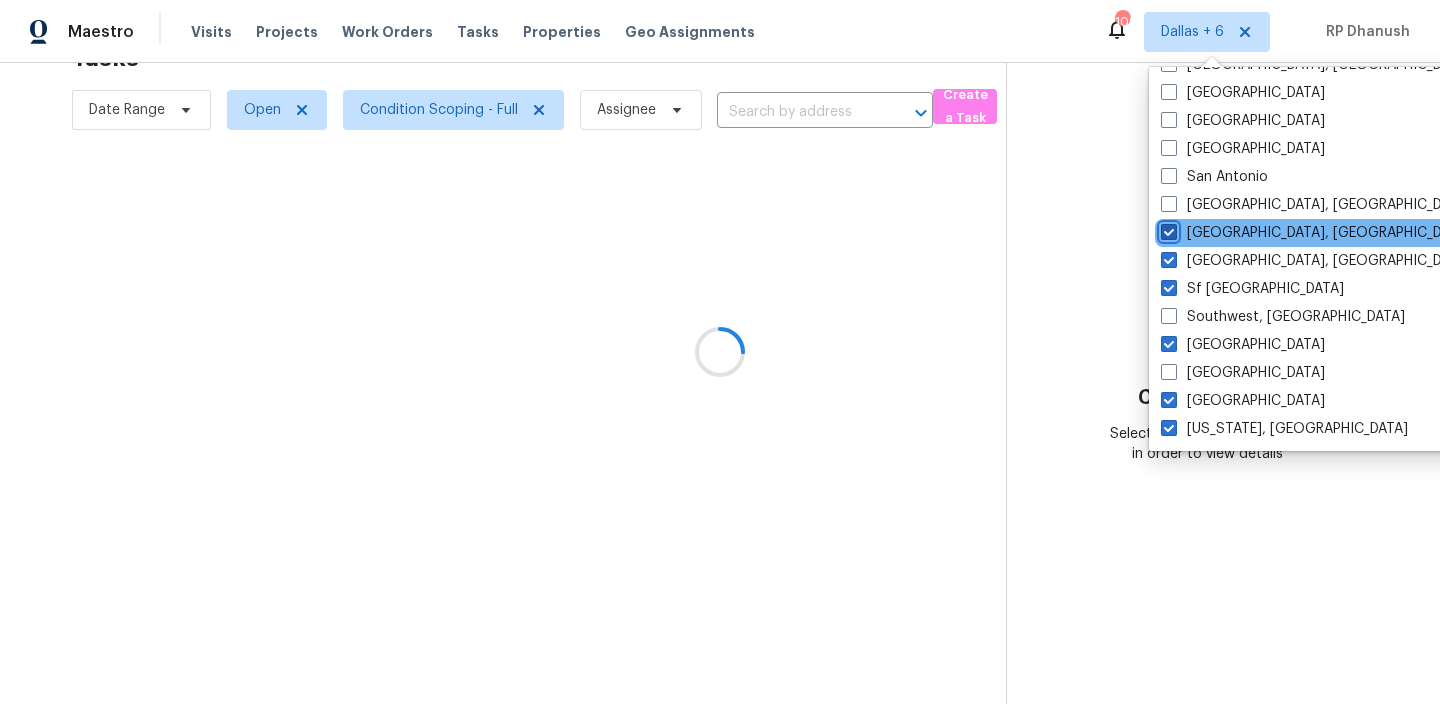 click on "[GEOGRAPHIC_DATA], [GEOGRAPHIC_DATA]" at bounding box center (1167, 229) 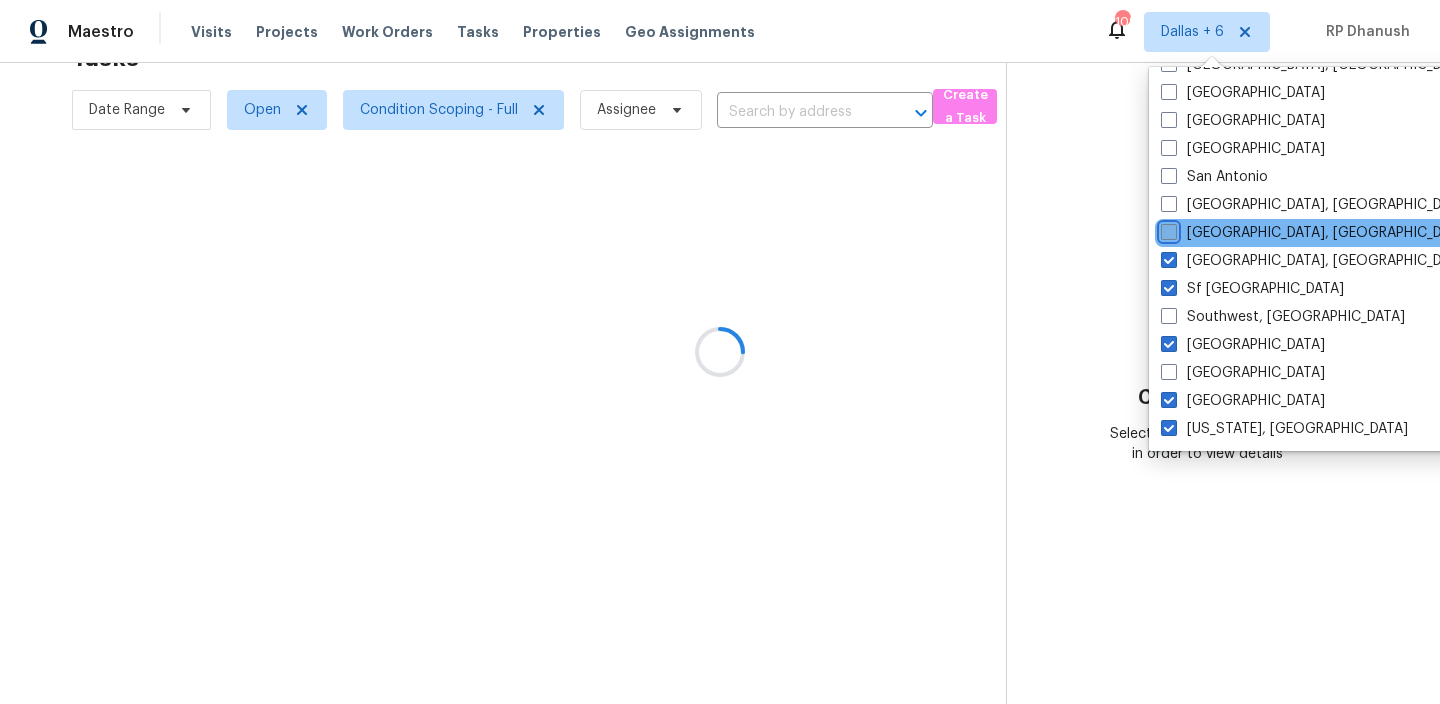 checkbox on "false" 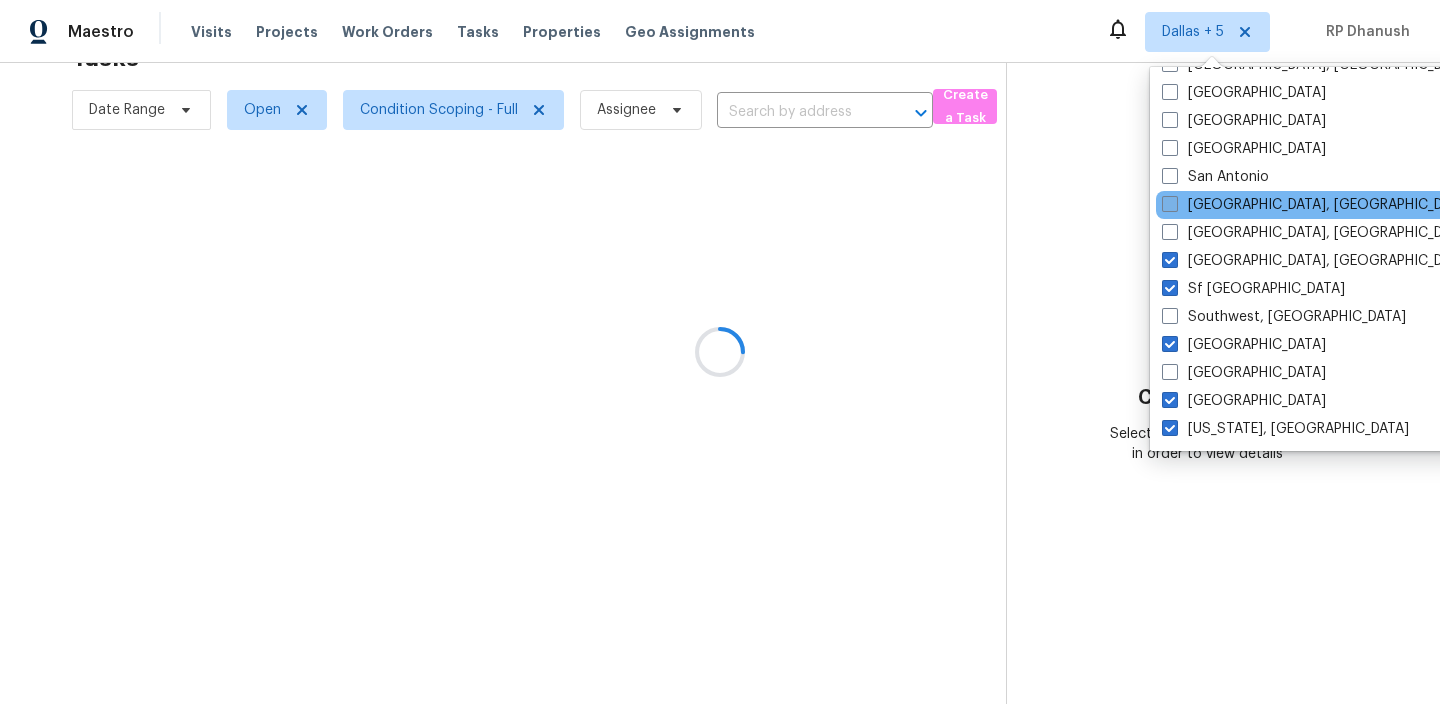 click on "[GEOGRAPHIC_DATA], [GEOGRAPHIC_DATA]" at bounding box center (1317, 205) 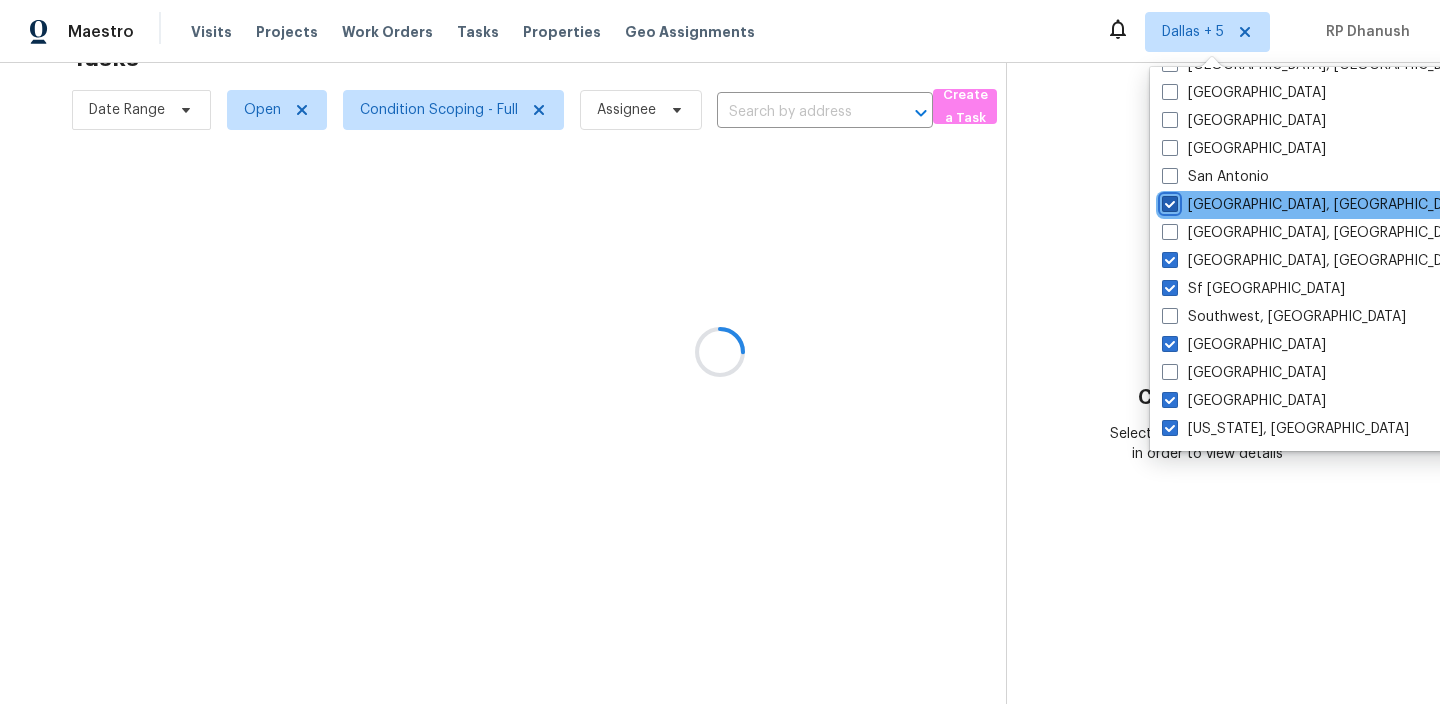 checkbox on "true" 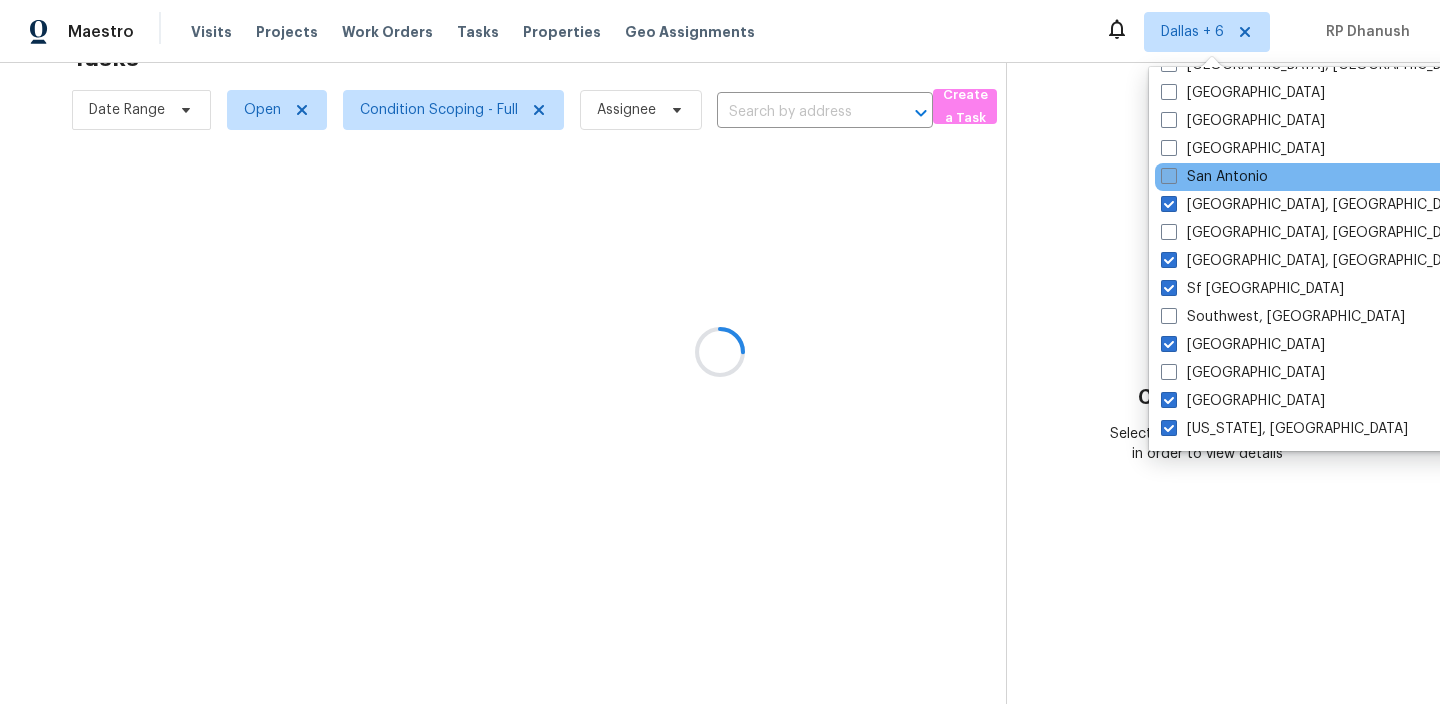 click on "San Antonio" at bounding box center [1214, 177] 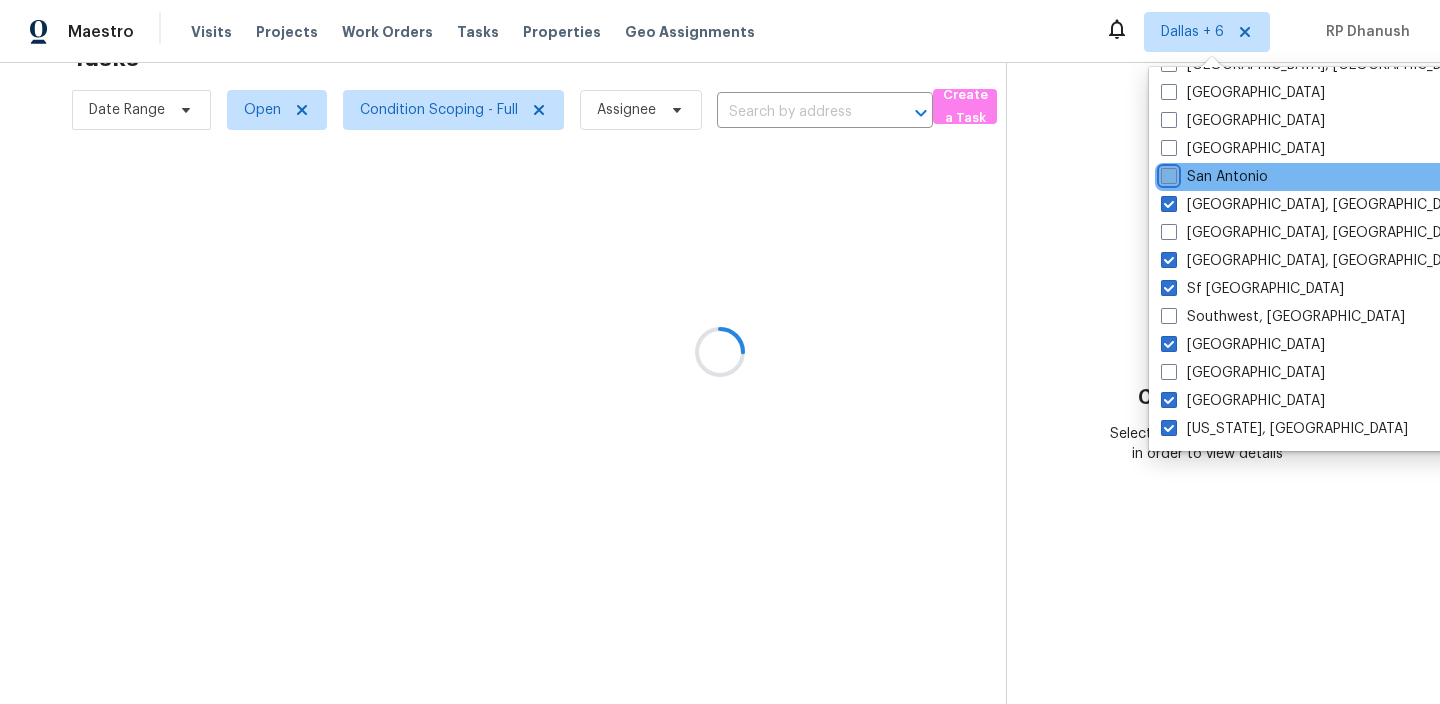 click on "San Antonio" at bounding box center (1167, 173) 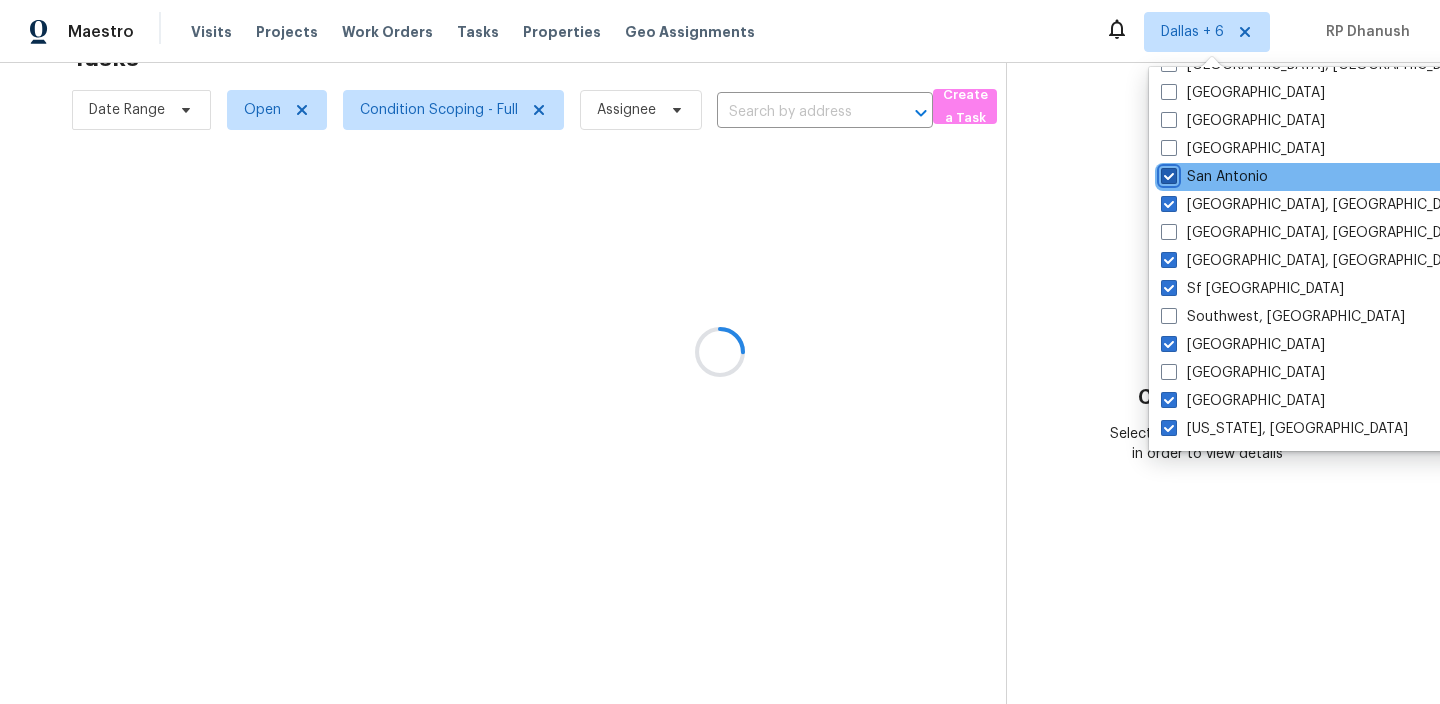 checkbox on "true" 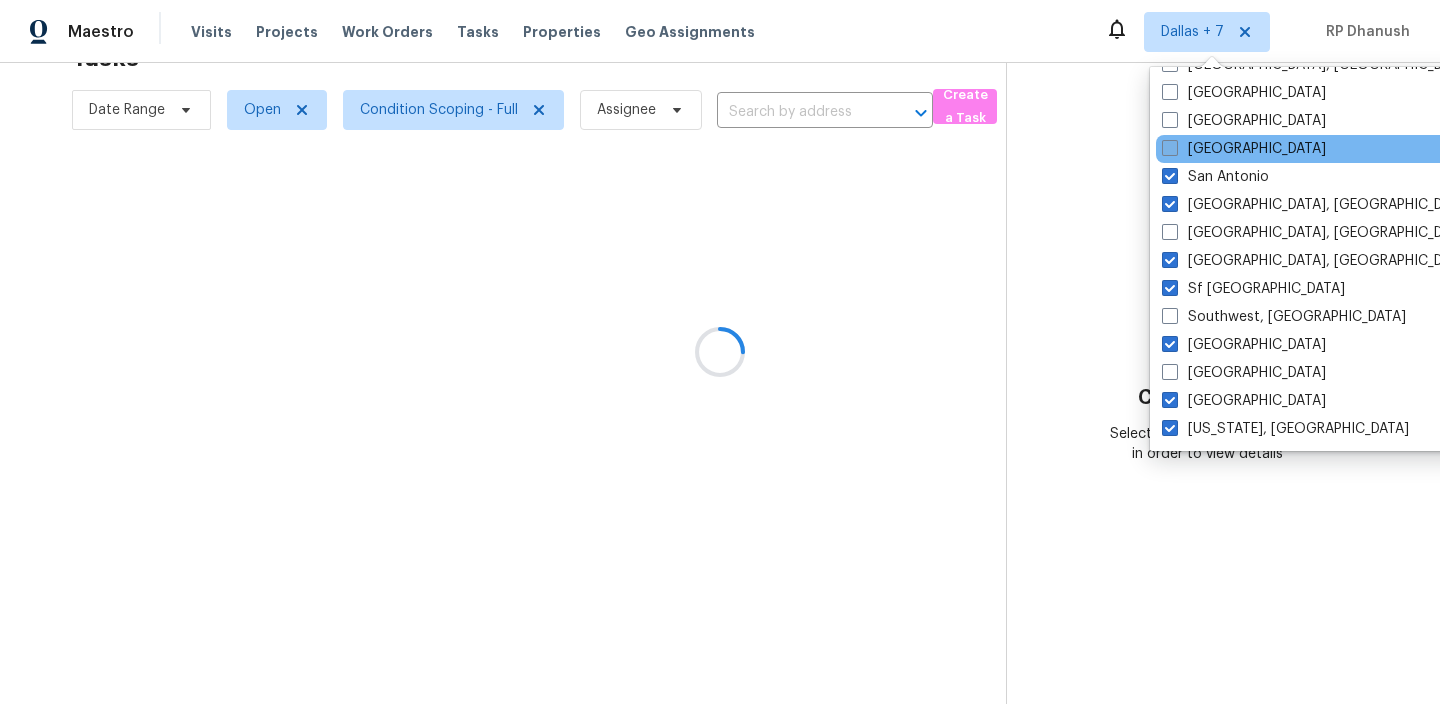click on "[GEOGRAPHIC_DATA]" at bounding box center (1244, 149) 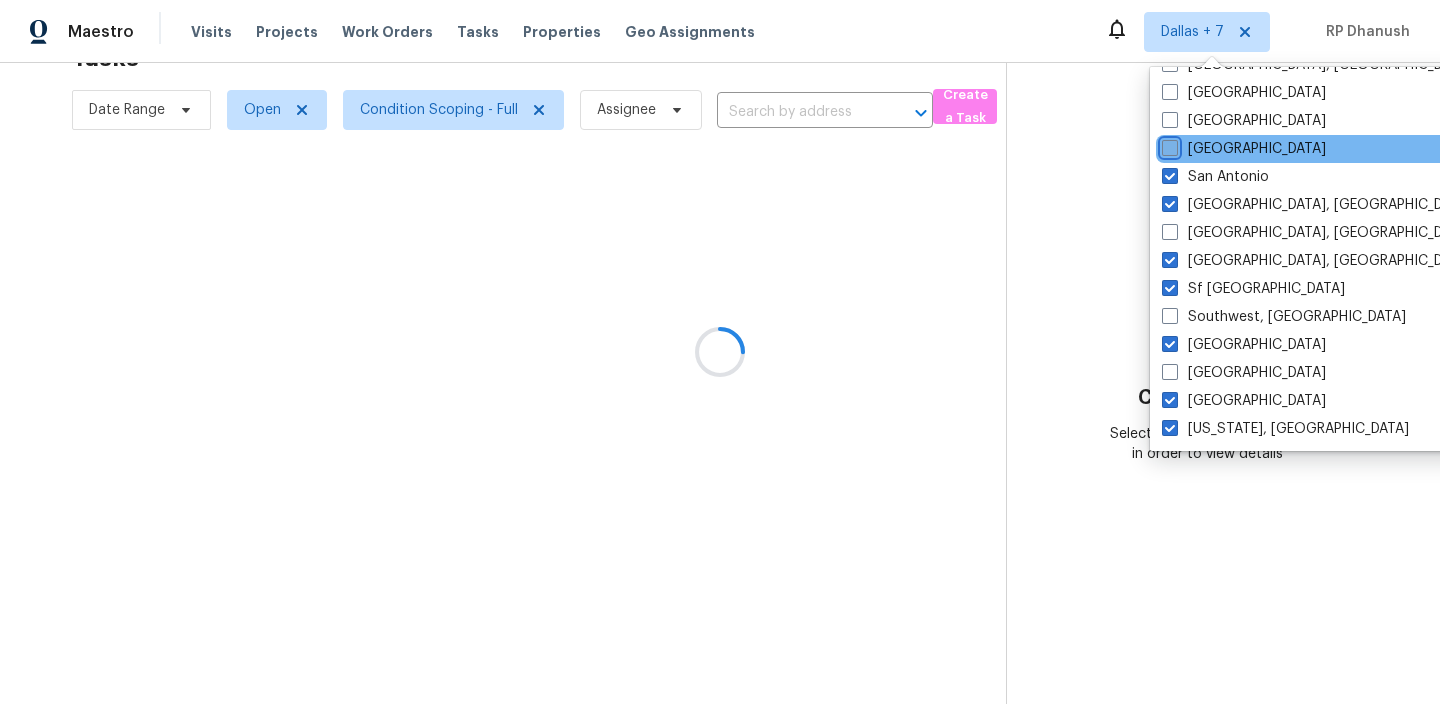 click on "[GEOGRAPHIC_DATA]" at bounding box center (1168, 145) 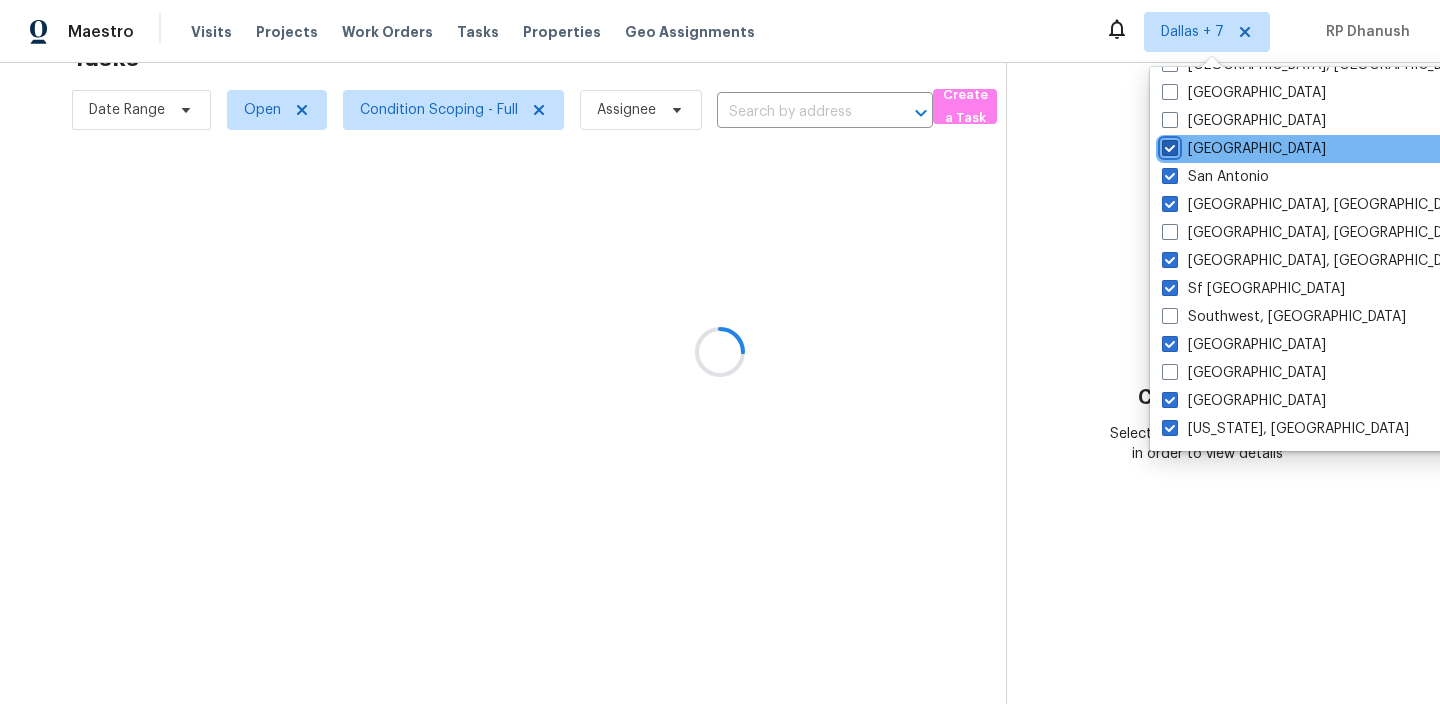 checkbox on "true" 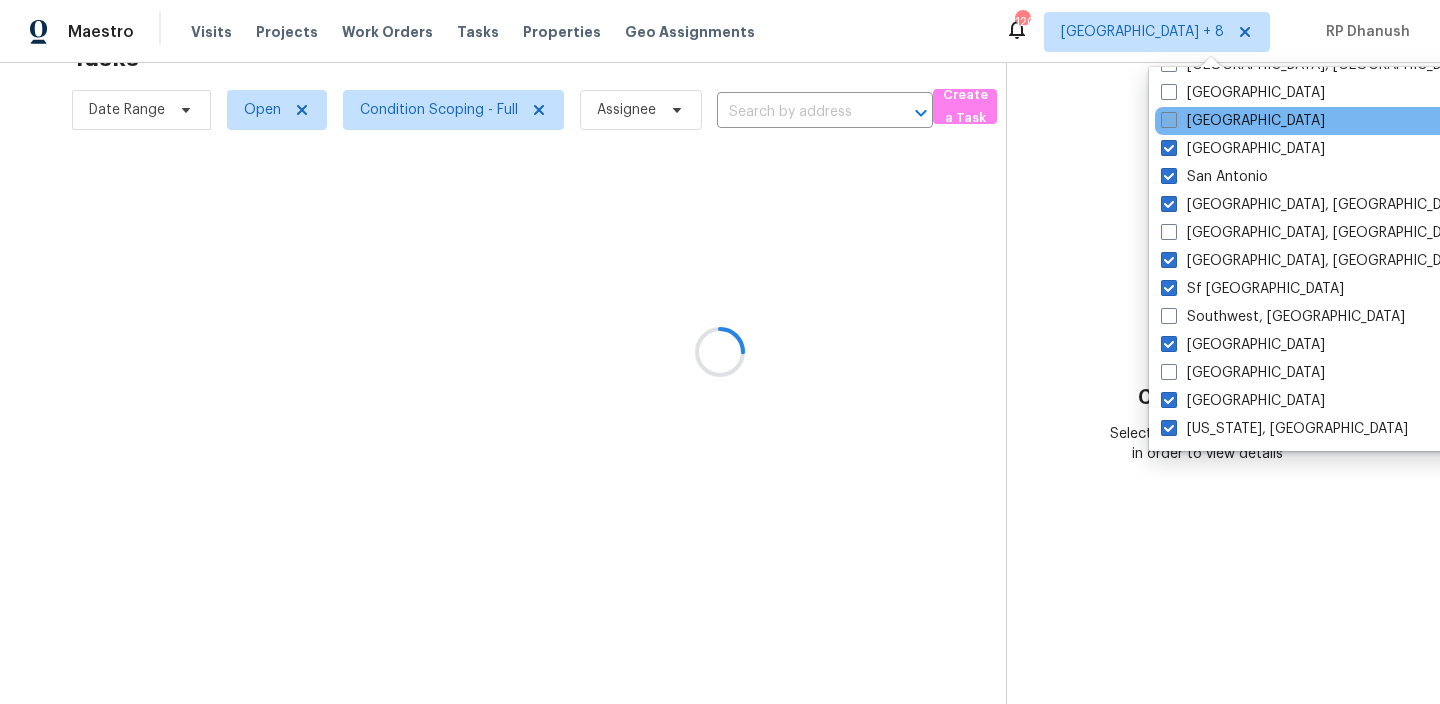 click on "[GEOGRAPHIC_DATA]" at bounding box center (1243, 121) 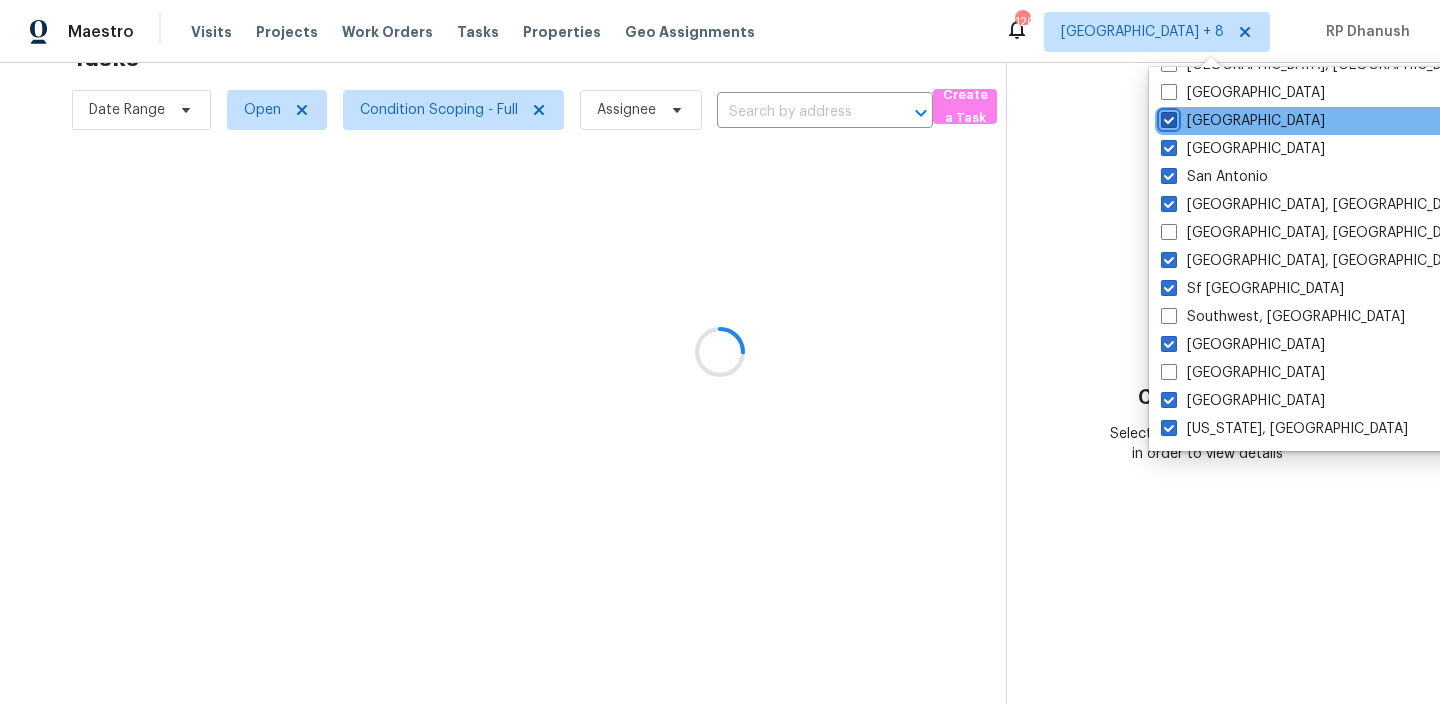 checkbox on "true" 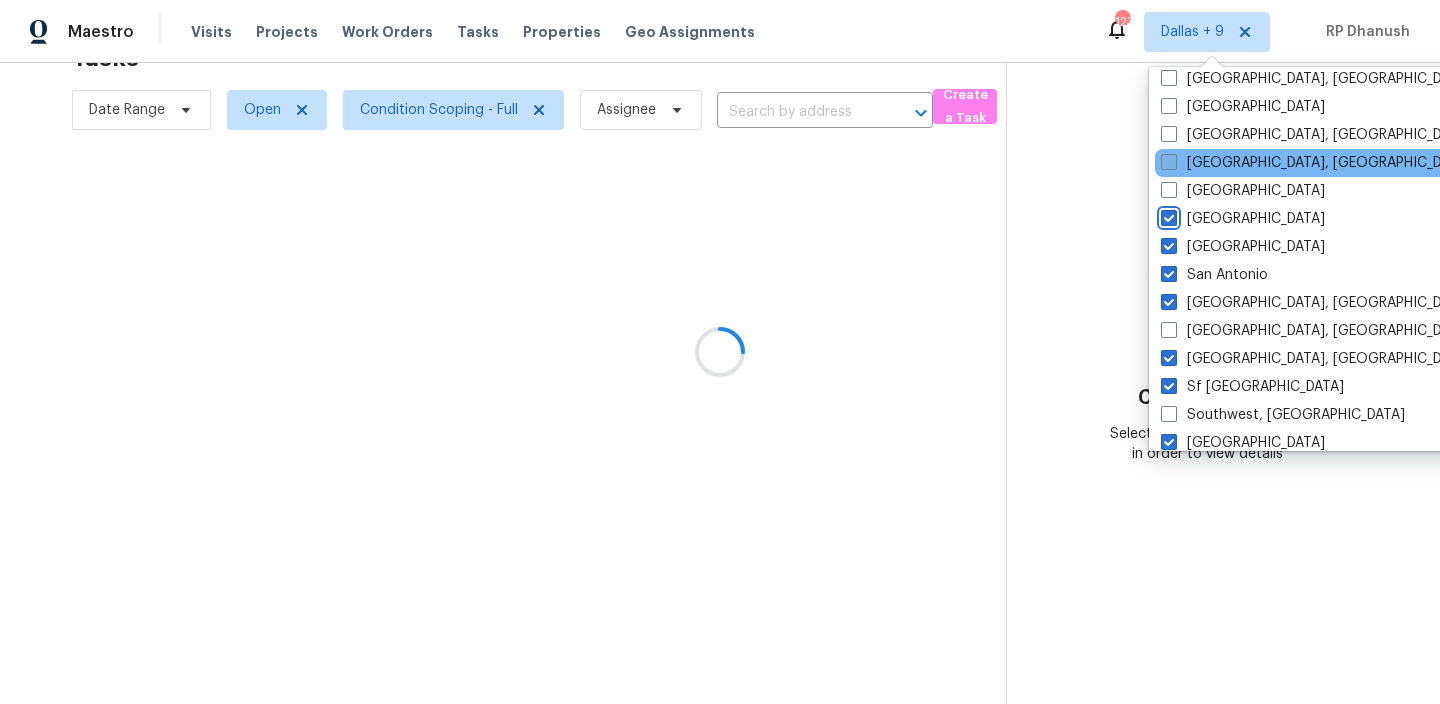 scroll, scrollTop: 1232, scrollLeft: 0, axis: vertical 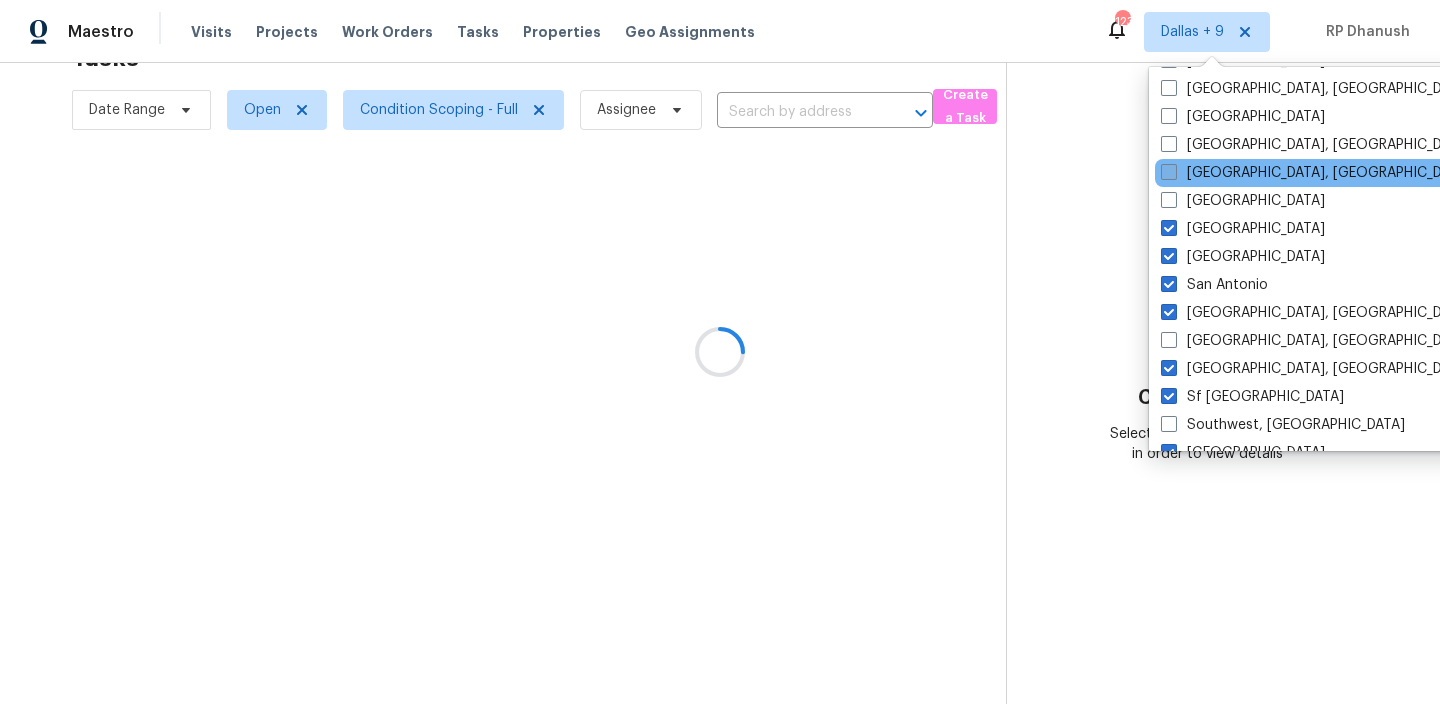 click on "[GEOGRAPHIC_DATA], [GEOGRAPHIC_DATA]" at bounding box center (1316, 173) 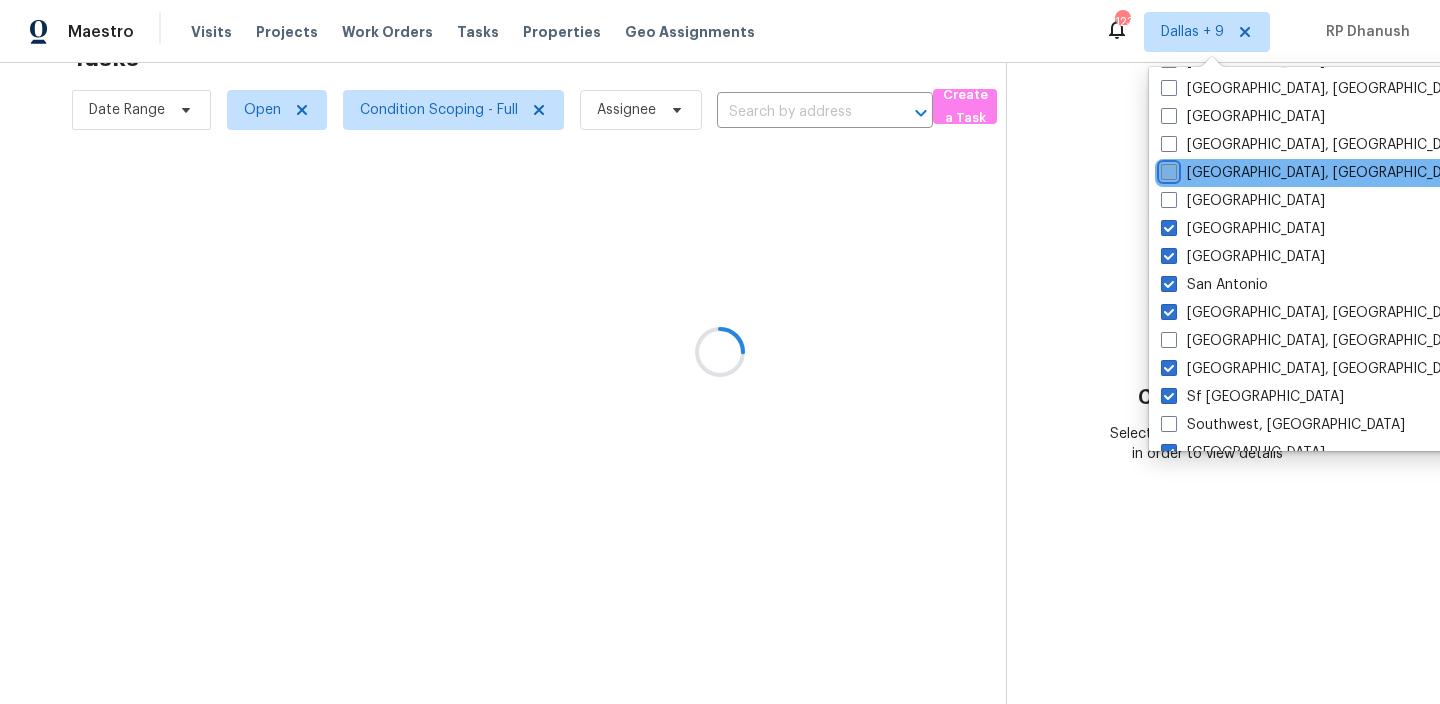 click on "[GEOGRAPHIC_DATA], [GEOGRAPHIC_DATA]" at bounding box center [1167, 169] 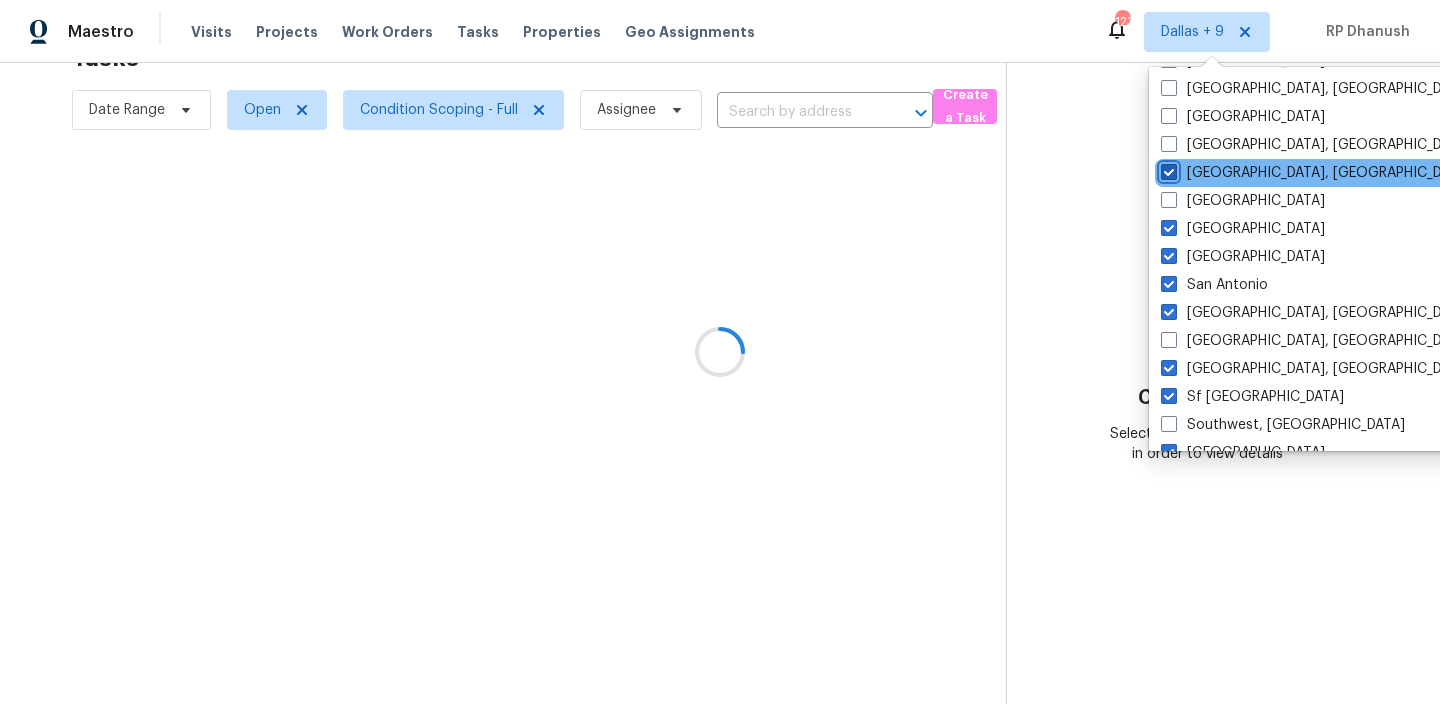 checkbox on "true" 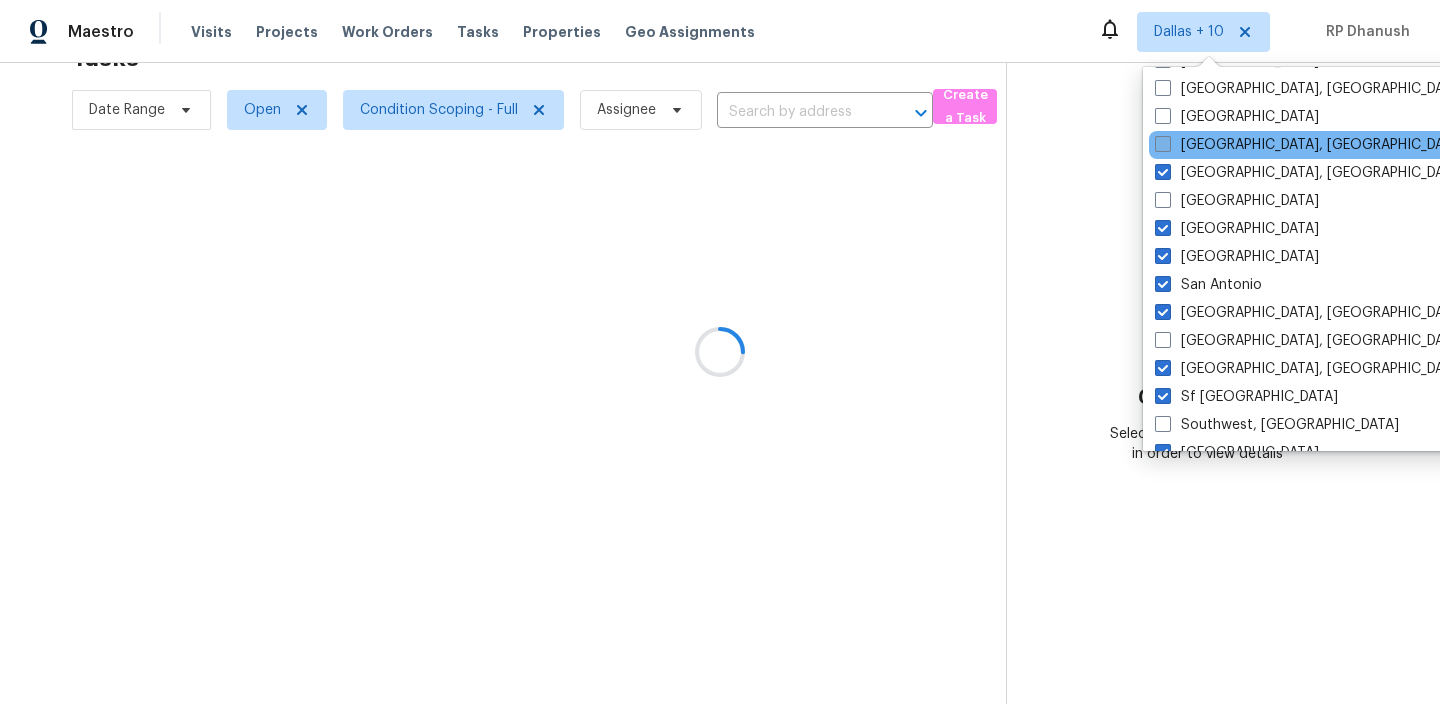 click on "[GEOGRAPHIC_DATA], [GEOGRAPHIC_DATA]" at bounding box center (1310, 145) 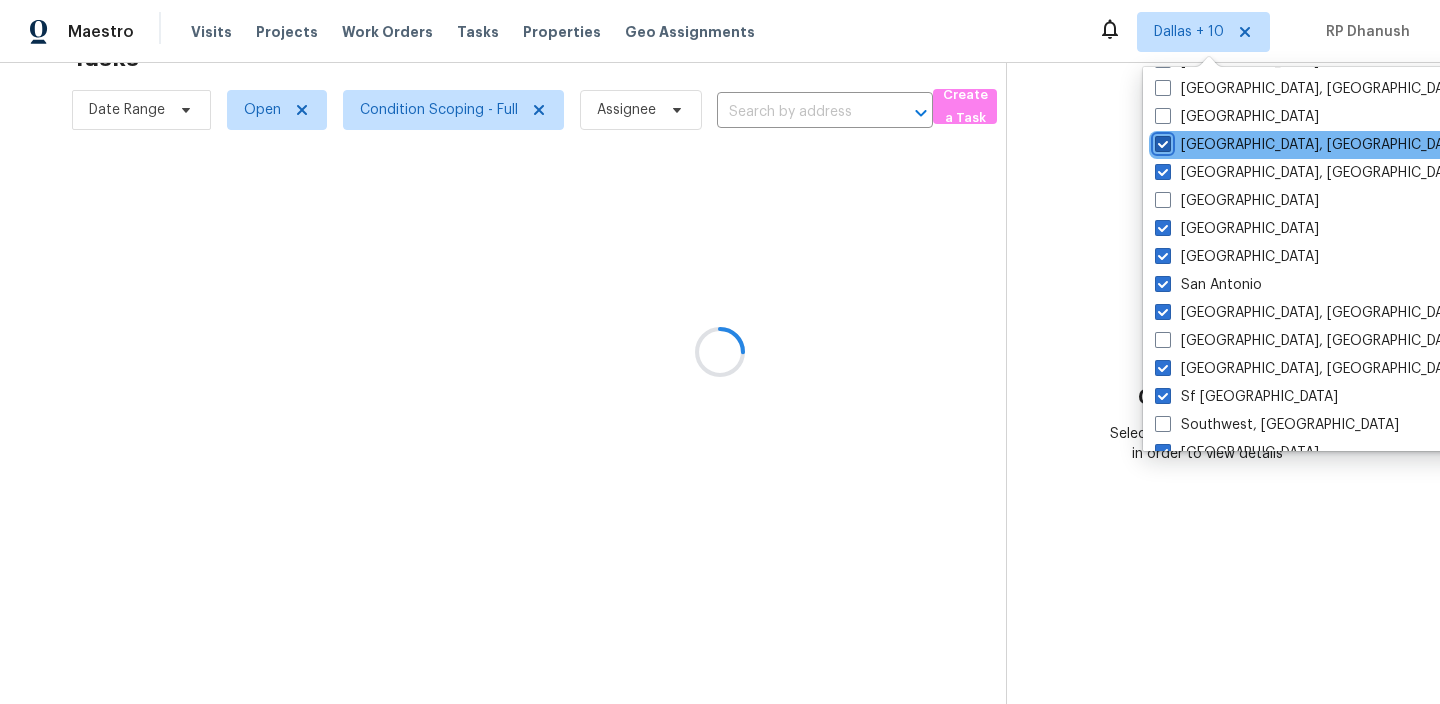 checkbox on "true" 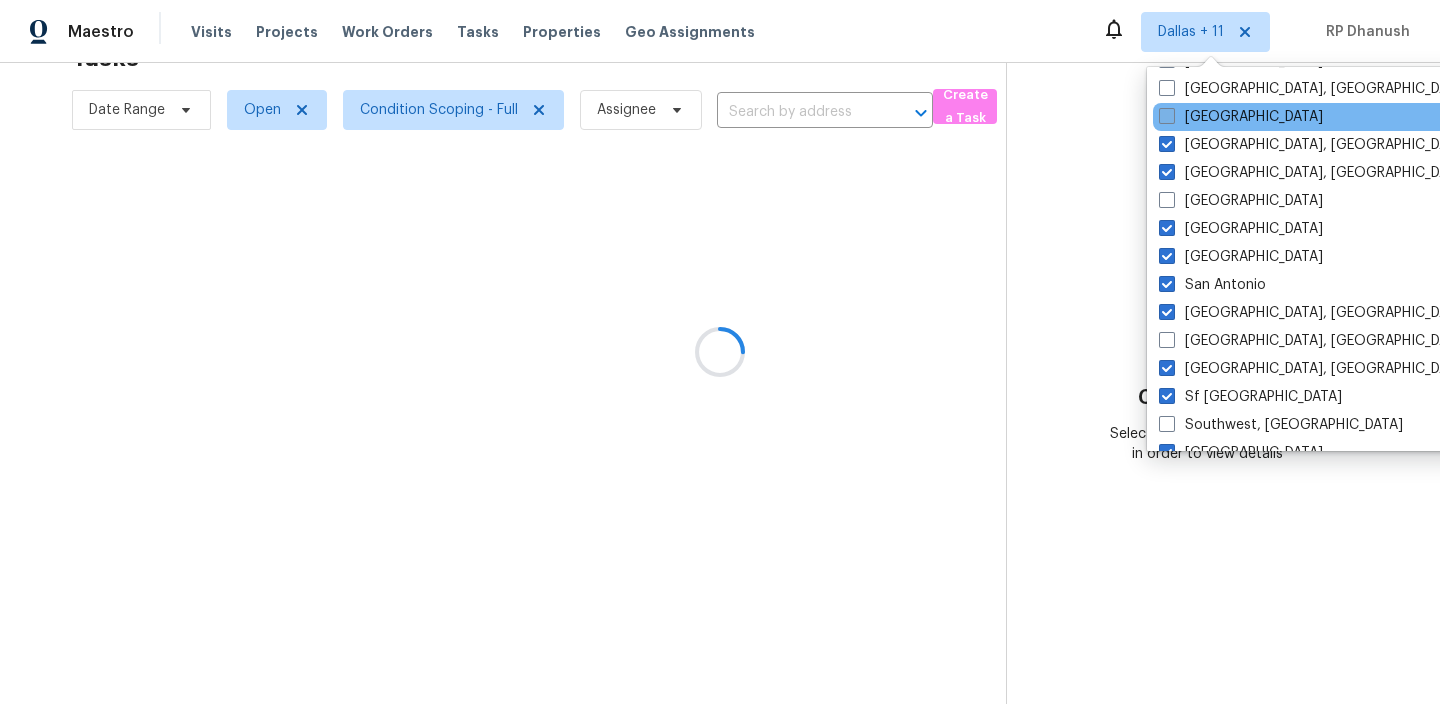 click on "[GEOGRAPHIC_DATA]" at bounding box center (1241, 117) 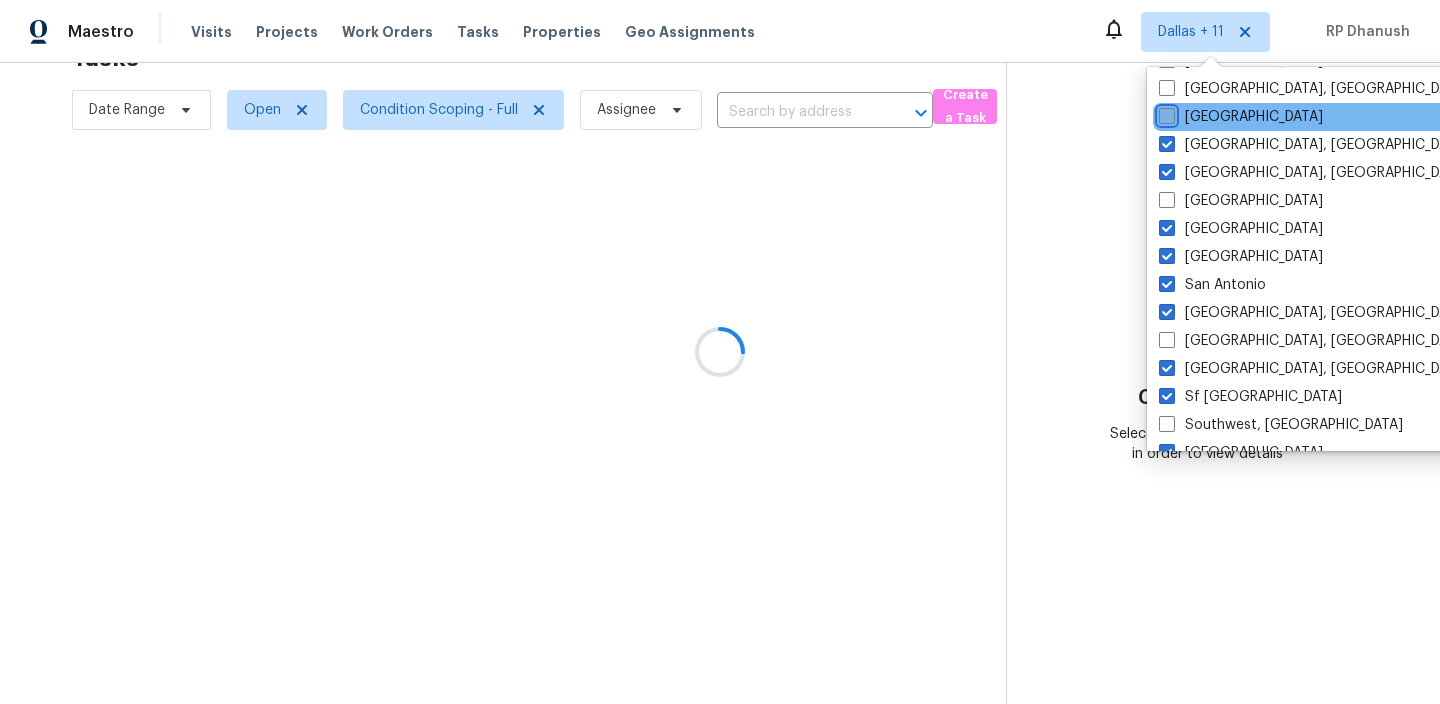 click on "[GEOGRAPHIC_DATA]" at bounding box center (1165, 113) 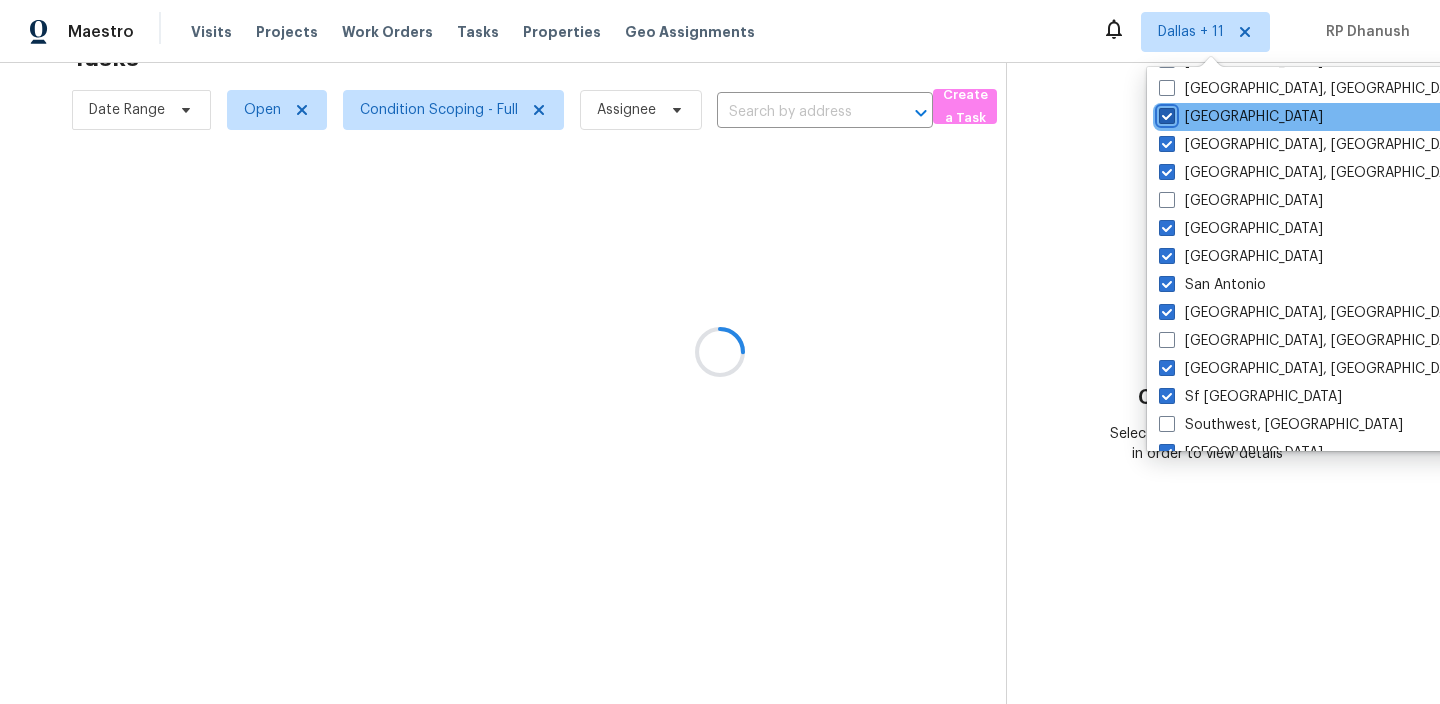 checkbox on "true" 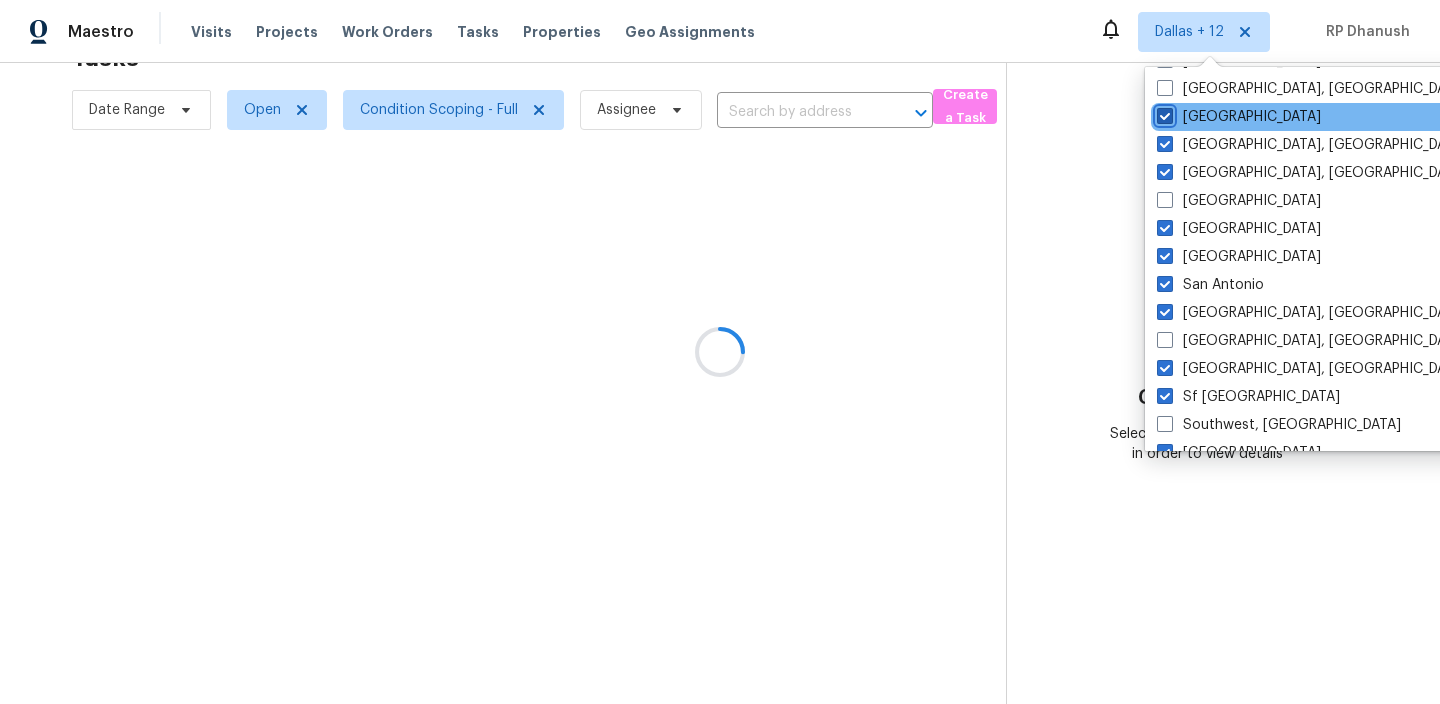 scroll, scrollTop: 1138, scrollLeft: 0, axis: vertical 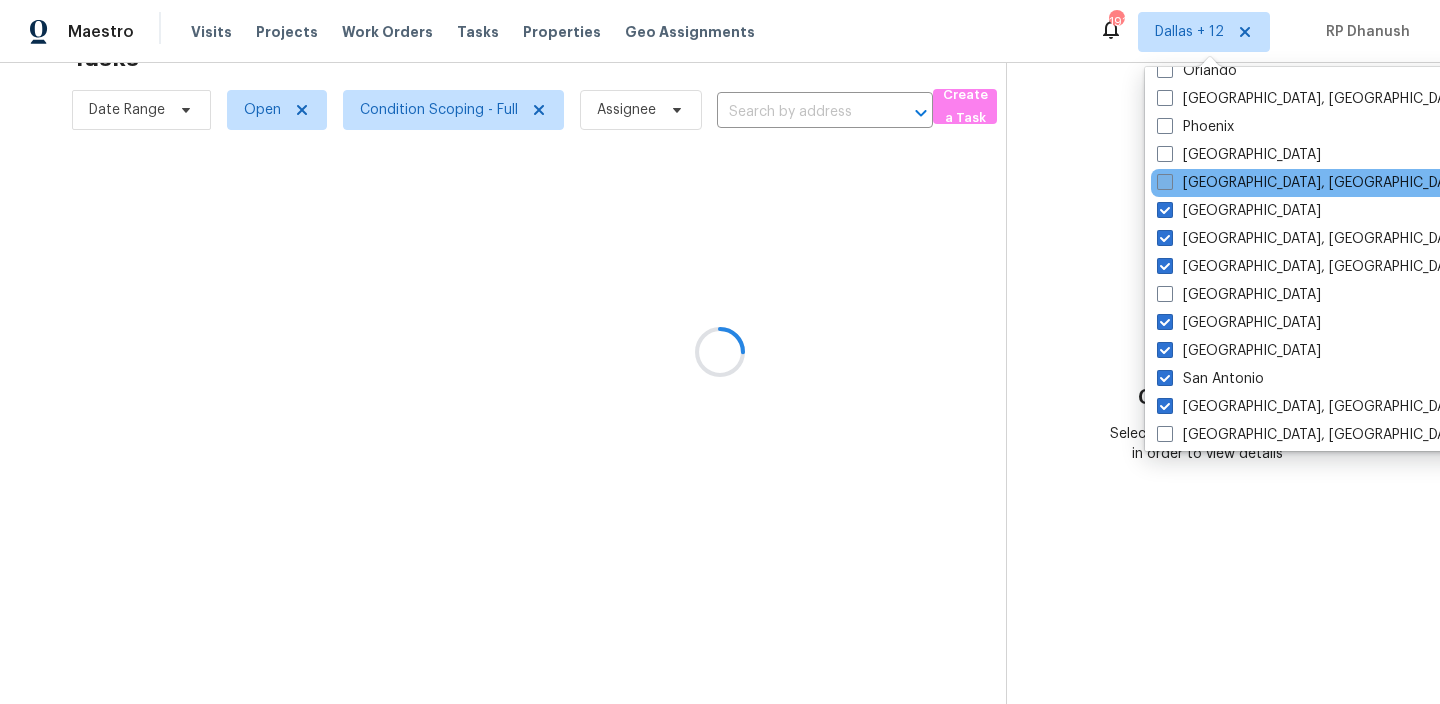 click on "[GEOGRAPHIC_DATA], [GEOGRAPHIC_DATA]" at bounding box center [1312, 183] 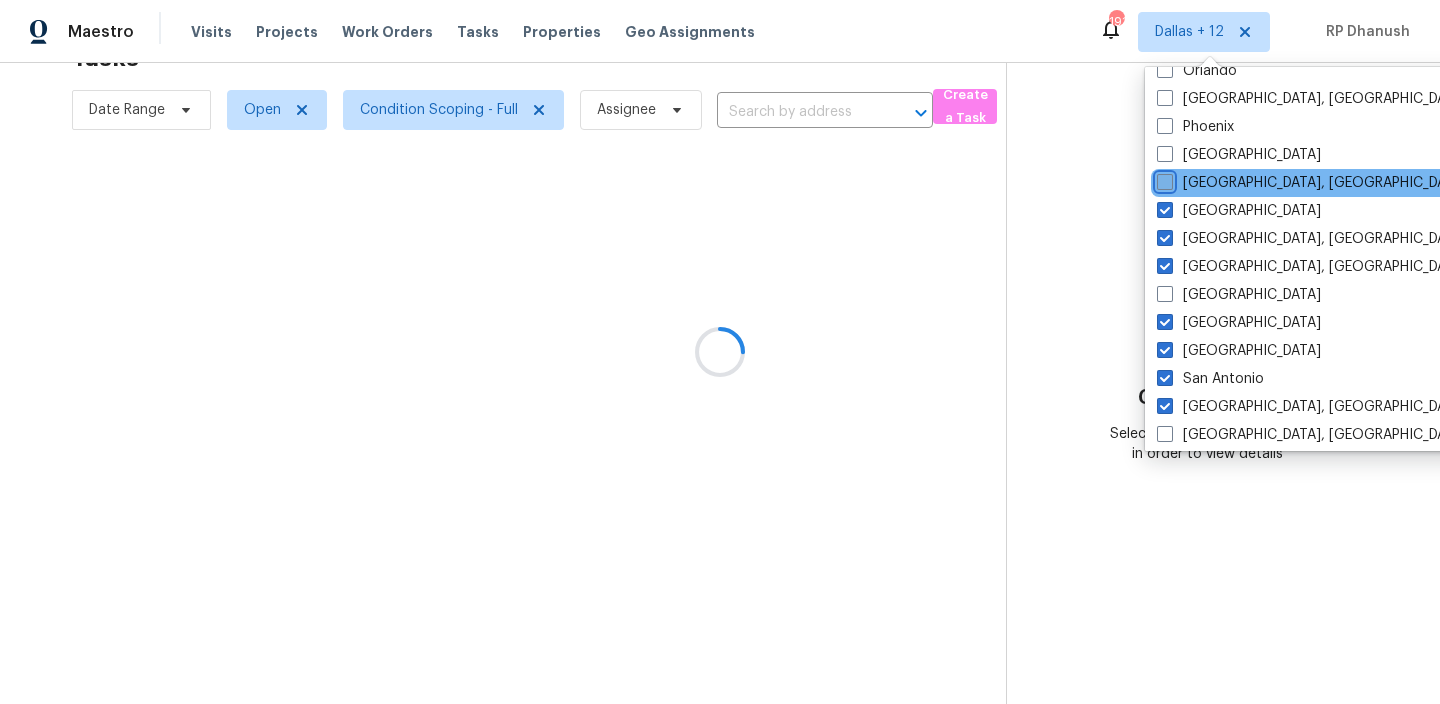 click on "[GEOGRAPHIC_DATA], [GEOGRAPHIC_DATA]" at bounding box center (1163, 179) 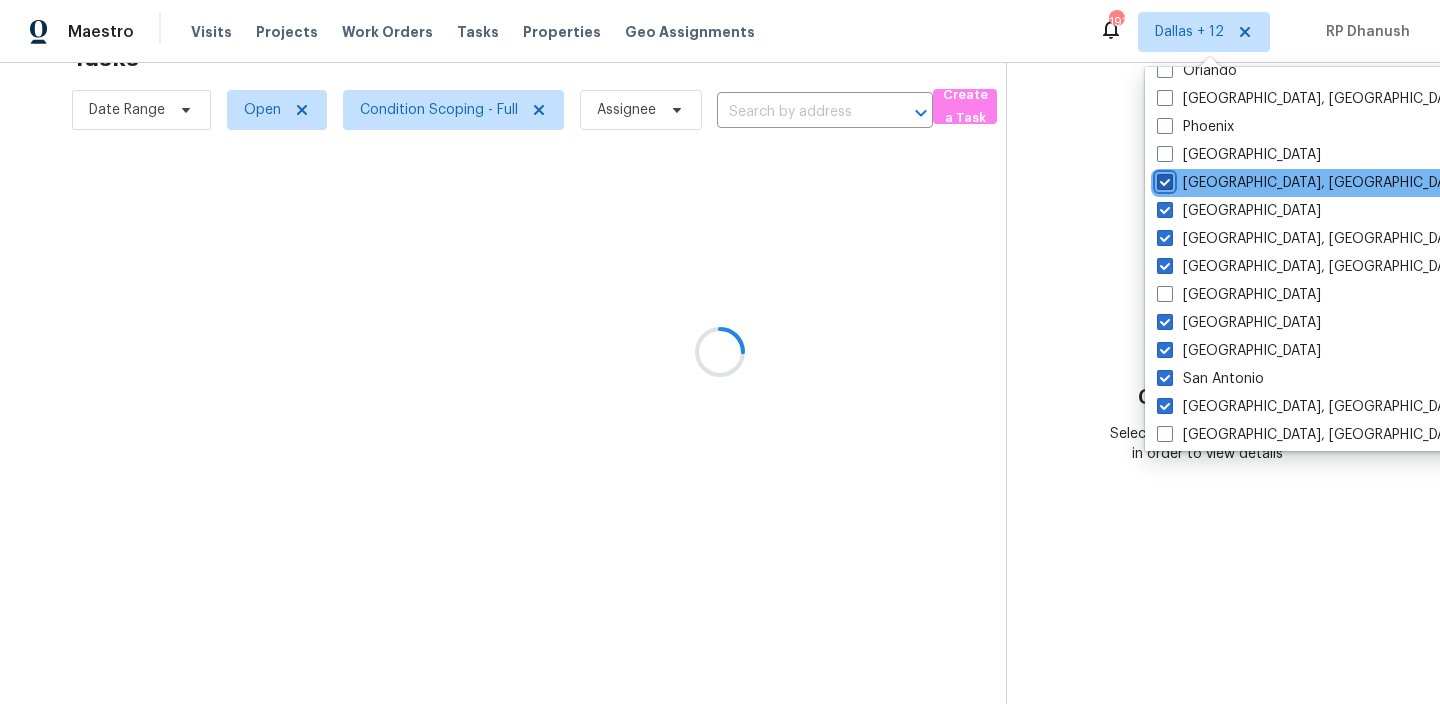 checkbox on "true" 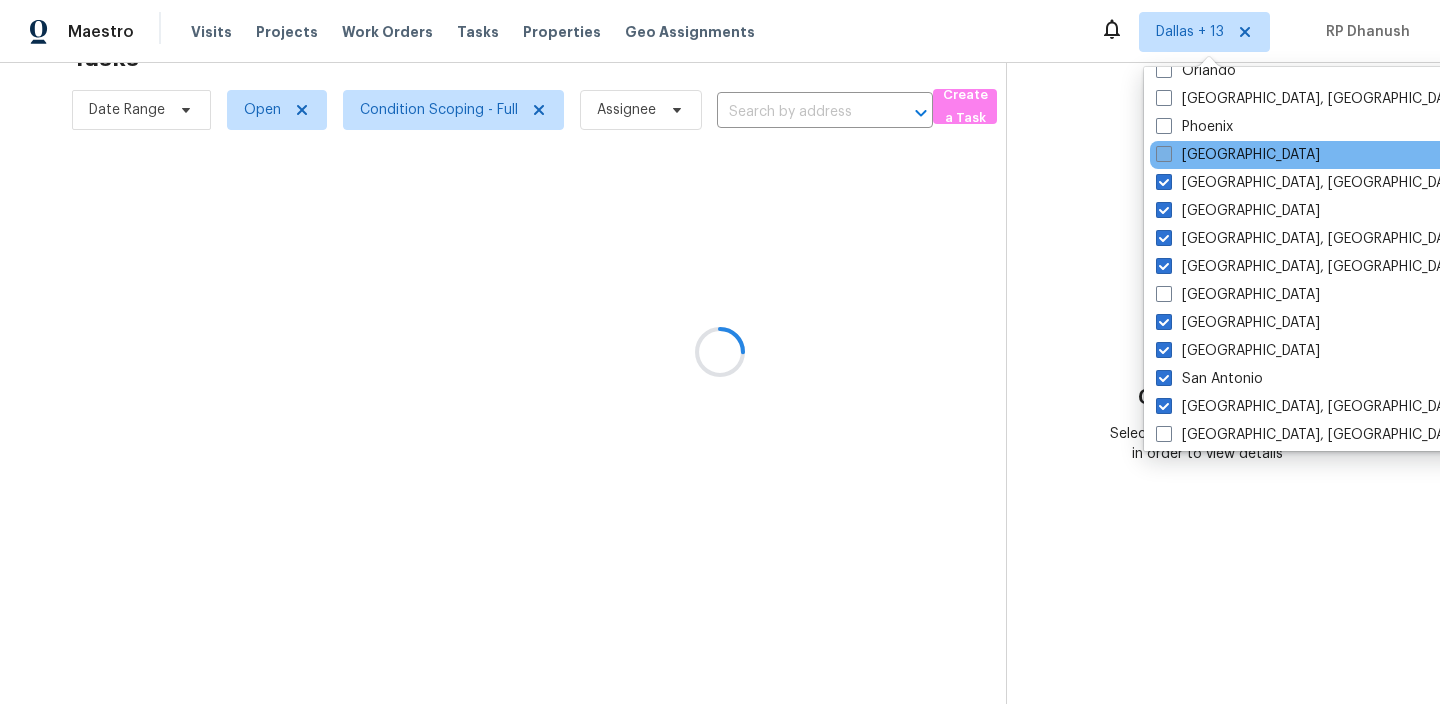 click on "[GEOGRAPHIC_DATA]" at bounding box center [1238, 155] 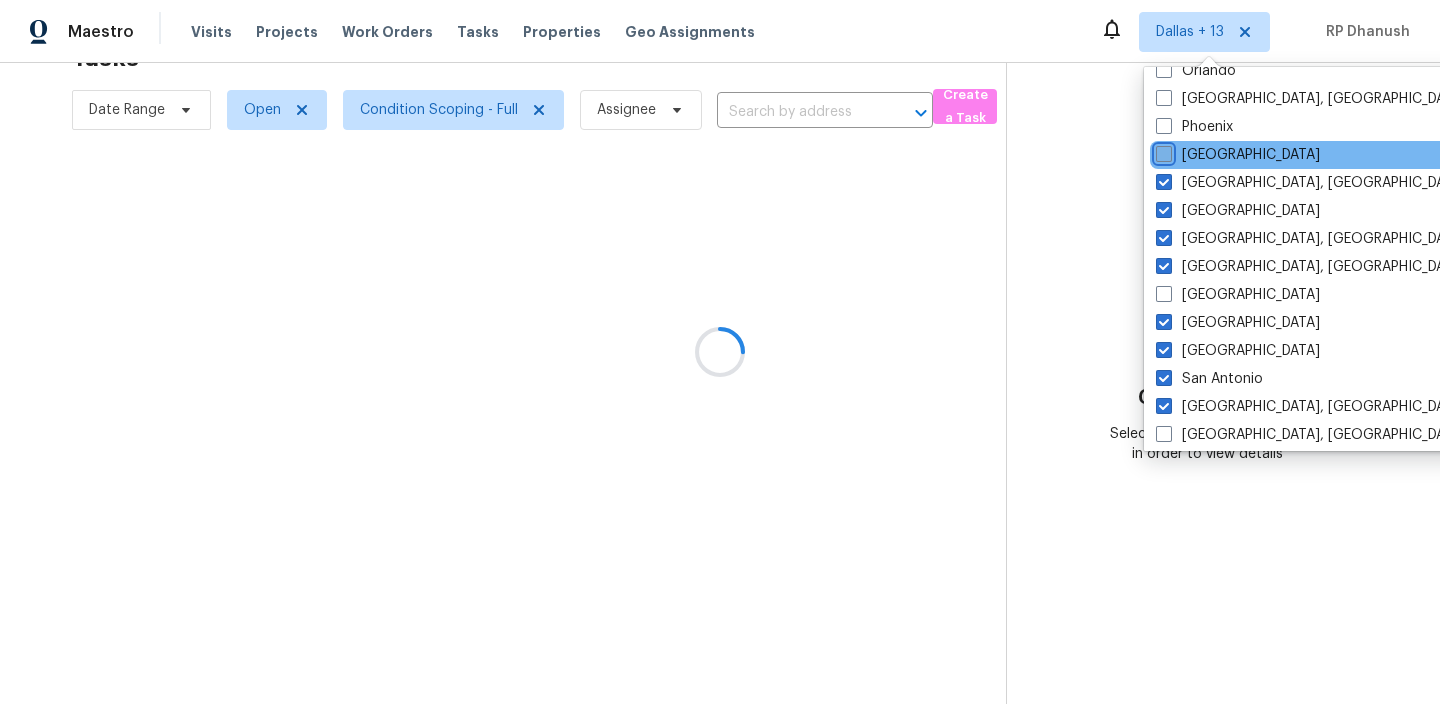 click on "[GEOGRAPHIC_DATA]" at bounding box center (1162, 151) 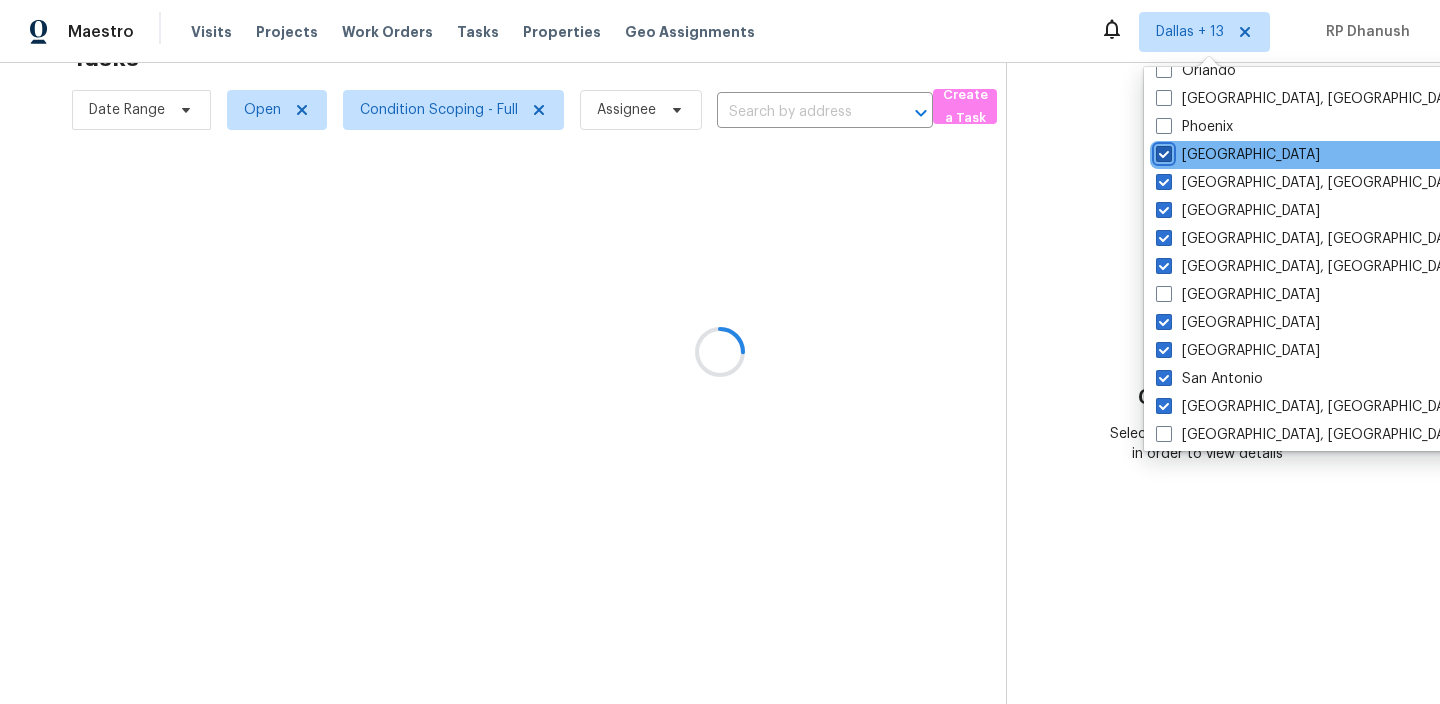 checkbox on "true" 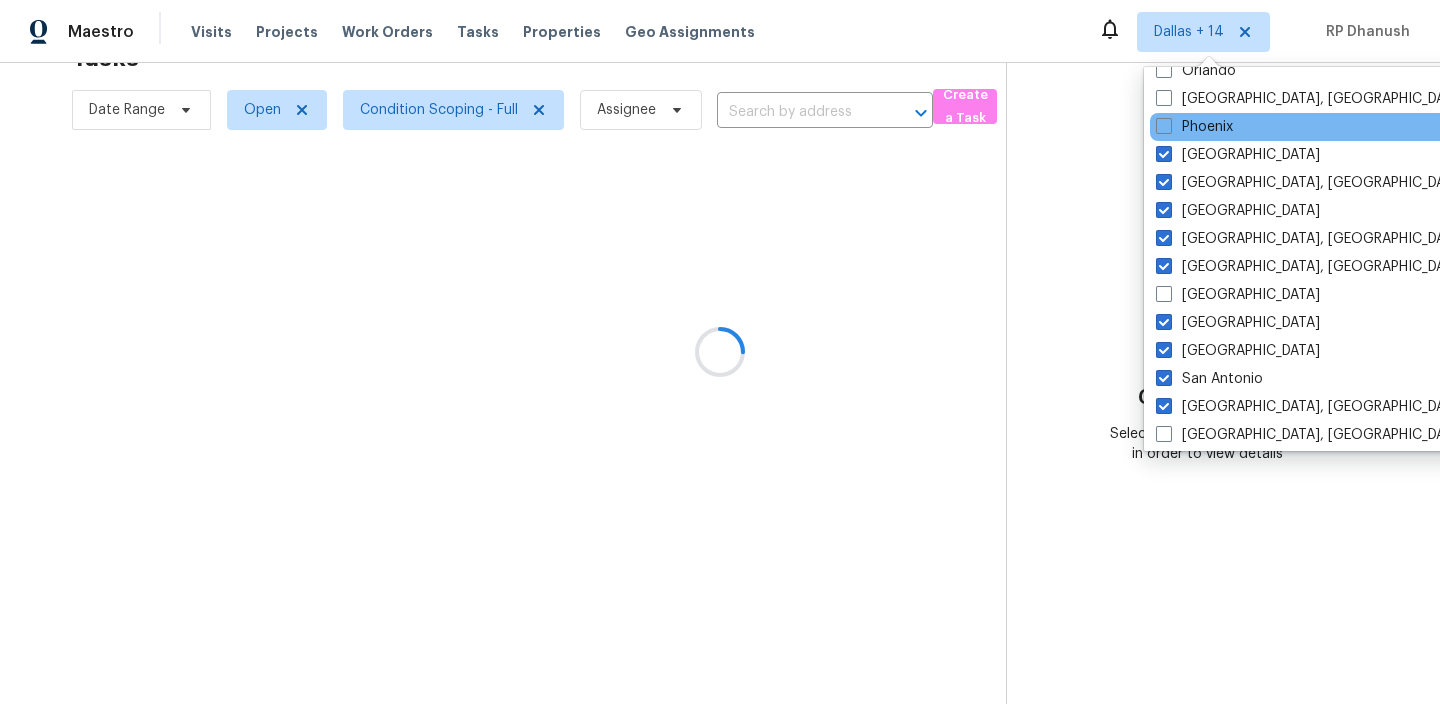 click on "Phoenix" at bounding box center [1351, 127] 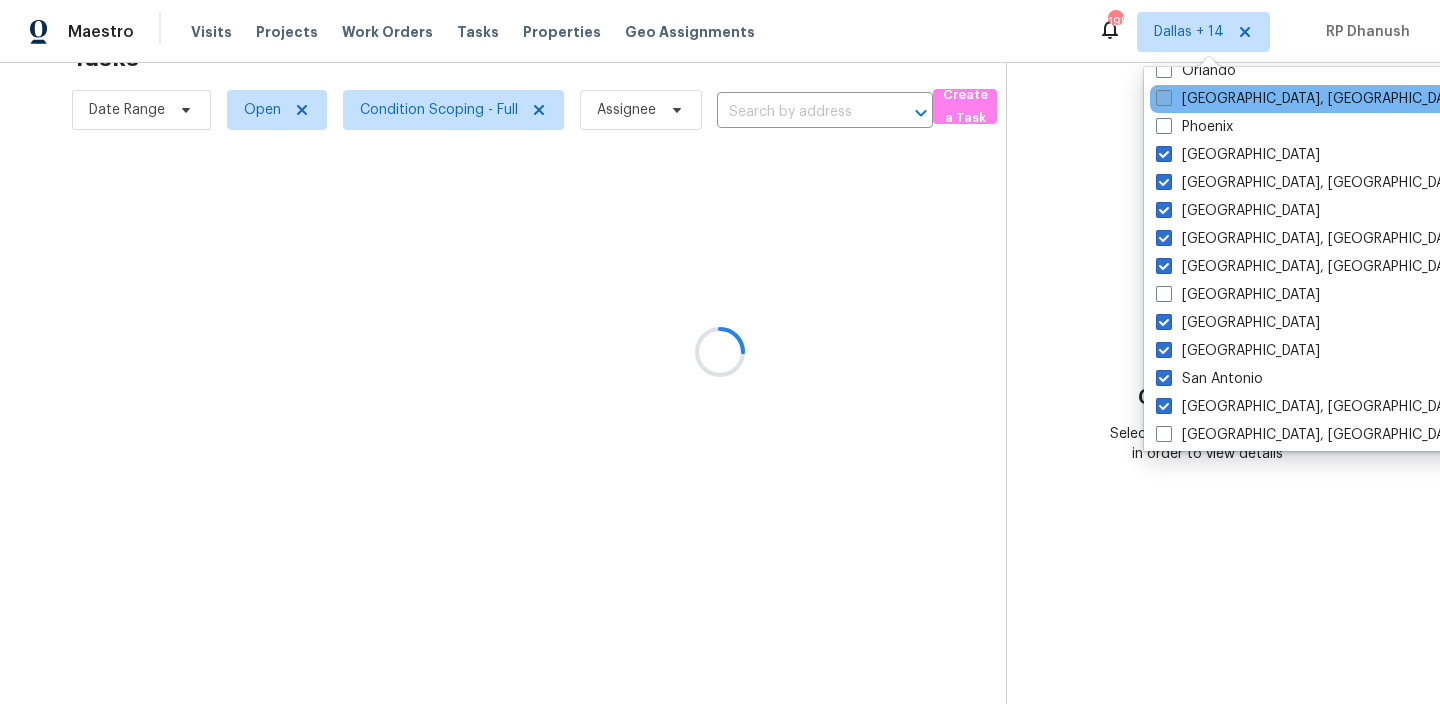 click on "[GEOGRAPHIC_DATA], [GEOGRAPHIC_DATA]" at bounding box center (1311, 99) 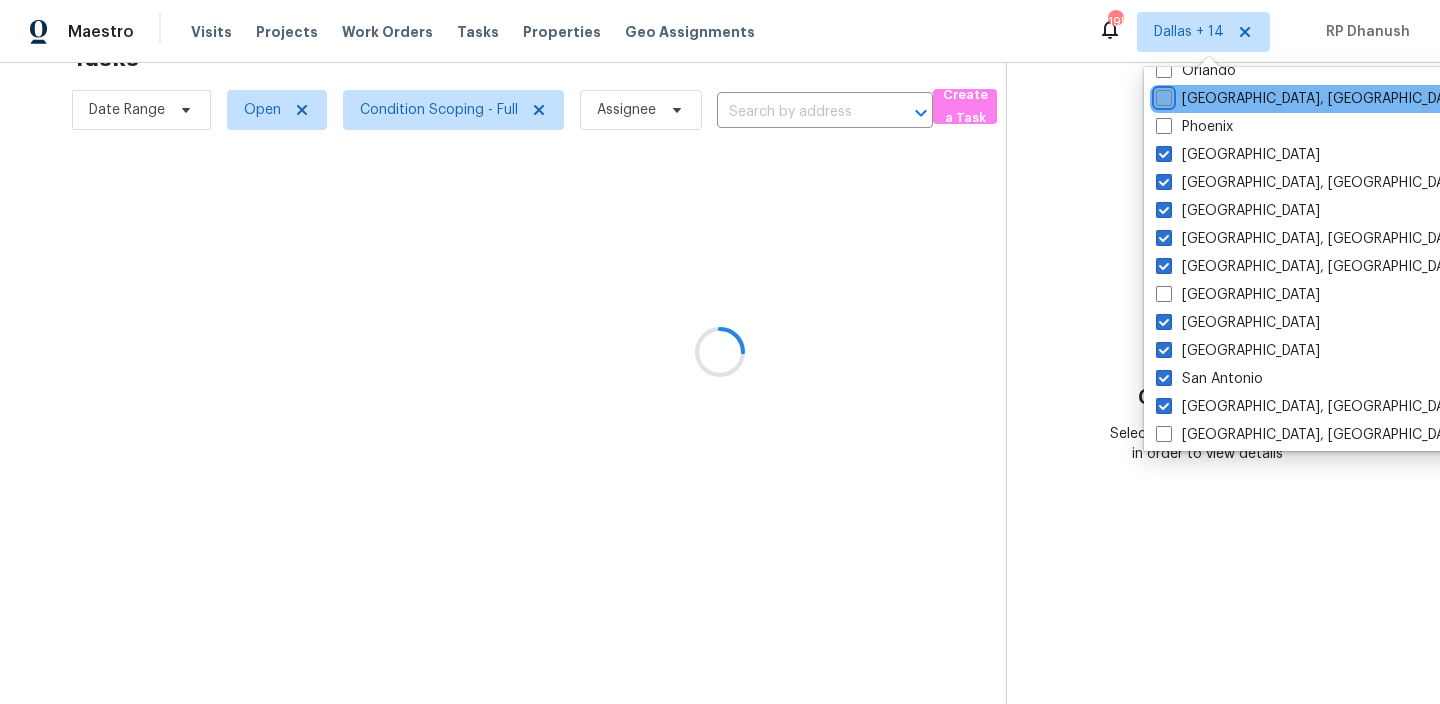 click on "[GEOGRAPHIC_DATA], [GEOGRAPHIC_DATA]" at bounding box center (1162, 95) 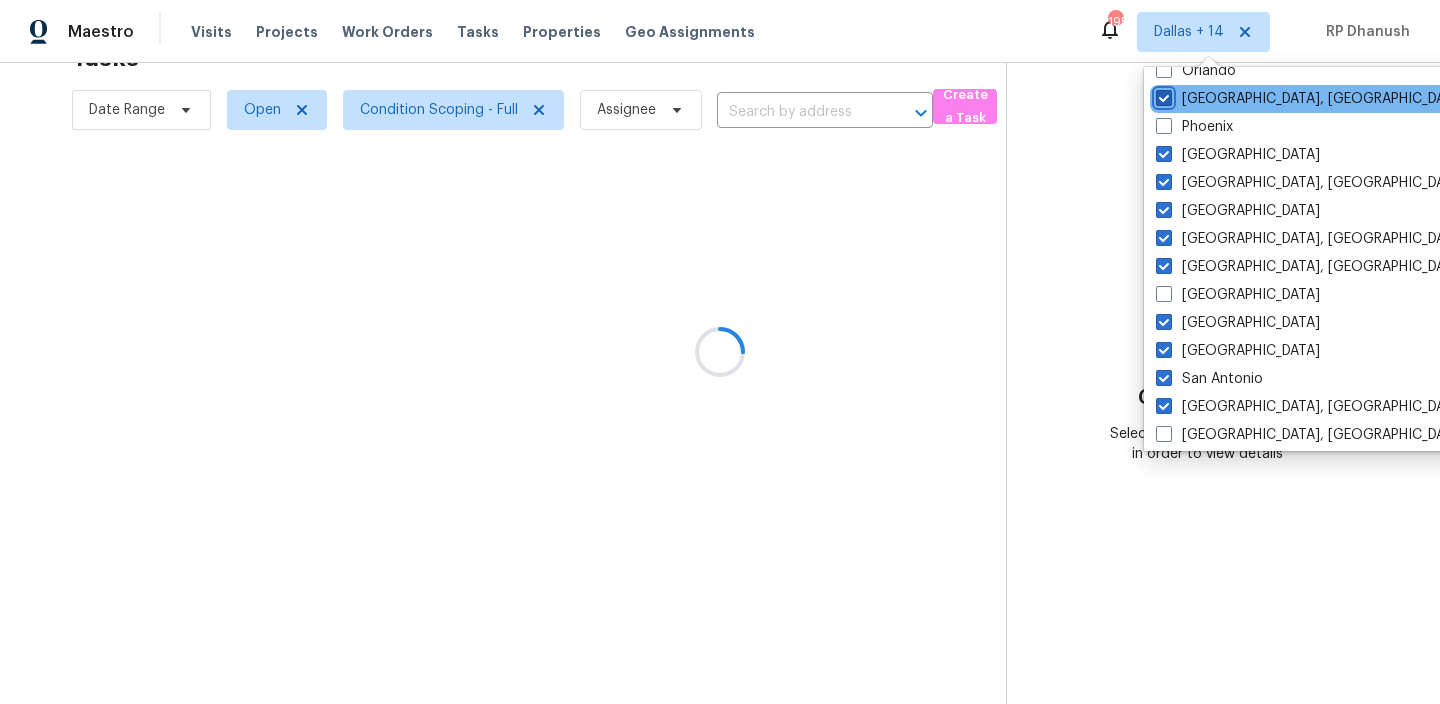 checkbox on "true" 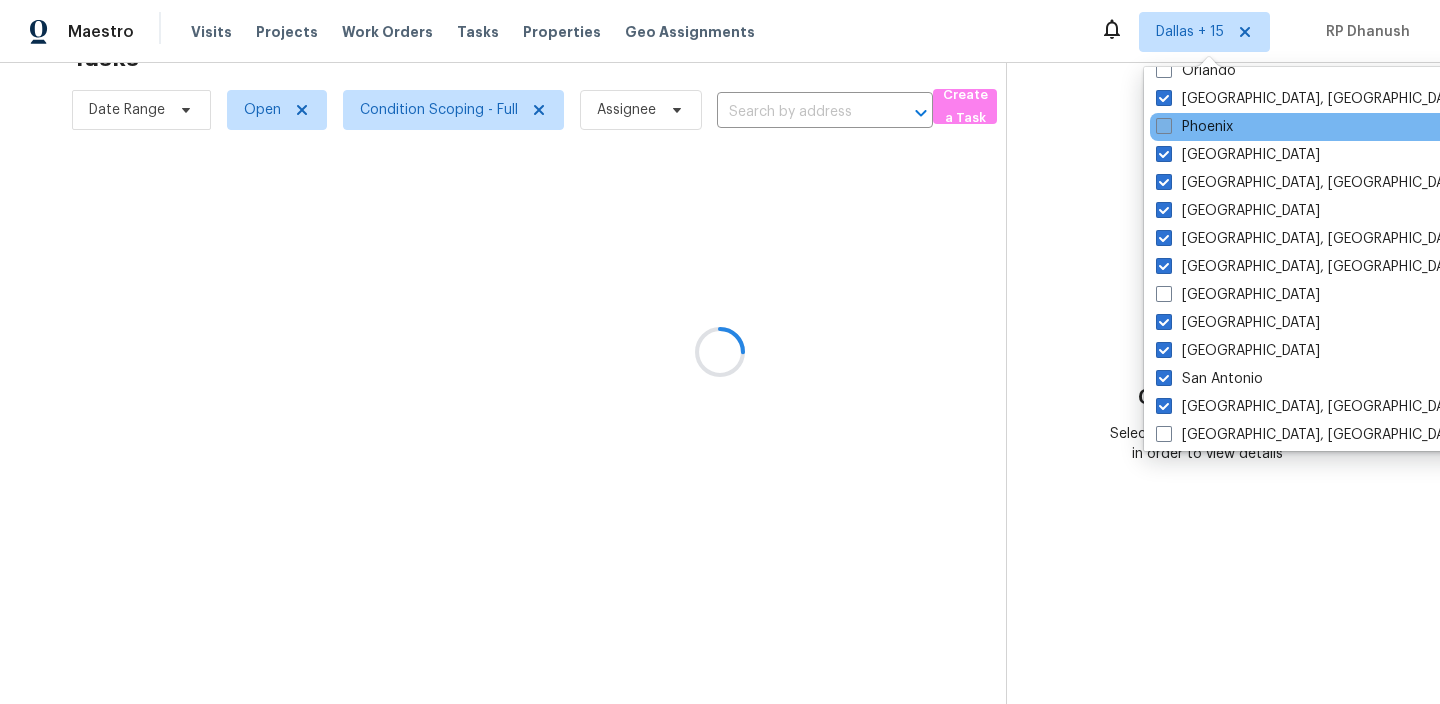 click on "Phoenix" at bounding box center [1194, 127] 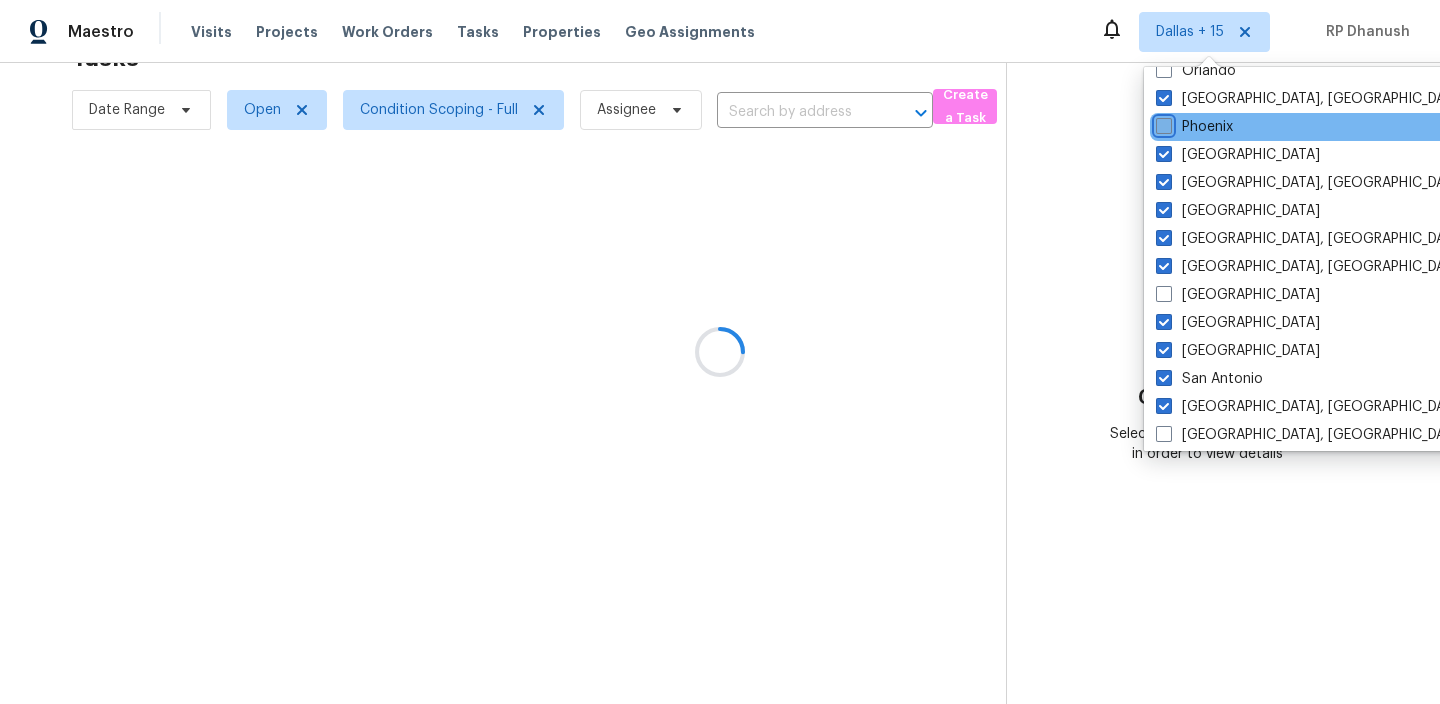 click on "Phoenix" at bounding box center [1162, 123] 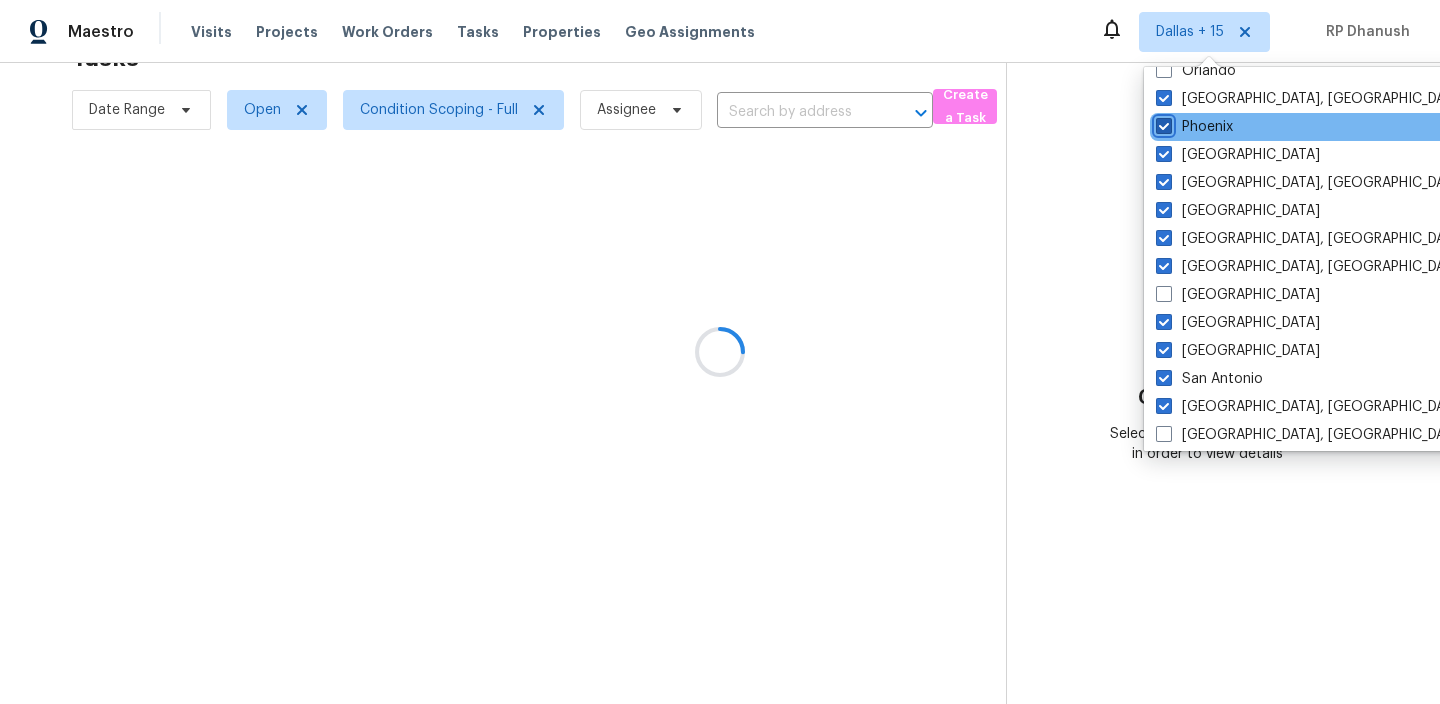 checkbox on "true" 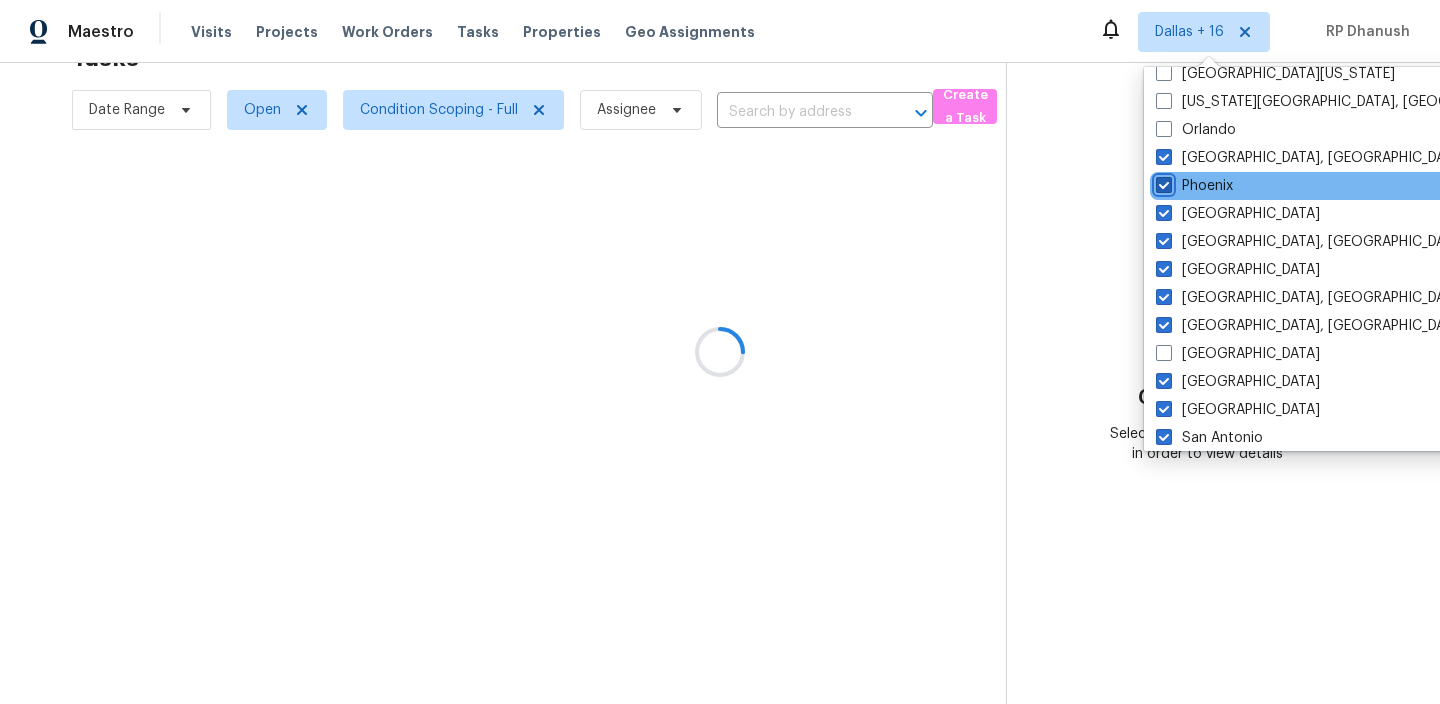 scroll, scrollTop: 1040, scrollLeft: 0, axis: vertical 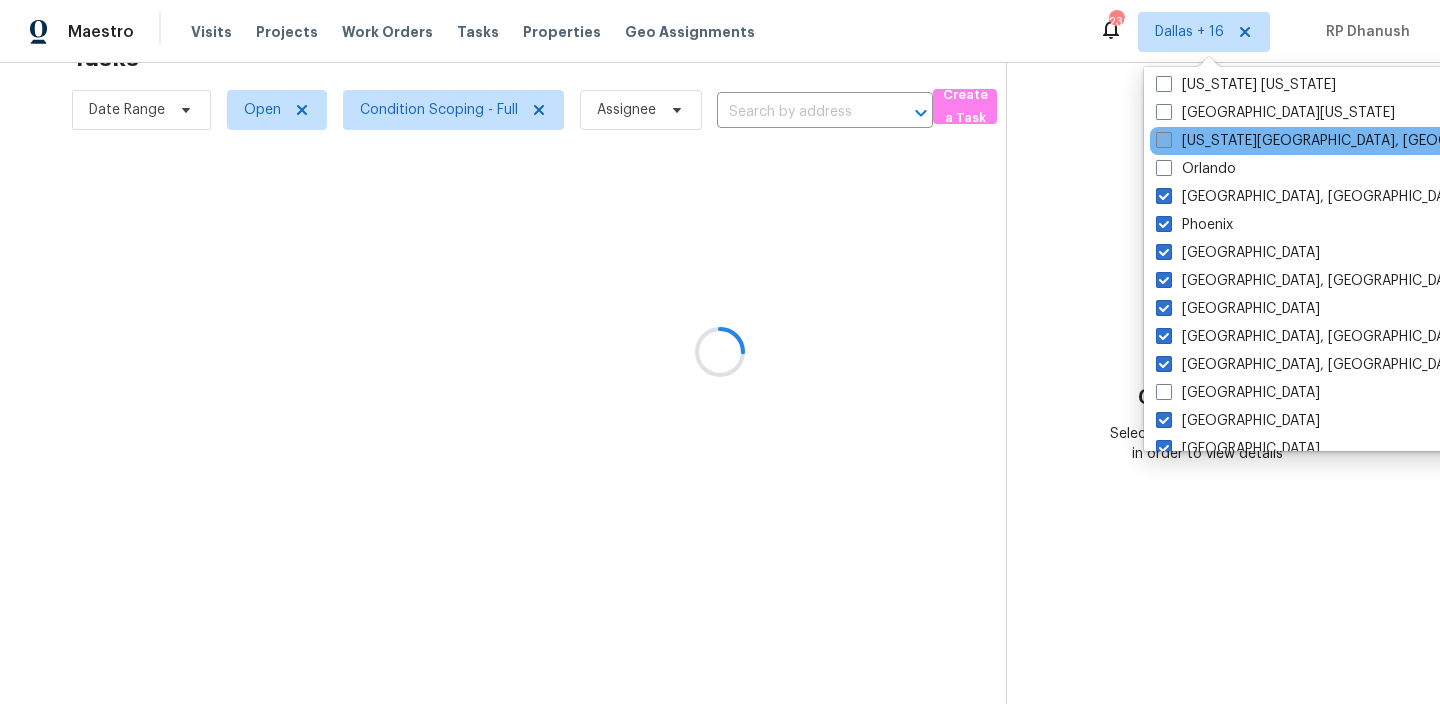 click on "[US_STATE][GEOGRAPHIC_DATA], [GEOGRAPHIC_DATA]" at bounding box center (1348, 141) 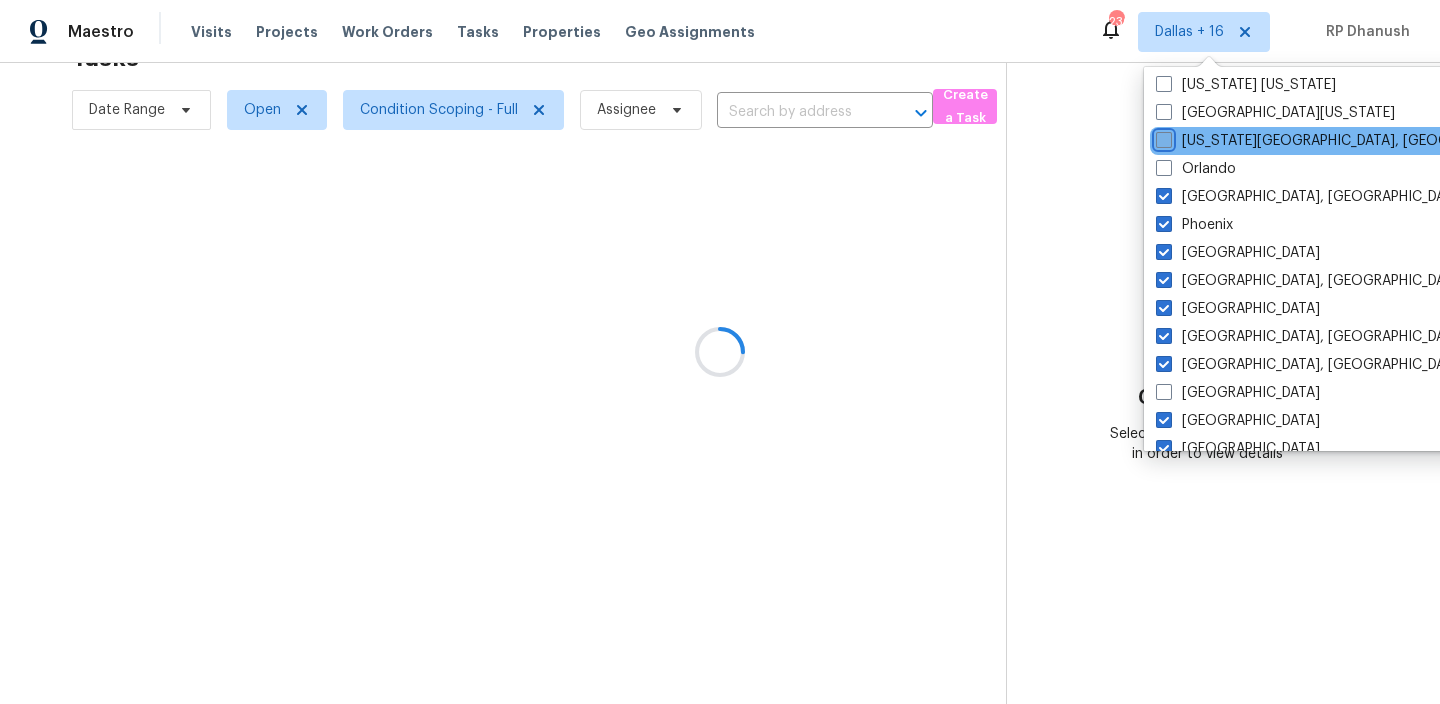 click on "[US_STATE][GEOGRAPHIC_DATA], [GEOGRAPHIC_DATA]" at bounding box center [1162, 137] 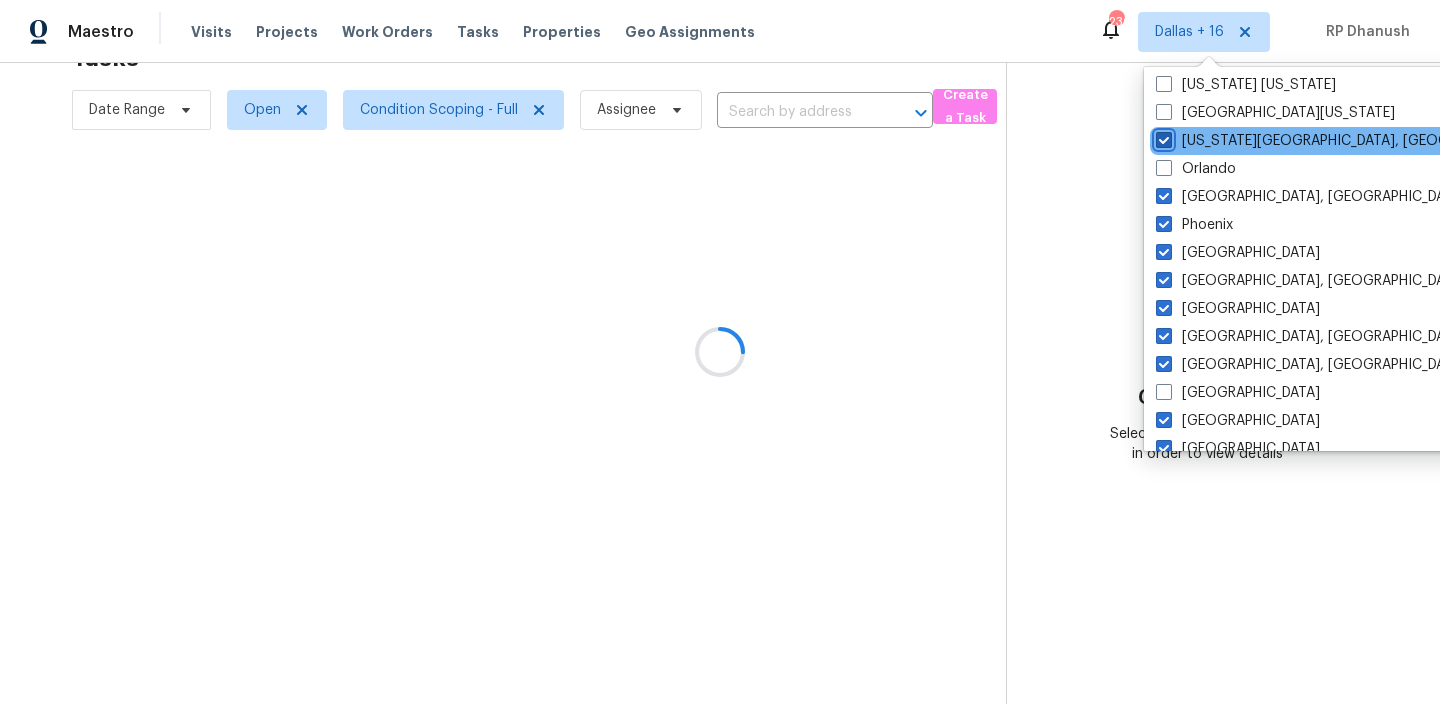 checkbox on "true" 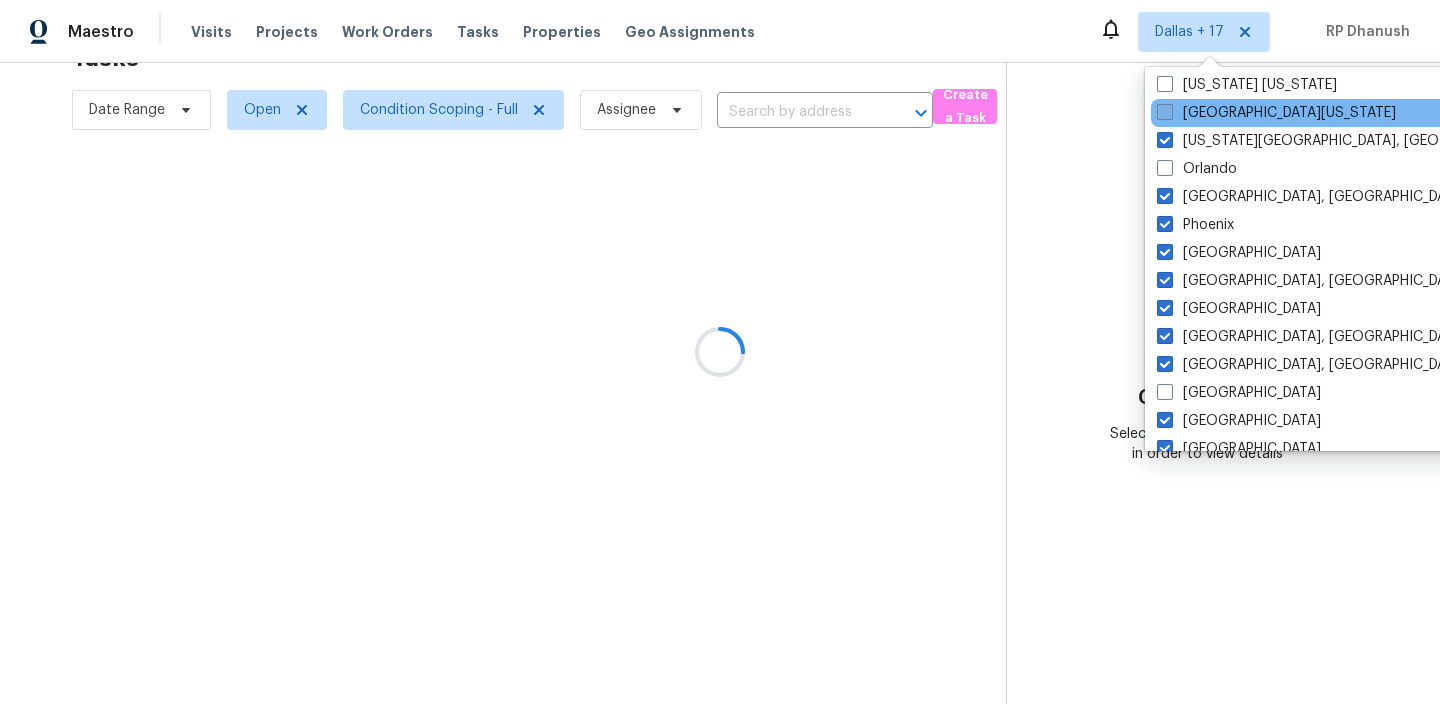 click on "[GEOGRAPHIC_DATA][US_STATE]" at bounding box center [1276, 113] 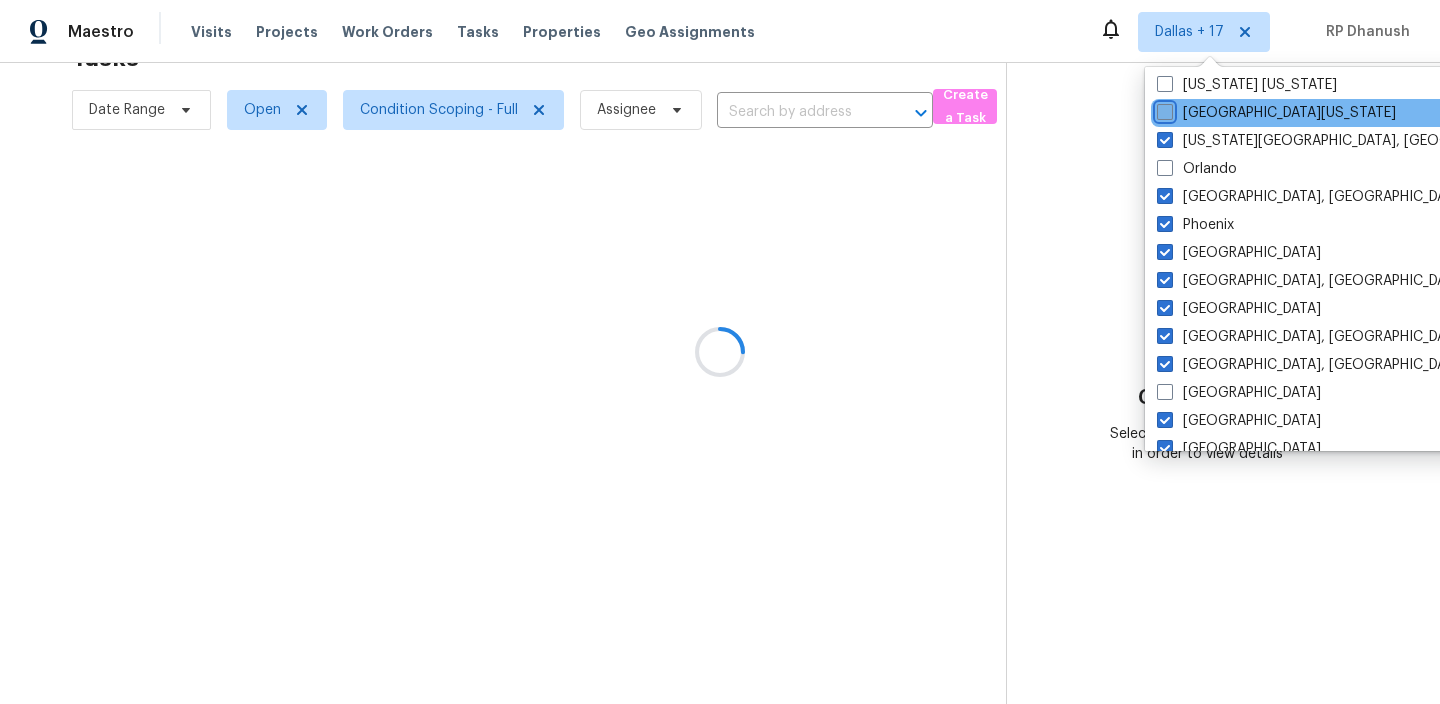 click on "[GEOGRAPHIC_DATA][US_STATE]" at bounding box center [1163, 109] 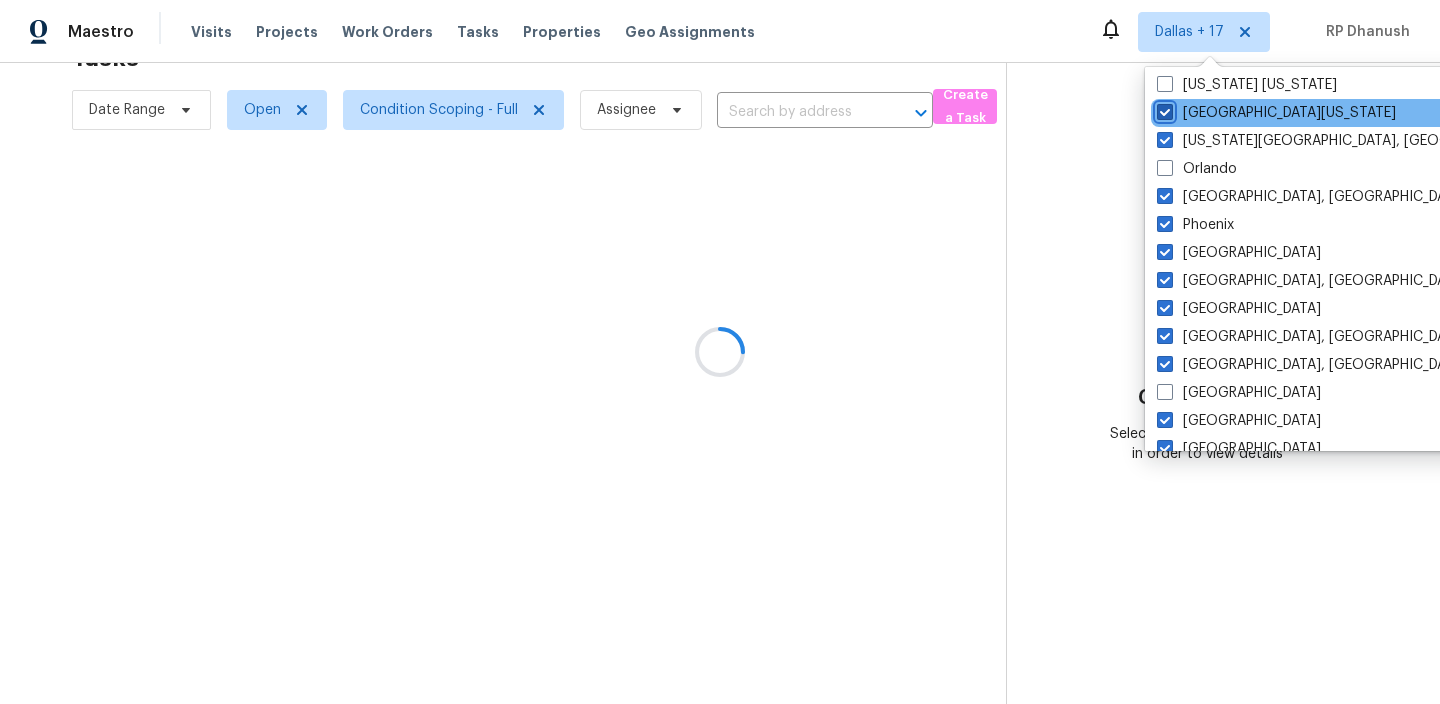 checkbox on "true" 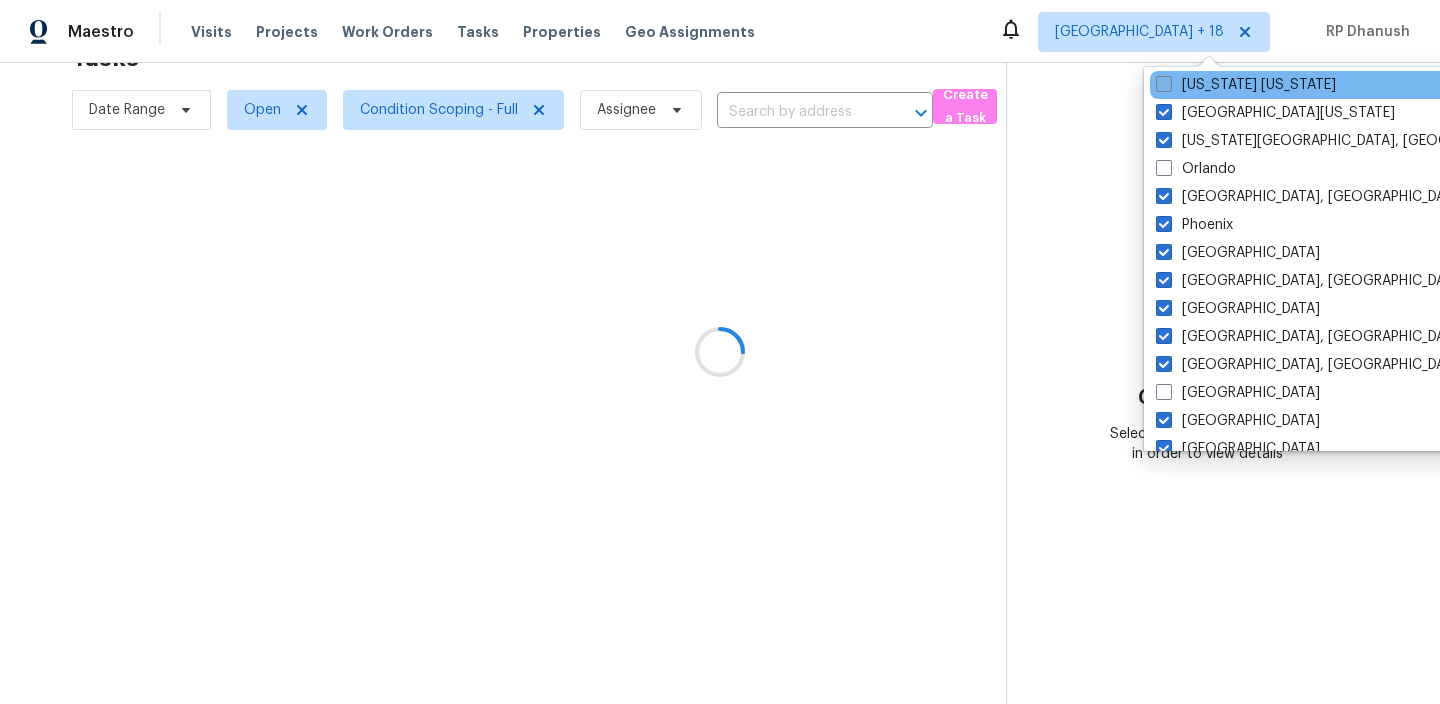 click on "[US_STATE] [US_STATE]" at bounding box center (1246, 85) 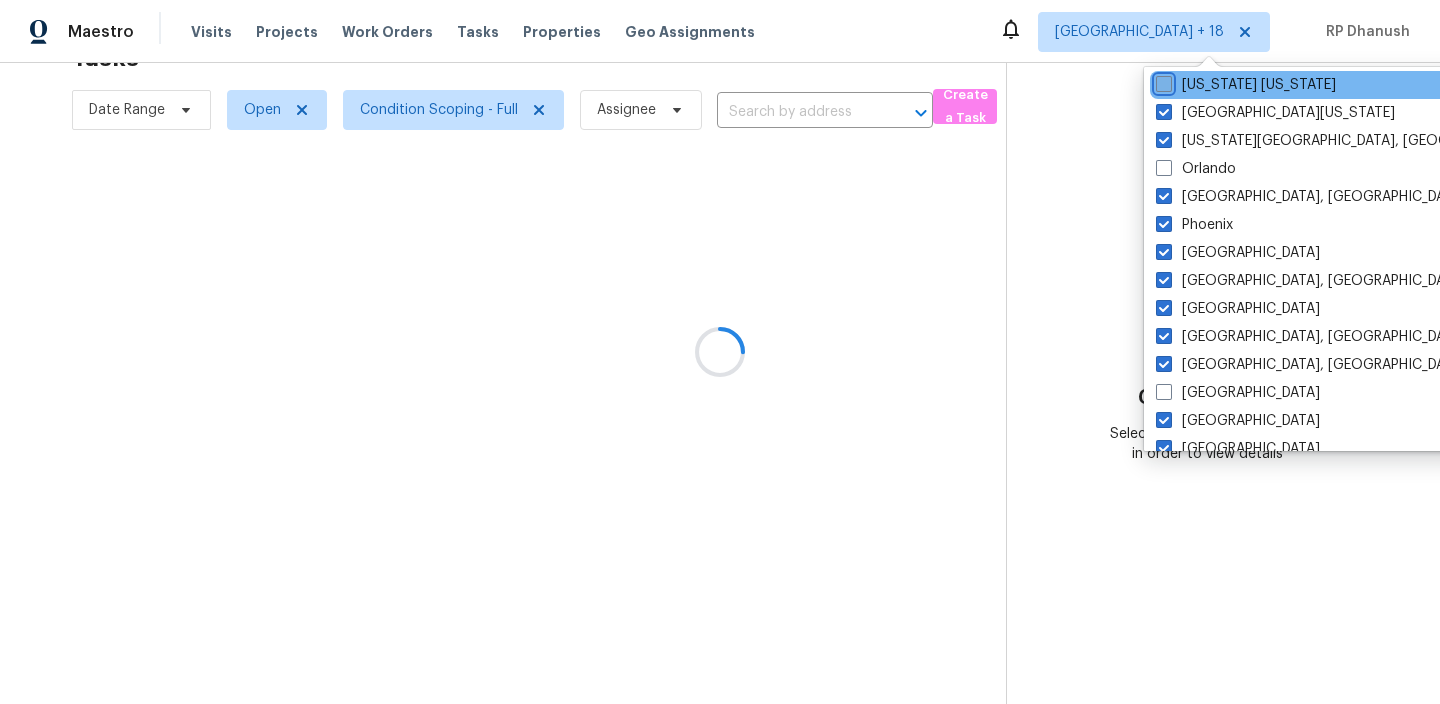 click on "[US_STATE] [US_STATE]" at bounding box center [1162, 81] 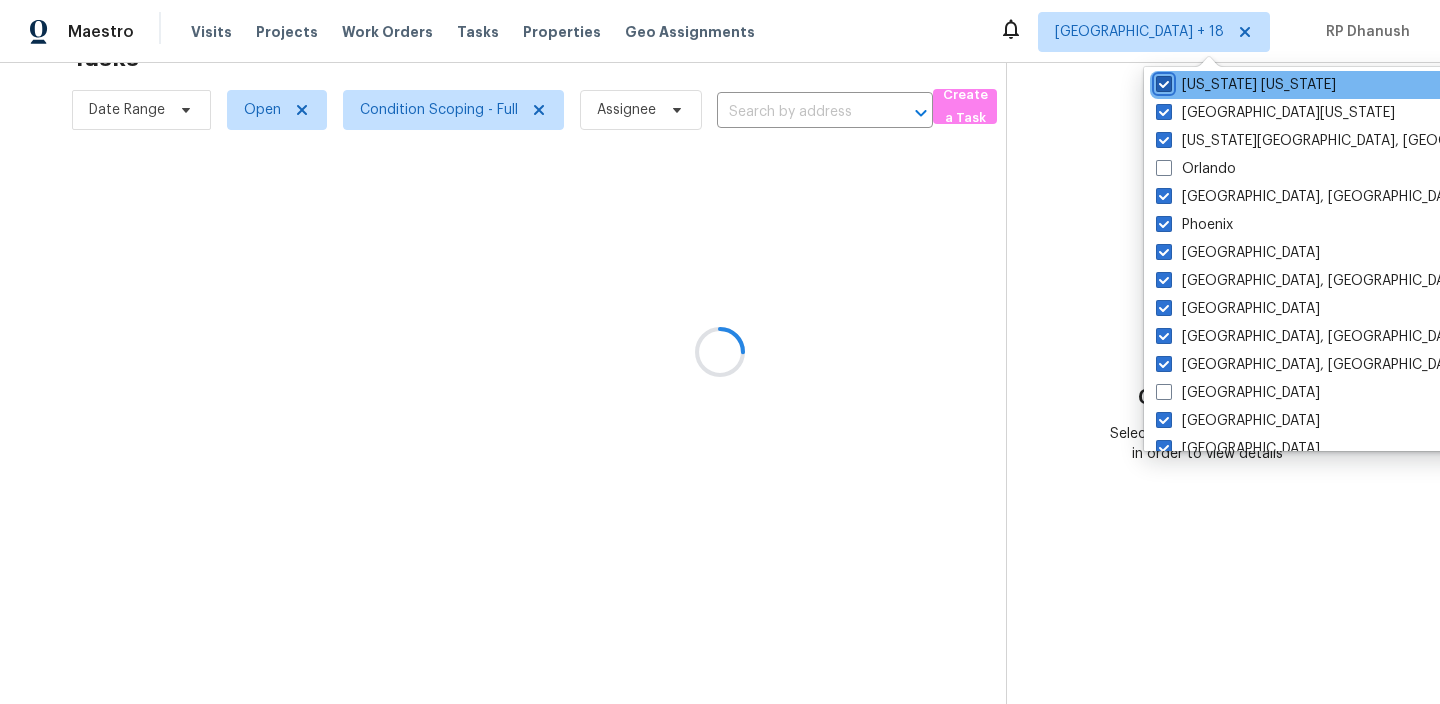 checkbox on "true" 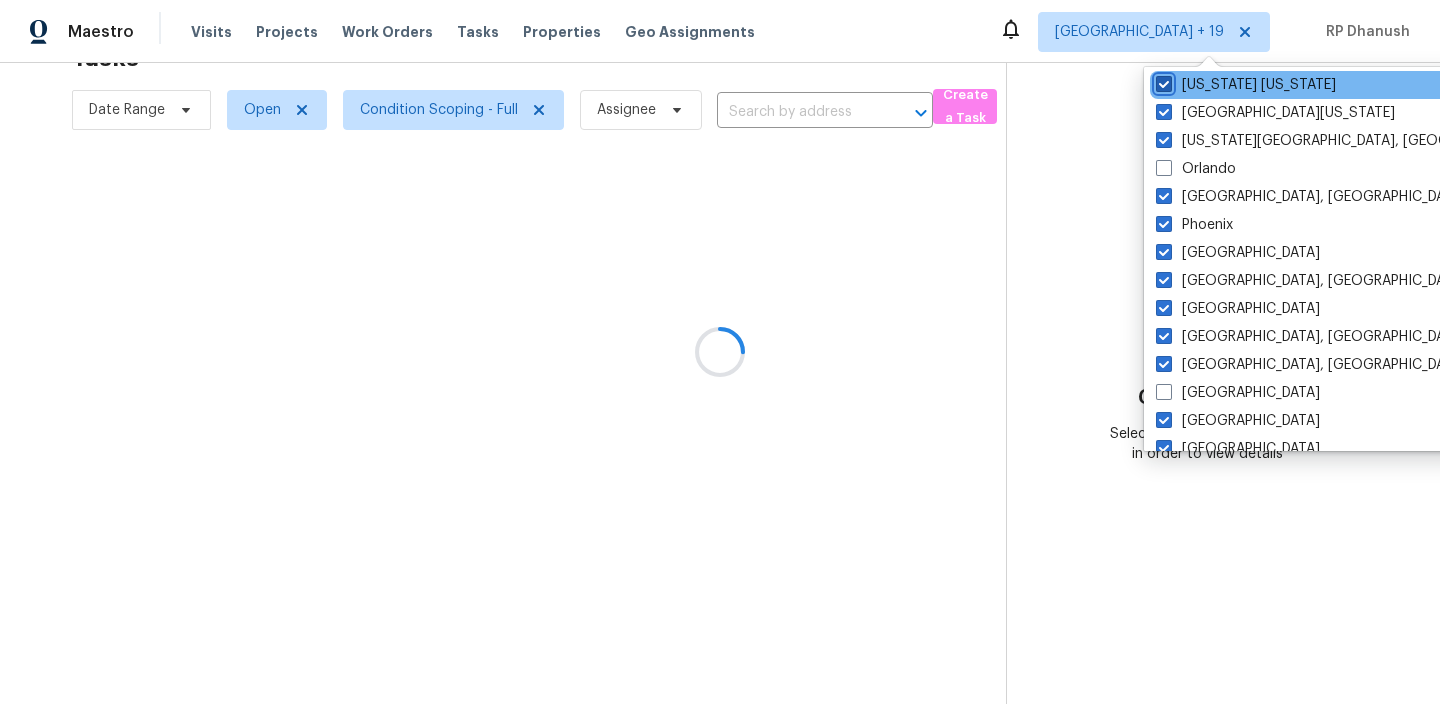 scroll, scrollTop: 879, scrollLeft: 0, axis: vertical 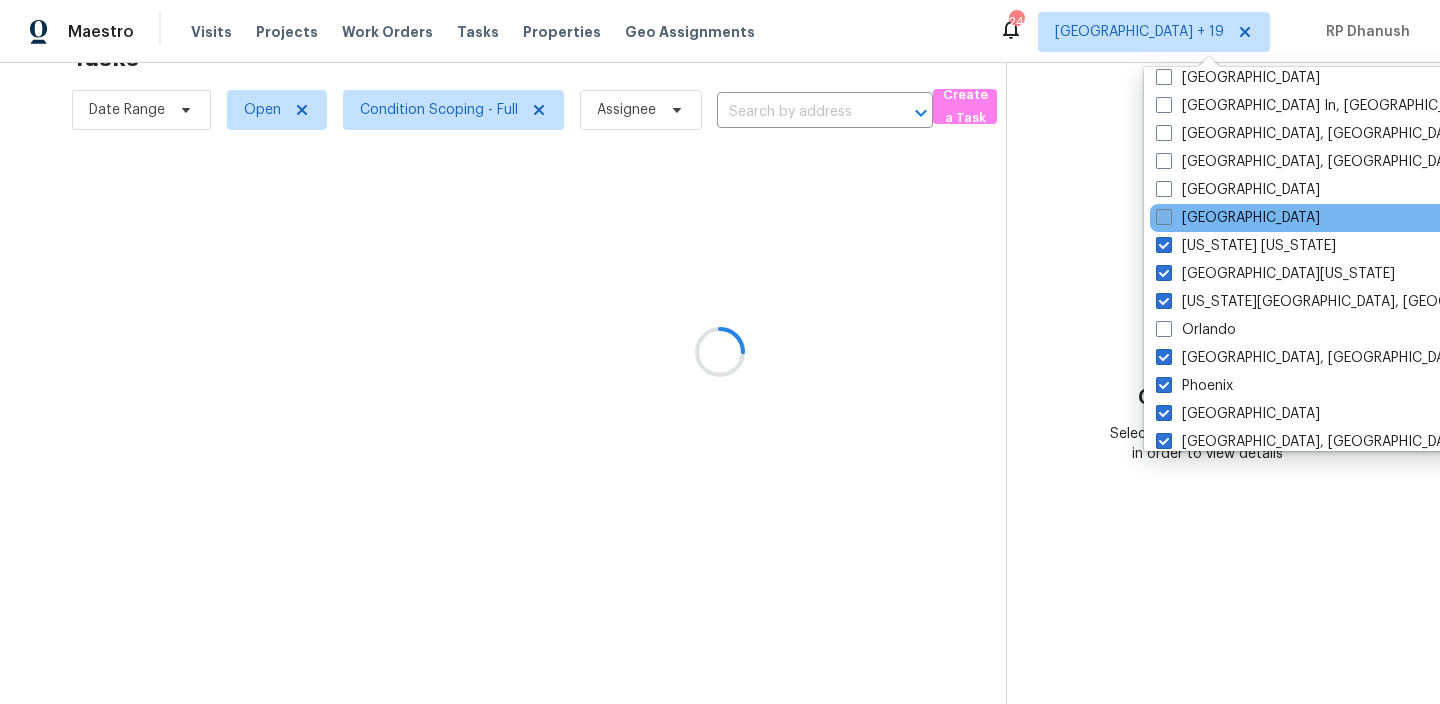 click on "[GEOGRAPHIC_DATA]" at bounding box center (1238, 218) 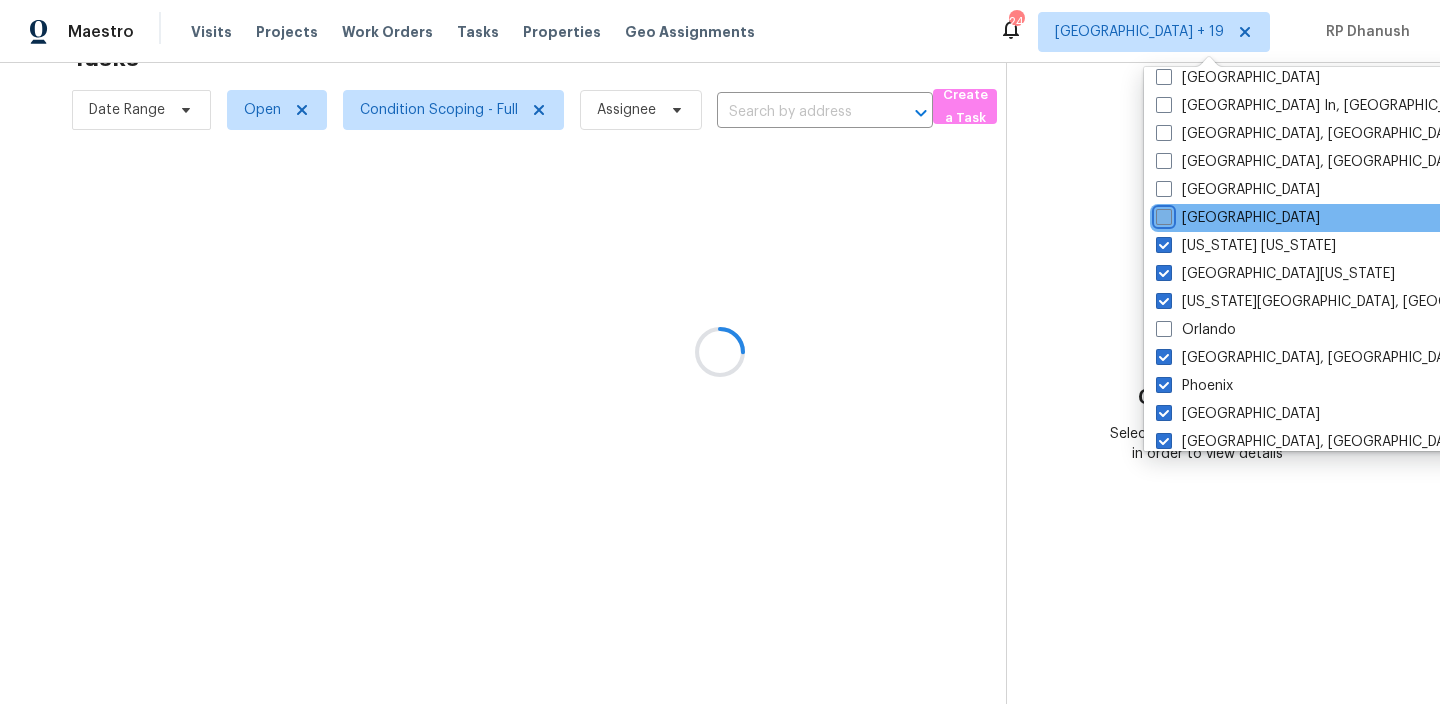 click on "[GEOGRAPHIC_DATA]" at bounding box center [1162, 214] 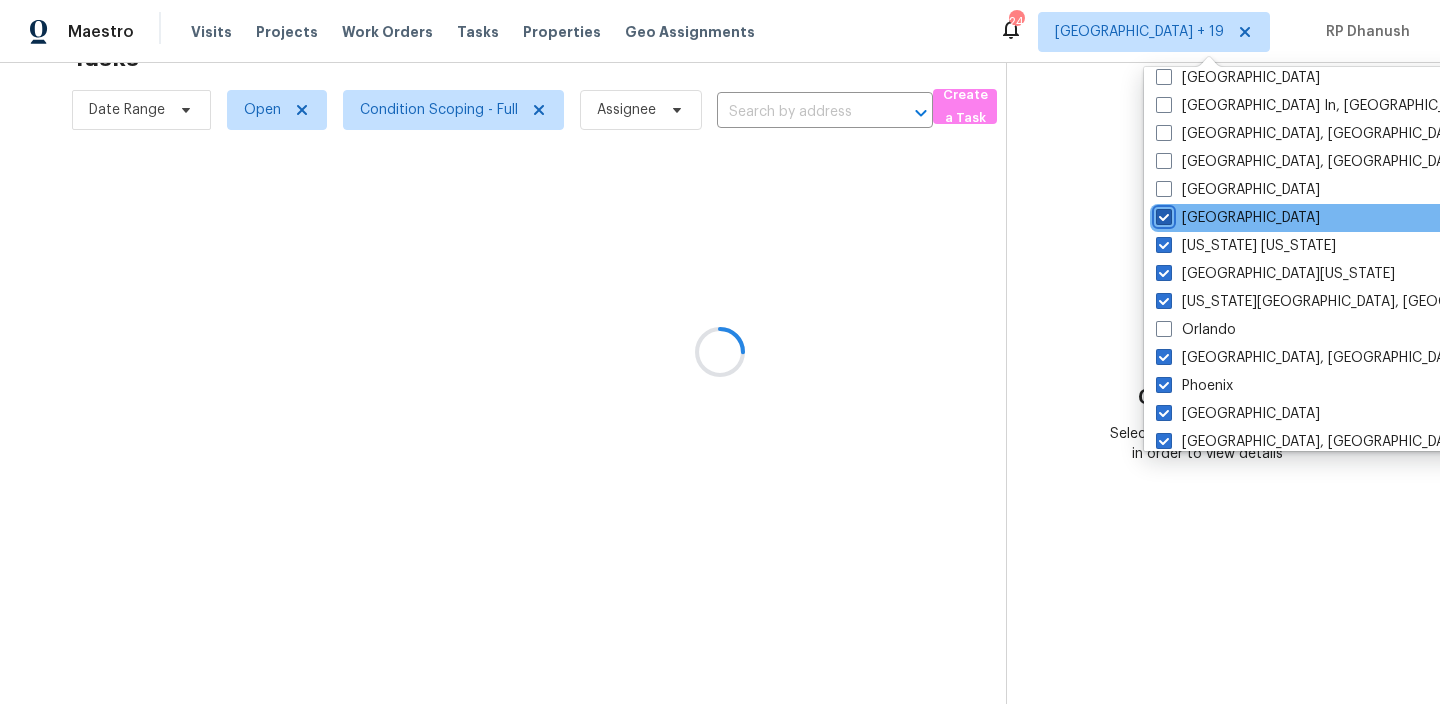 checkbox on "true" 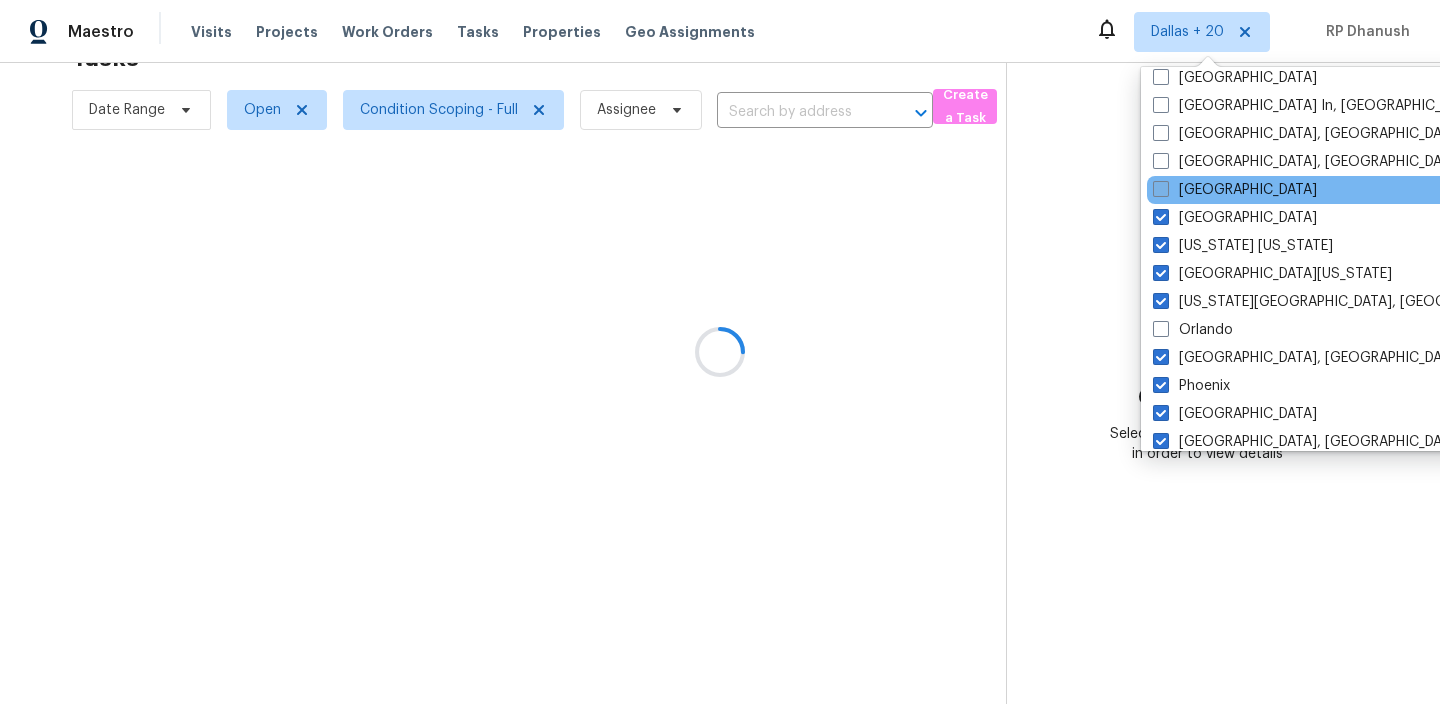 click on "[GEOGRAPHIC_DATA]" at bounding box center [1235, 190] 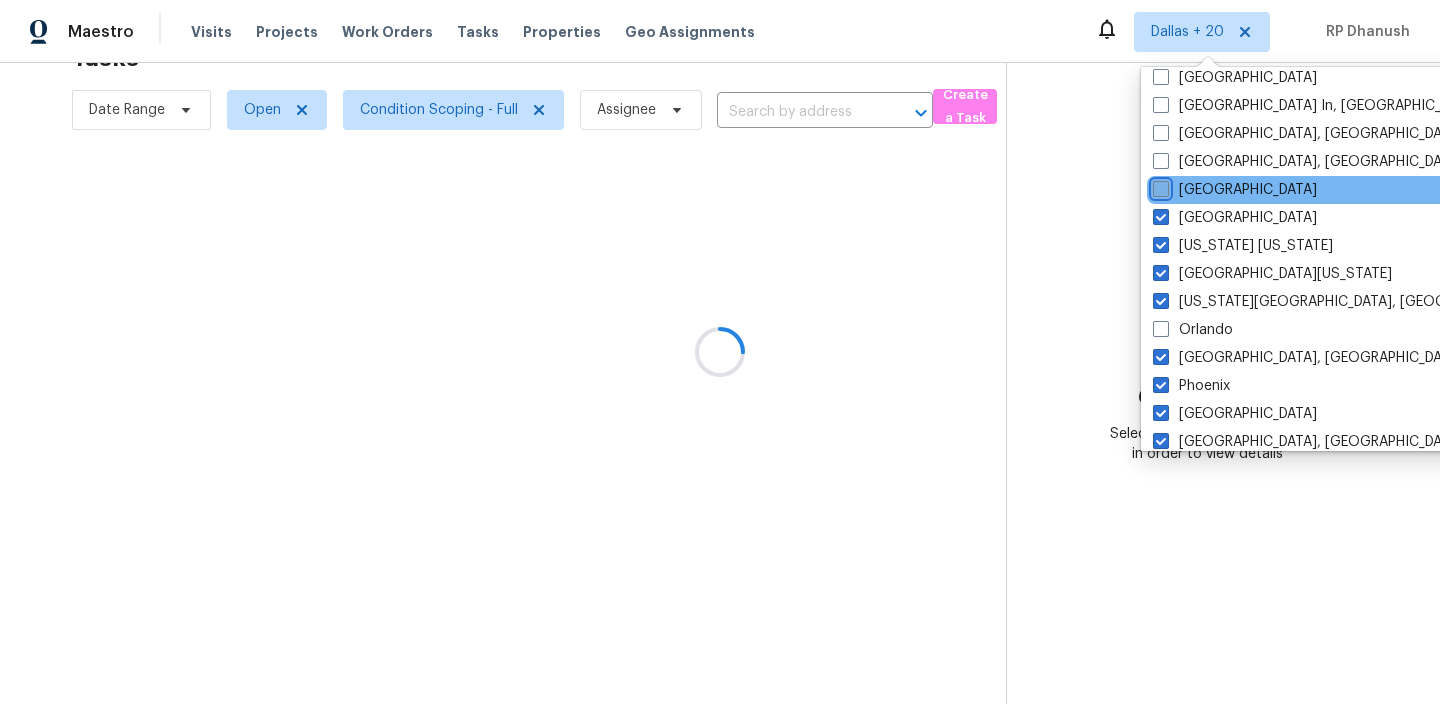 click on "[GEOGRAPHIC_DATA]" at bounding box center [1159, 186] 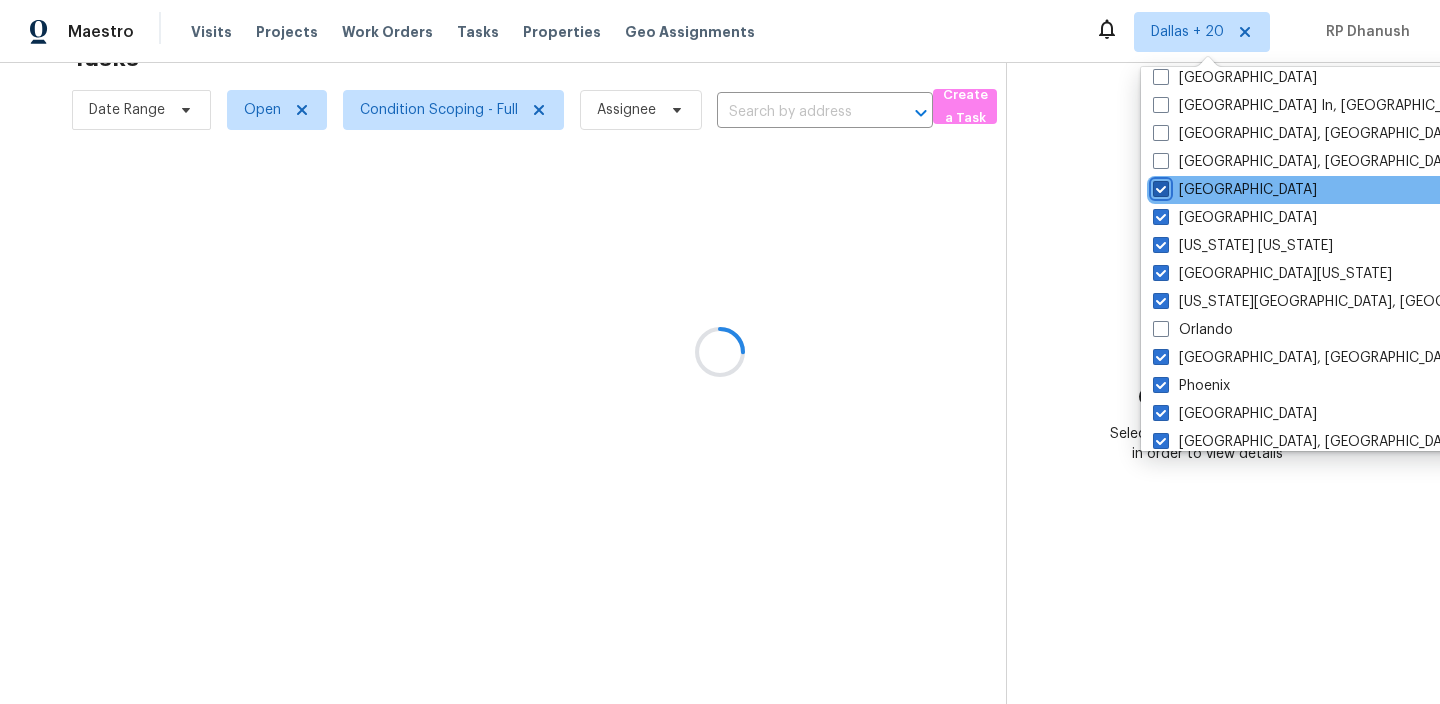 checkbox on "true" 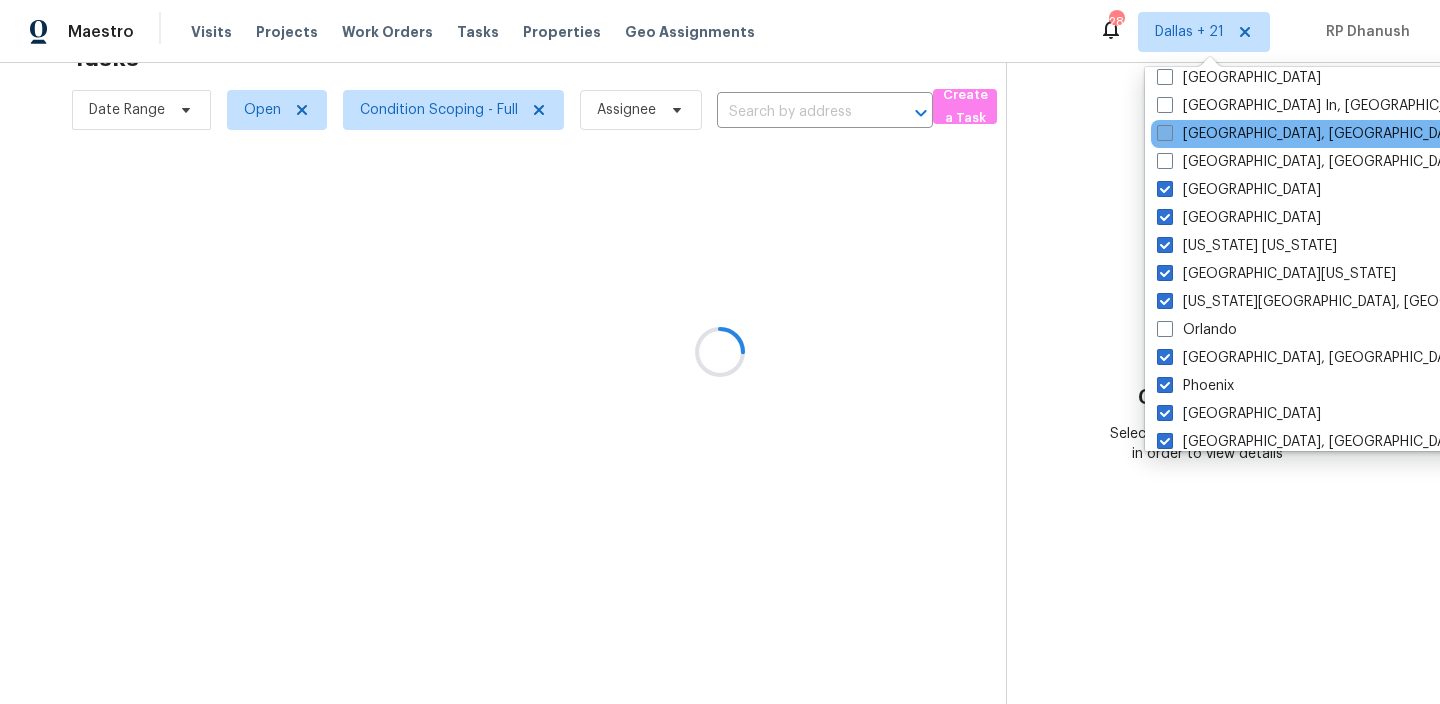 click on "[GEOGRAPHIC_DATA], [GEOGRAPHIC_DATA]" at bounding box center [1312, 134] 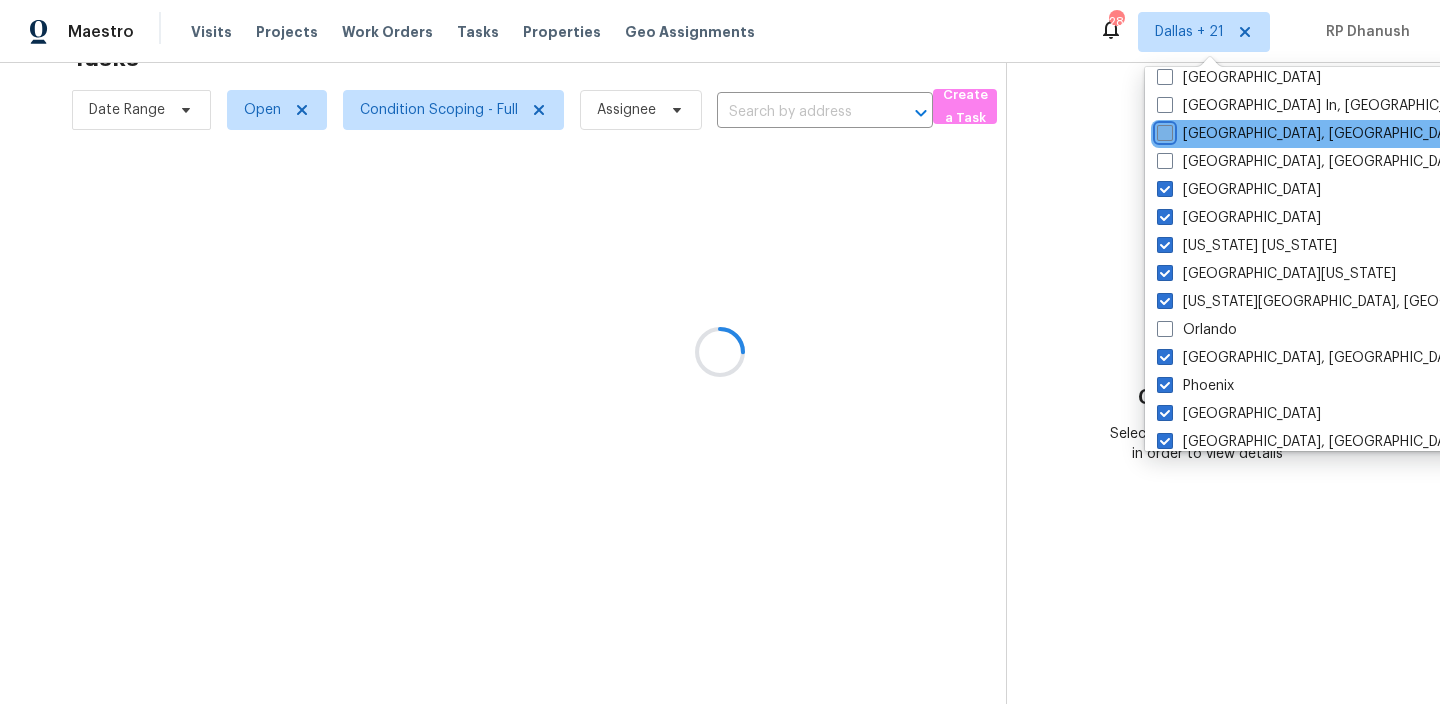 click on "[GEOGRAPHIC_DATA], [GEOGRAPHIC_DATA]" at bounding box center [1163, 130] 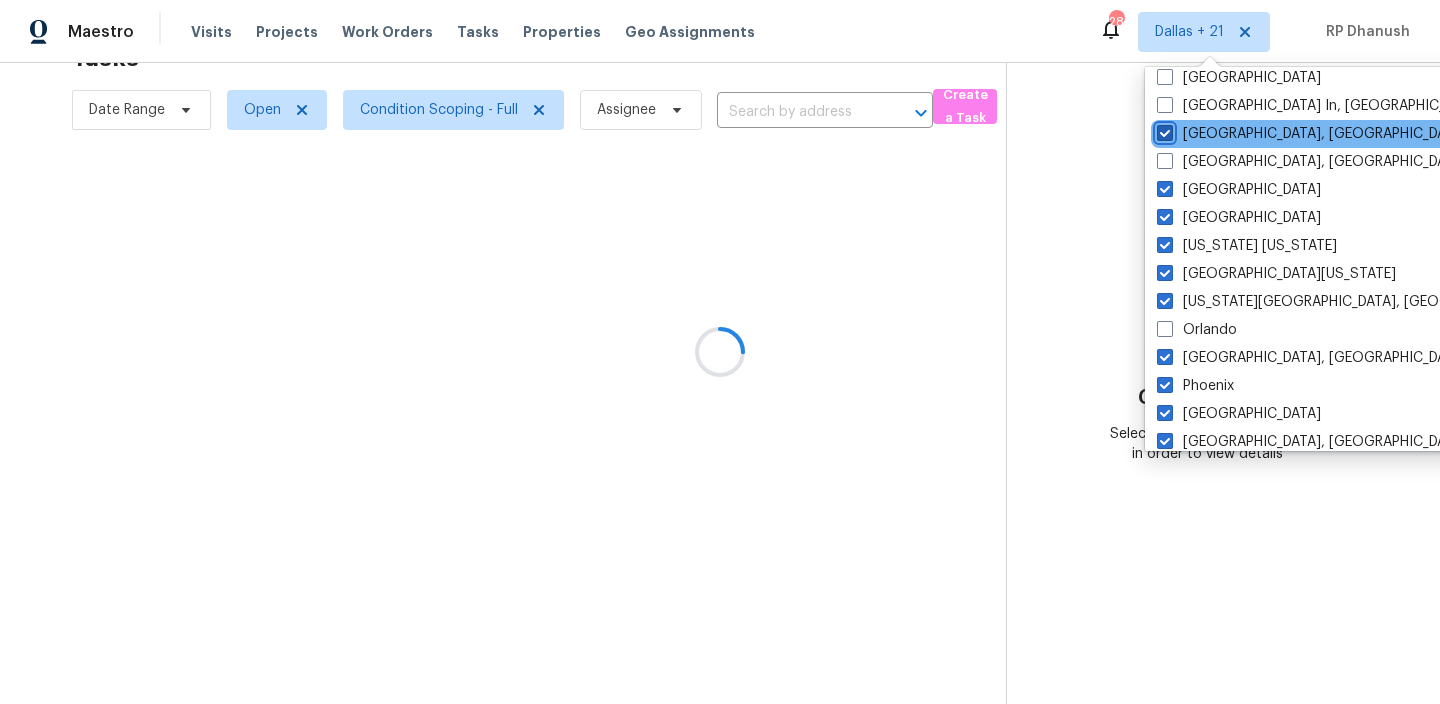 checkbox on "true" 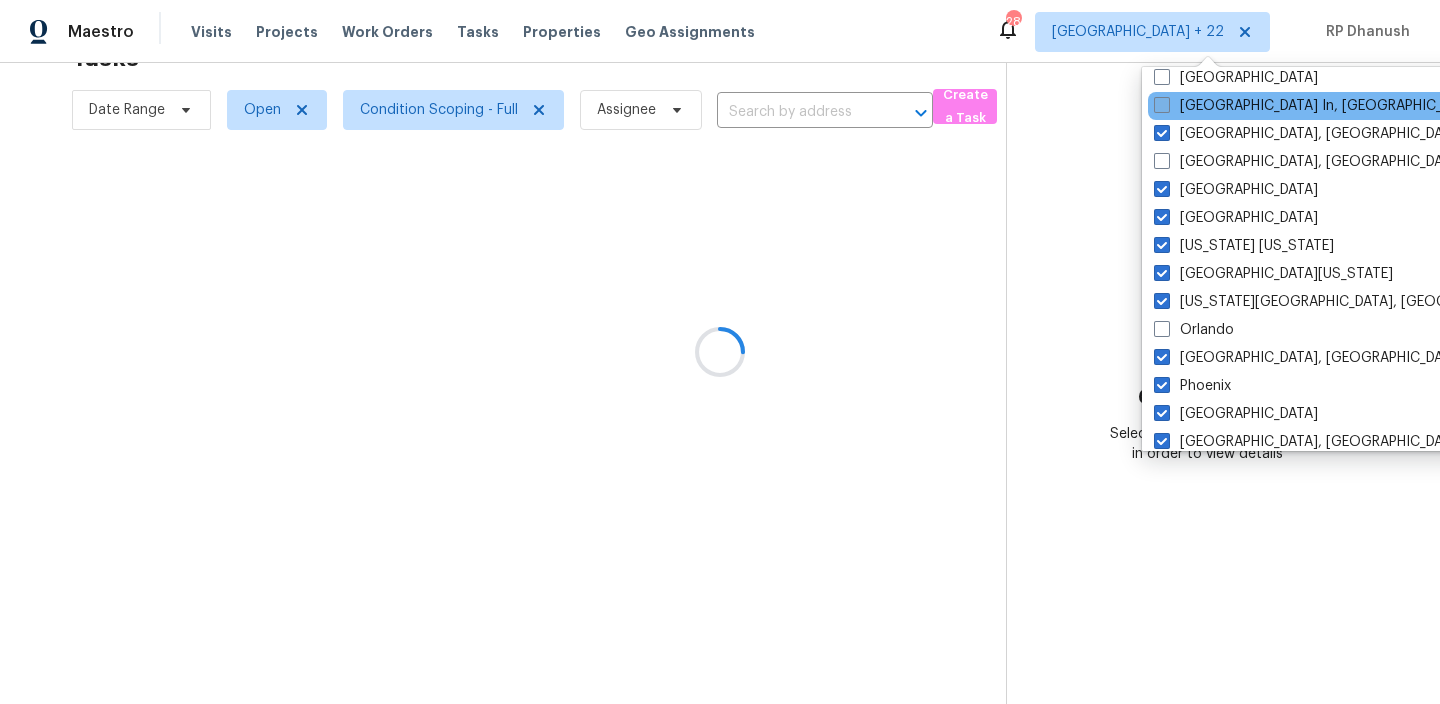 click on "[GEOGRAPHIC_DATA] In, [GEOGRAPHIC_DATA]" at bounding box center (1317, 106) 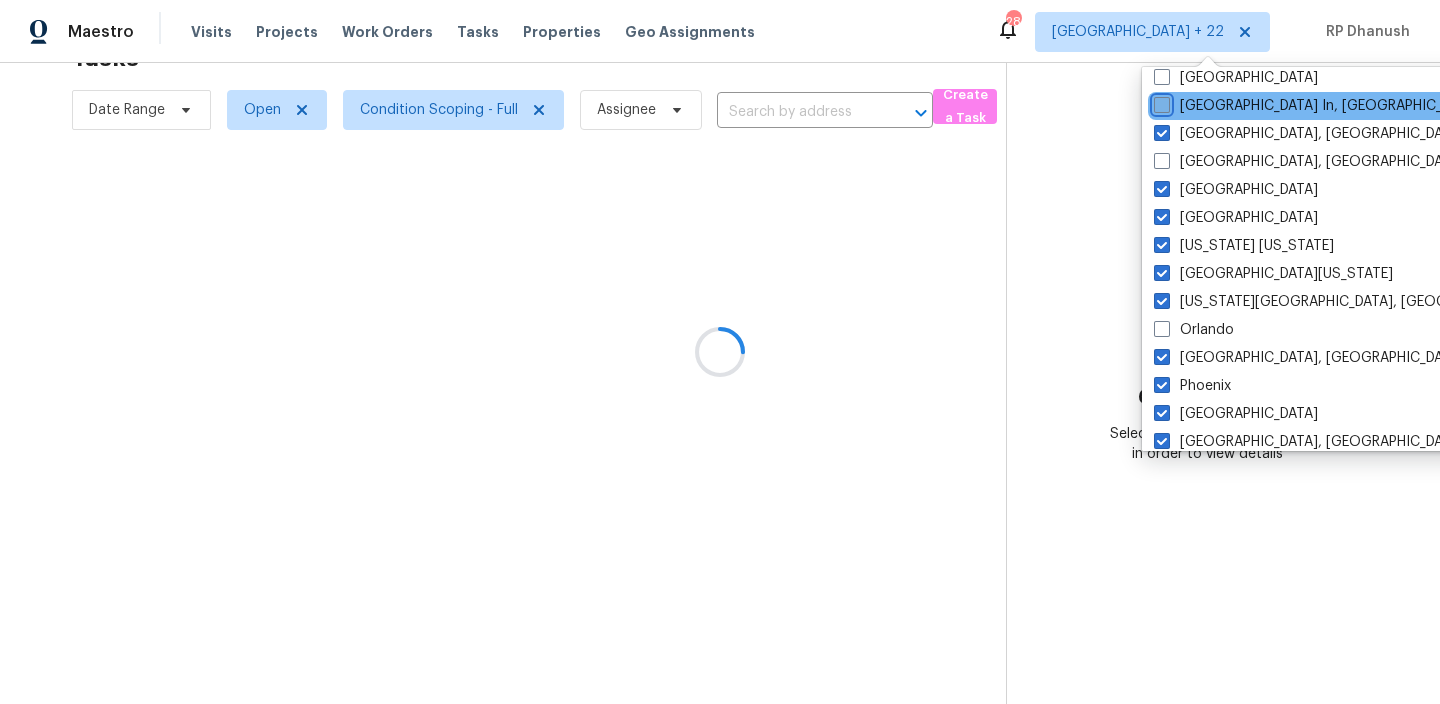 click on "[GEOGRAPHIC_DATA] In, [GEOGRAPHIC_DATA]" at bounding box center [1160, 102] 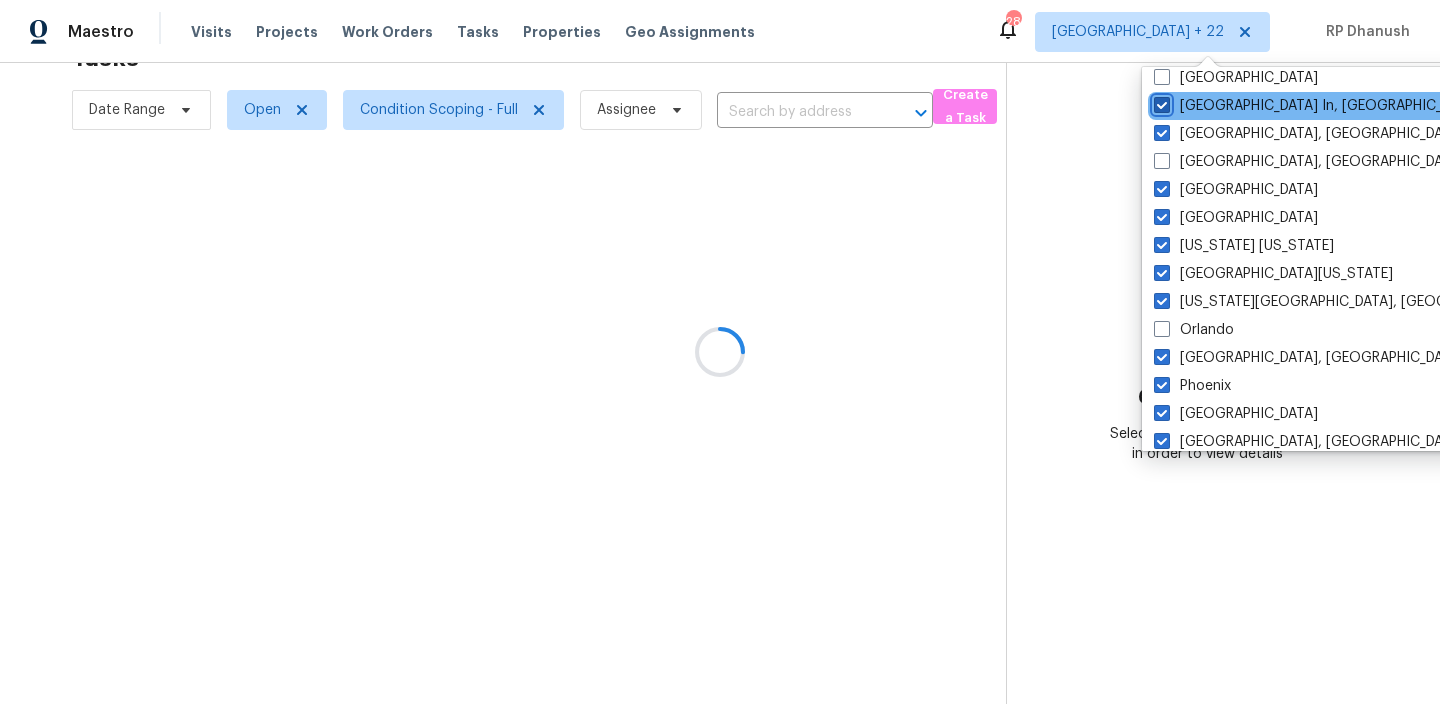 checkbox on "true" 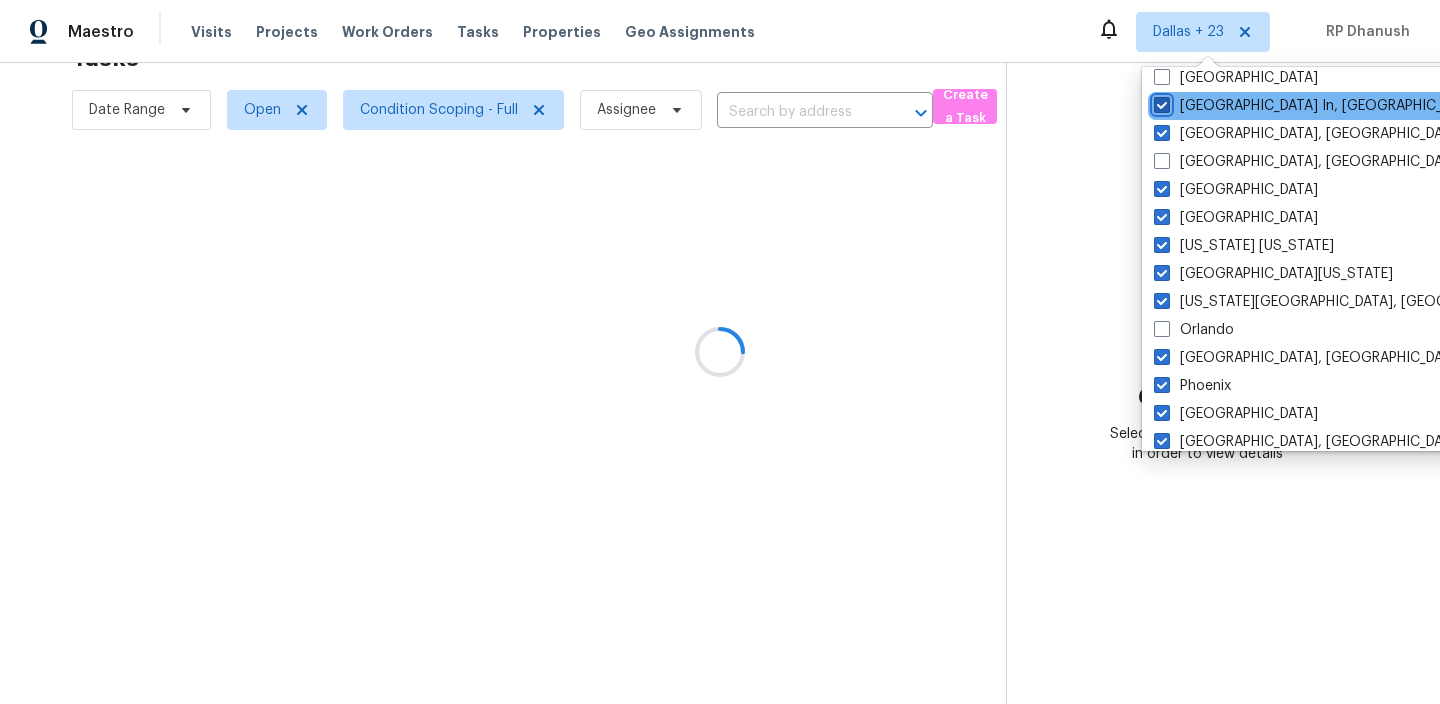 scroll, scrollTop: 811, scrollLeft: 0, axis: vertical 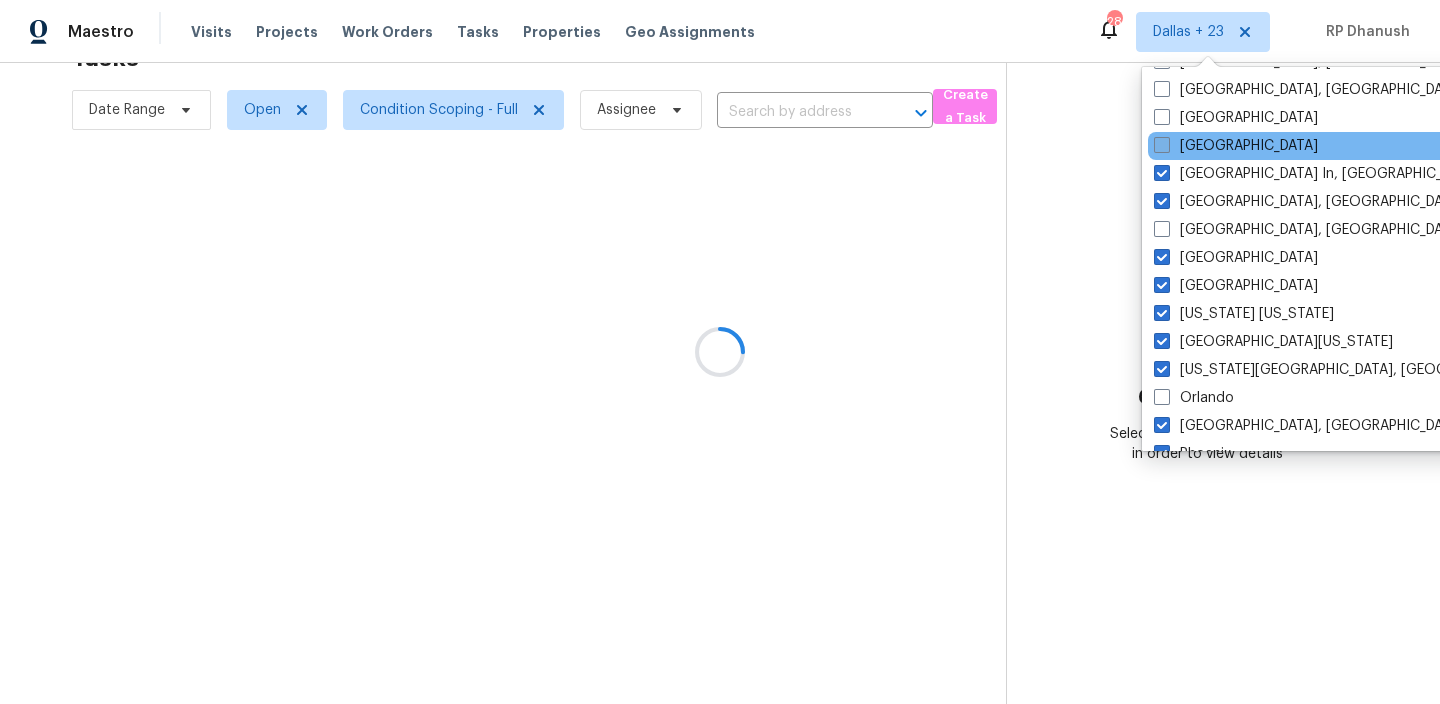 click on "[GEOGRAPHIC_DATA]" at bounding box center (1236, 146) 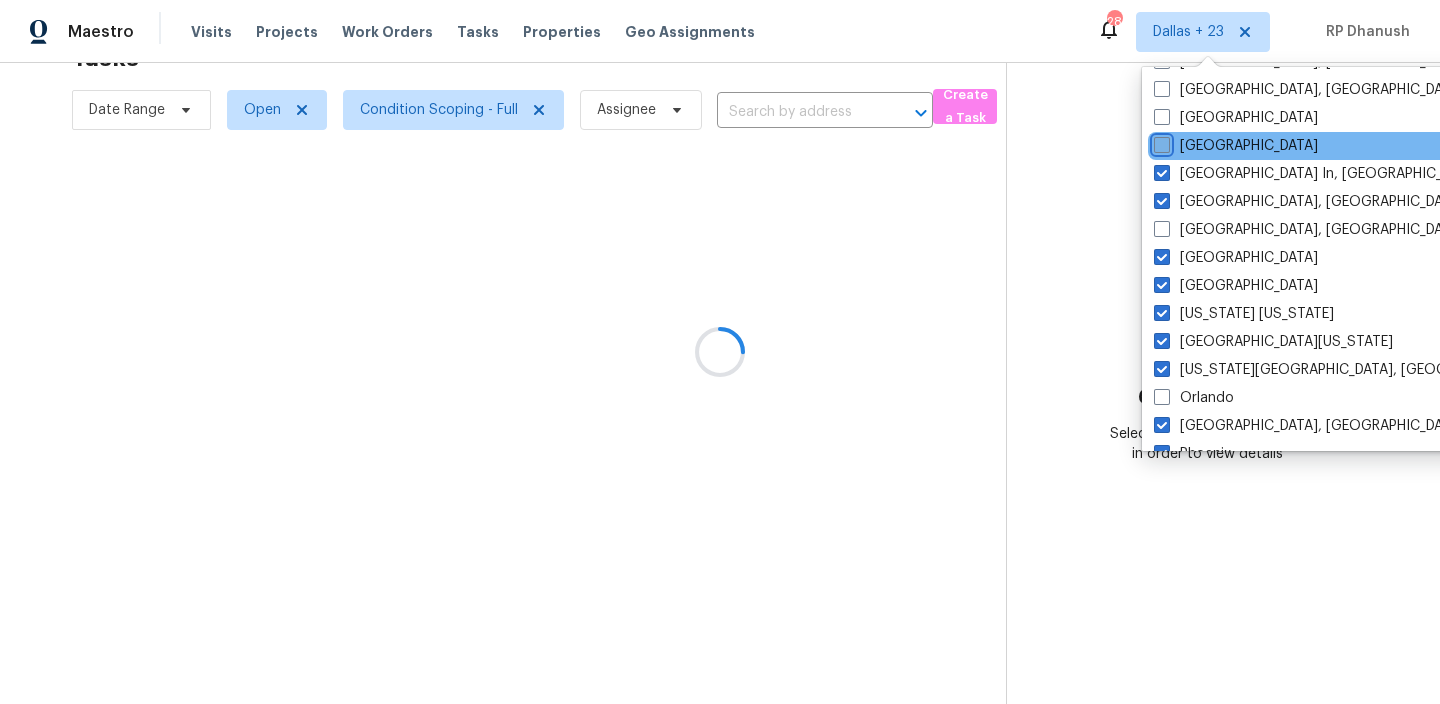 click on "[GEOGRAPHIC_DATA]" at bounding box center [1160, 142] 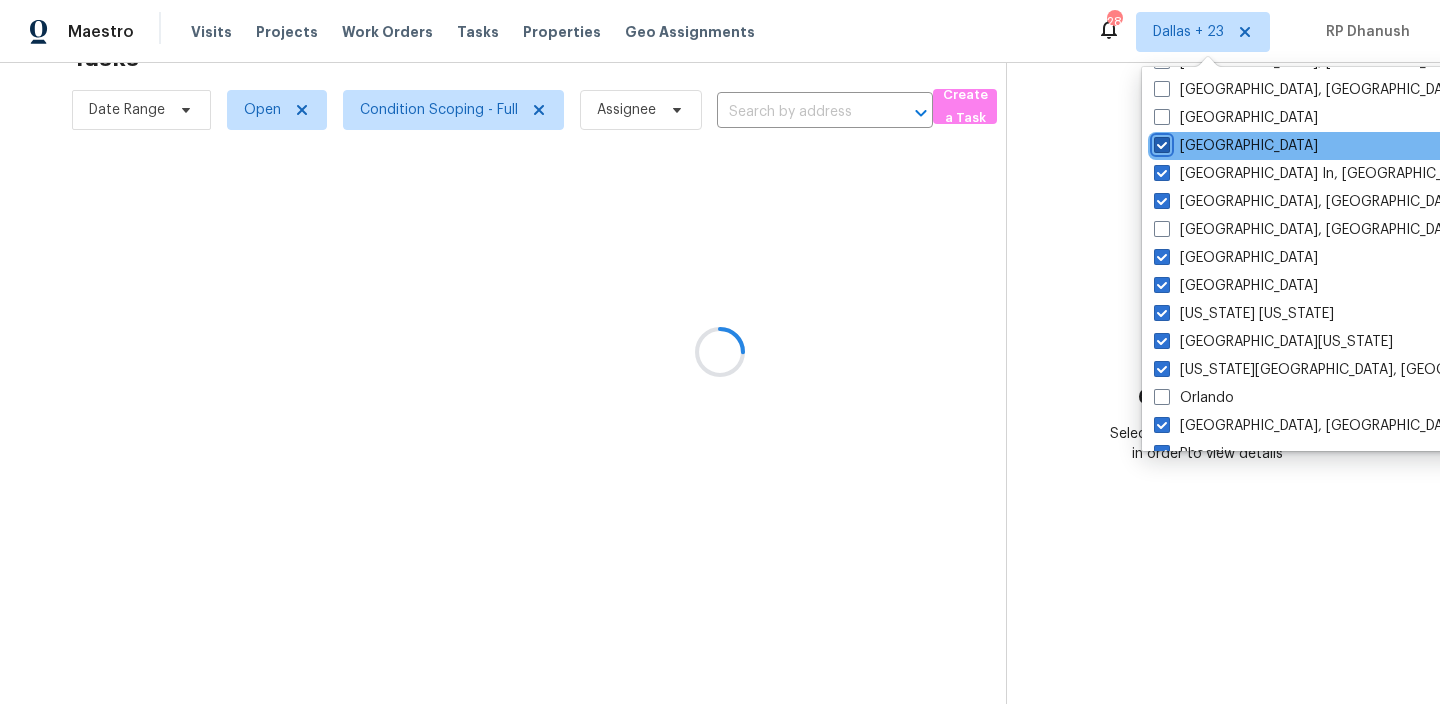 checkbox on "true" 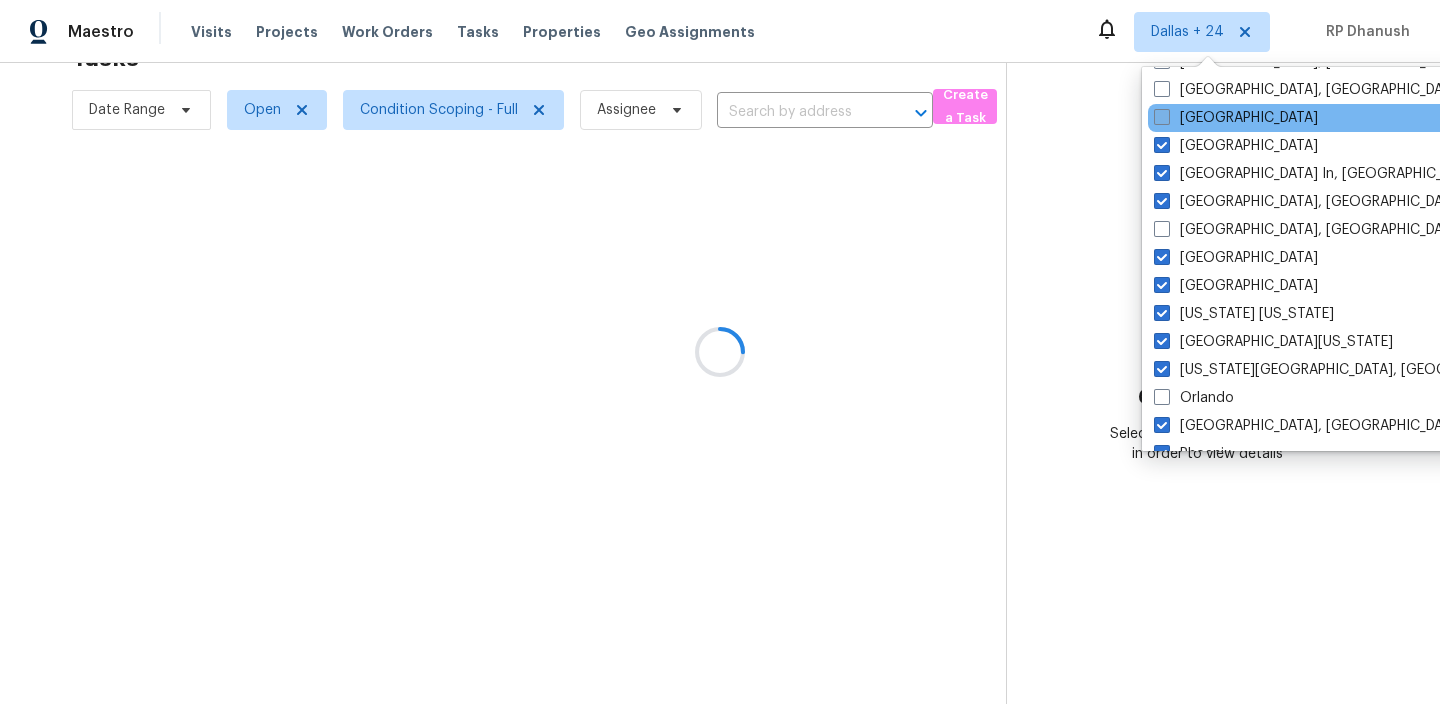 click on "[GEOGRAPHIC_DATA]" at bounding box center (1236, 118) 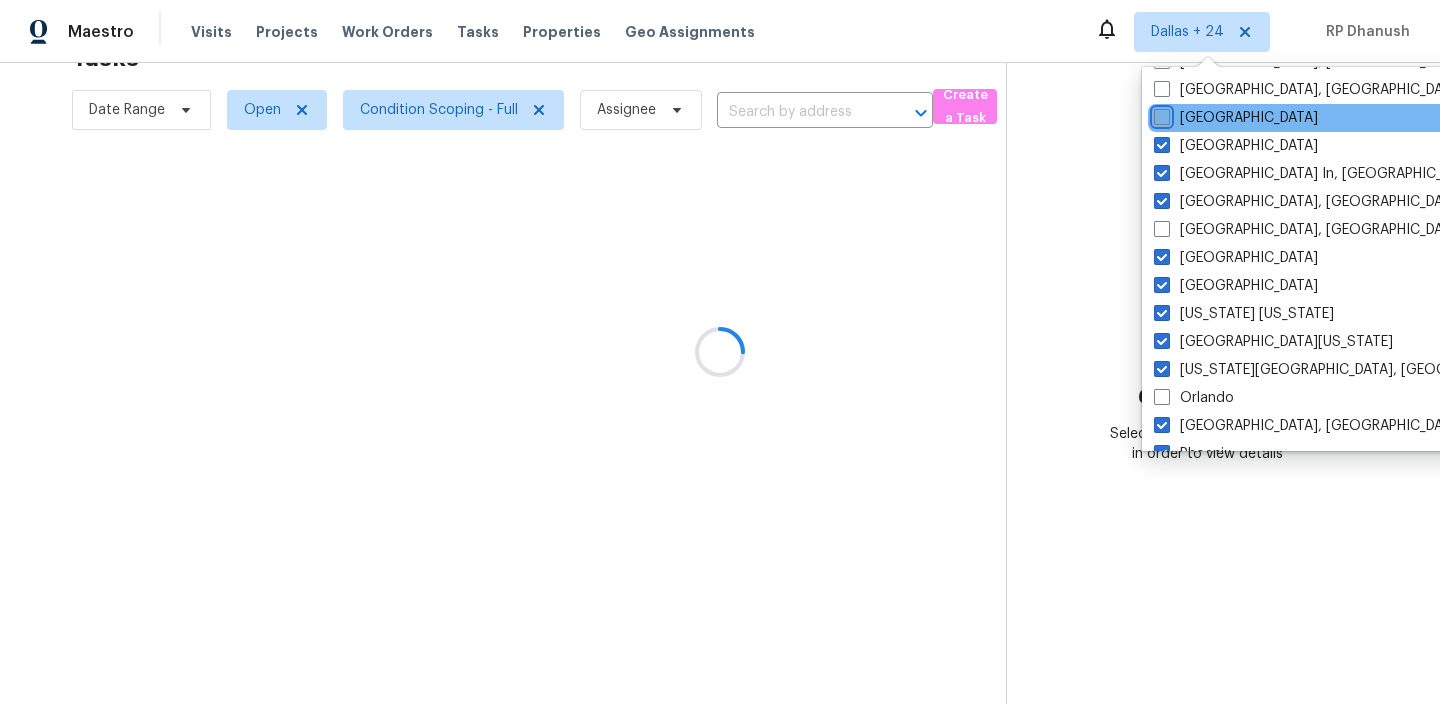 click on "[GEOGRAPHIC_DATA]" at bounding box center [1160, 114] 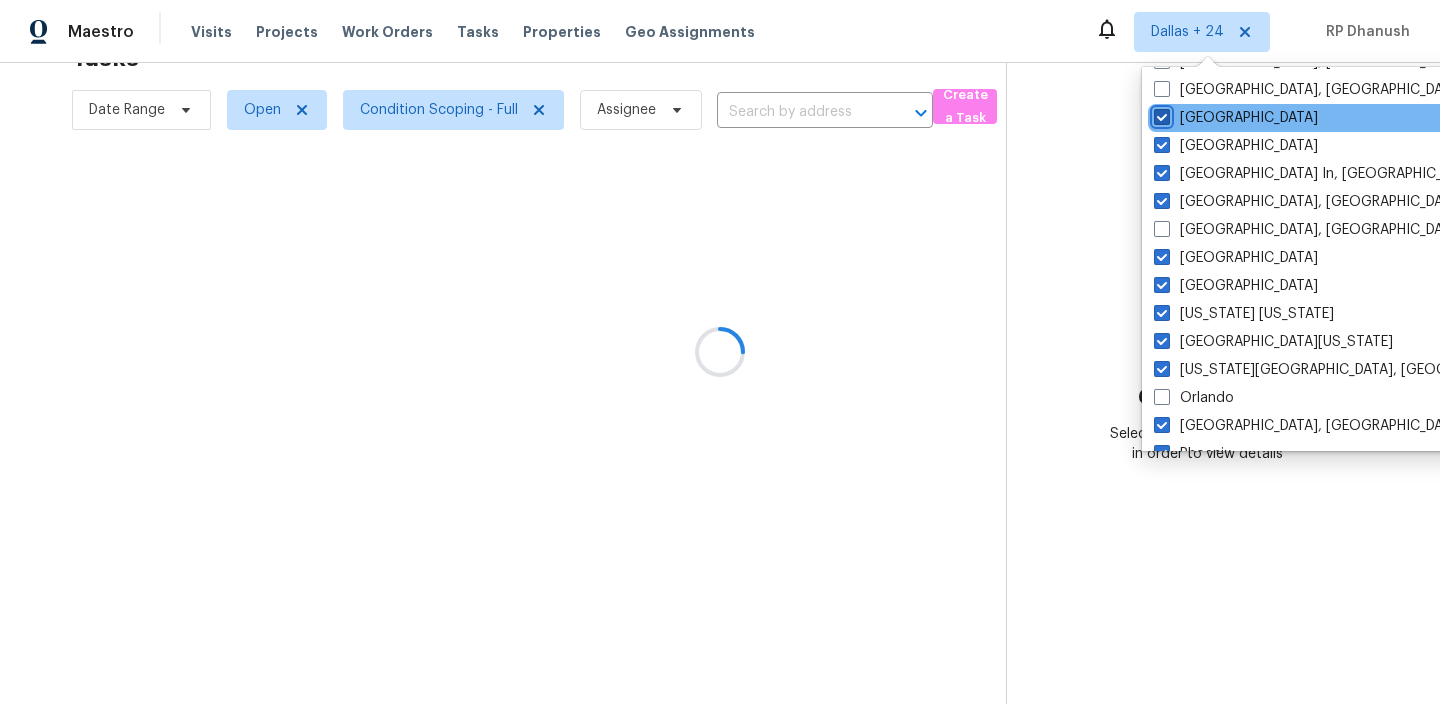 checkbox on "true" 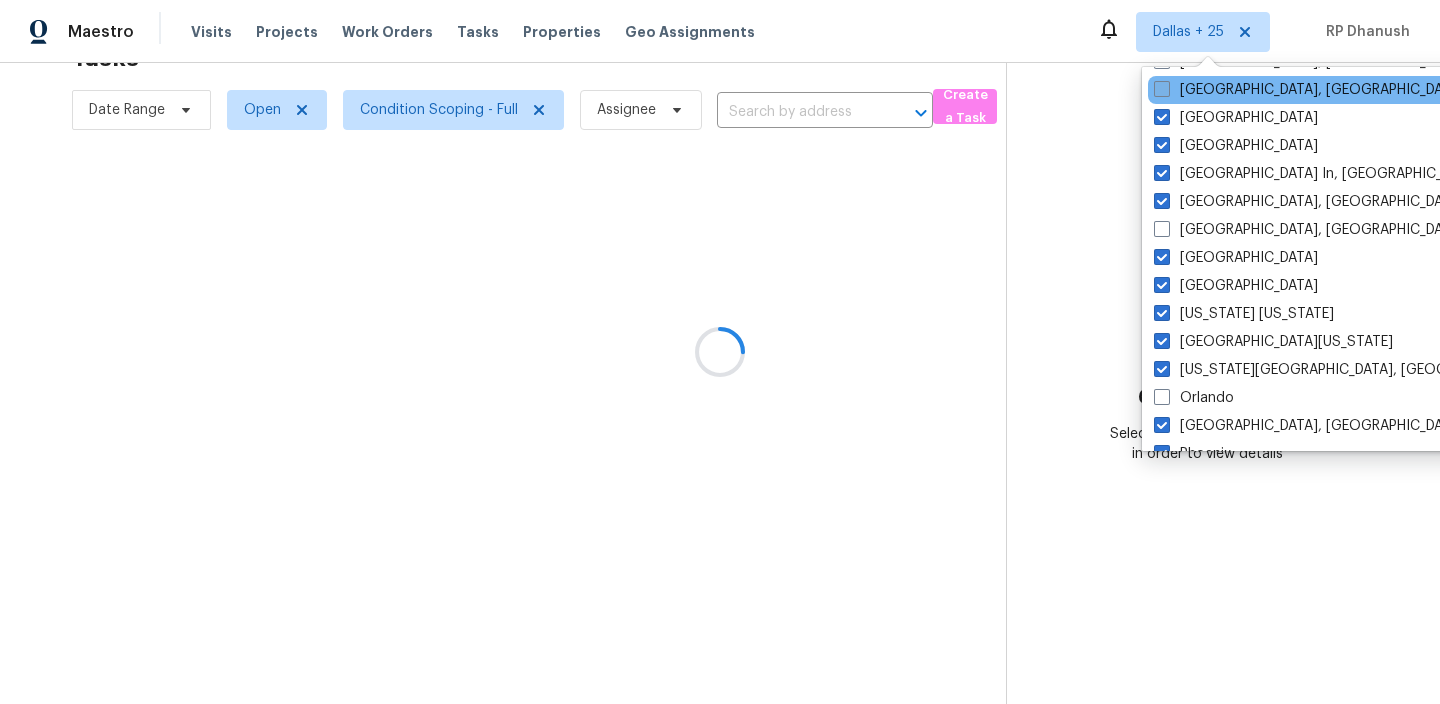 click on "[GEOGRAPHIC_DATA], [GEOGRAPHIC_DATA]" at bounding box center (1309, 90) 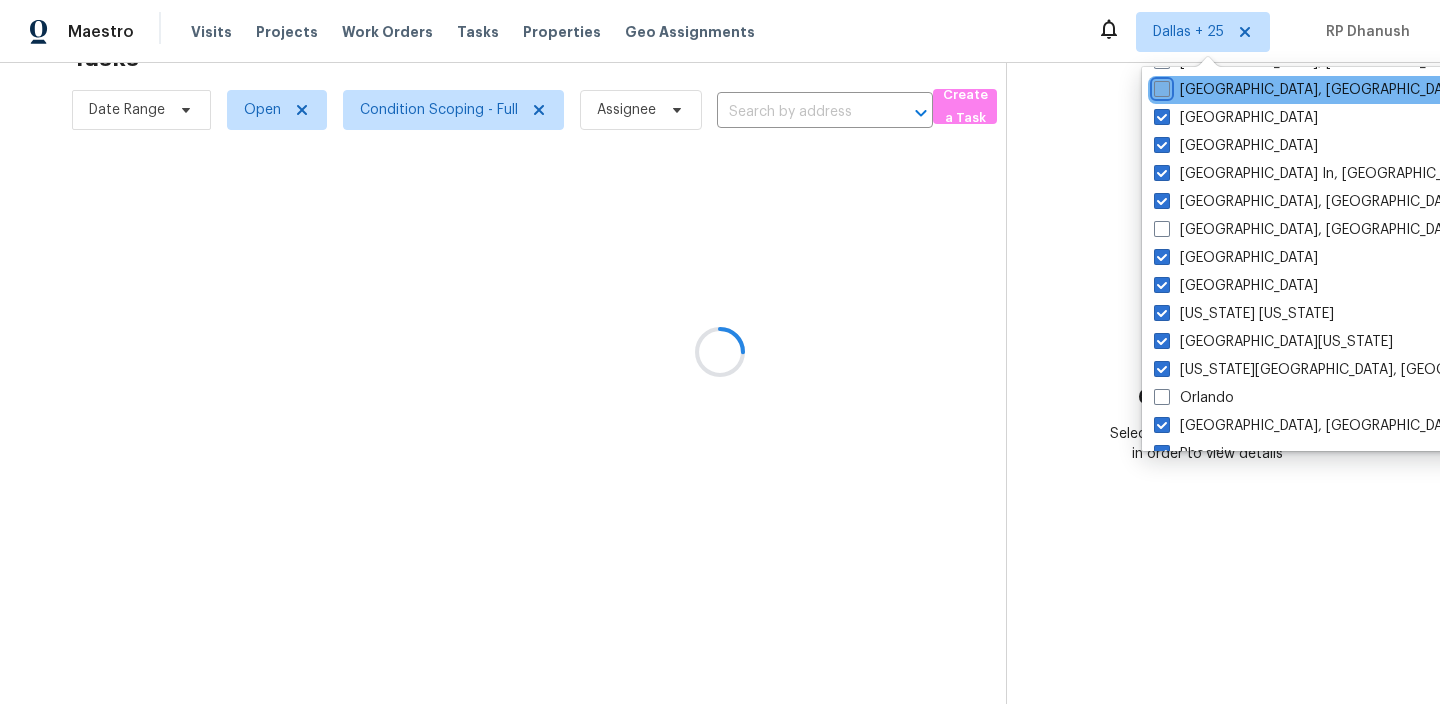click on "[GEOGRAPHIC_DATA], [GEOGRAPHIC_DATA]" at bounding box center (1160, 86) 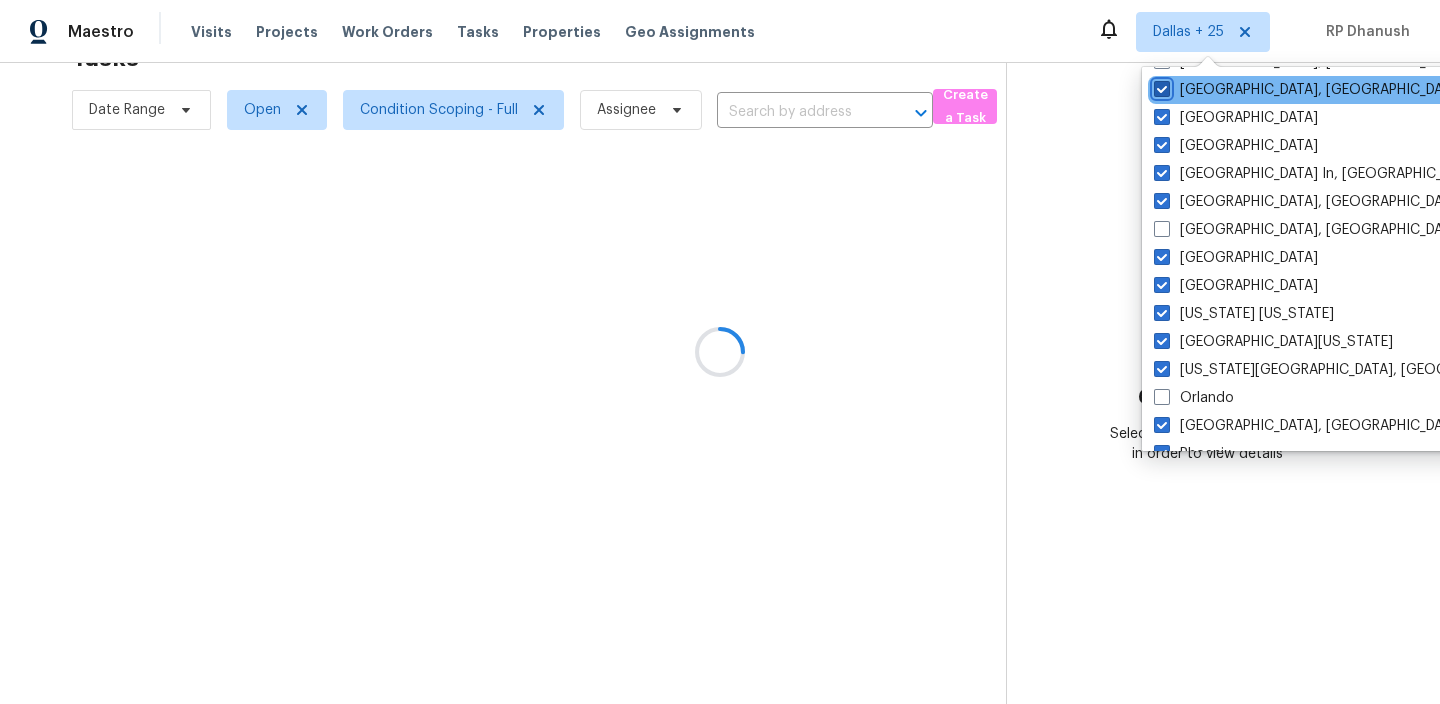 checkbox on "true" 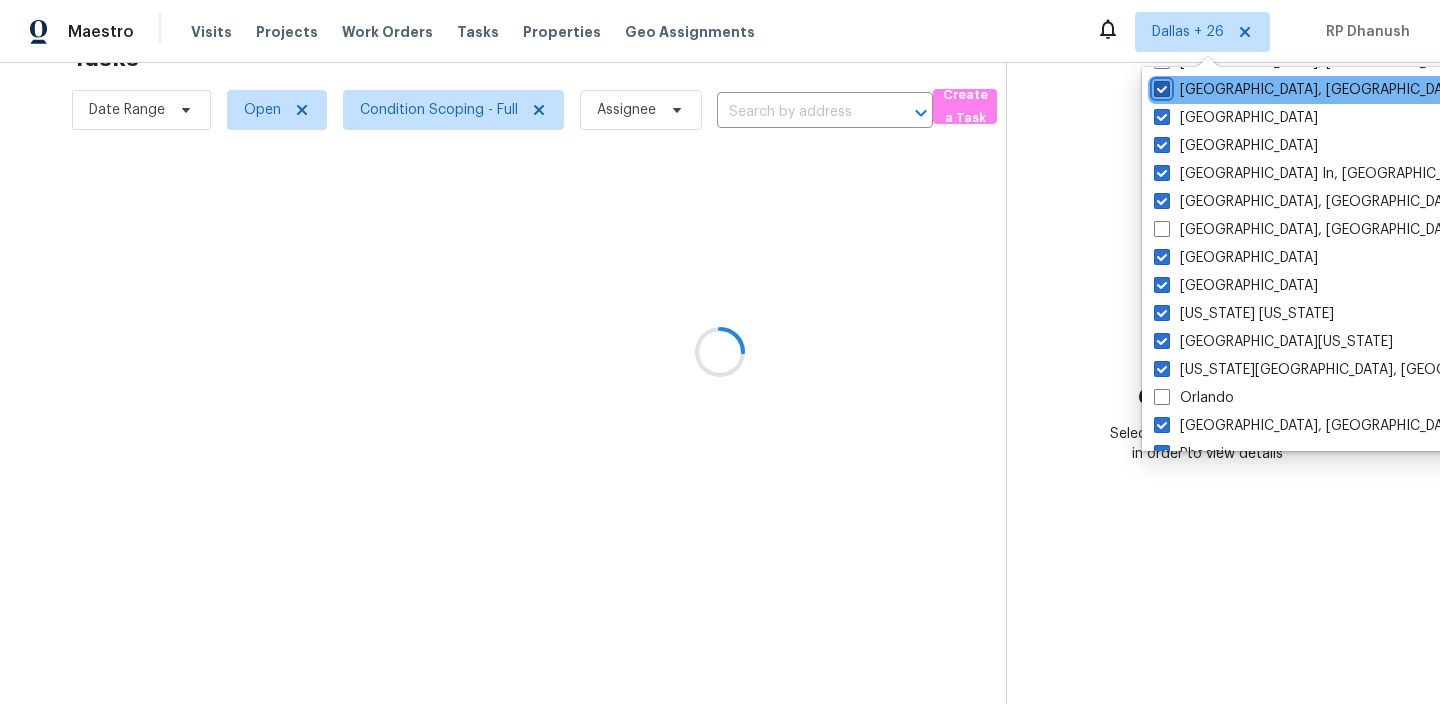 scroll, scrollTop: 676, scrollLeft: 0, axis: vertical 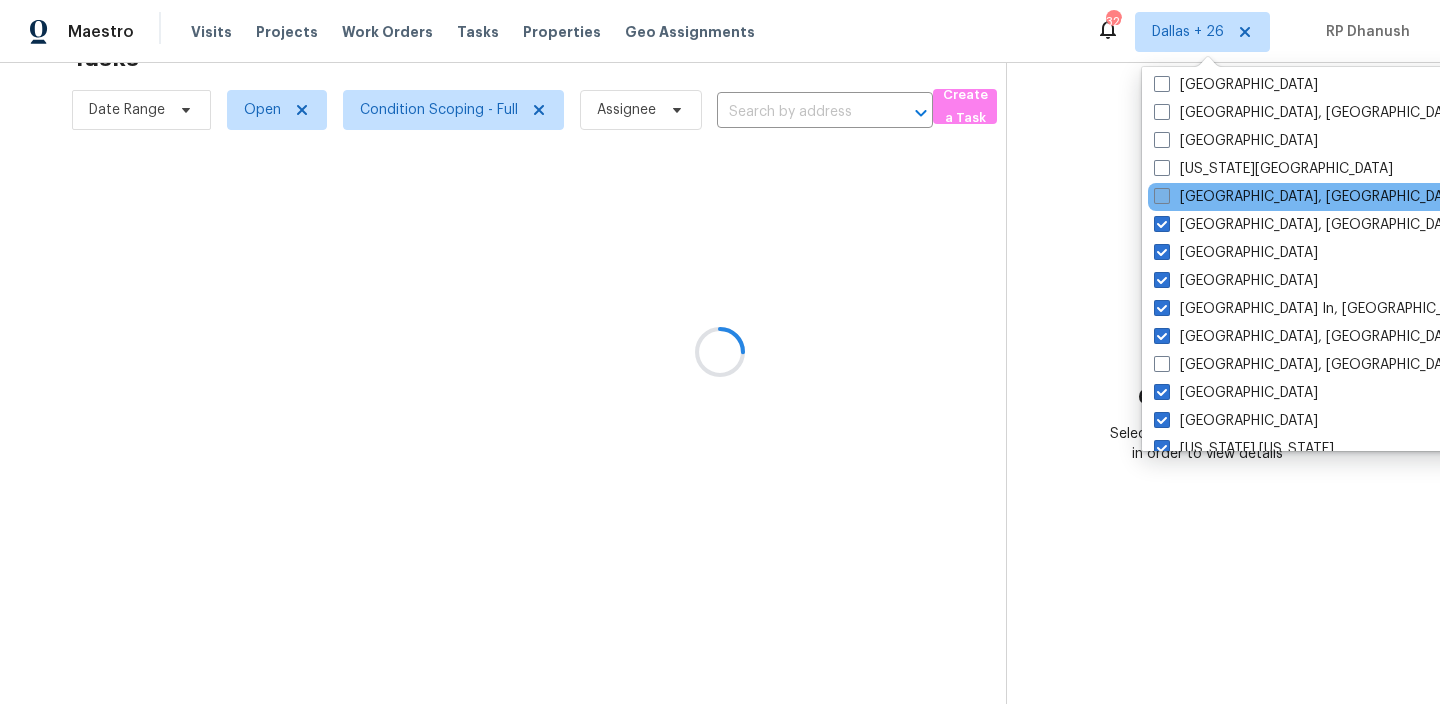 click on "[GEOGRAPHIC_DATA], [GEOGRAPHIC_DATA]" at bounding box center (1309, 197) 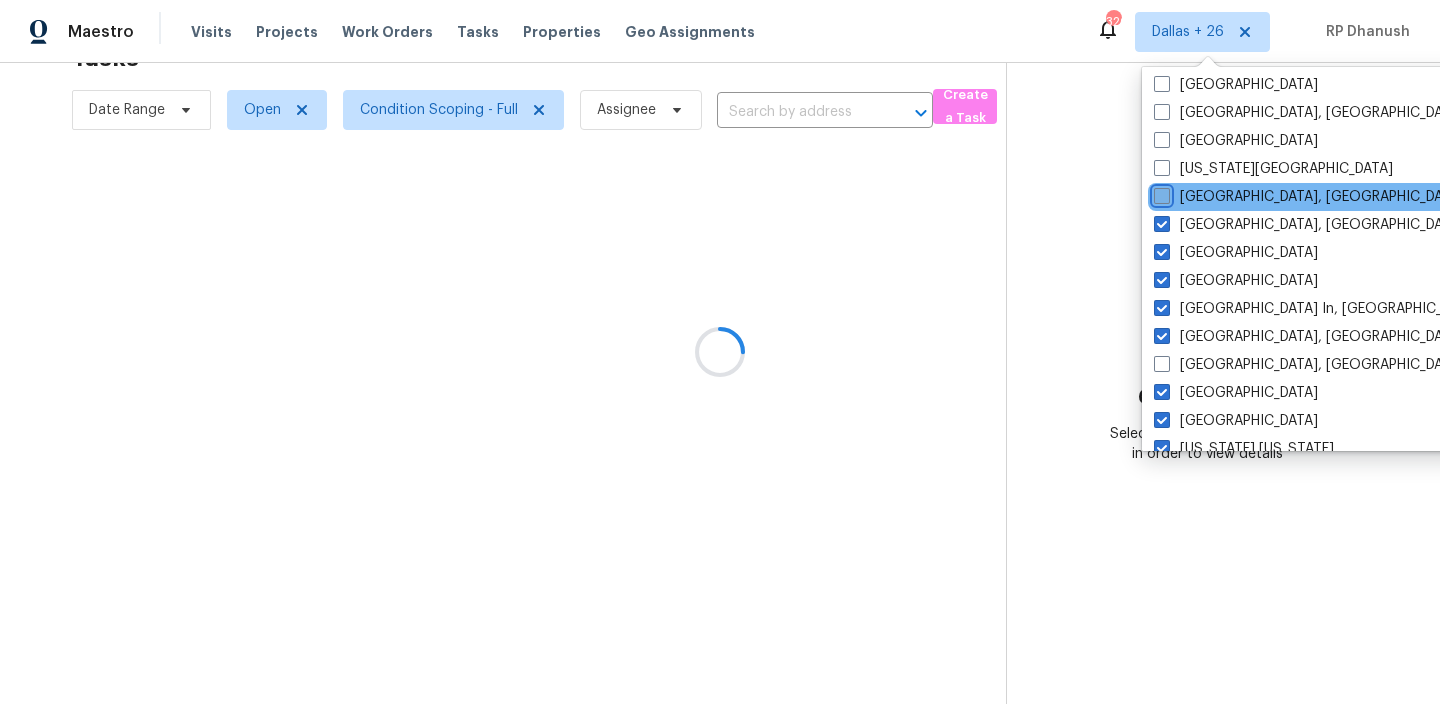 click on "[GEOGRAPHIC_DATA], [GEOGRAPHIC_DATA]" at bounding box center (1160, 193) 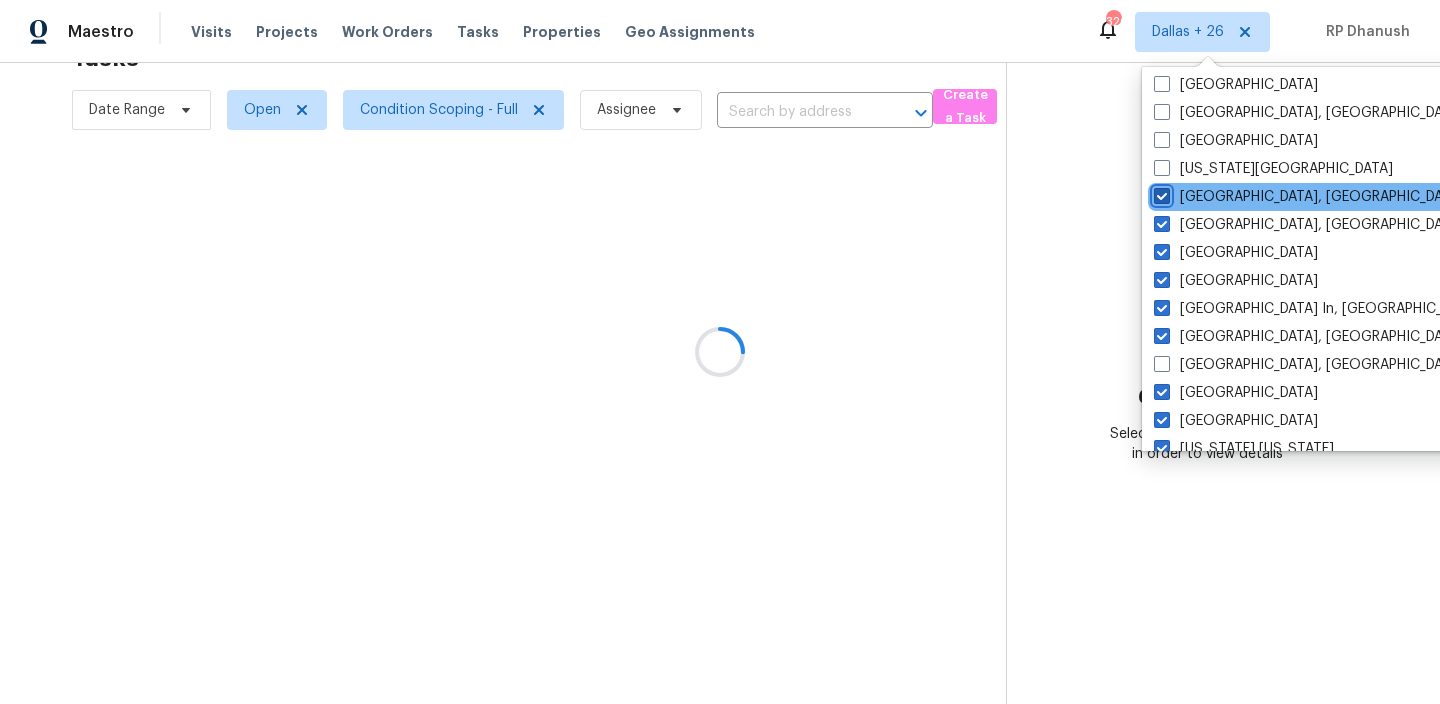 checkbox on "true" 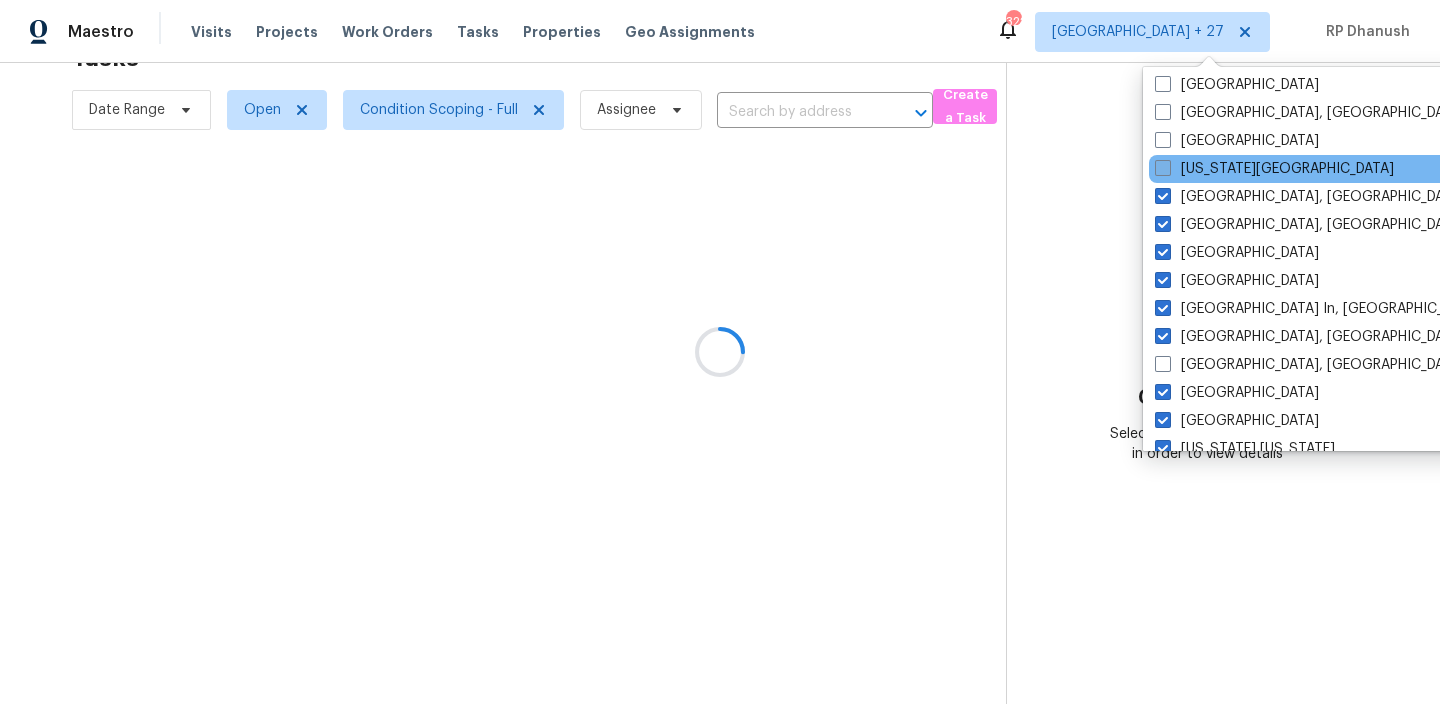click on "[US_STATE][GEOGRAPHIC_DATA]" at bounding box center (1274, 169) 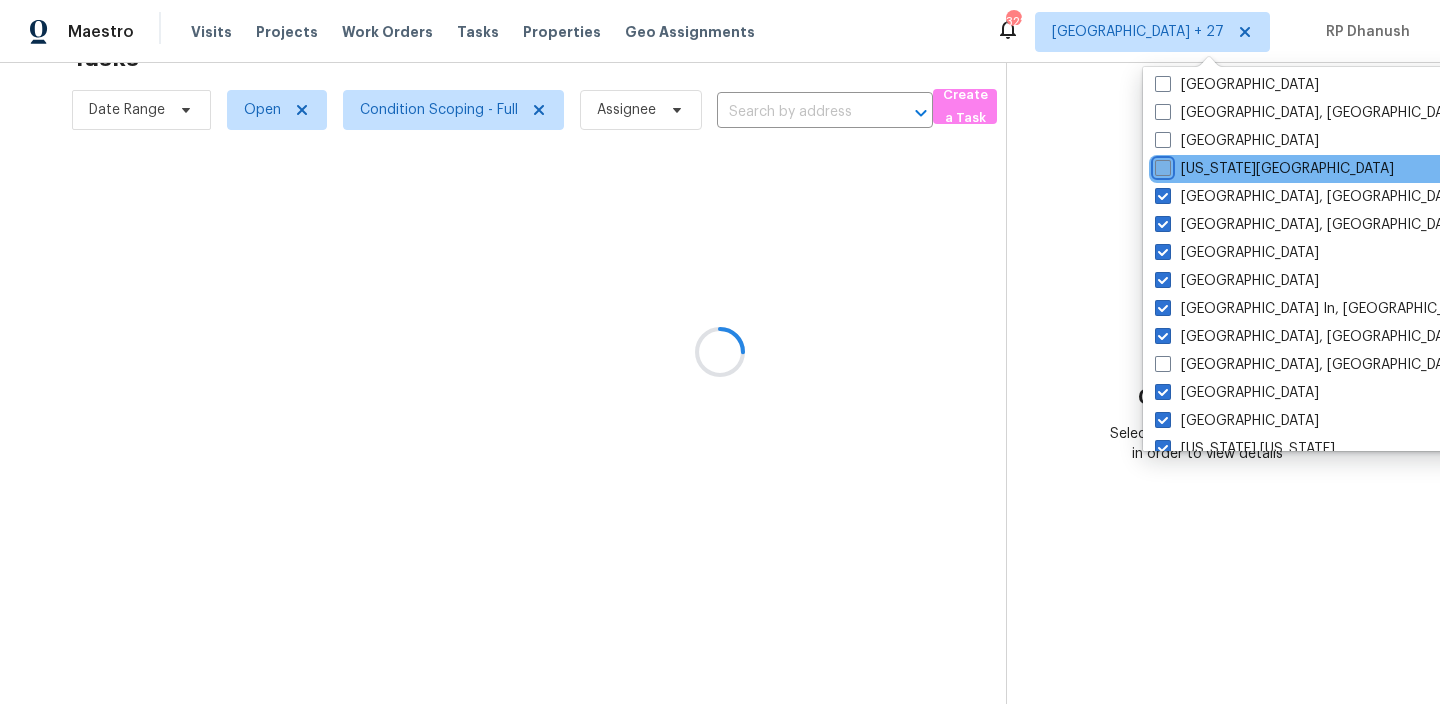 click on "[US_STATE][GEOGRAPHIC_DATA]" at bounding box center (1161, 165) 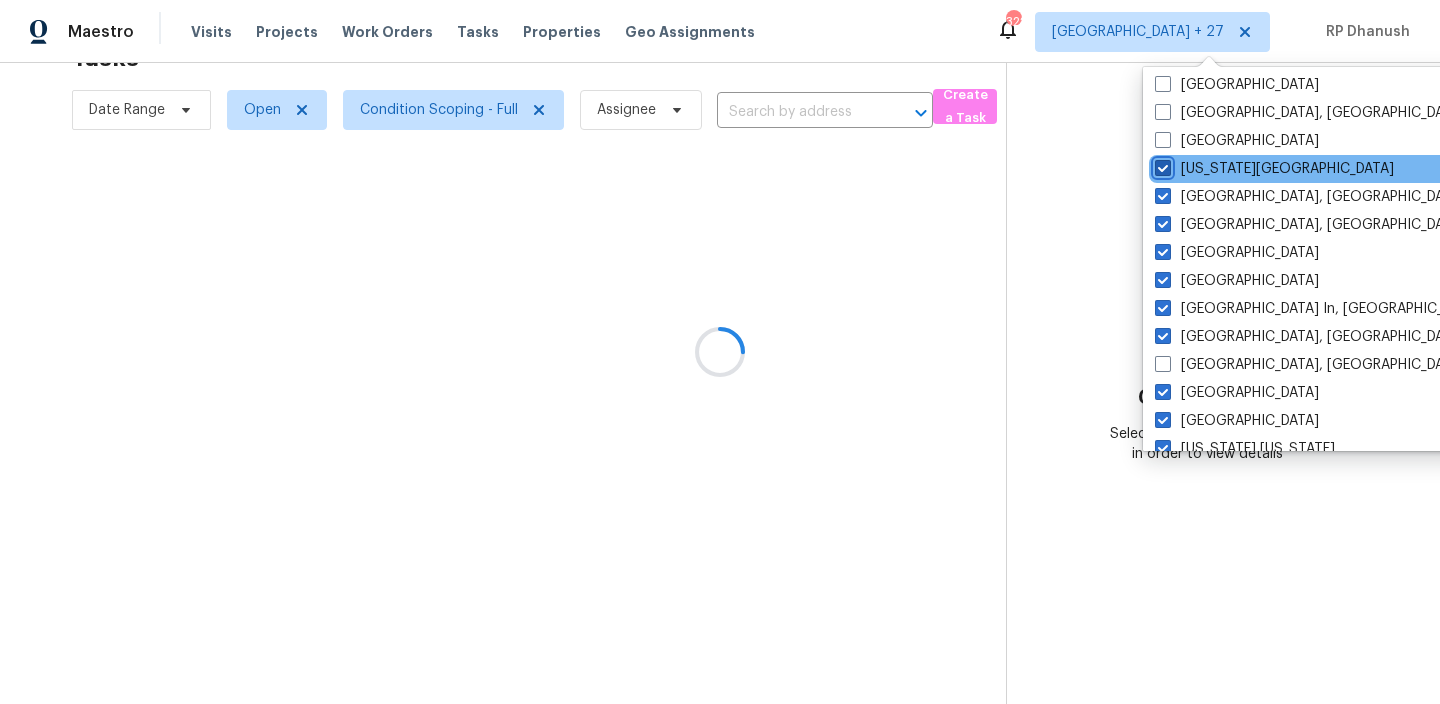checkbox on "true" 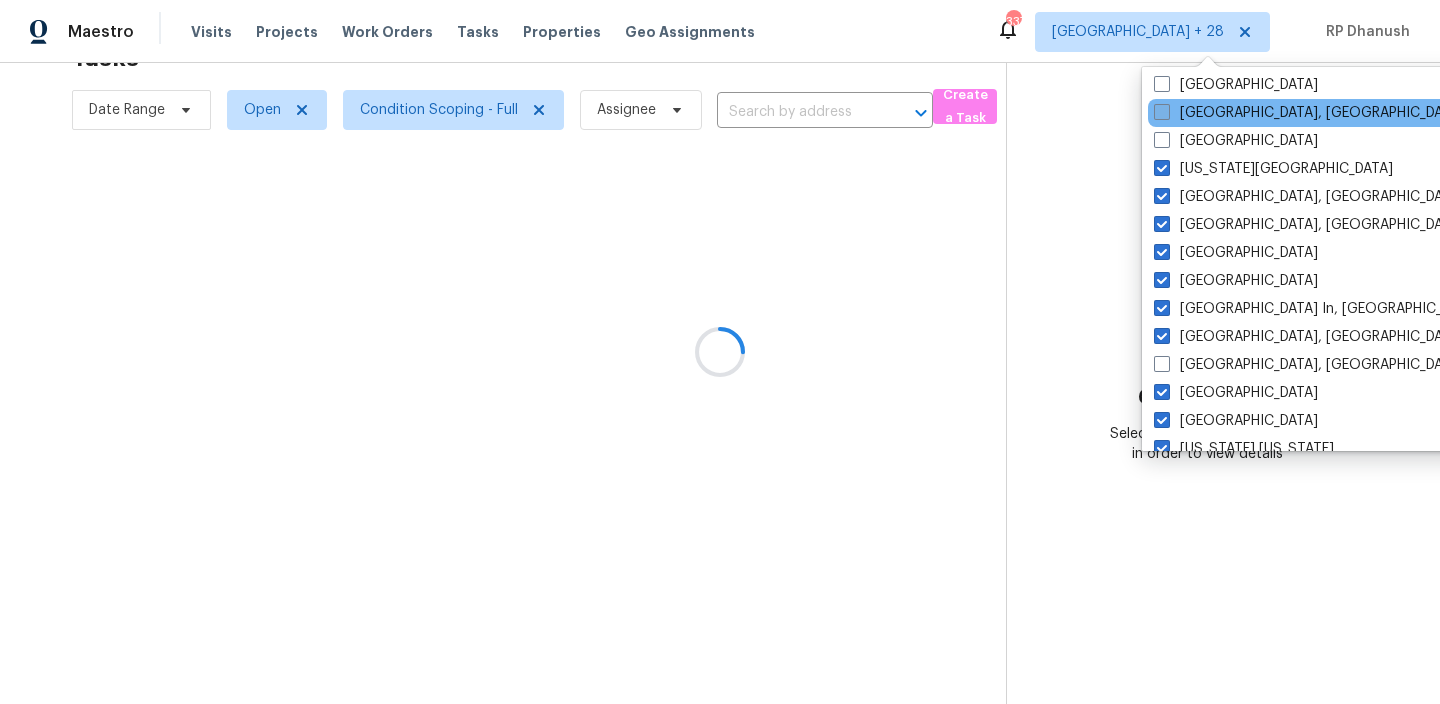 click on "[GEOGRAPHIC_DATA], [GEOGRAPHIC_DATA]" at bounding box center [1309, 113] 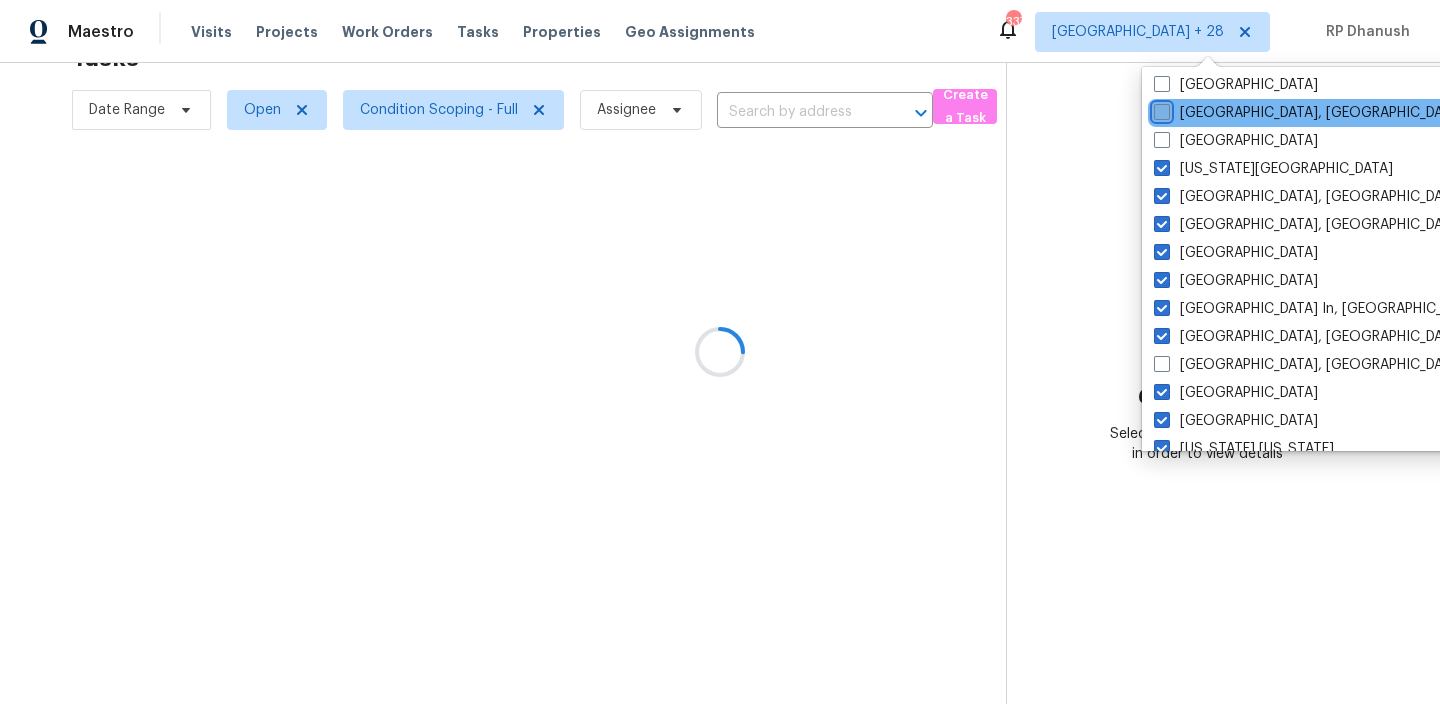 click on "[GEOGRAPHIC_DATA], [GEOGRAPHIC_DATA]" at bounding box center (1160, 109) 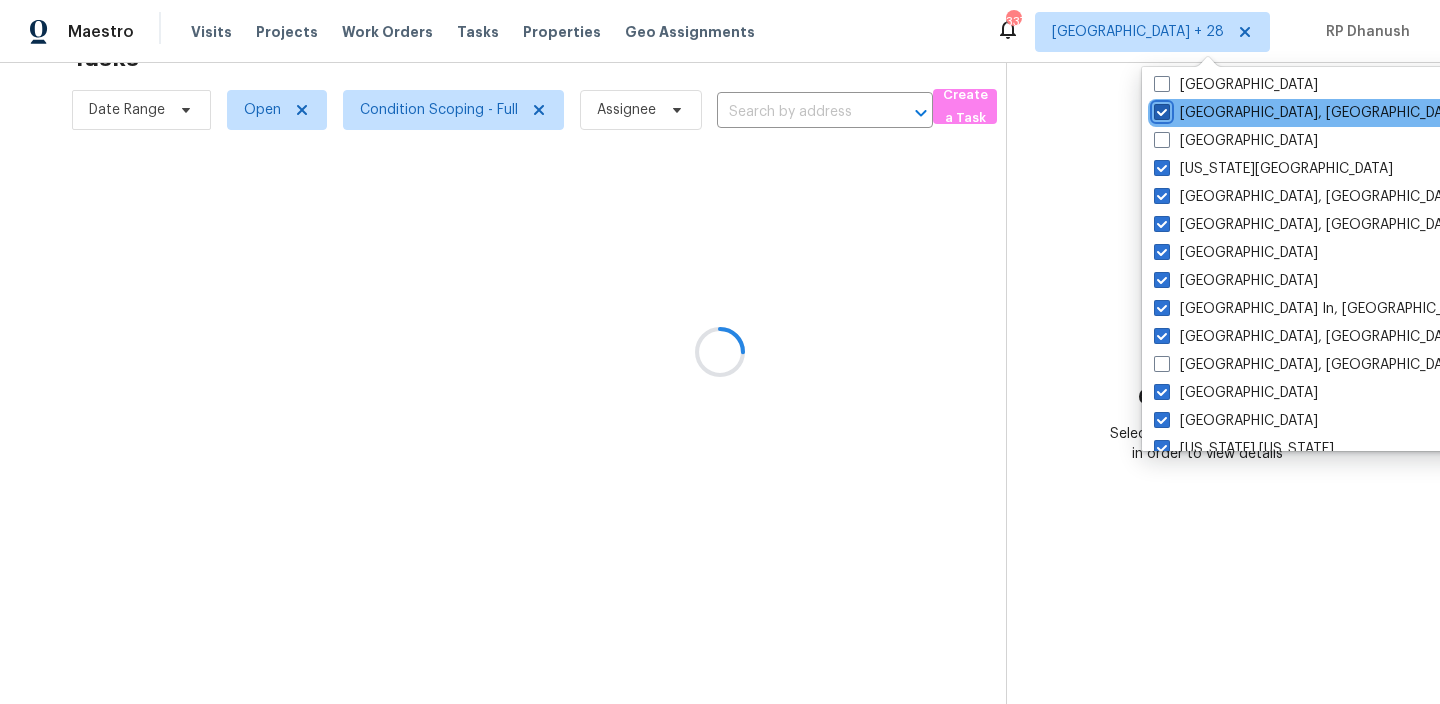 checkbox on "true" 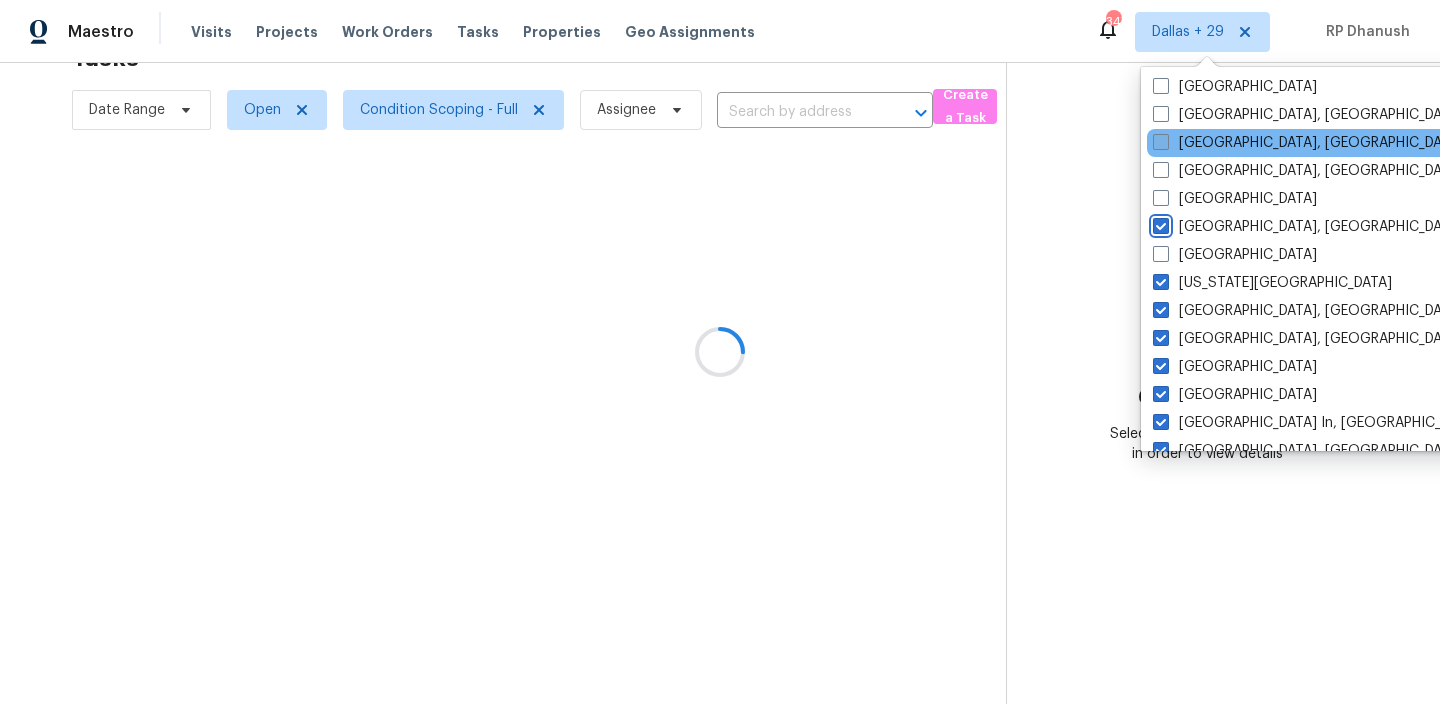 scroll, scrollTop: 553, scrollLeft: 0, axis: vertical 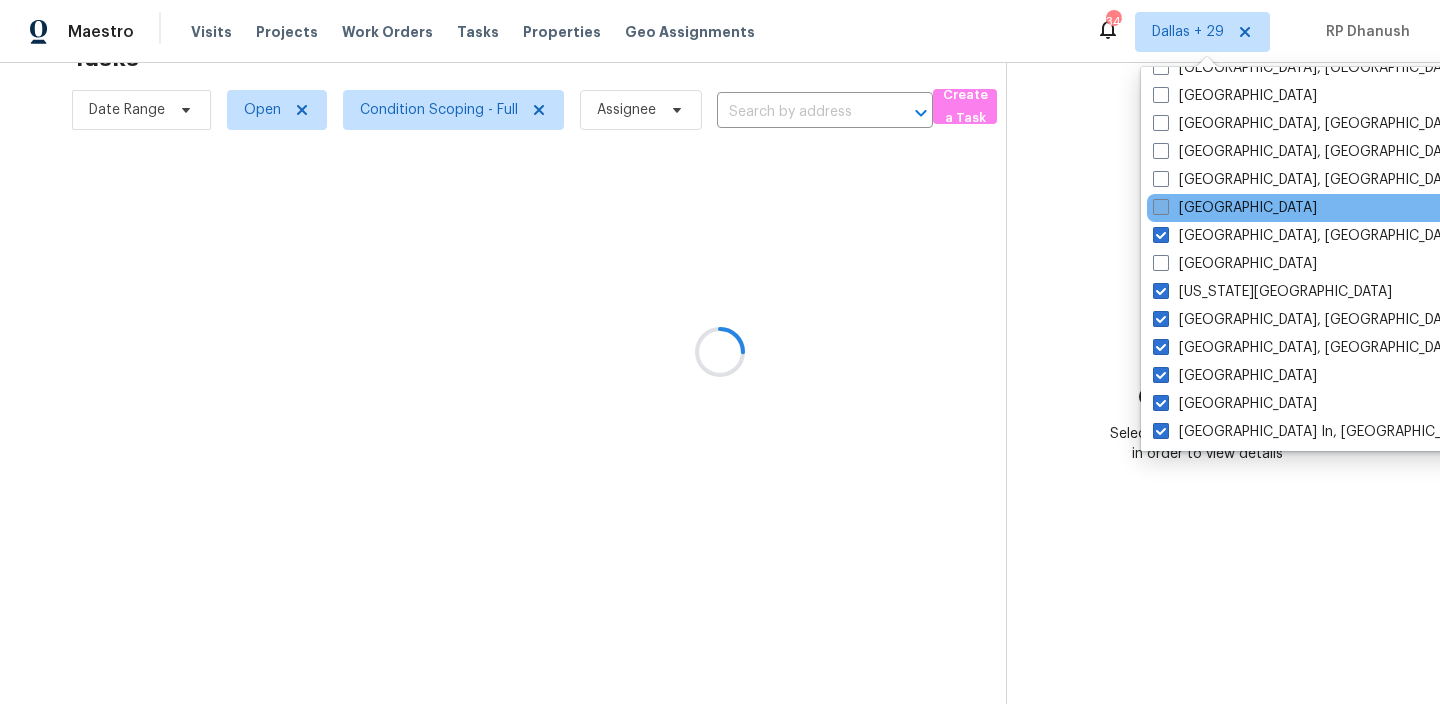 click on "[GEOGRAPHIC_DATA]" at bounding box center [1235, 208] 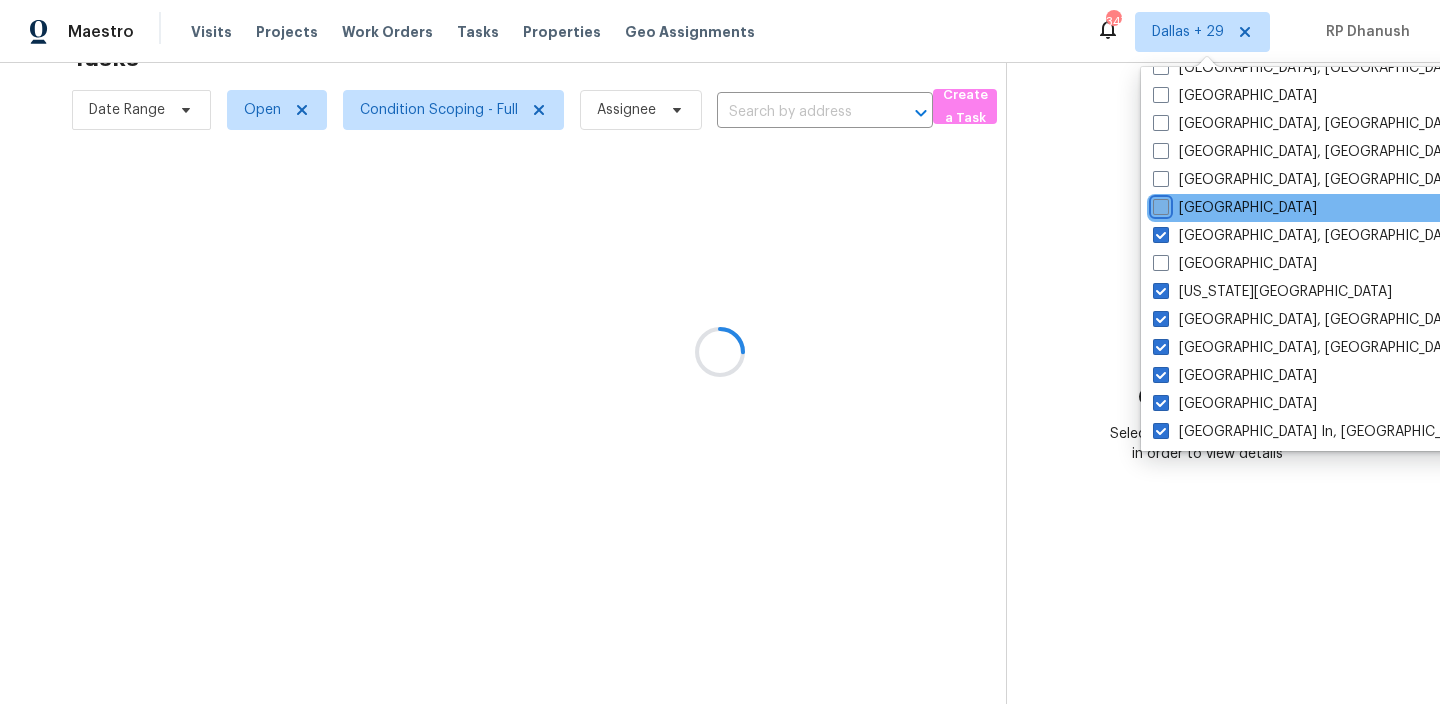 click on "[GEOGRAPHIC_DATA]" at bounding box center (1159, 204) 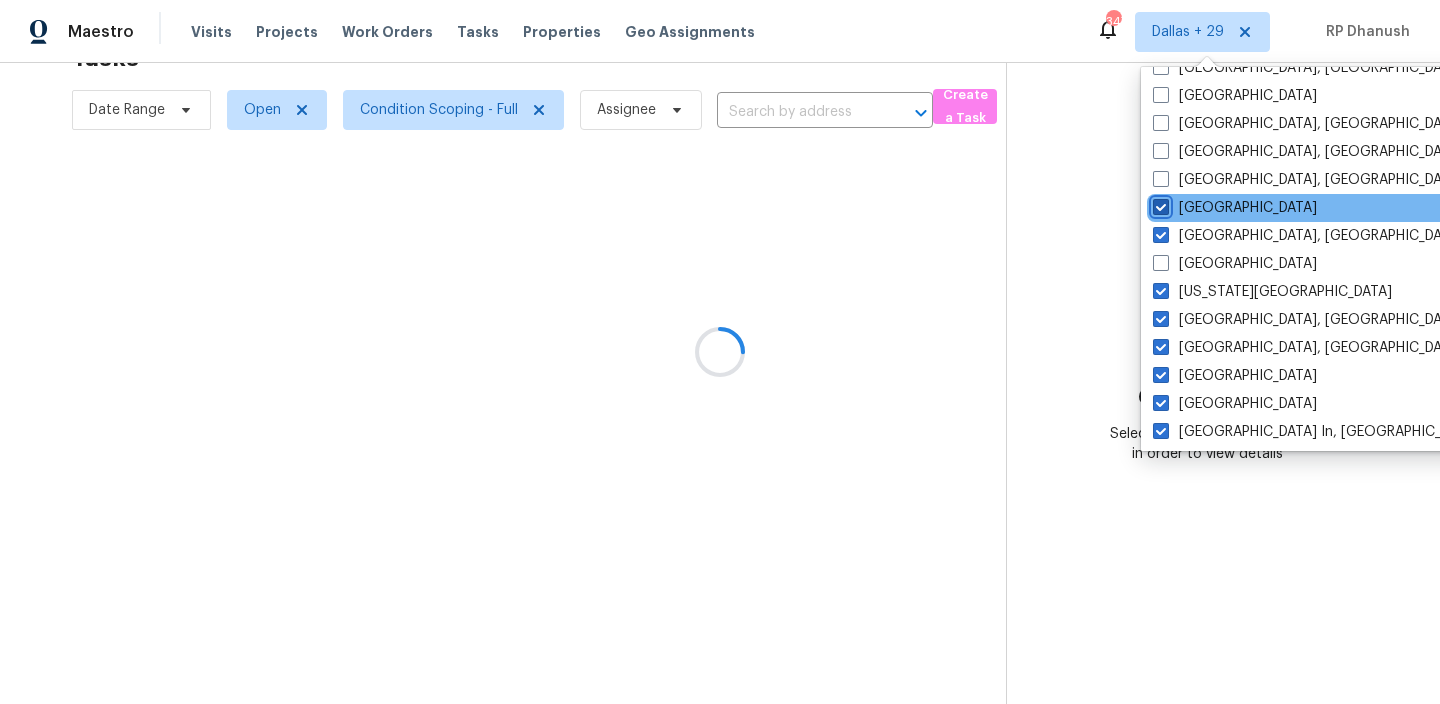 checkbox on "true" 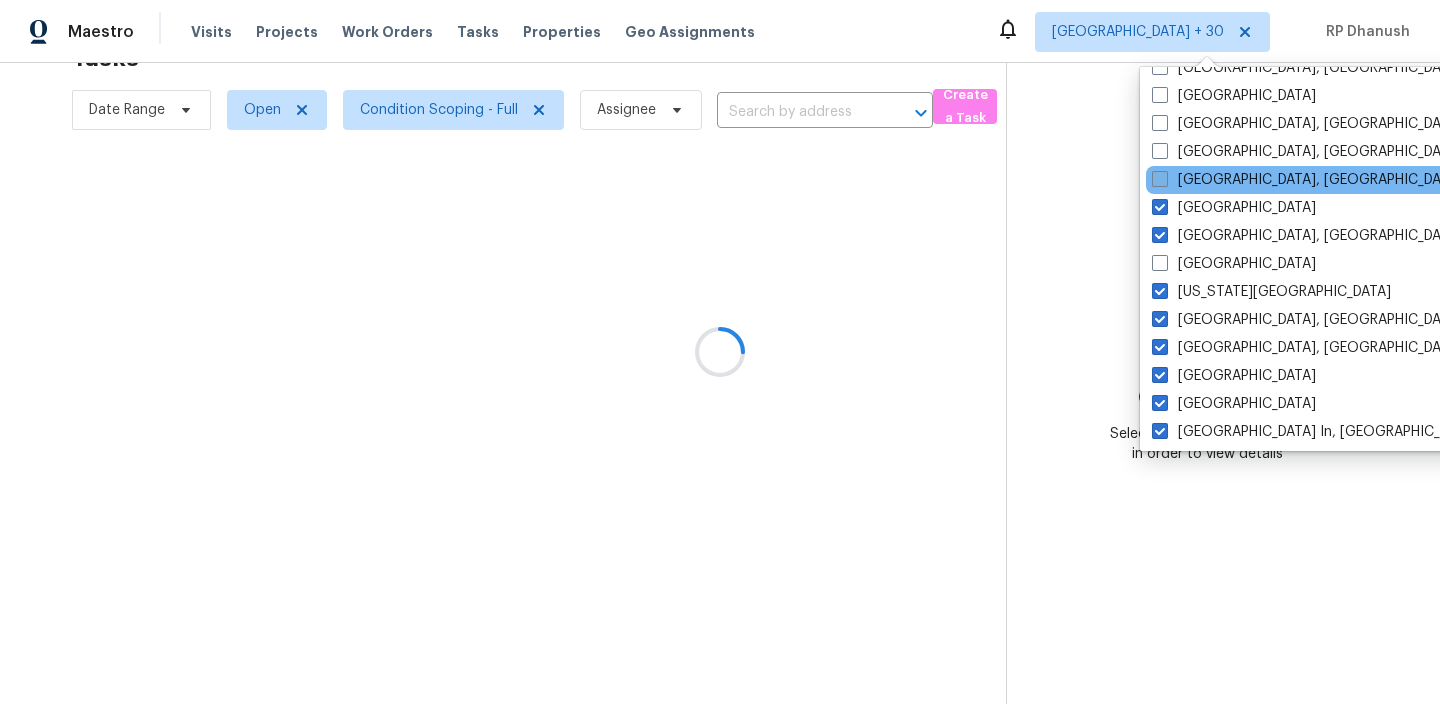 click on "[GEOGRAPHIC_DATA], [GEOGRAPHIC_DATA]" at bounding box center [1307, 180] 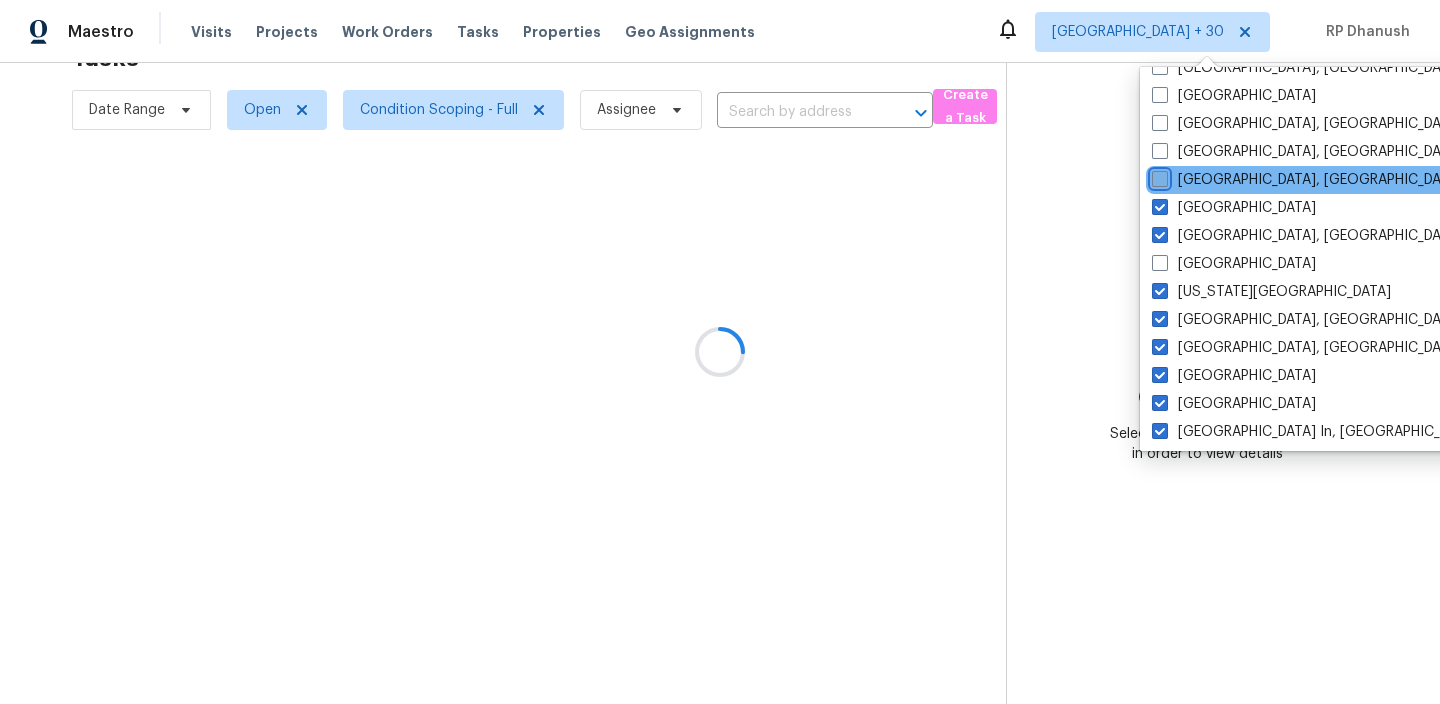 click on "[GEOGRAPHIC_DATA], [GEOGRAPHIC_DATA]" at bounding box center [1158, 176] 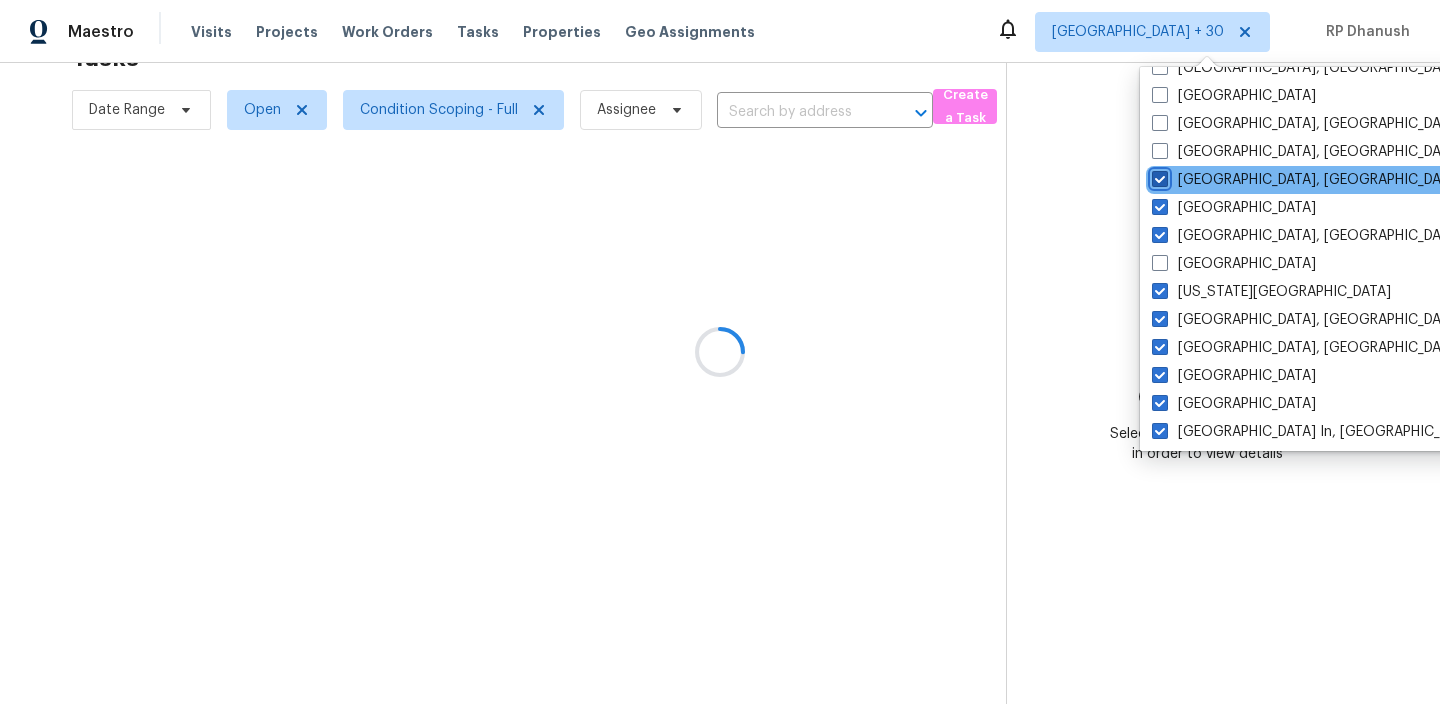 checkbox on "true" 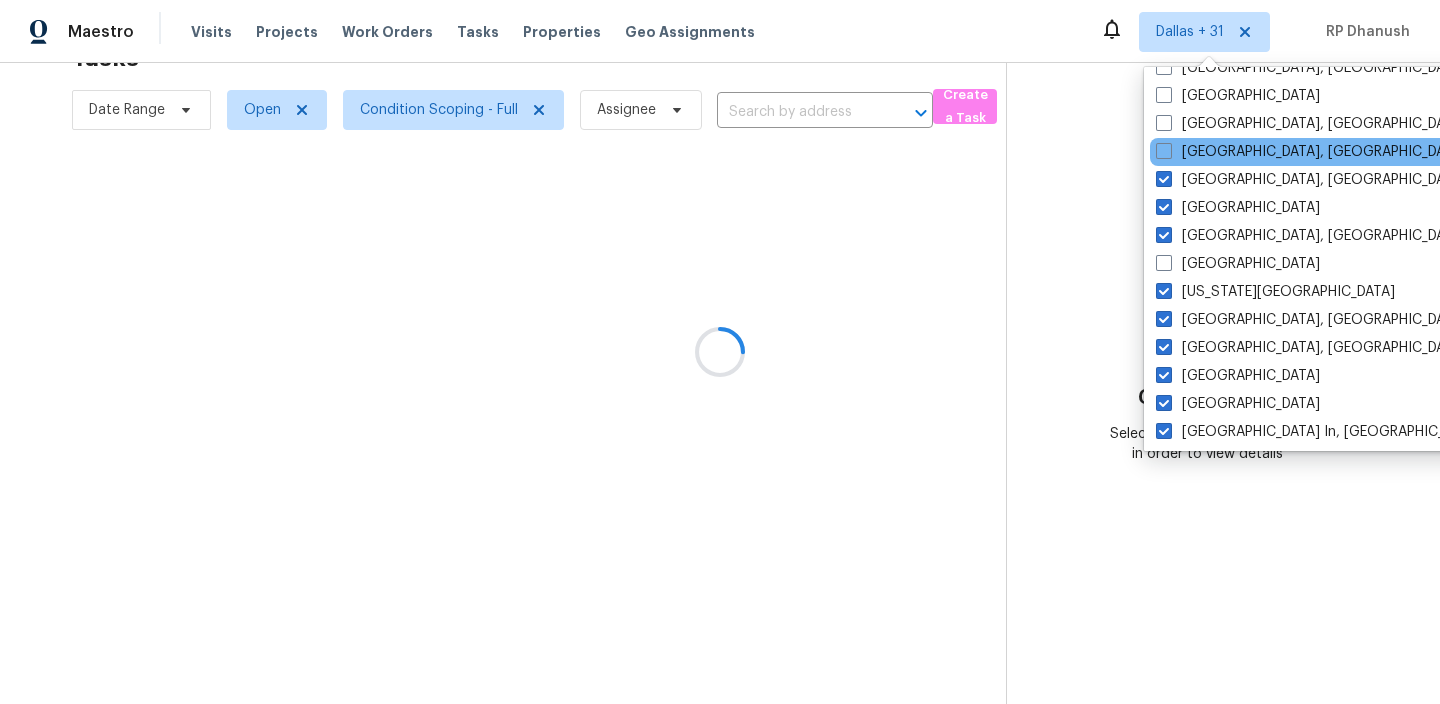click on "[GEOGRAPHIC_DATA], [GEOGRAPHIC_DATA]" at bounding box center (1351, 152) 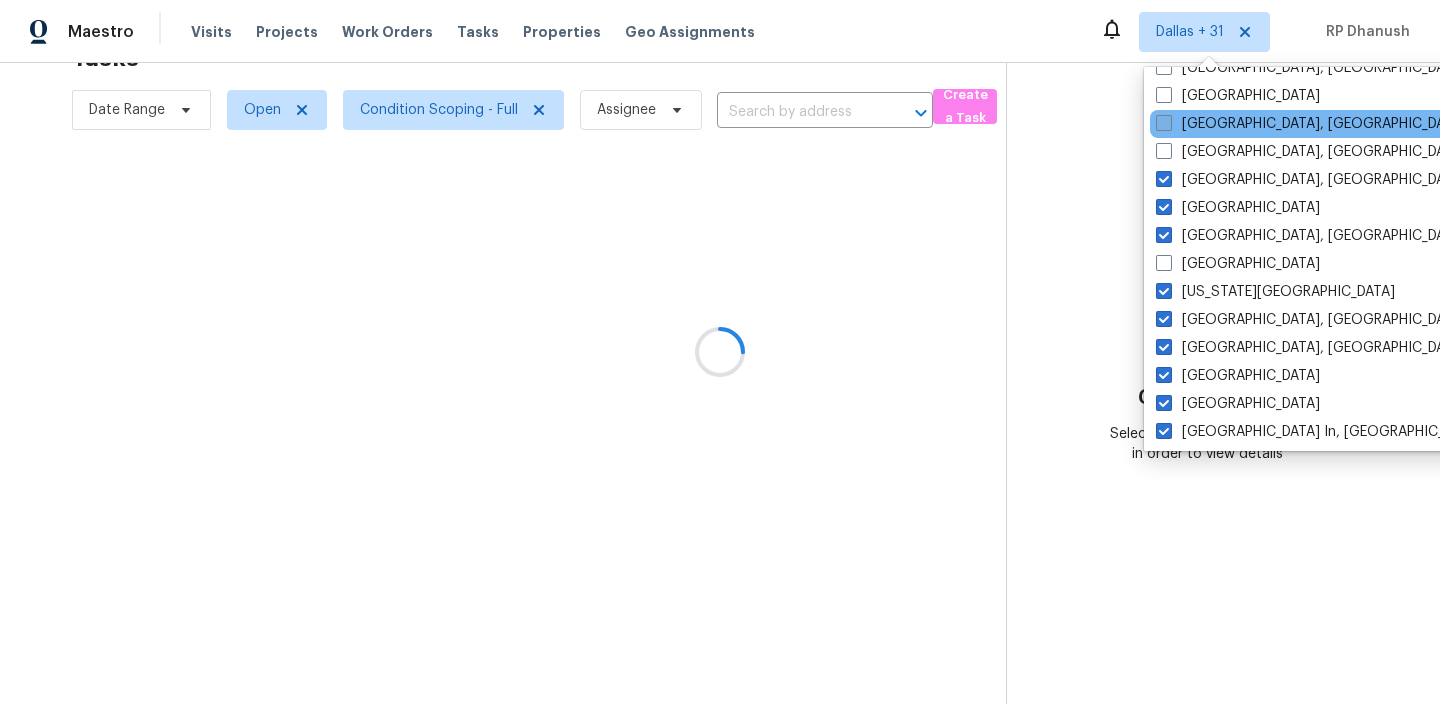 click on "[GEOGRAPHIC_DATA], [GEOGRAPHIC_DATA]" at bounding box center [1311, 124] 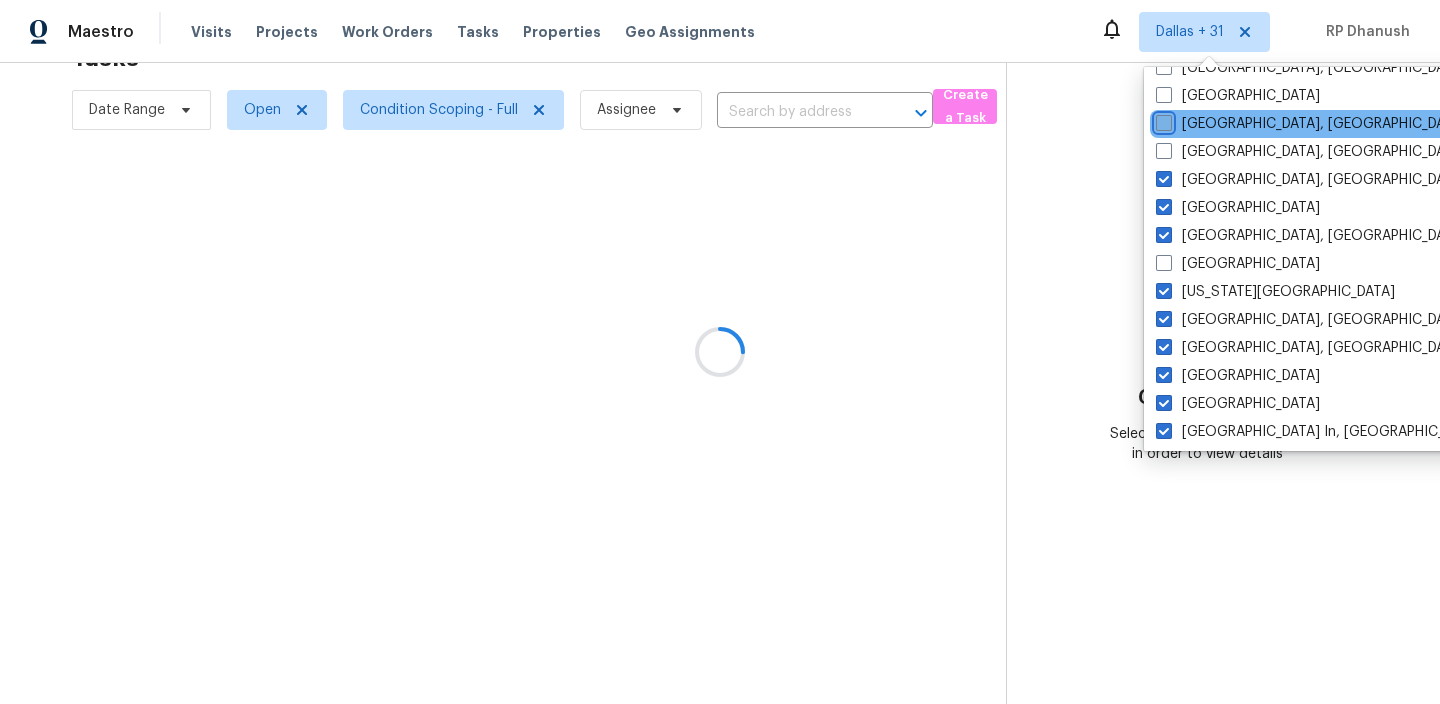 click on "[GEOGRAPHIC_DATA], [GEOGRAPHIC_DATA]" at bounding box center [1162, 120] 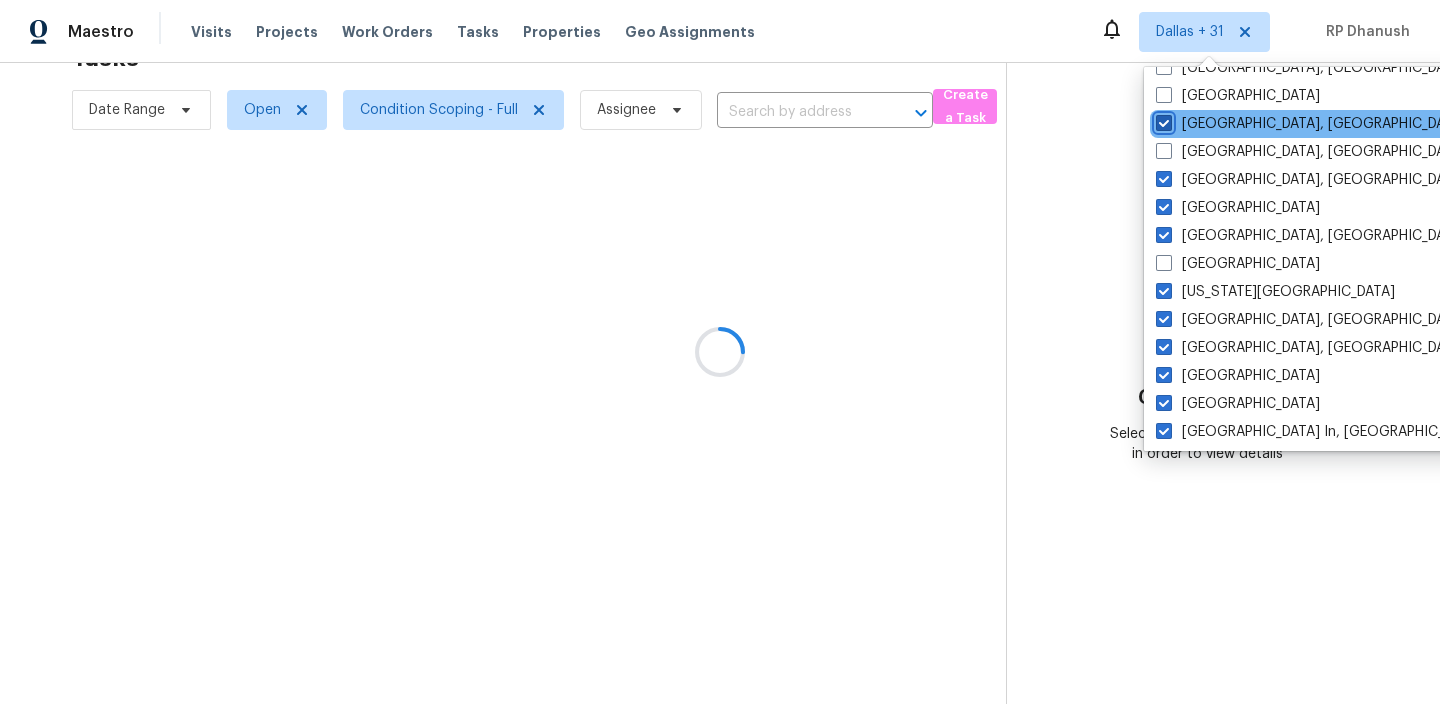 checkbox on "true" 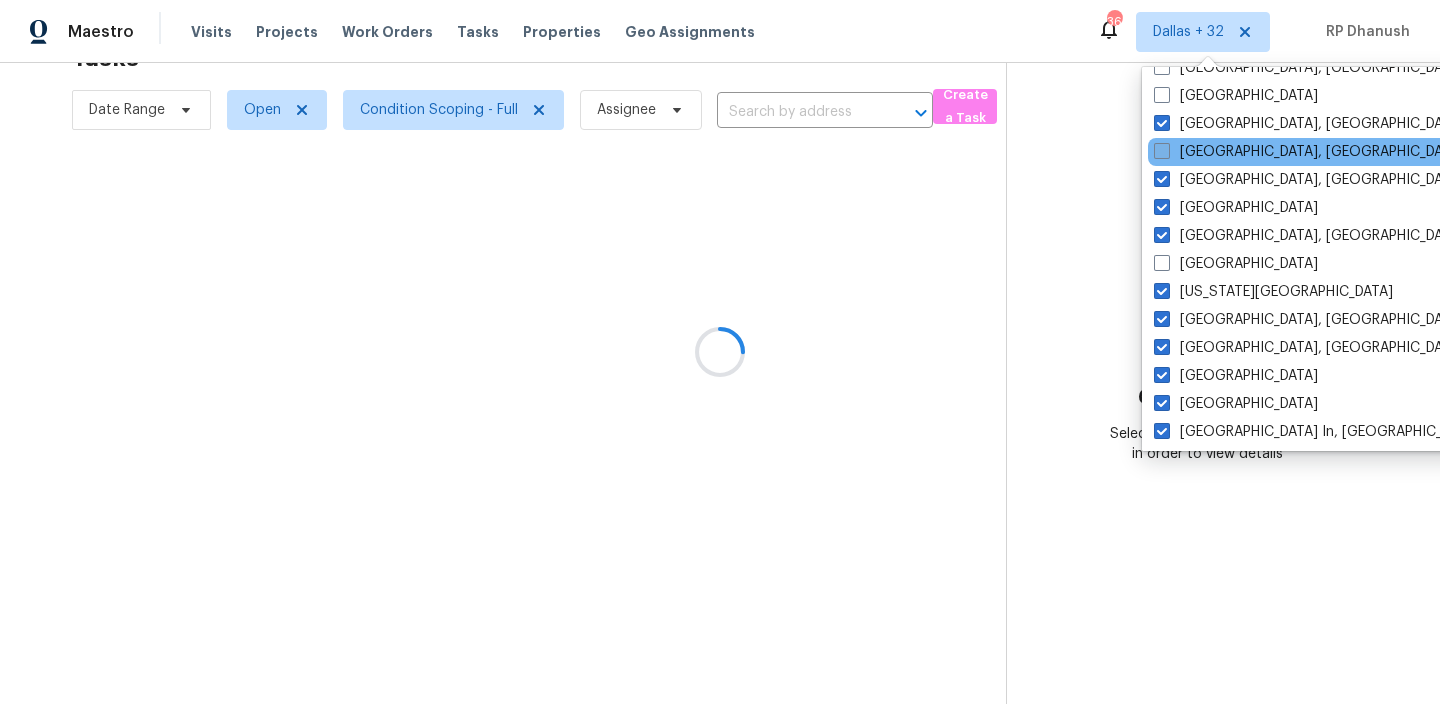click on "[GEOGRAPHIC_DATA], [GEOGRAPHIC_DATA]" at bounding box center (1309, 152) 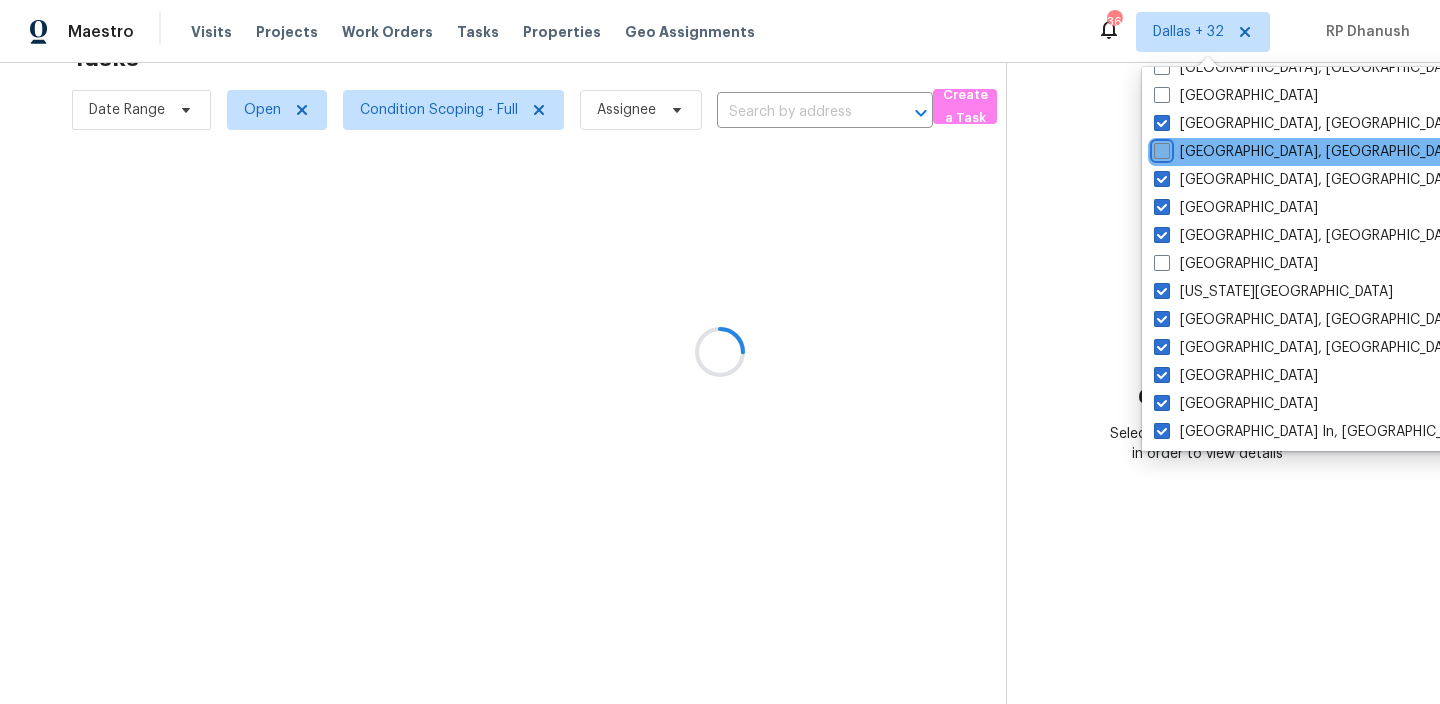 click on "[GEOGRAPHIC_DATA], [GEOGRAPHIC_DATA]" at bounding box center (1160, 148) 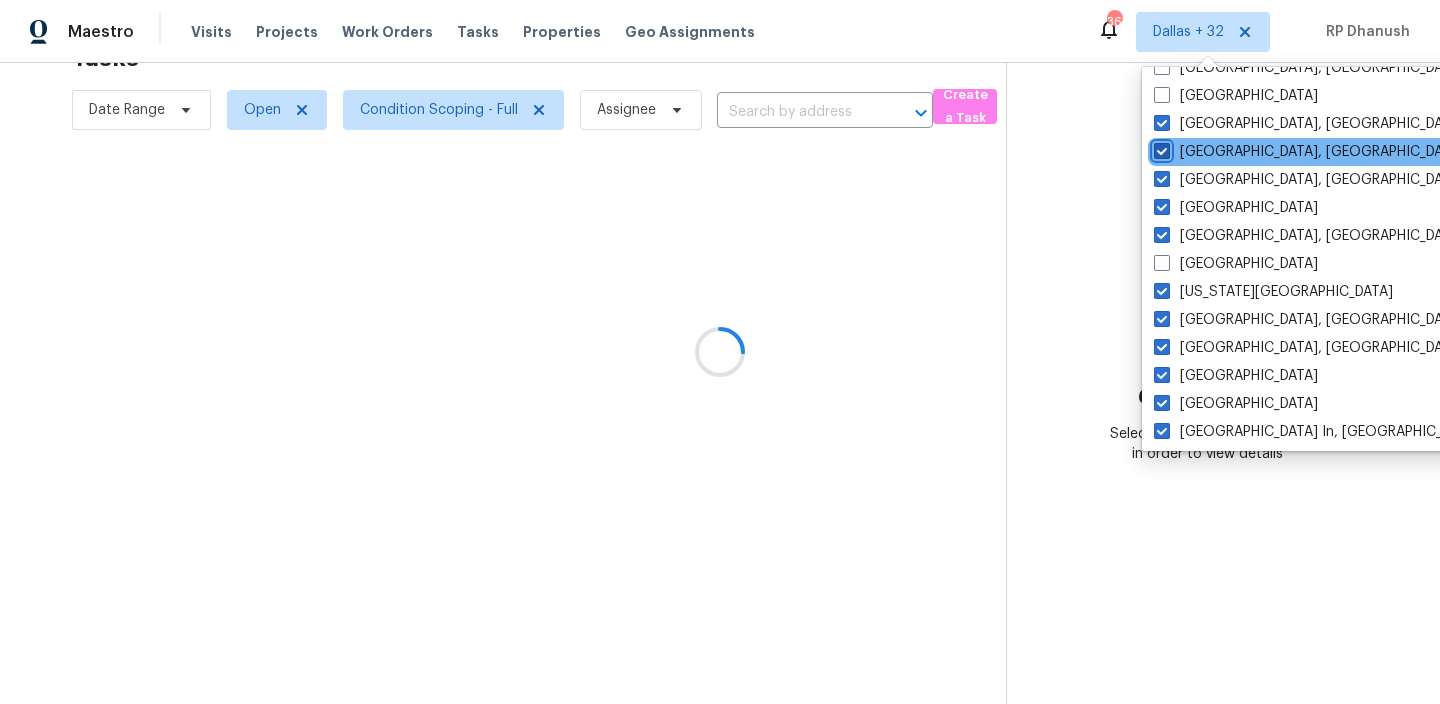 checkbox on "true" 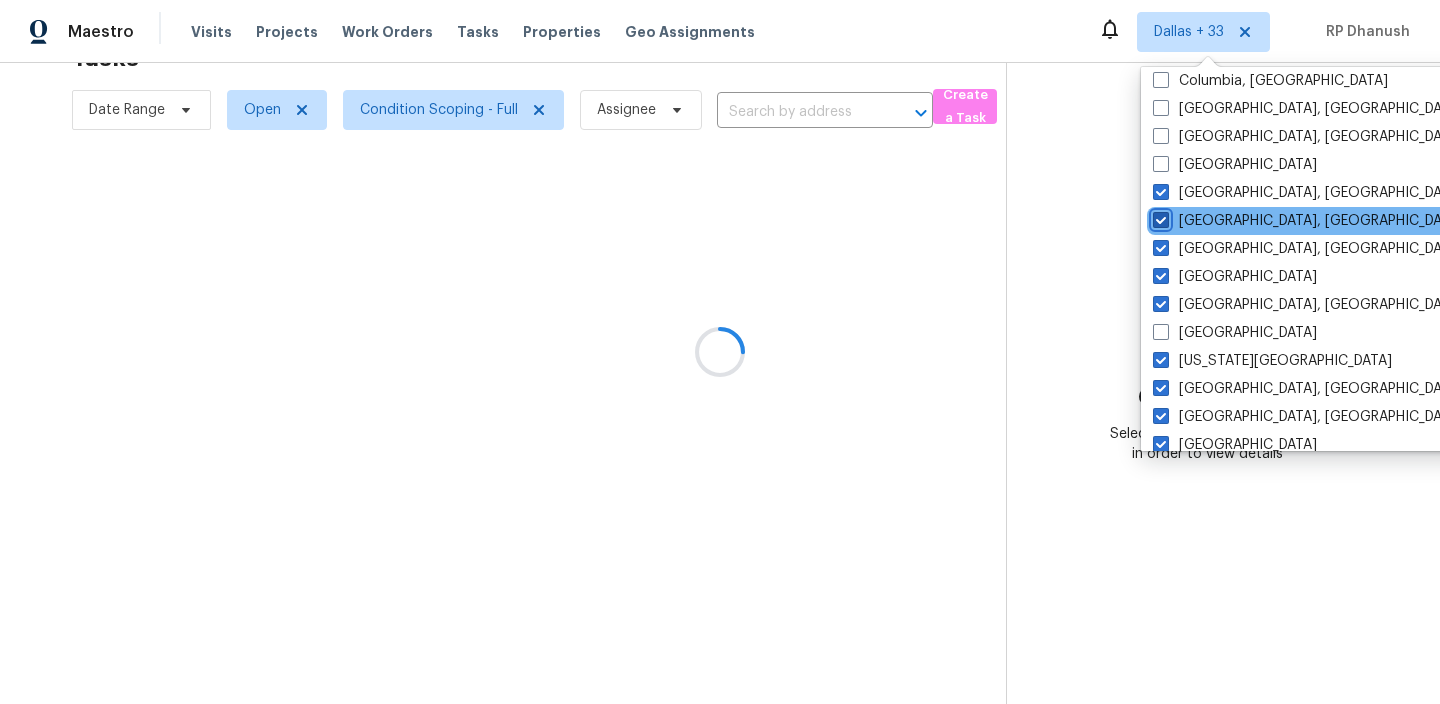 scroll, scrollTop: 426, scrollLeft: 0, axis: vertical 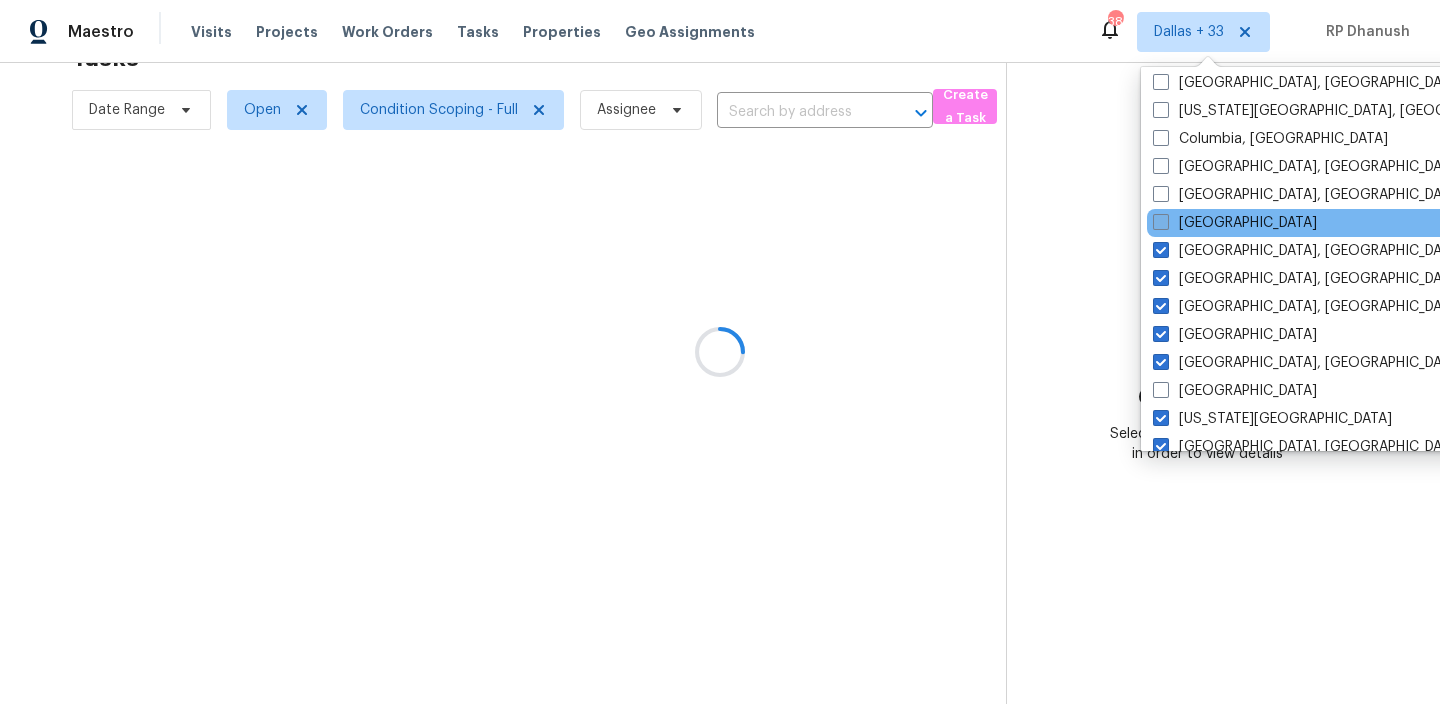 click on "[GEOGRAPHIC_DATA]" at bounding box center (1235, 223) 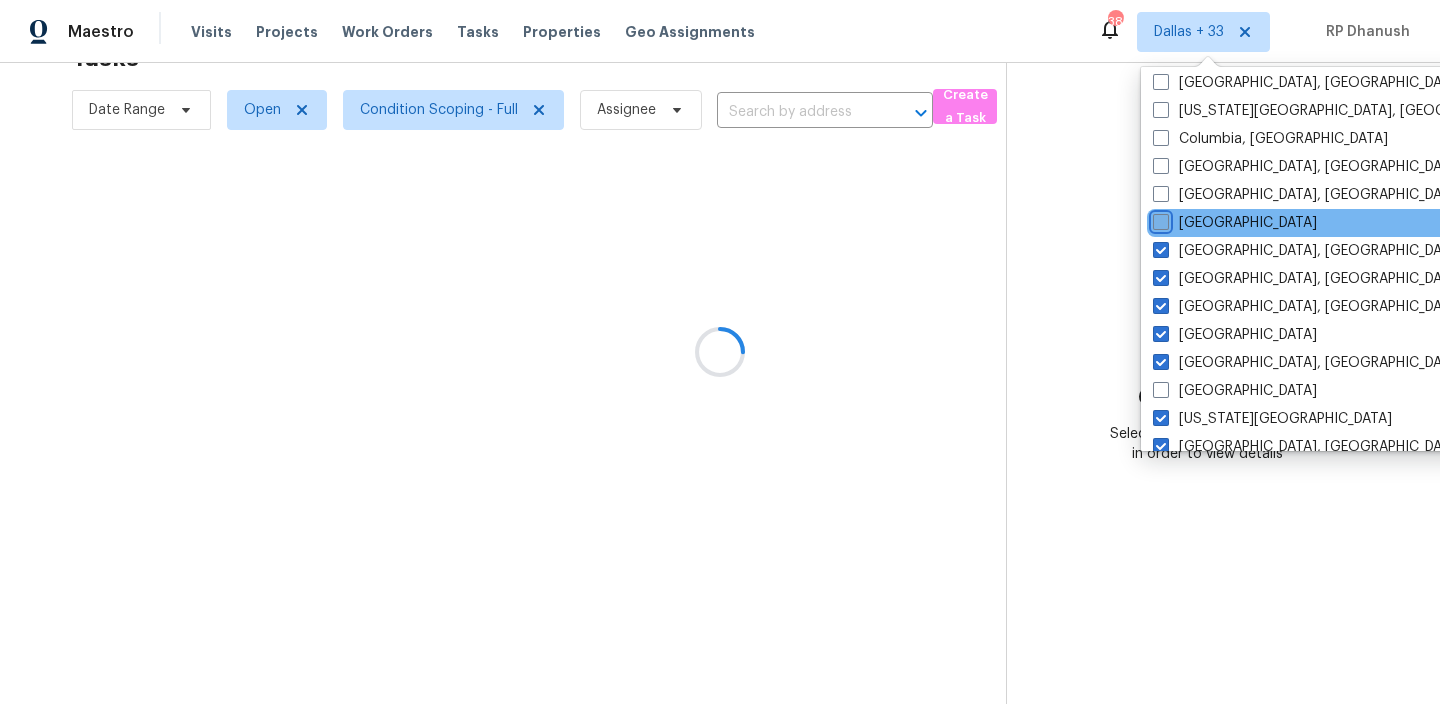 click on "[GEOGRAPHIC_DATA]" at bounding box center [1159, 219] 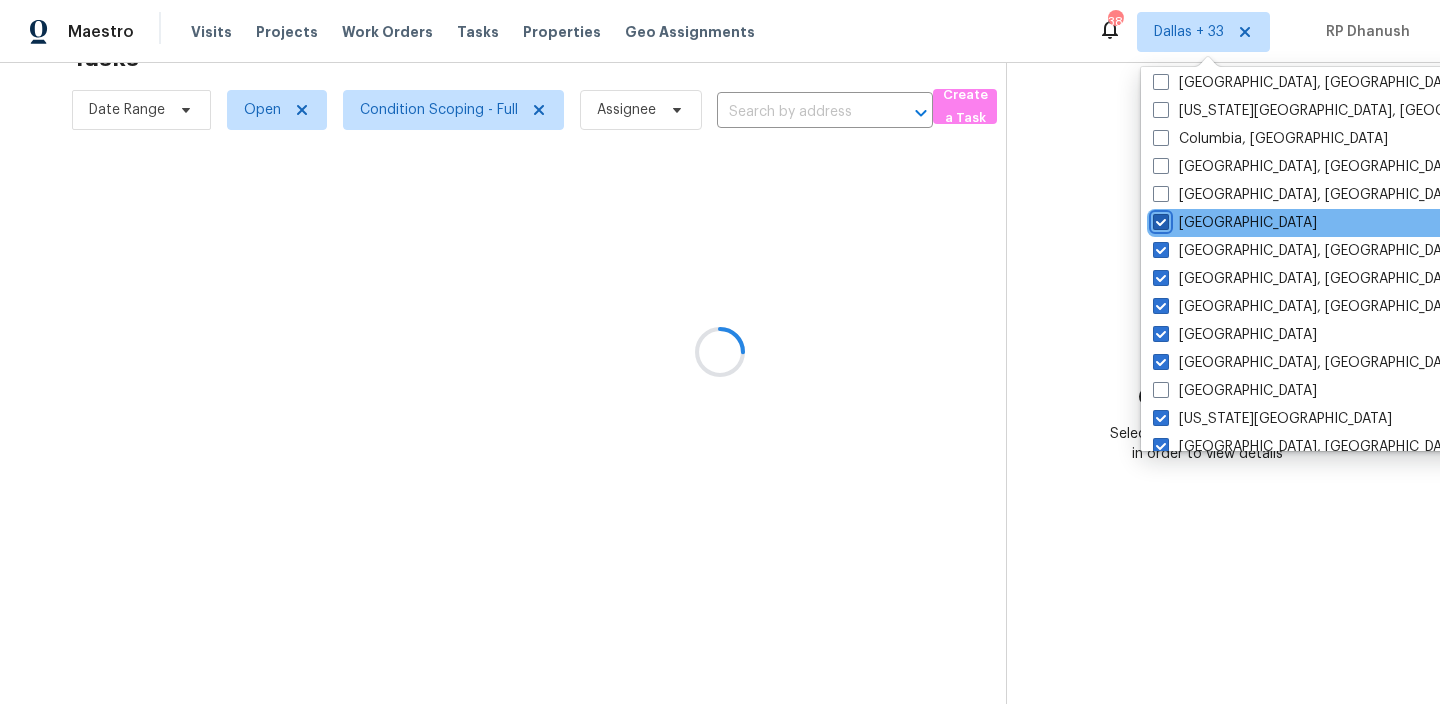 checkbox on "true" 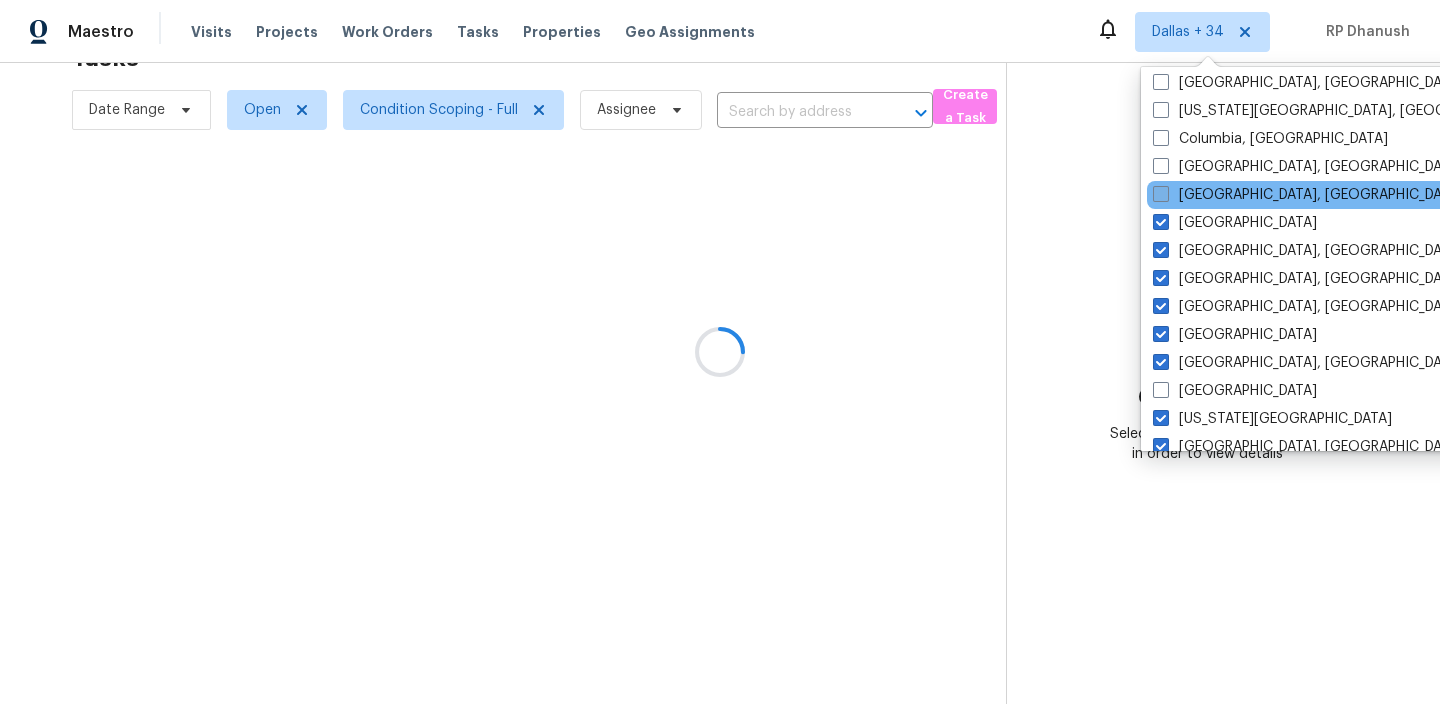 click on "[GEOGRAPHIC_DATA], [GEOGRAPHIC_DATA]" at bounding box center (1308, 195) 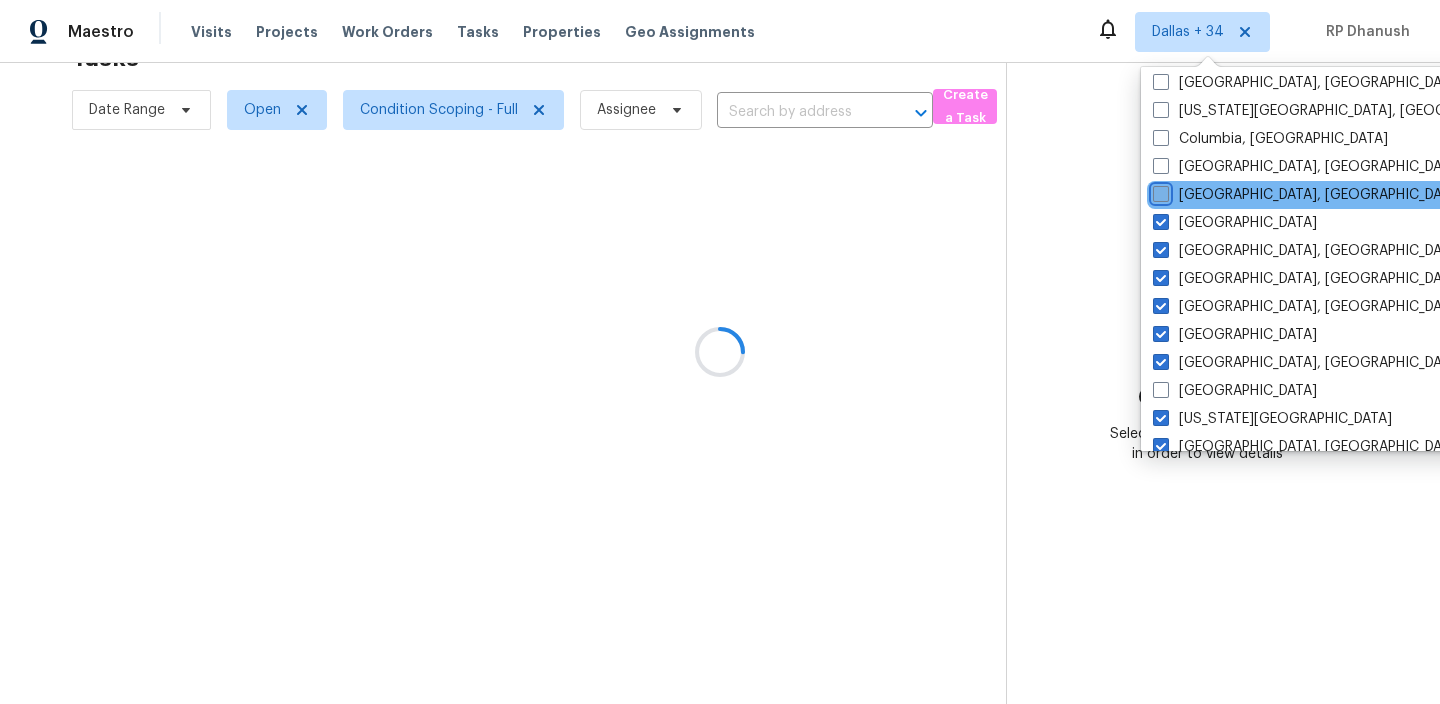 click on "[GEOGRAPHIC_DATA], [GEOGRAPHIC_DATA]" at bounding box center (1159, 191) 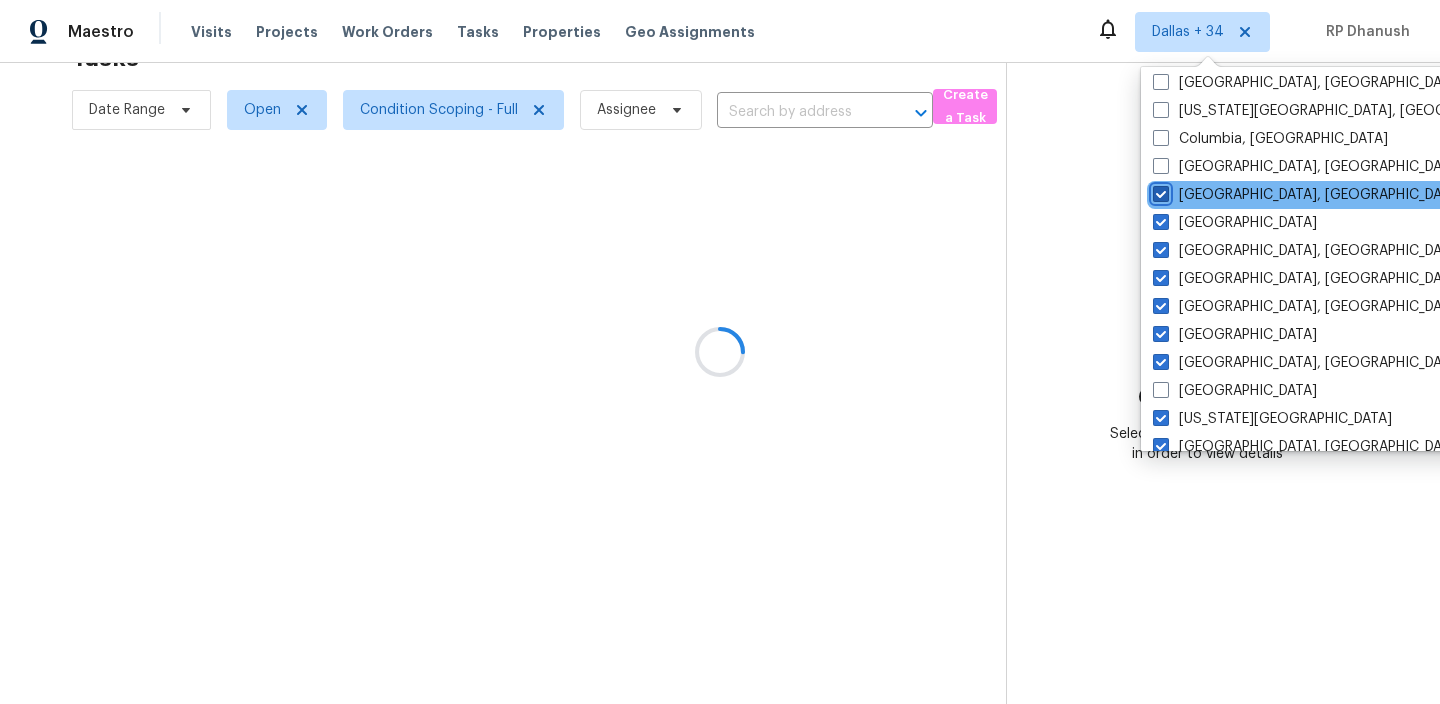 checkbox on "true" 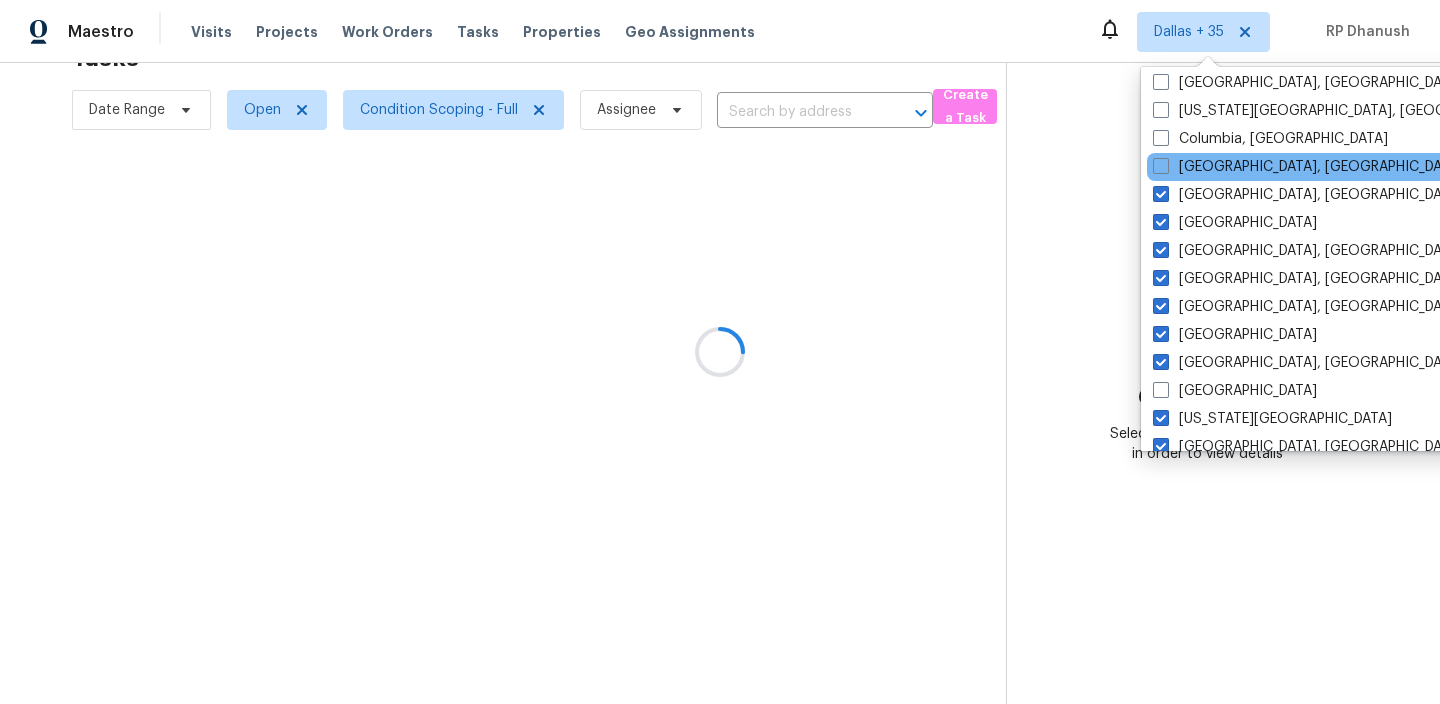 click on "[GEOGRAPHIC_DATA], [GEOGRAPHIC_DATA]" at bounding box center (1348, 167) 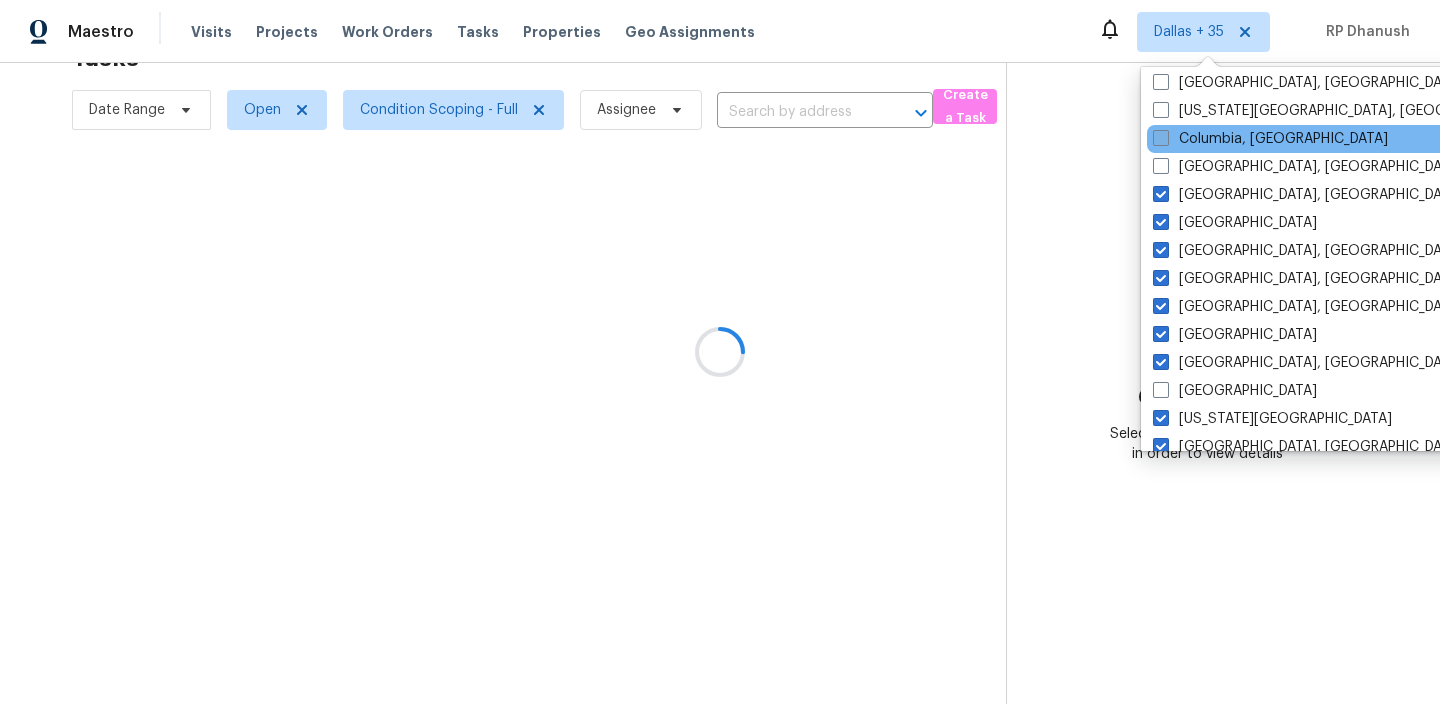 click on "Columbia, [GEOGRAPHIC_DATA]" at bounding box center (1270, 139) 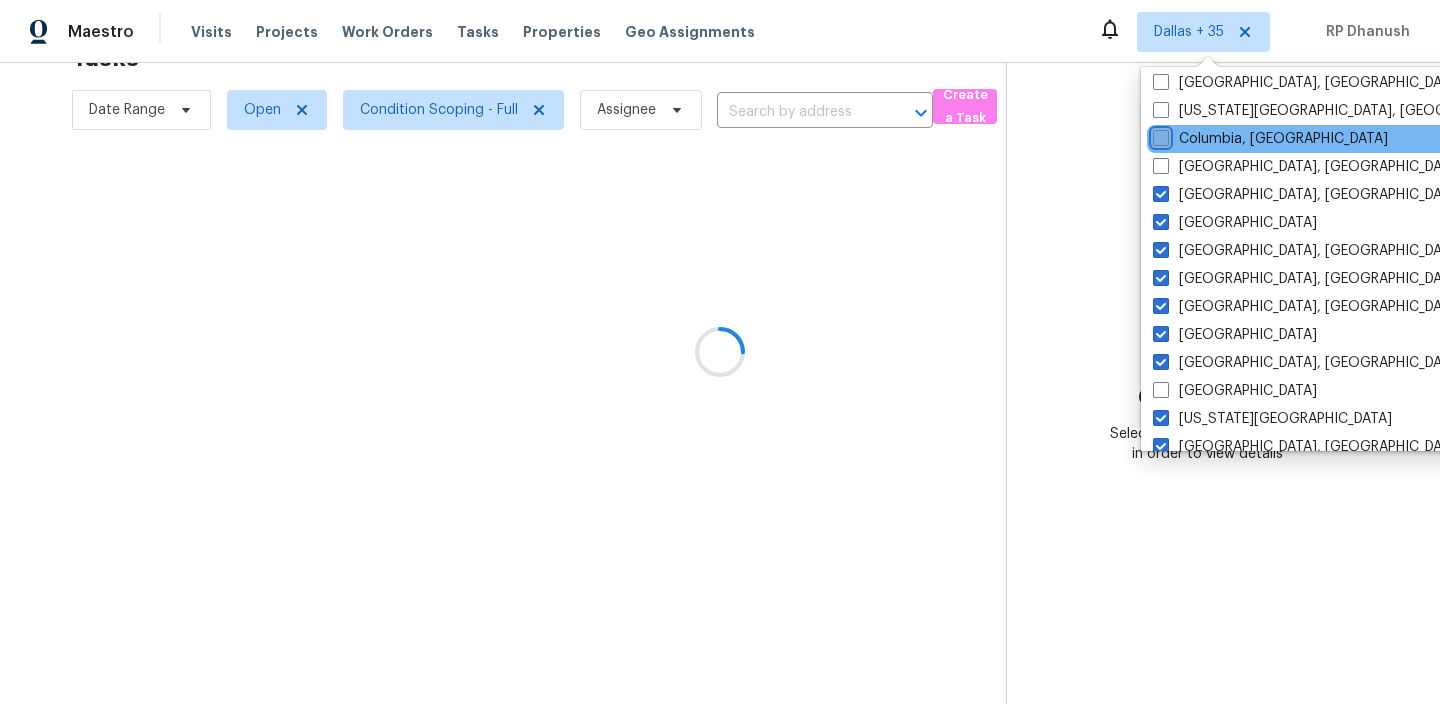 click on "Columbia, [GEOGRAPHIC_DATA]" at bounding box center (1159, 135) 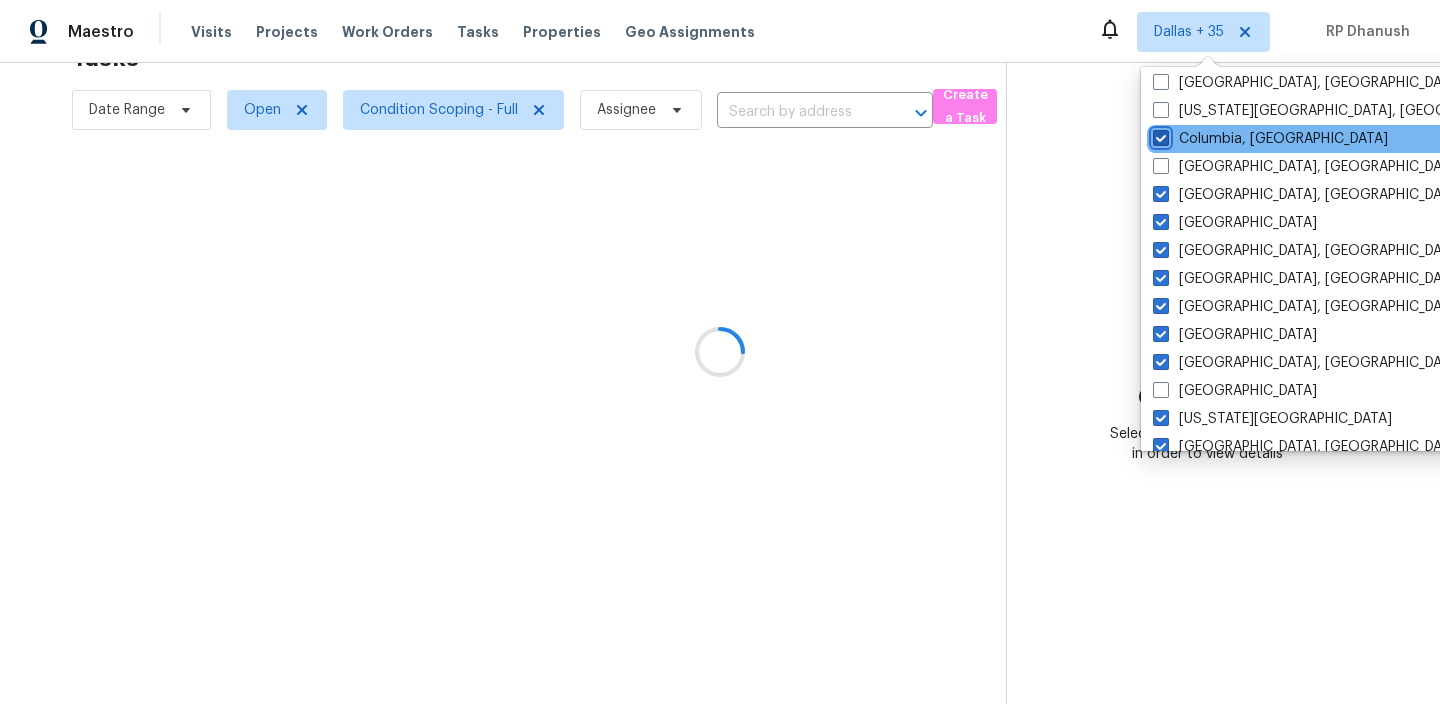 checkbox on "true" 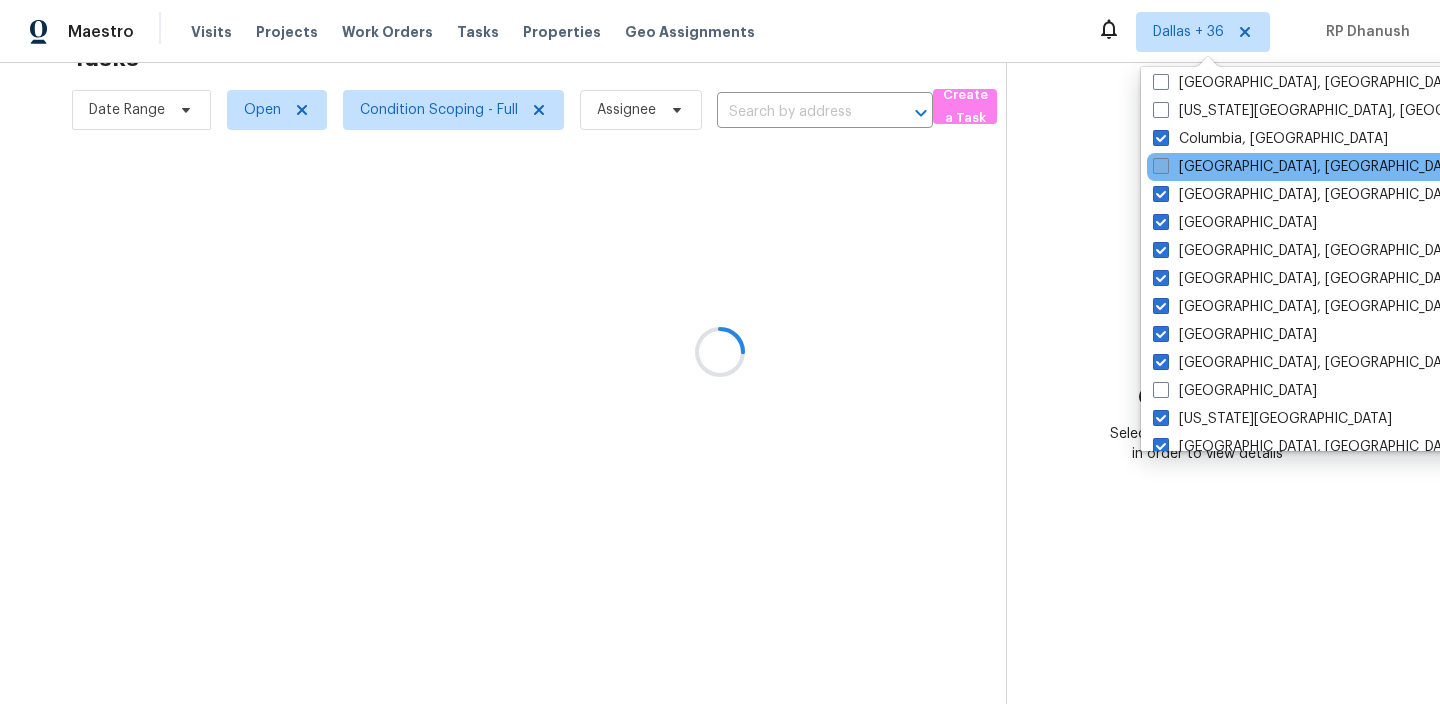 click on "[GEOGRAPHIC_DATA], [GEOGRAPHIC_DATA]" at bounding box center (1308, 167) 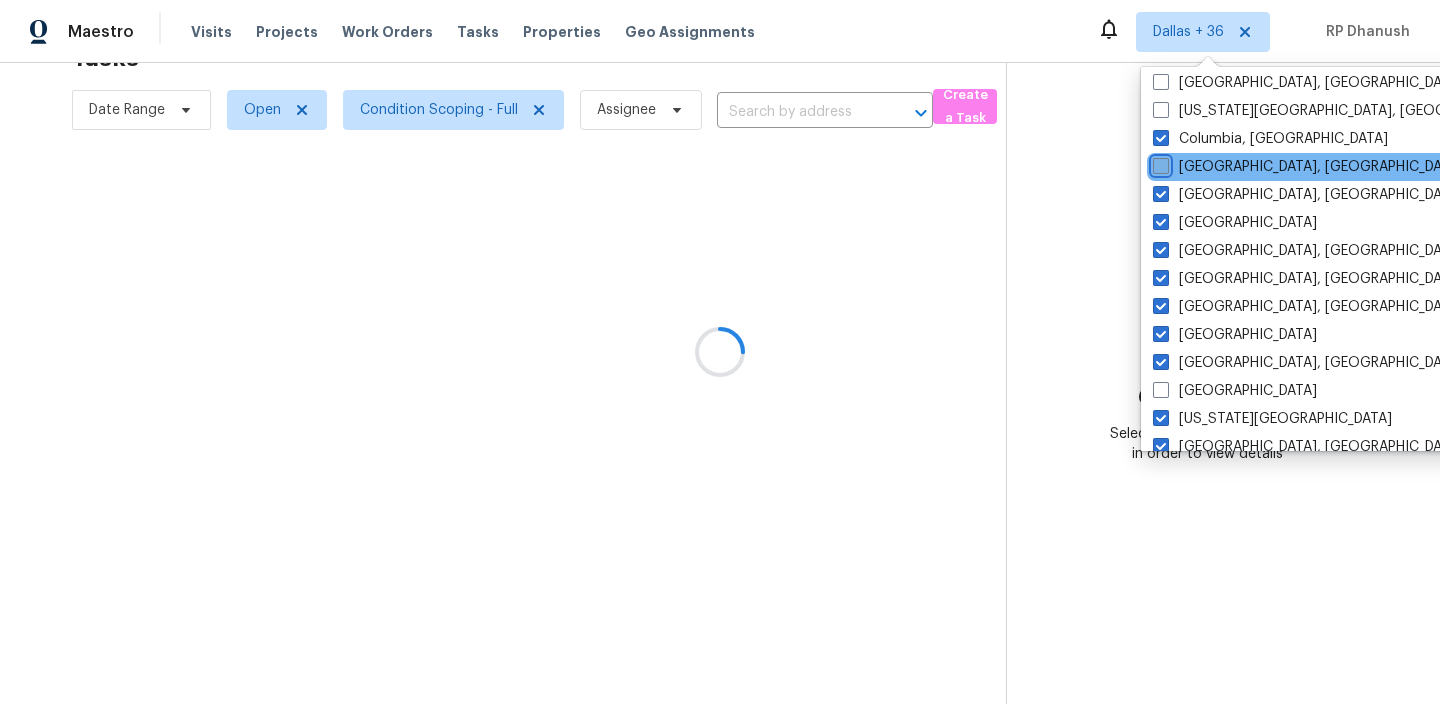 click on "[GEOGRAPHIC_DATA], [GEOGRAPHIC_DATA]" at bounding box center (1159, 163) 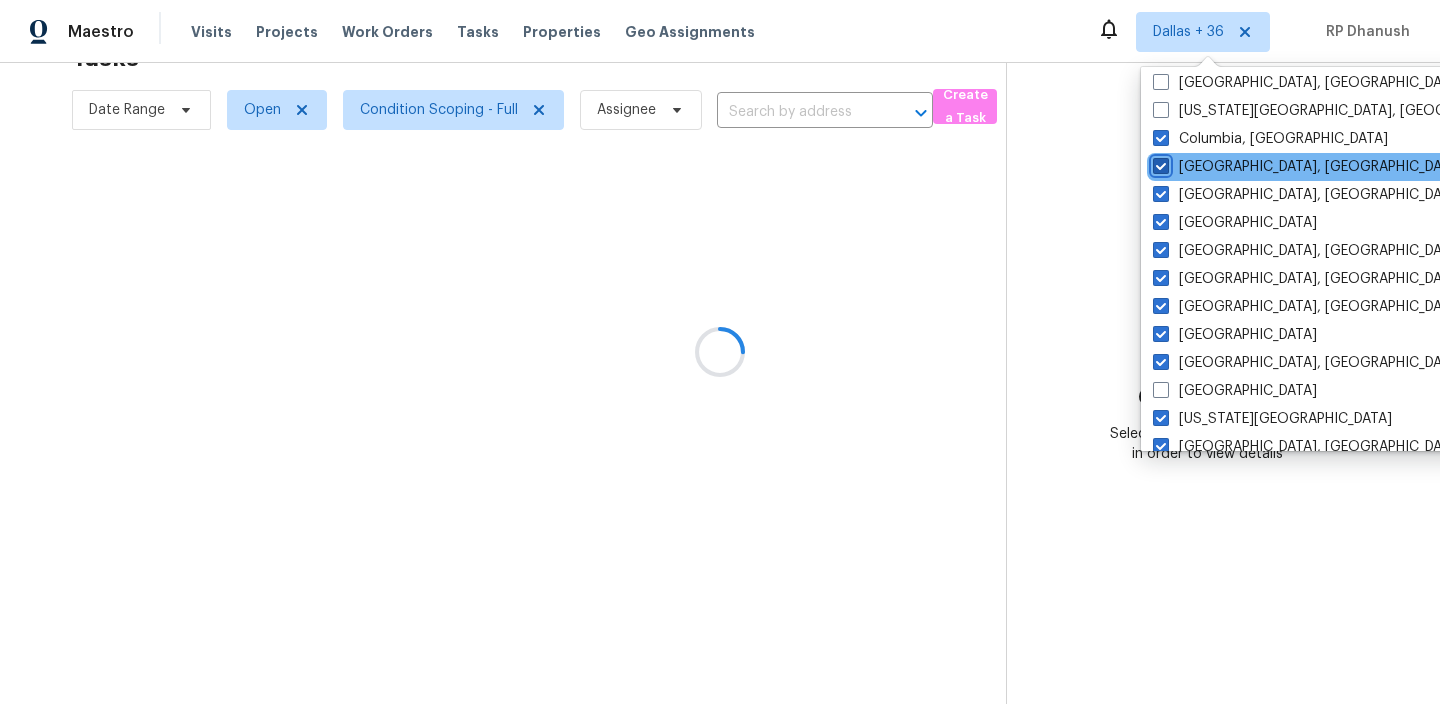 checkbox on "true" 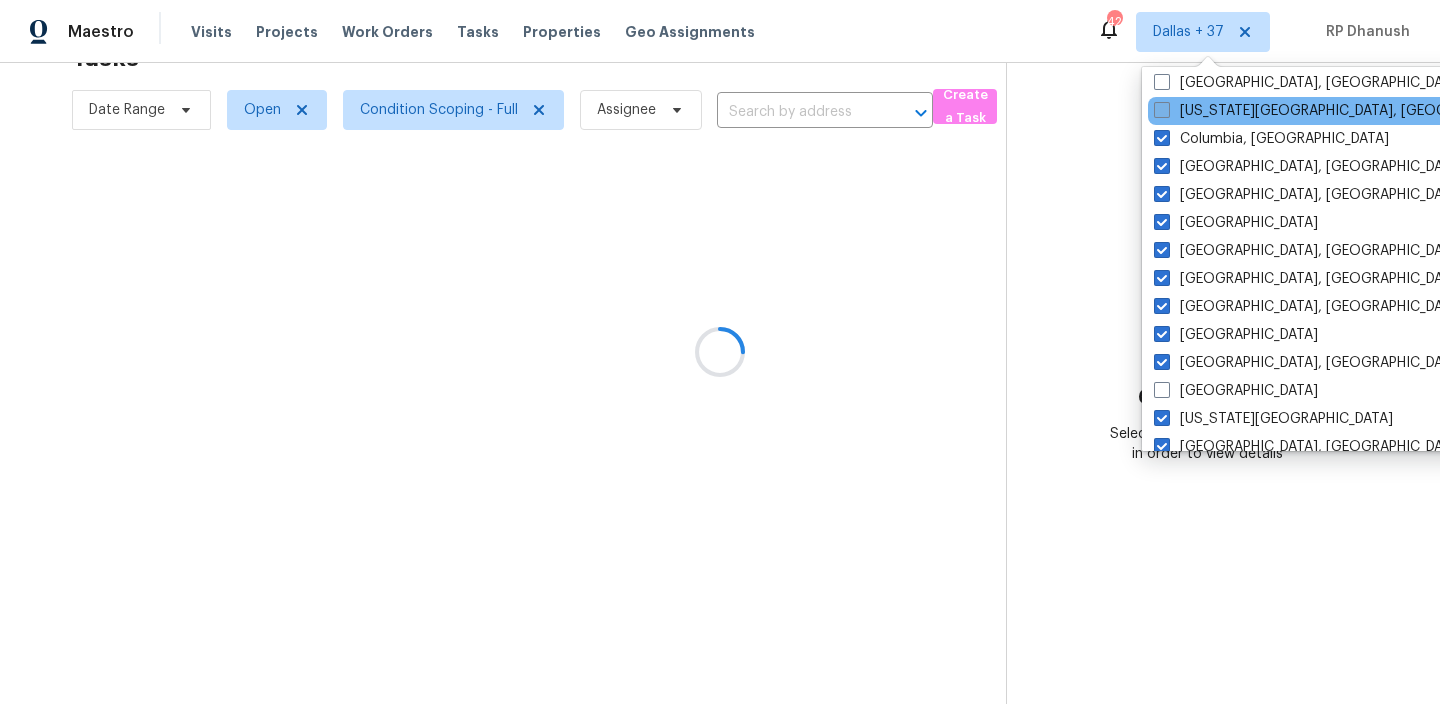 click on "[US_STATE][GEOGRAPHIC_DATA], [GEOGRAPHIC_DATA]" at bounding box center (1346, 111) 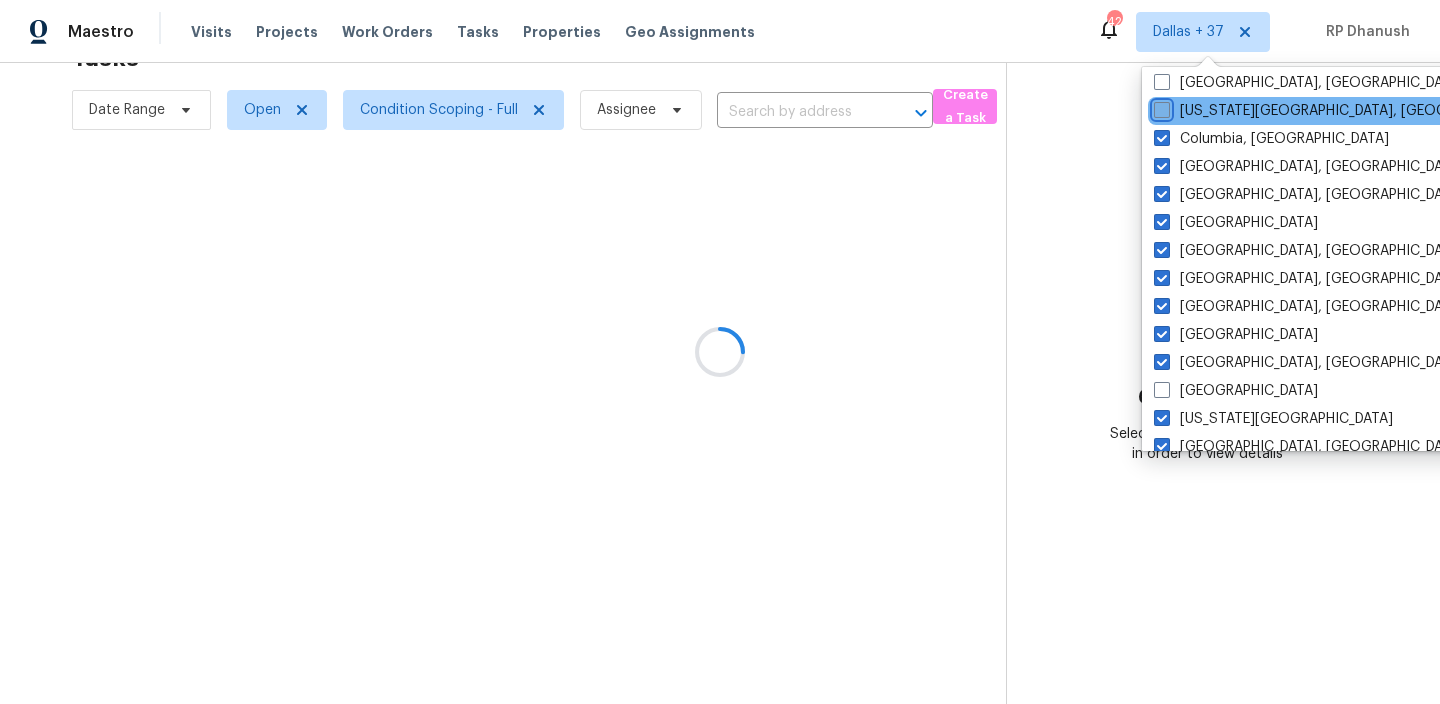 click on "[US_STATE][GEOGRAPHIC_DATA], [GEOGRAPHIC_DATA]" at bounding box center [1160, 107] 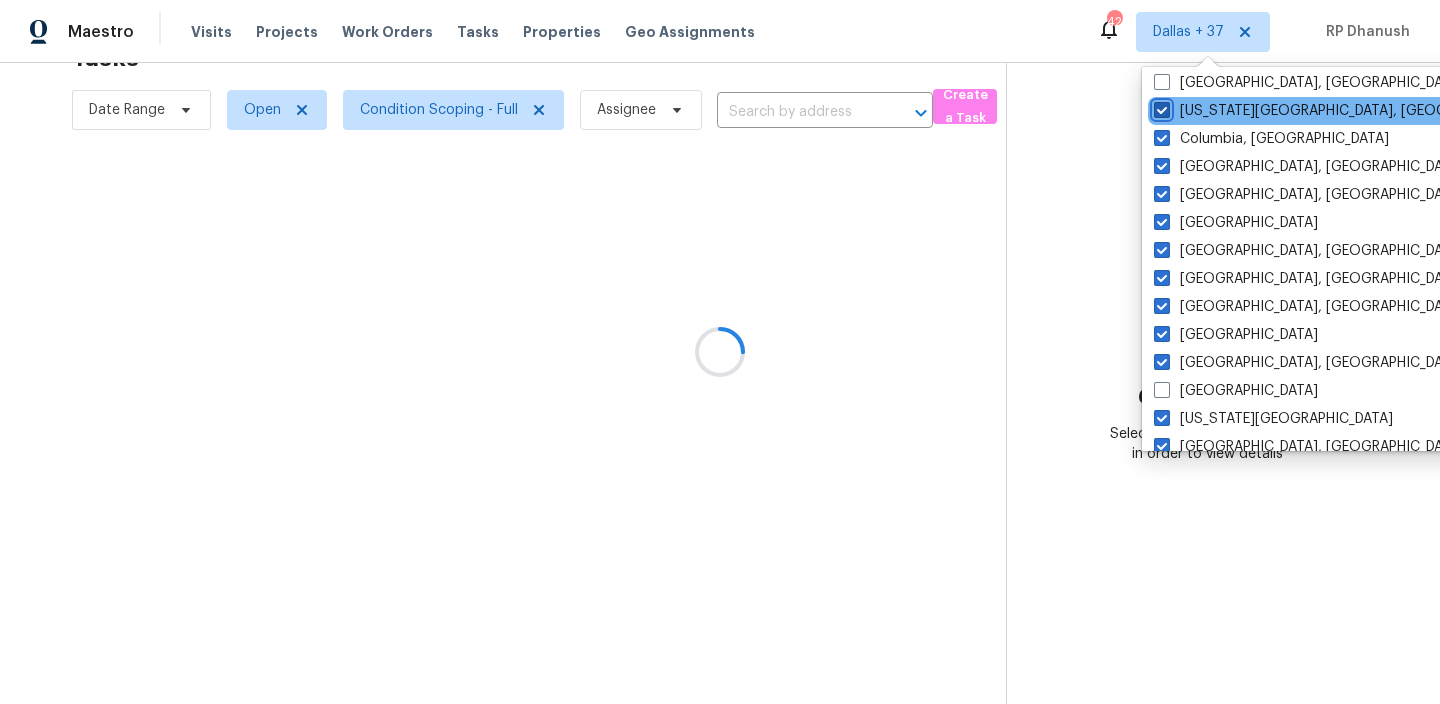 checkbox on "true" 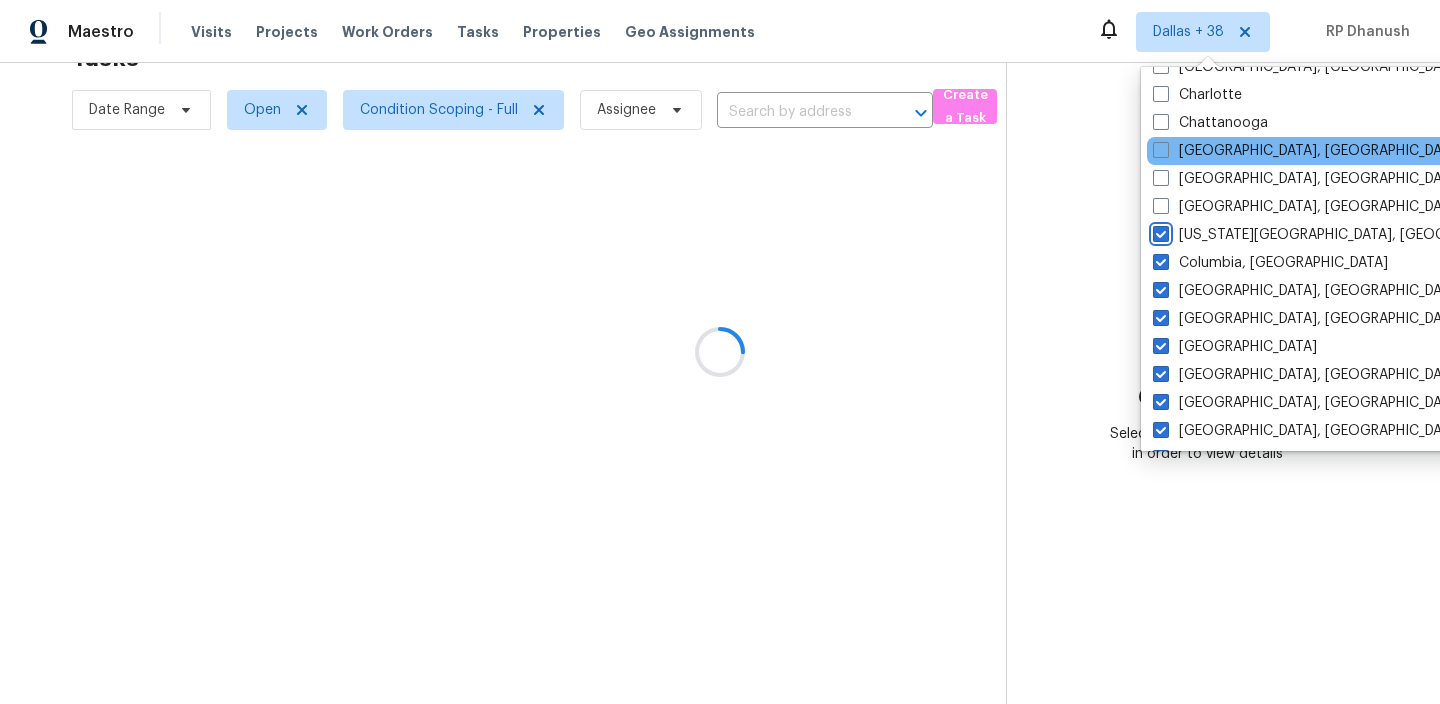 scroll, scrollTop: 265, scrollLeft: 0, axis: vertical 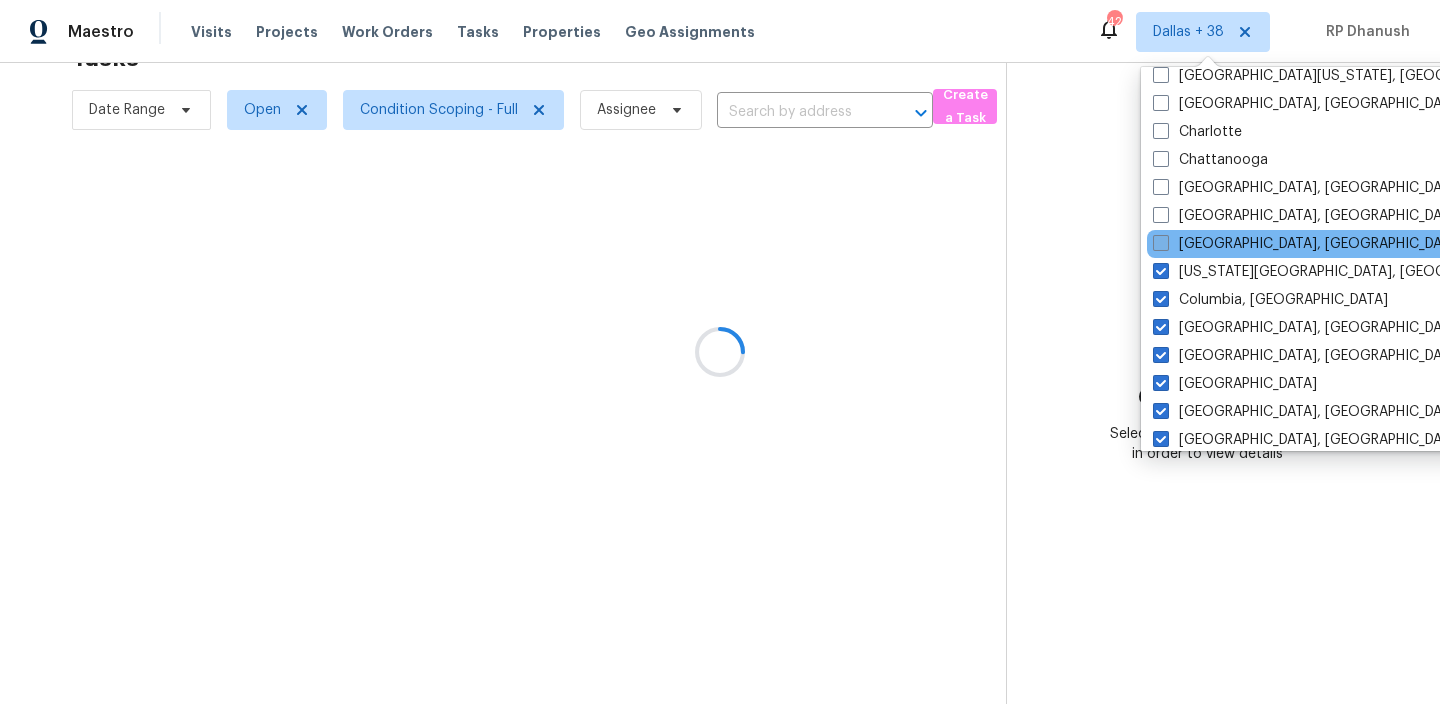 click on "[GEOGRAPHIC_DATA], [GEOGRAPHIC_DATA]" at bounding box center [1308, 244] 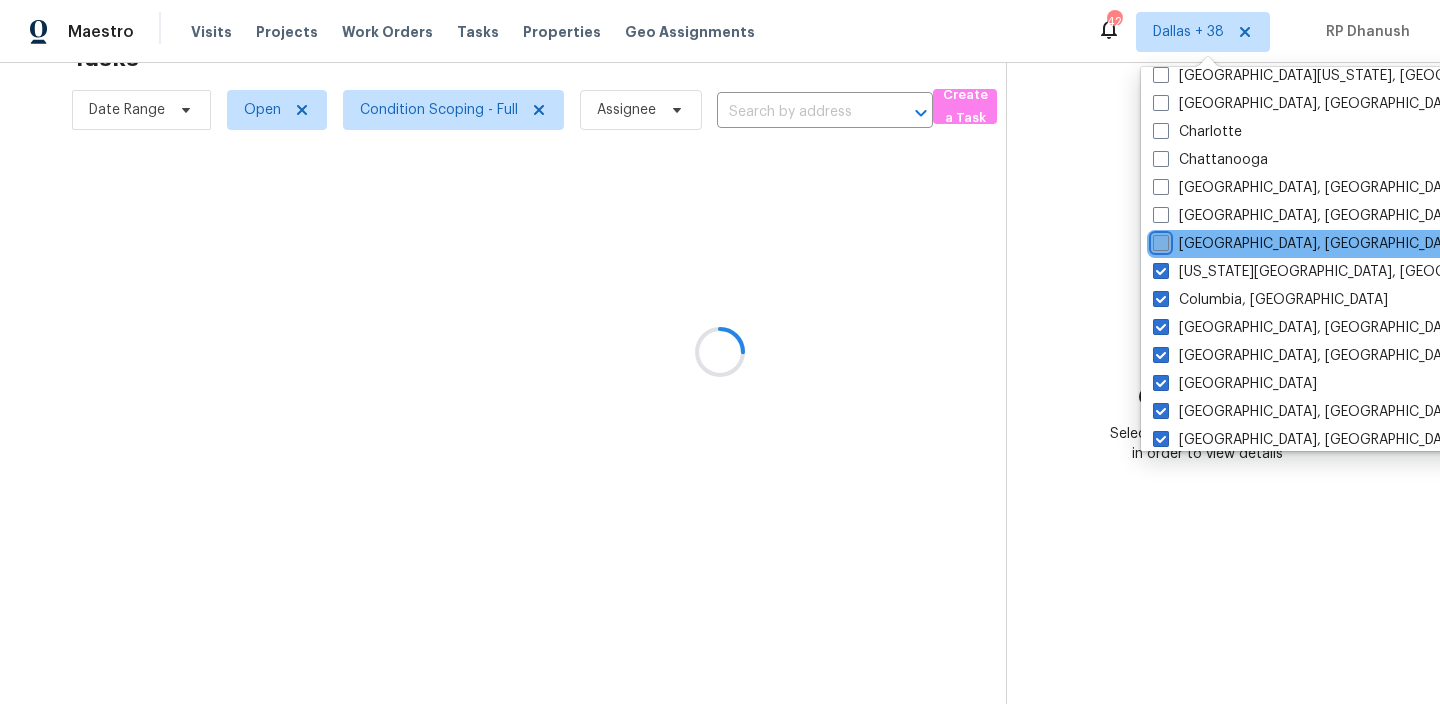 click on "[GEOGRAPHIC_DATA], [GEOGRAPHIC_DATA]" at bounding box center (1159, 240) 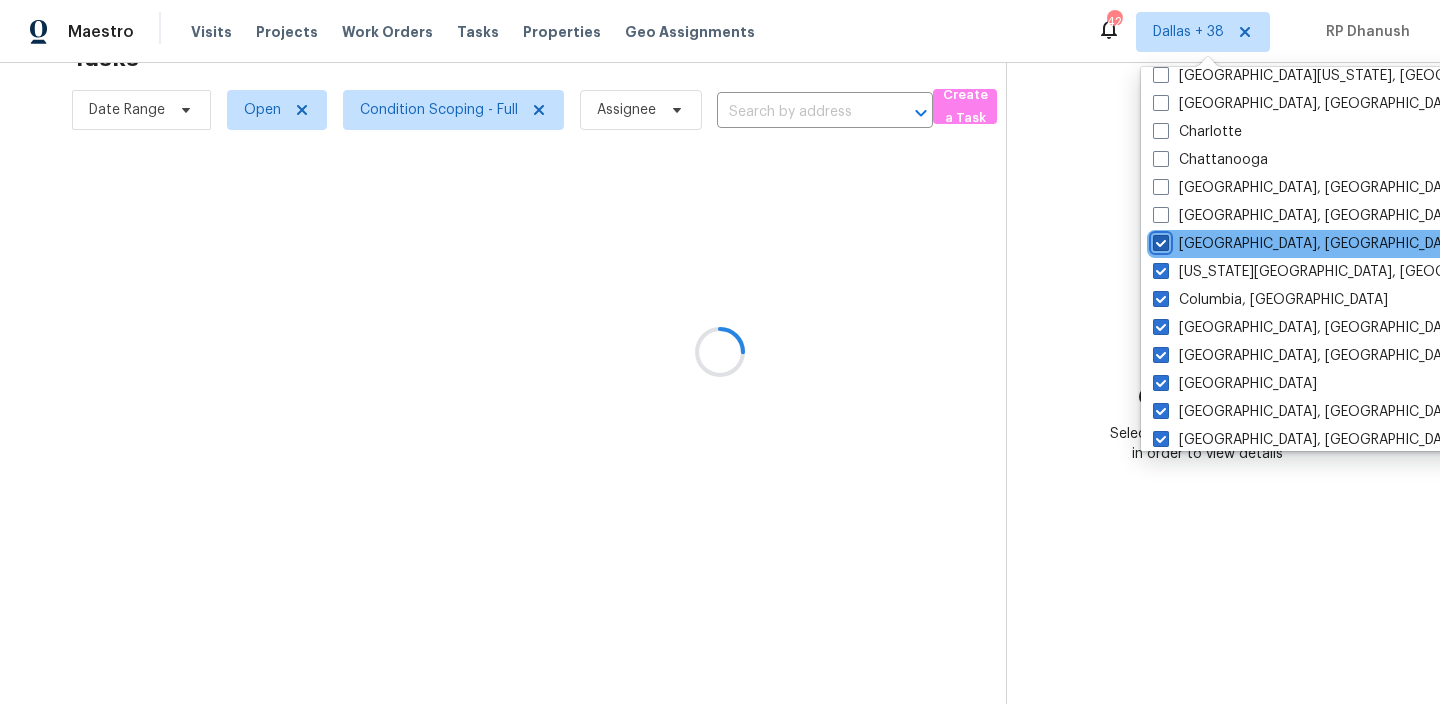 checkbox on "true" 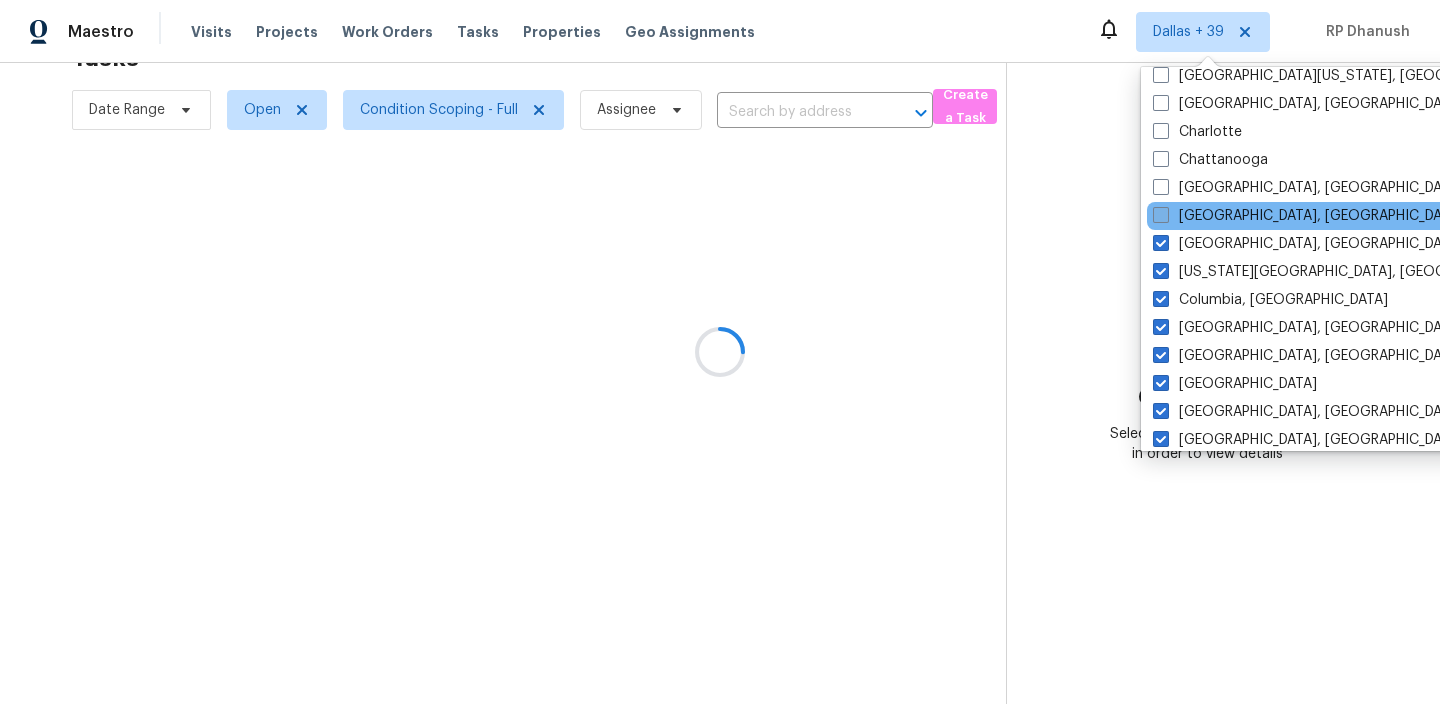 click on "[GEOGRAPHIC_DATA], [GEOGRAPHIC_DATA]" at bounding box center (1308, 216) 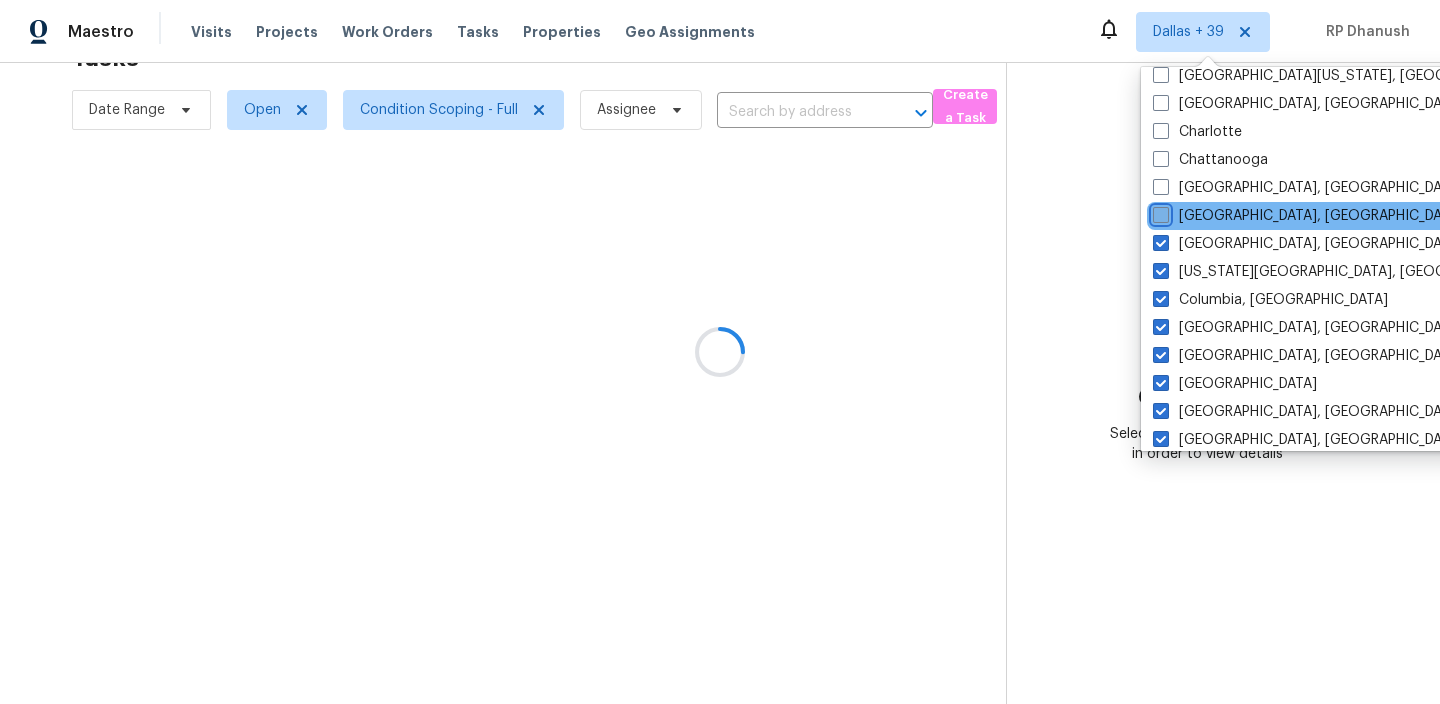 click on "[GEOGRAPHIC_DATA], [GEOGRAPHIC_DATA]" at bounding box center (1159, 212) 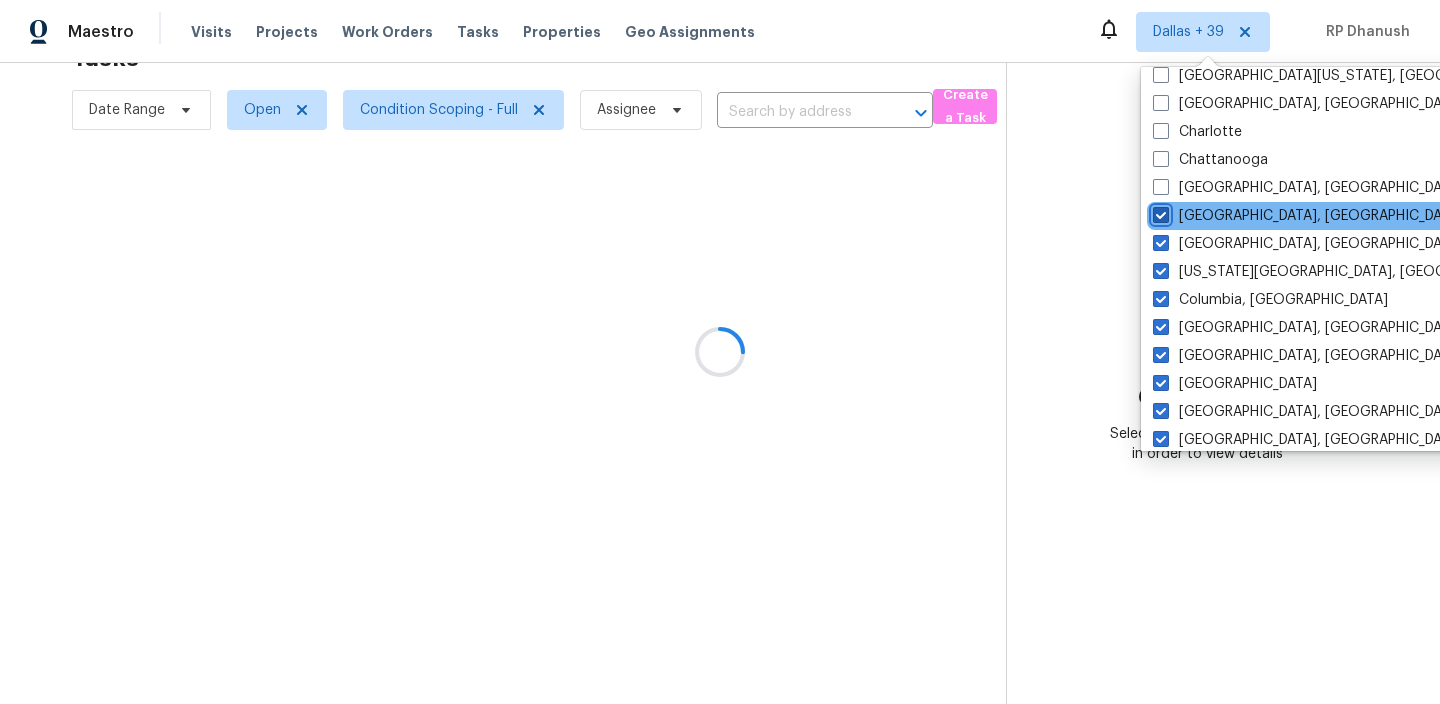 checkbox on "true" 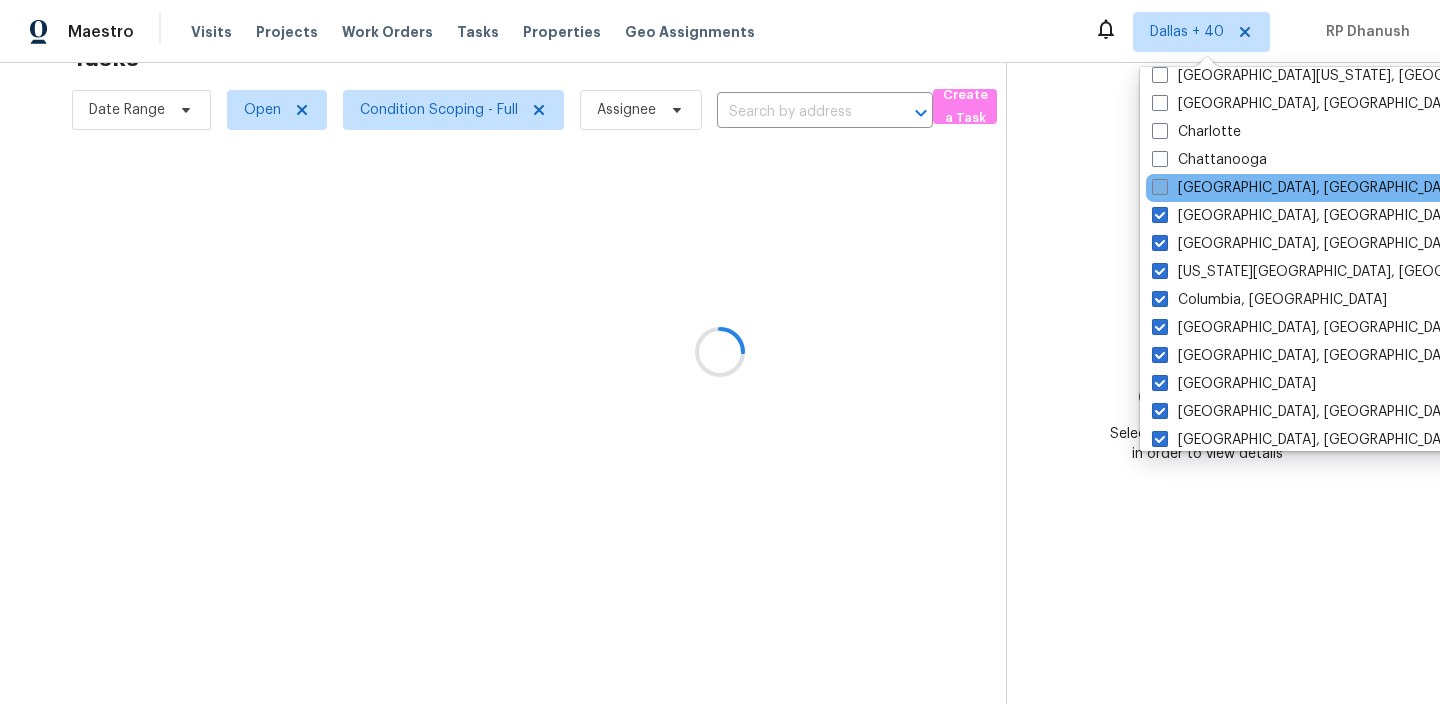 click on "[GEOGRAPHIC_DATA], [GEOGRAPHIC_DATA]" at bounding box center [1307, 188] 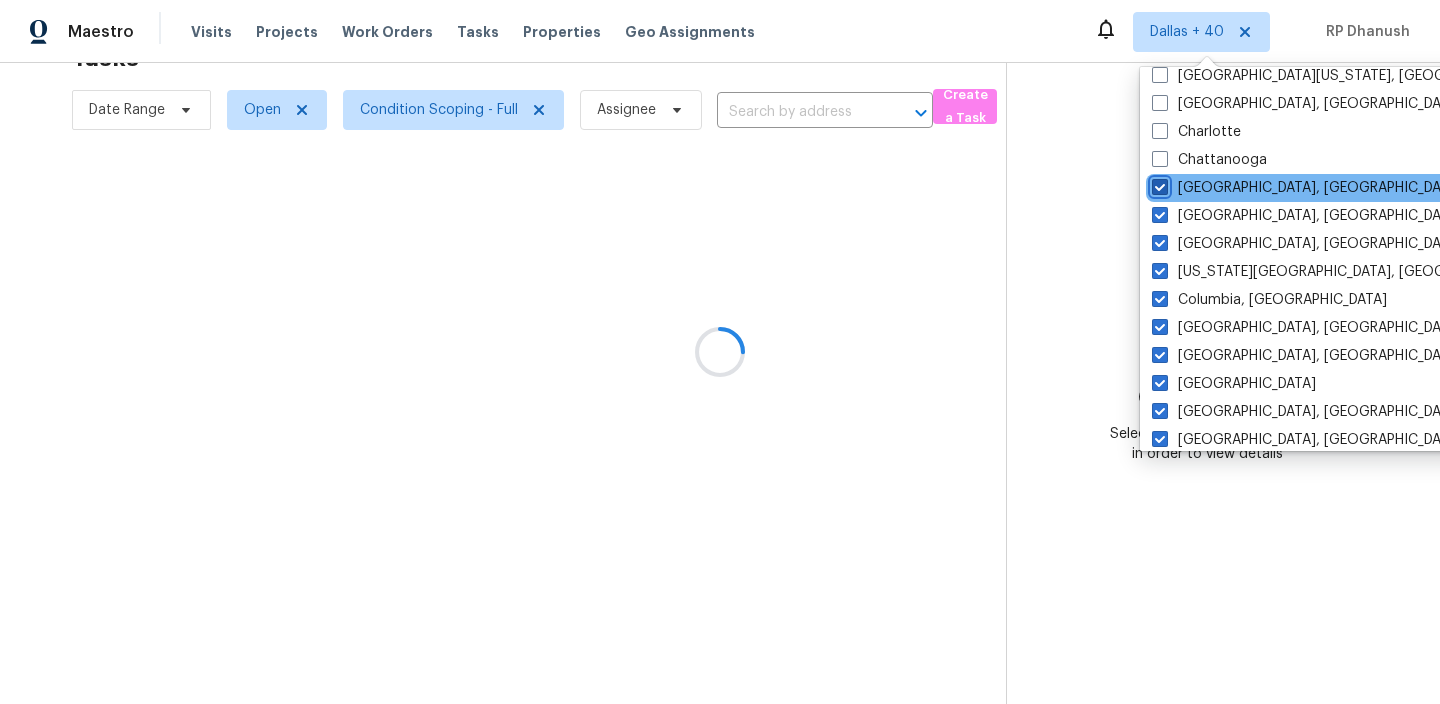 checkbox on "true" 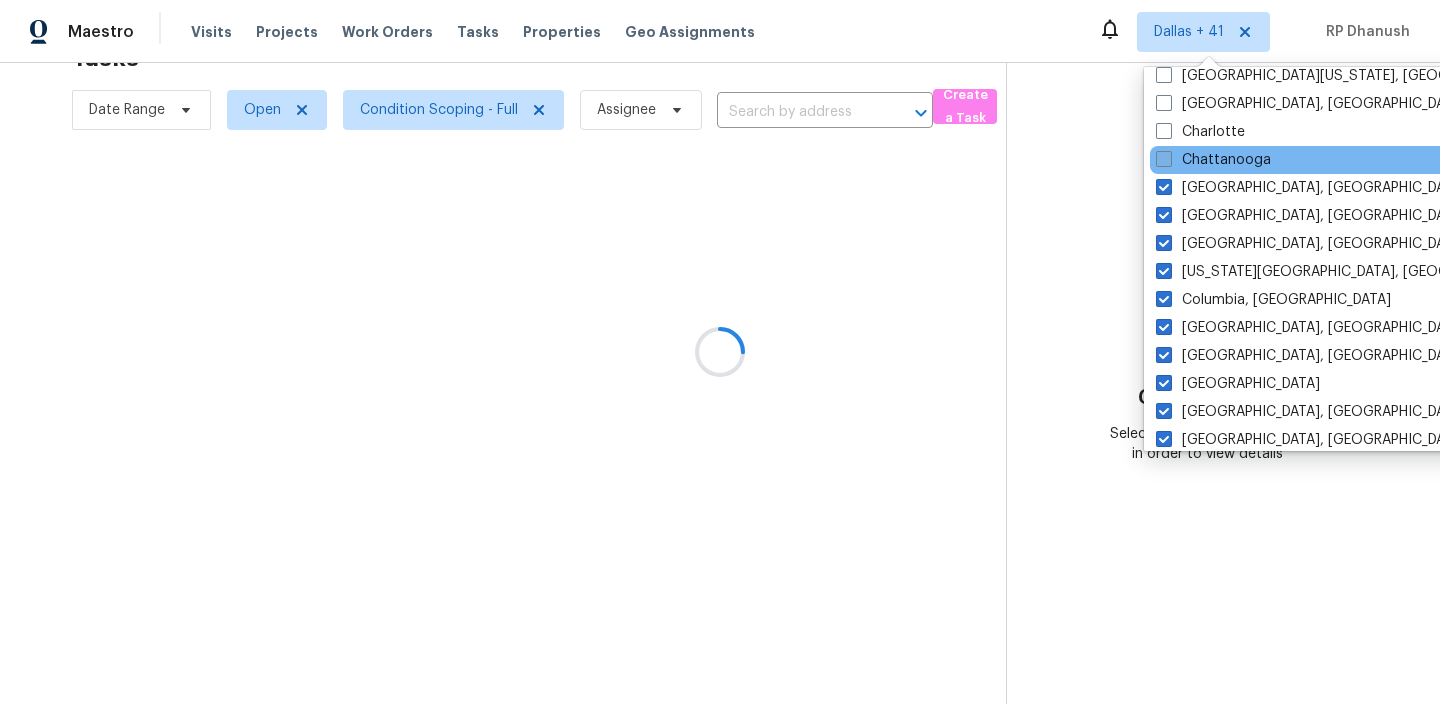click on "Chattanooga" at bounding box center (1213, 160) 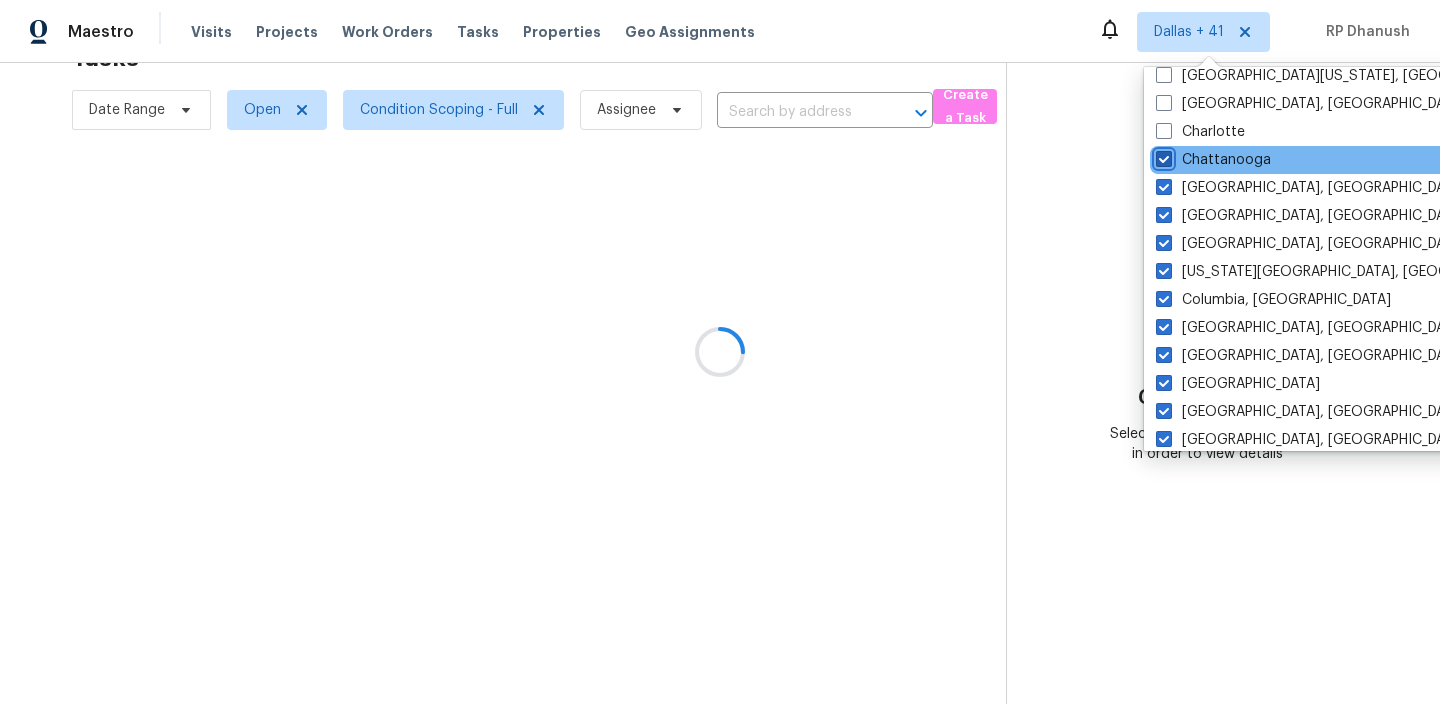 checkbox on "true" 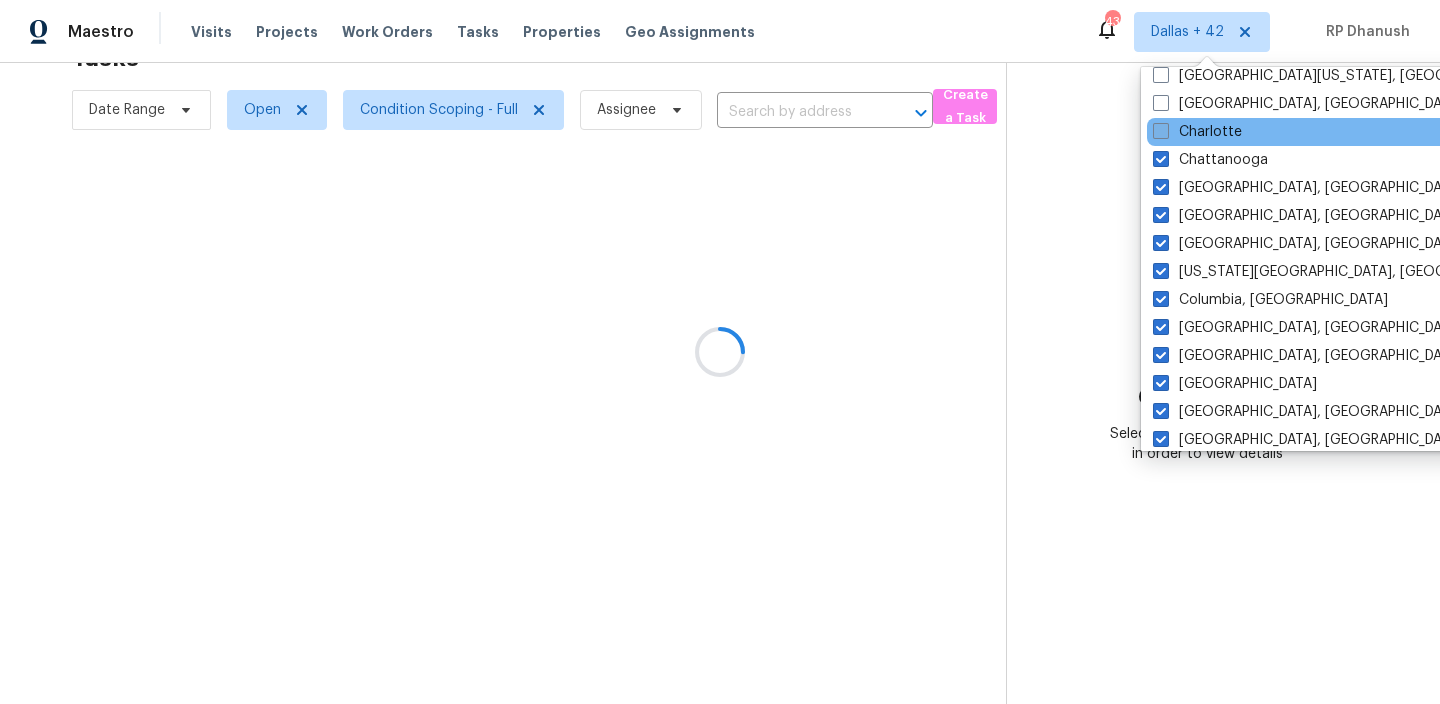 click on "Charlotte" at bounding box center (1197, 132) 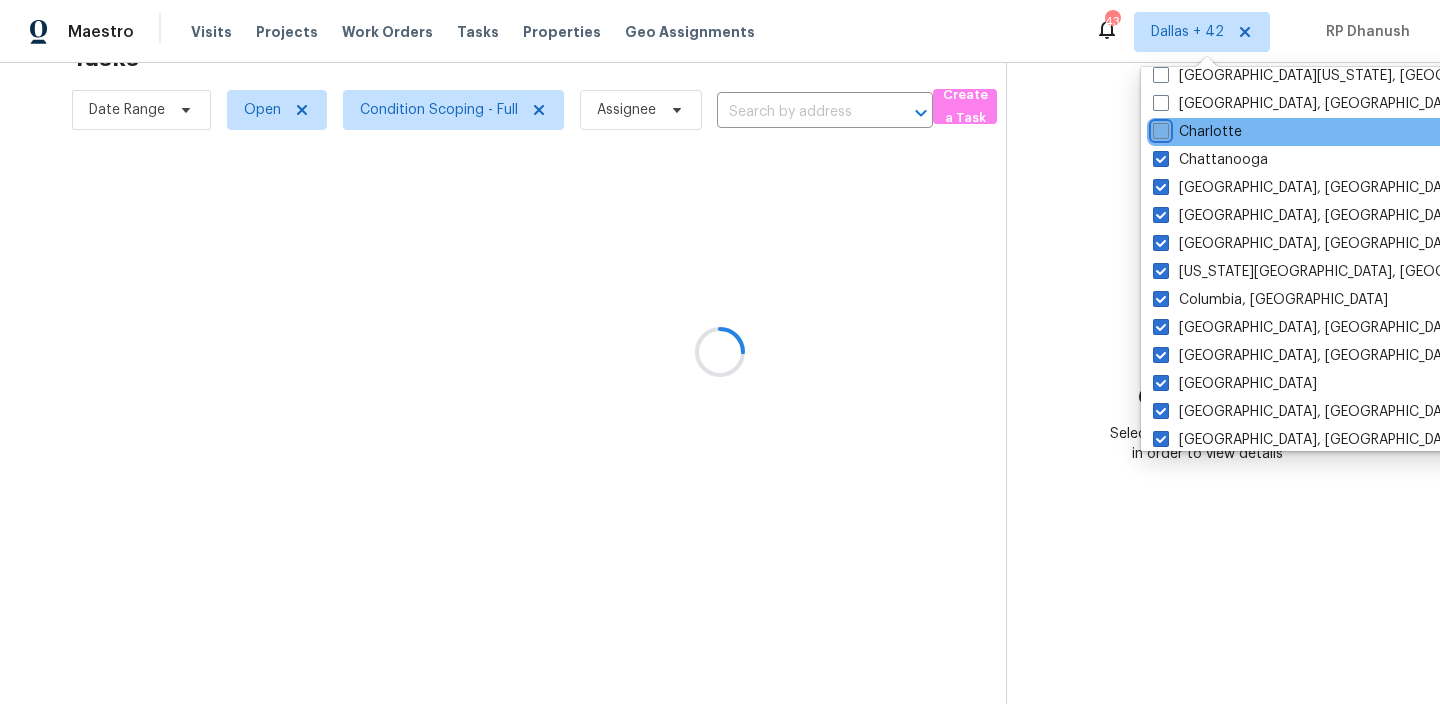 click on "Charlotte" at bounding box center (1159, 128) 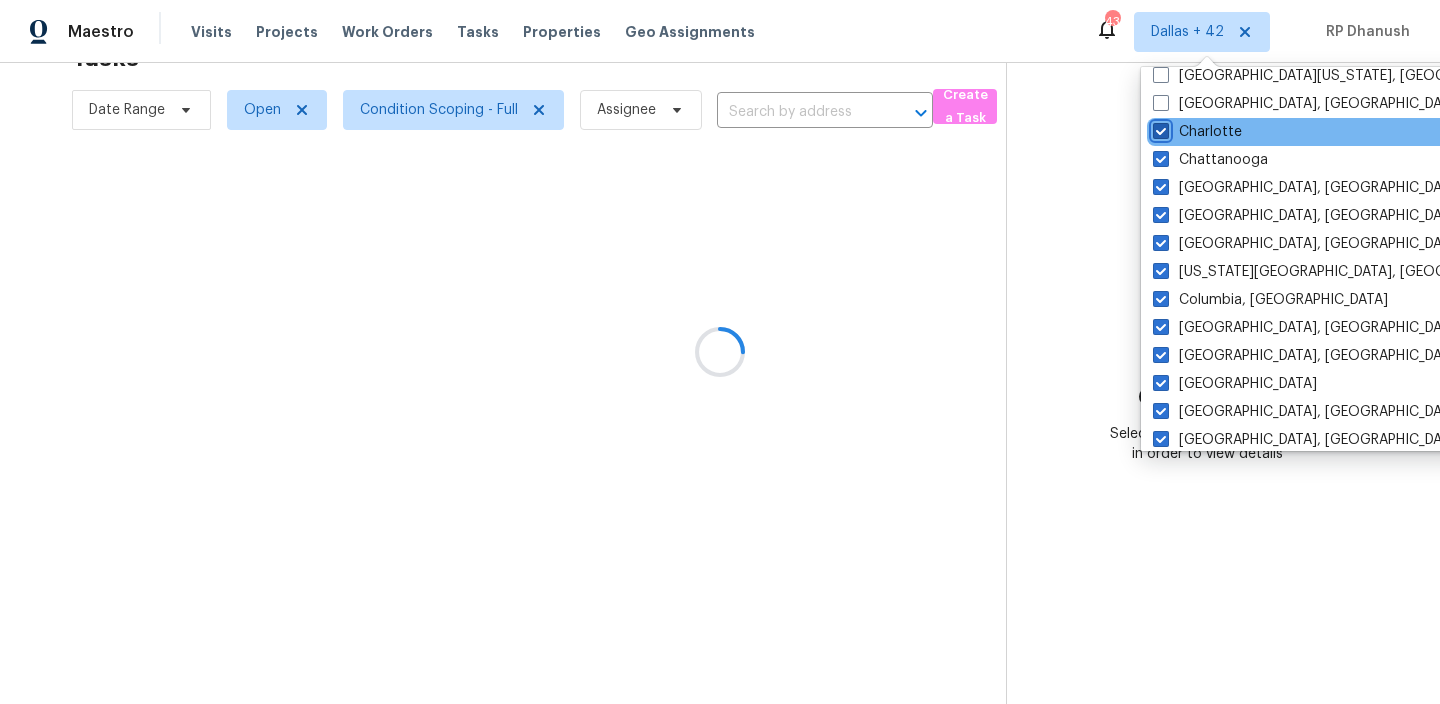 checkbox on "true" 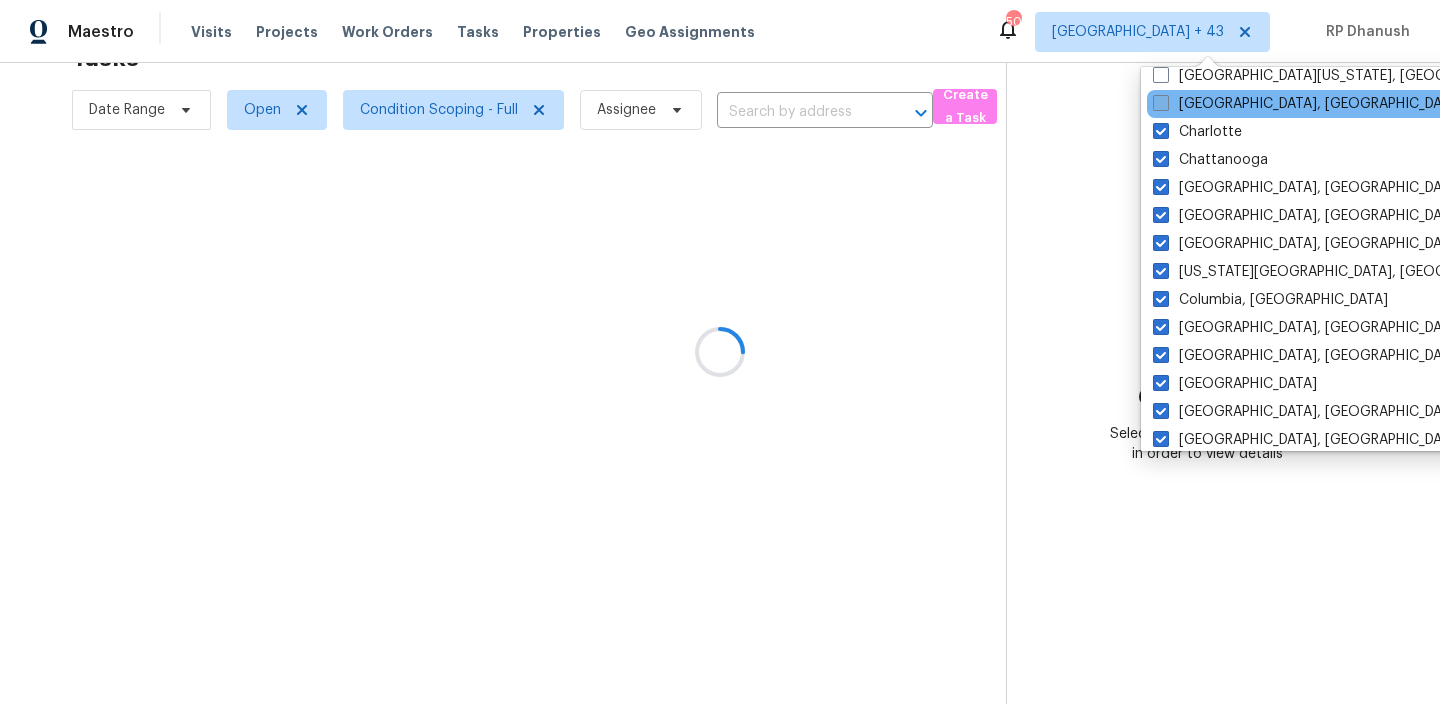 click on "[GEOGRAPHIC_DATA], [GEOGRAPHIC_DATA]" at bounding box center [1308, 104] 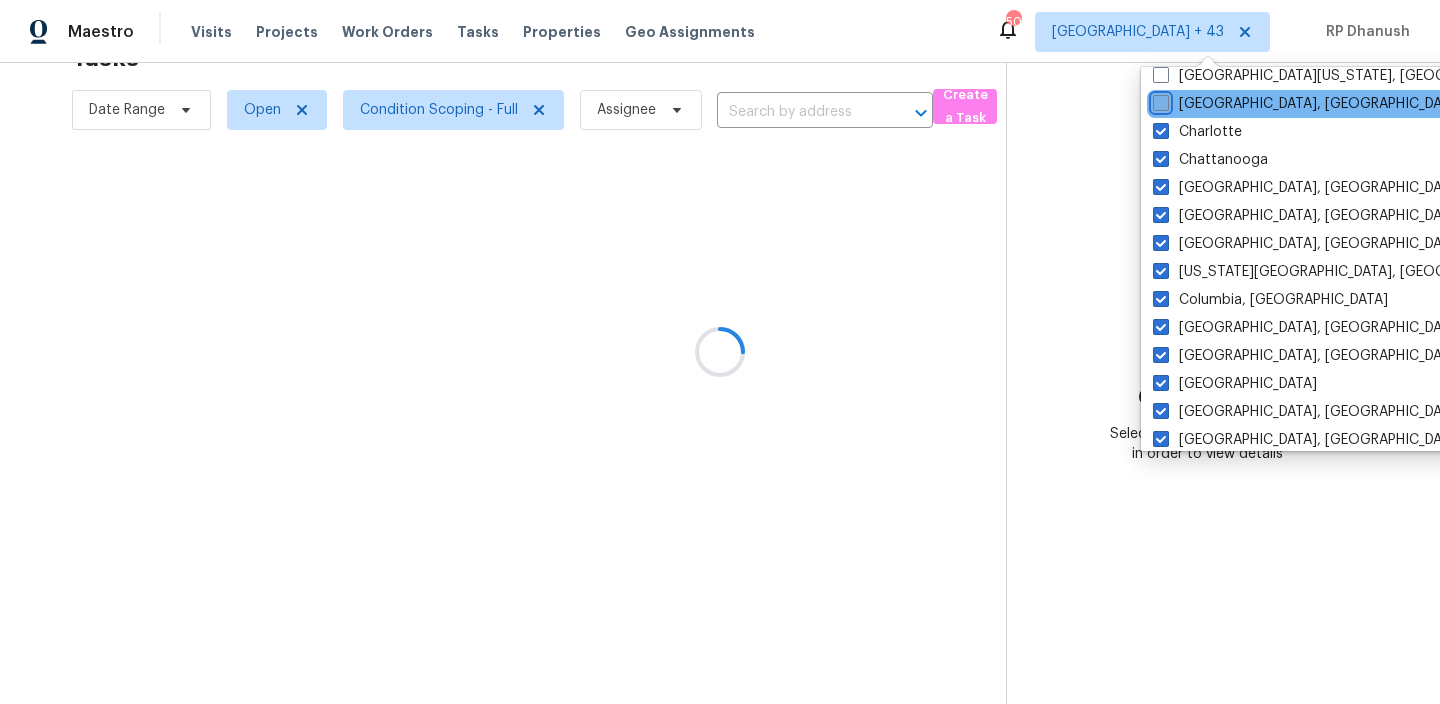 click on "[GEOGRAPHIC_DATA], [GEOGRAPHIC_DATA]" at bounding box center [1159, 100] 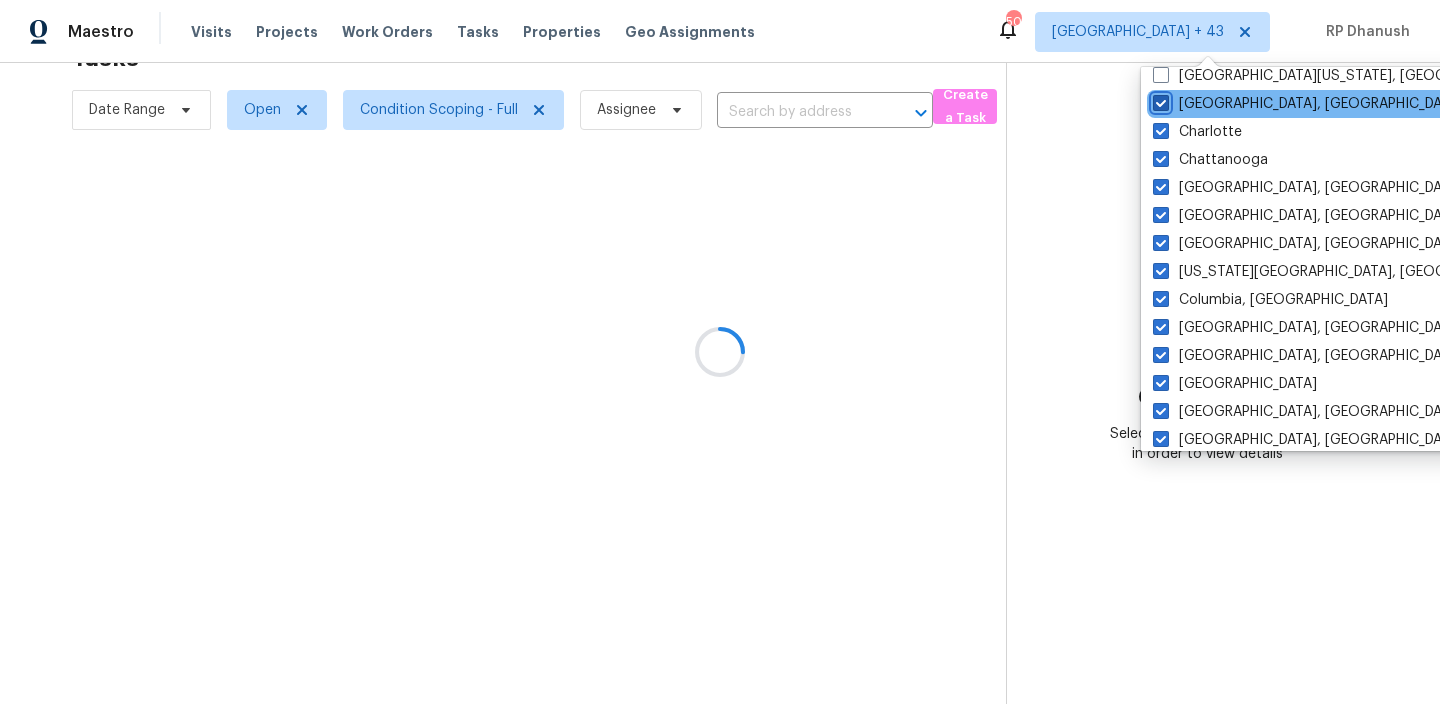 checkbox on "true" 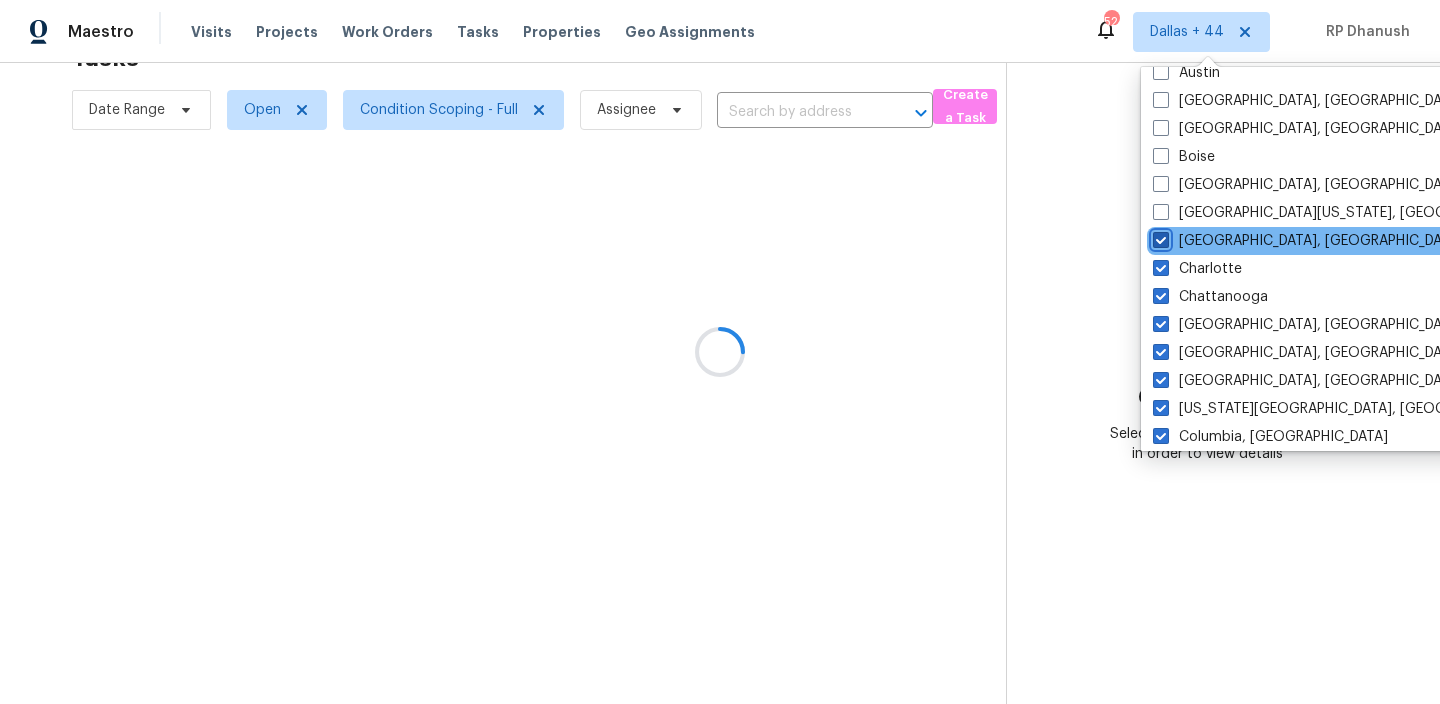 scroll, scrollTop: 0, scrollLeft: 0, axis: both 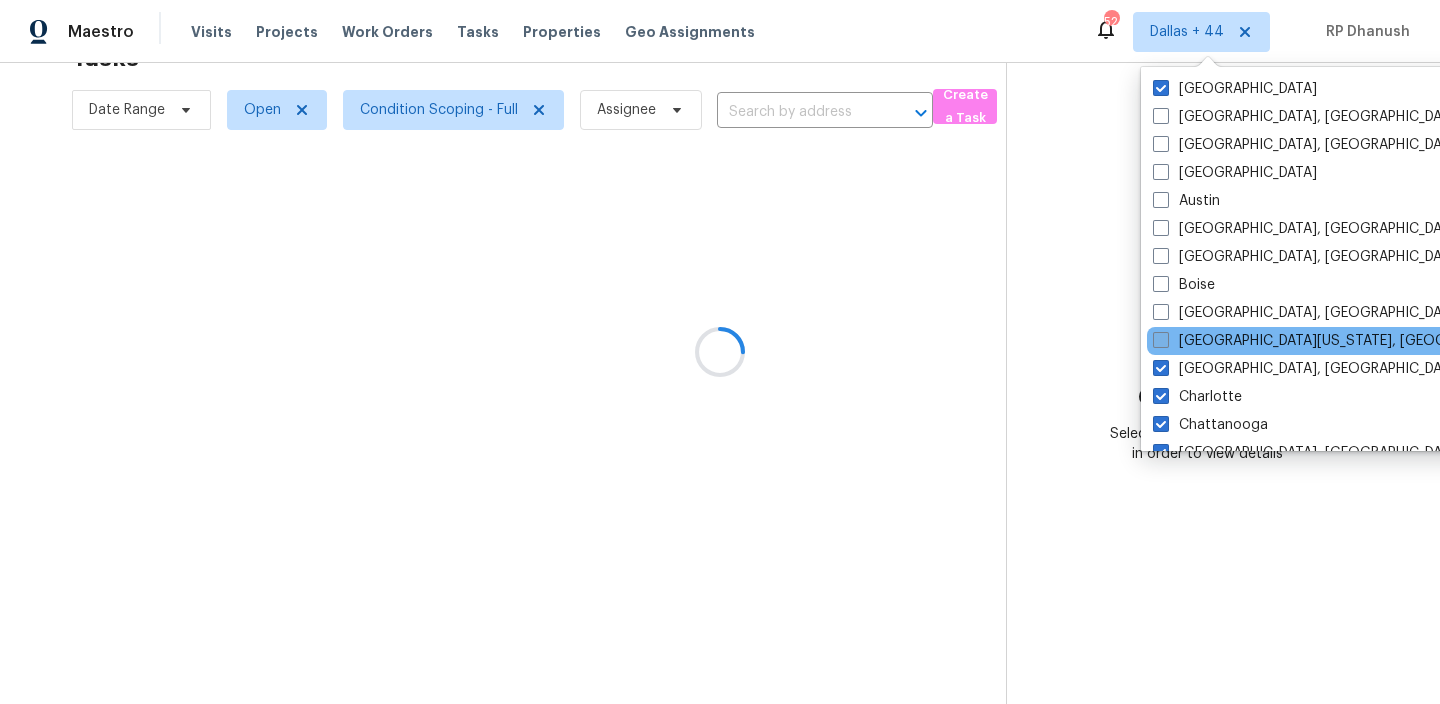 click on "[GEOGRAPHIC_DATA][US_STATE], [GEOGRAPHIC_DATA]" at bounding box center [1345, 341] 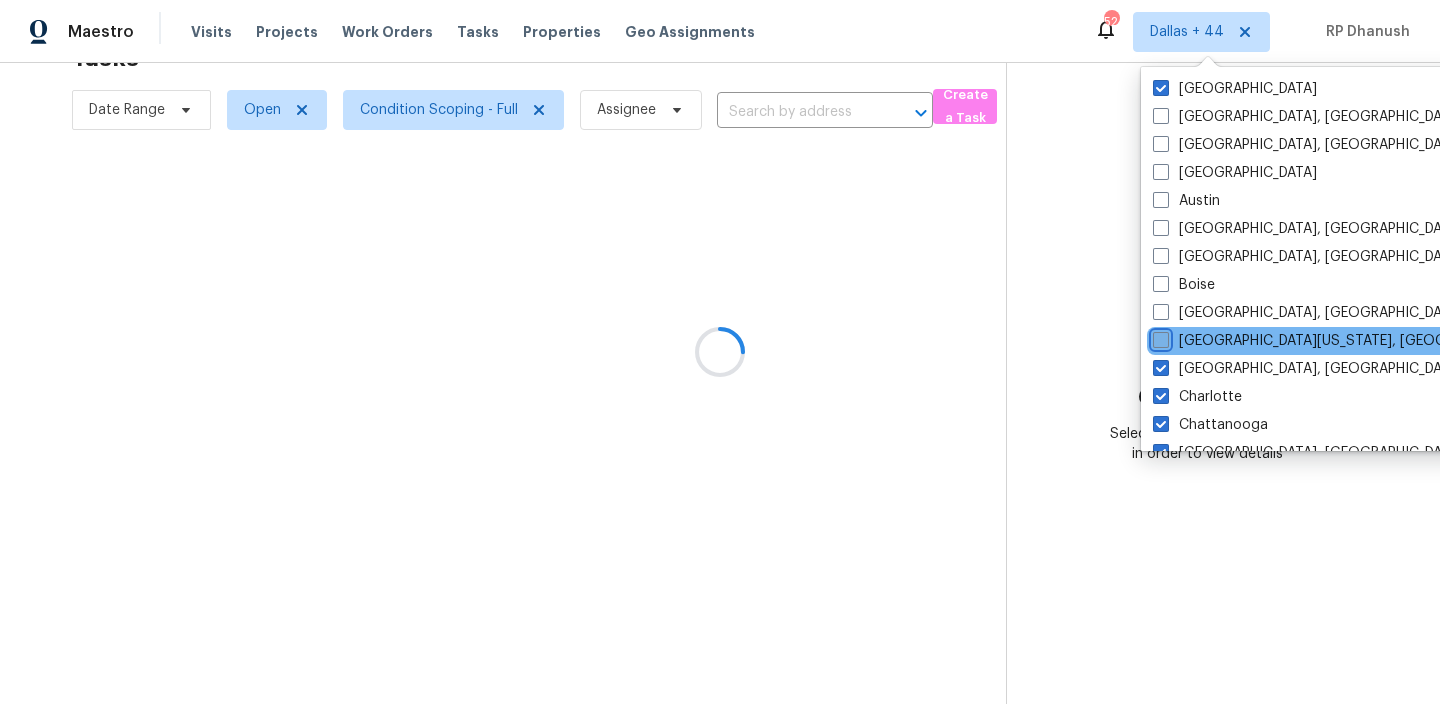 click on "[GEOGRAPHIC_DATA][US_STATE], [GEOGRAPHIC_DATA]" at bounding box center [1159, 337] 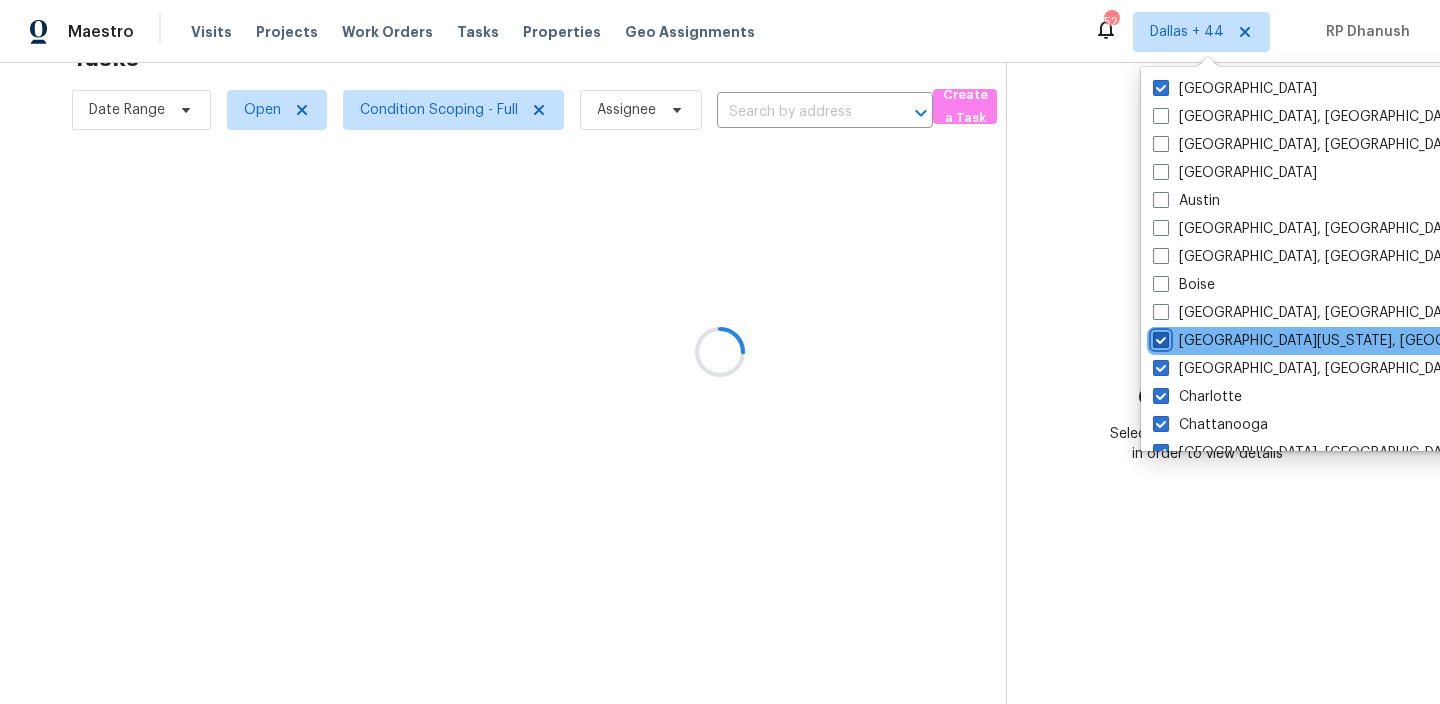 checkbox on "true" 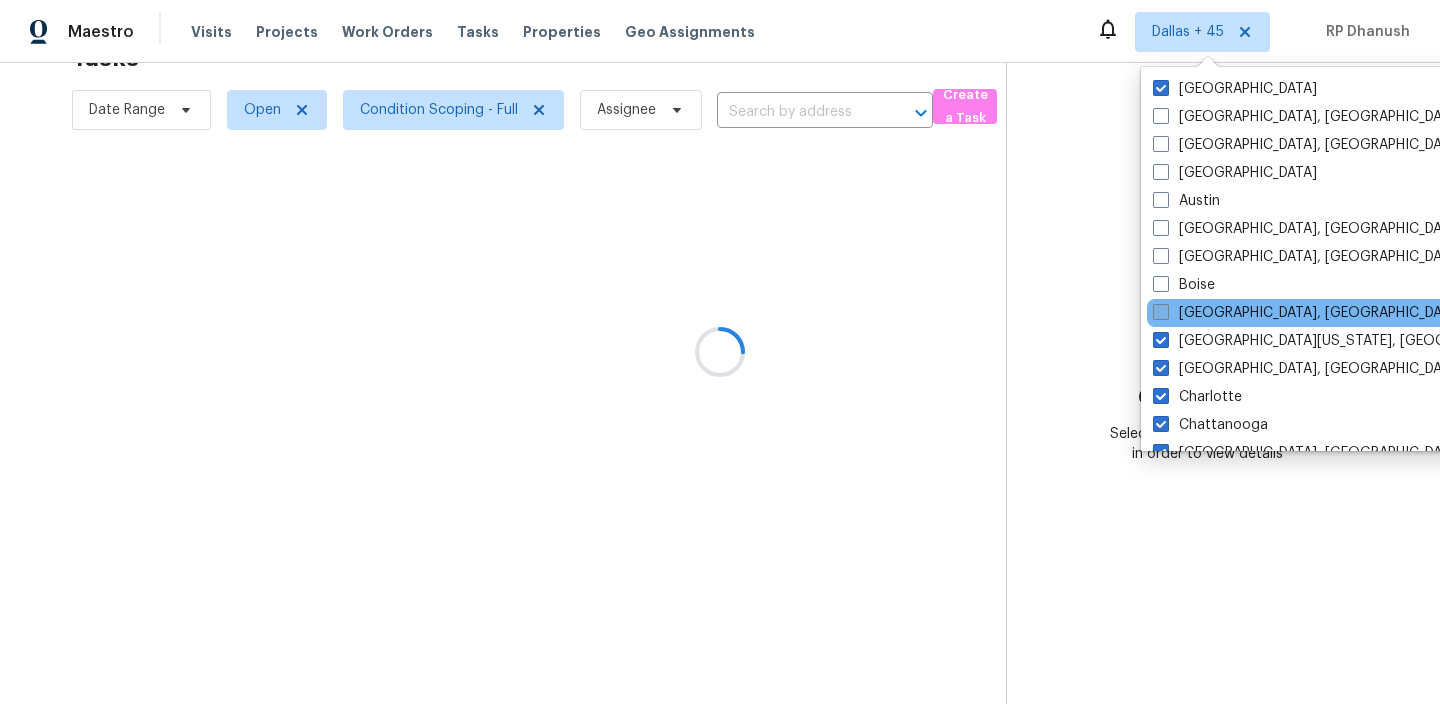 click on "[GEOGRAPHIC_DATA], [GEOGRAPHIC_DATA]" at bounding box center [1308, 313] 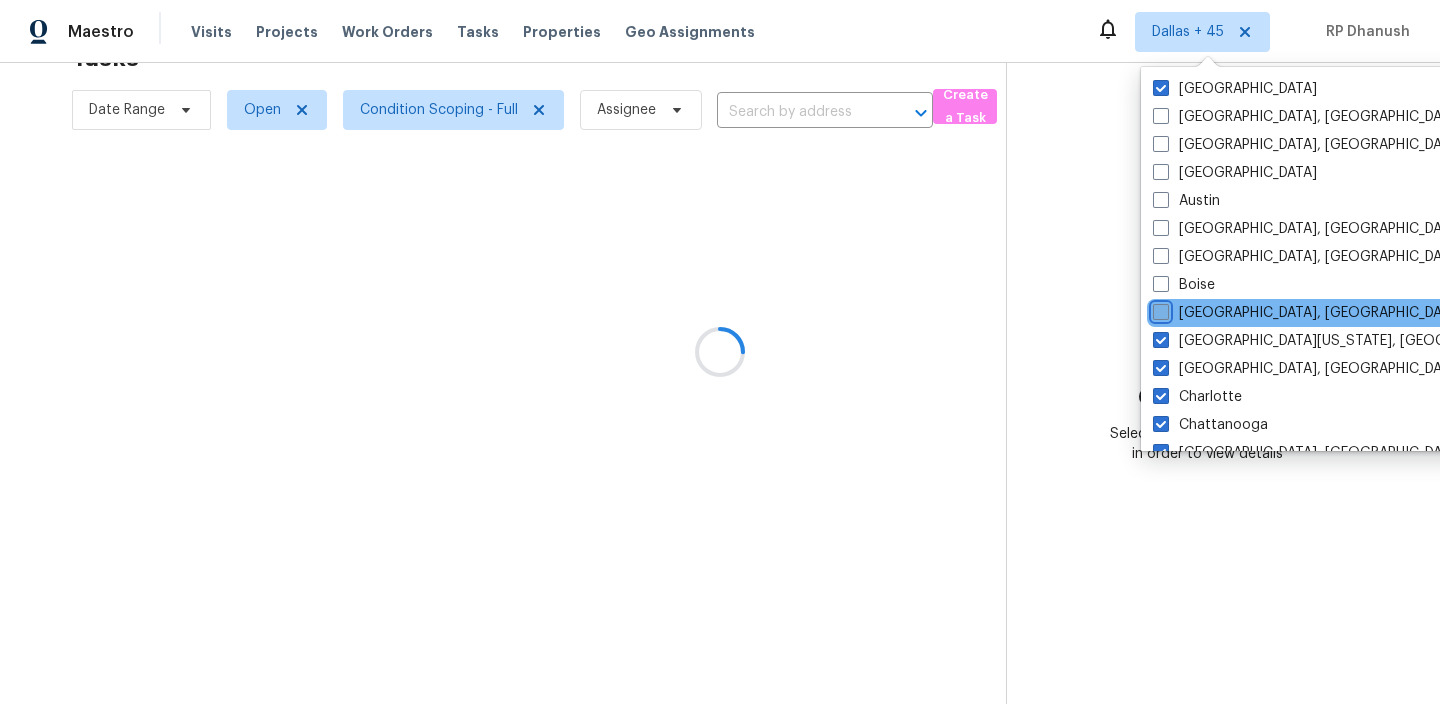 click on "[GEOGRAPHIC_DATA], [GEOGRAPHIC_DATA]" at bounding box center (1159, 309) 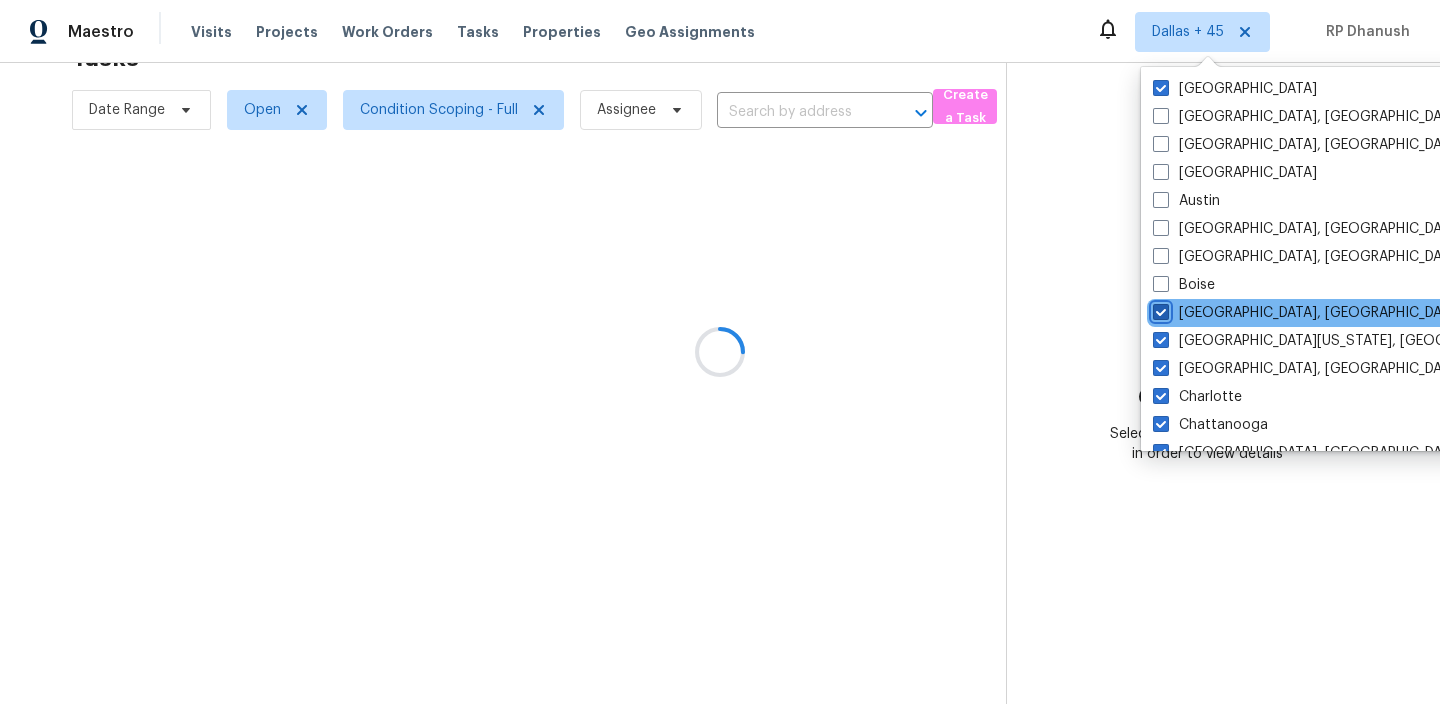 checkbox on "true" 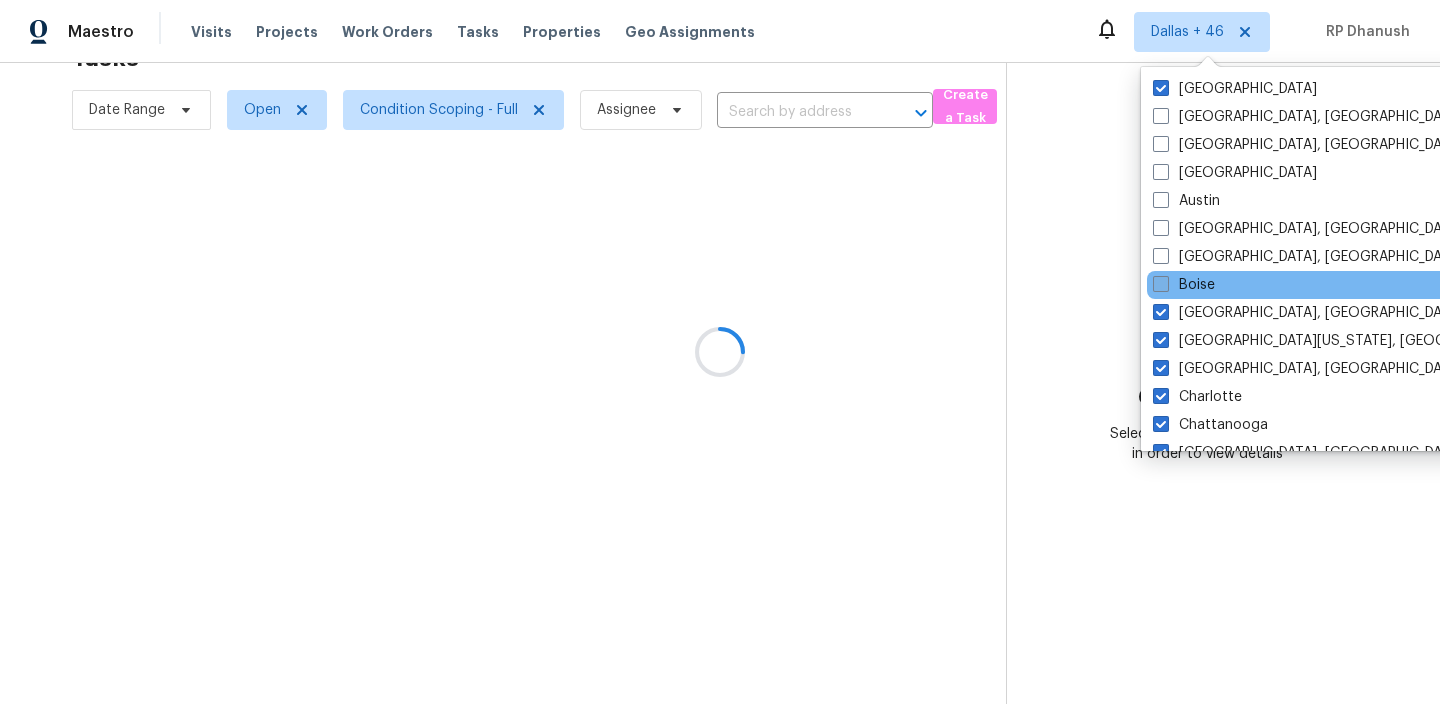 click on "Boise" at bounding box center (1184, 285) 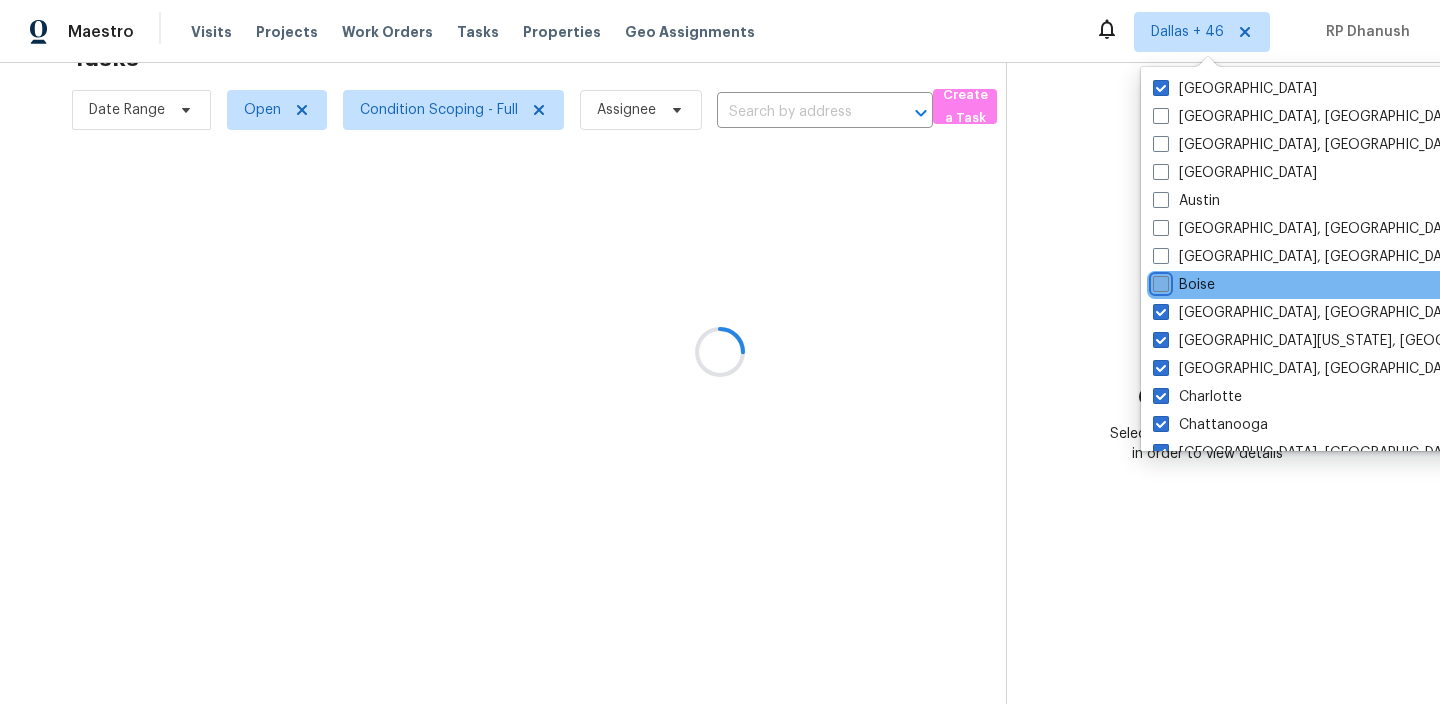 click on "Boise" at bounding box center (1159, 281) 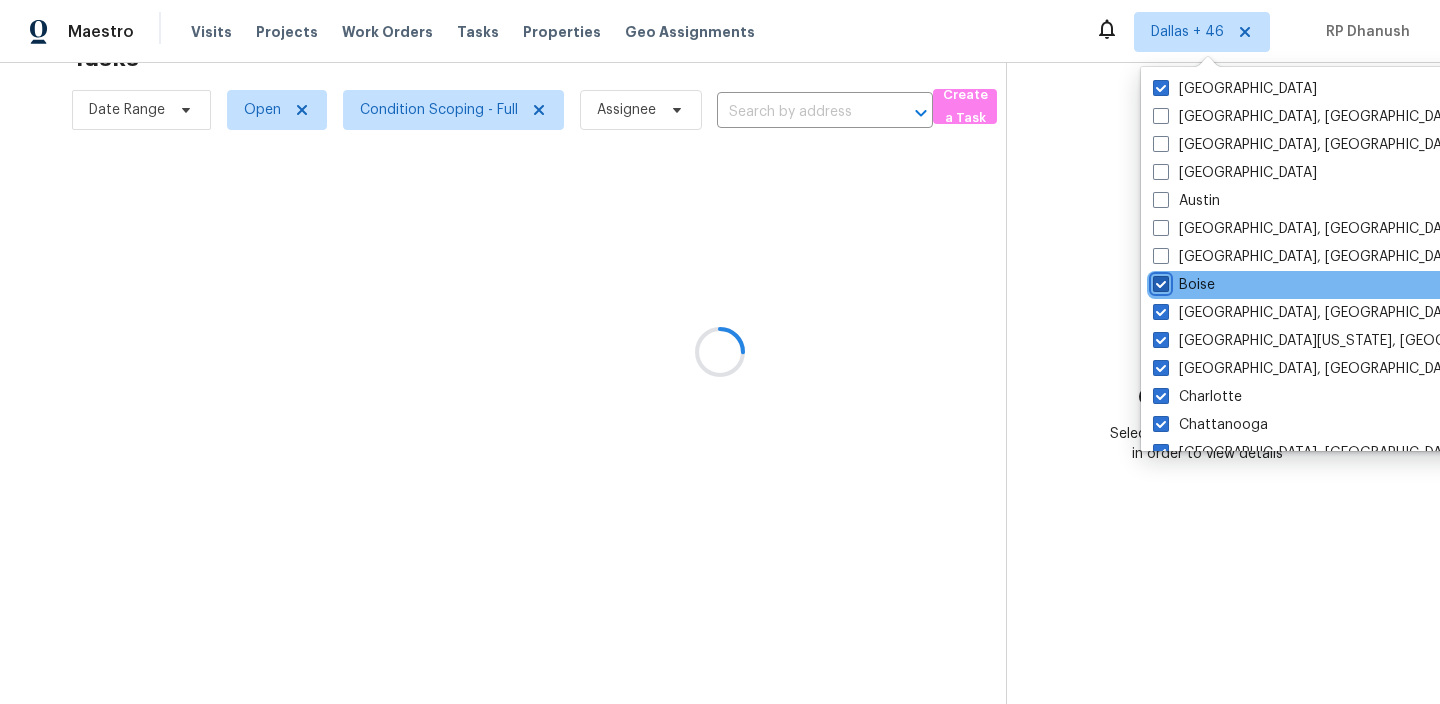 checkbox on "true" 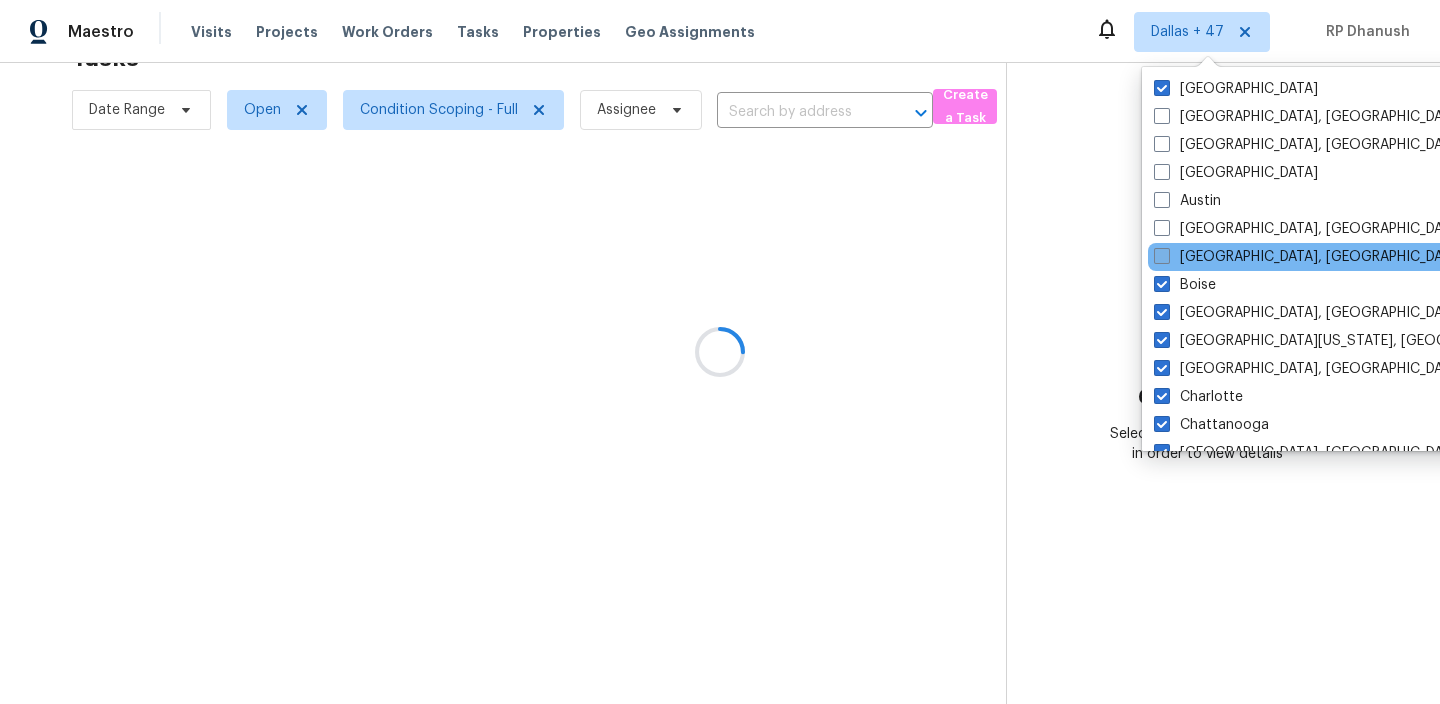 click on "[GEOGRAPHIC_DATA], [GEOGRAPHIC_DATA]" at bounding box center (1309, 257) 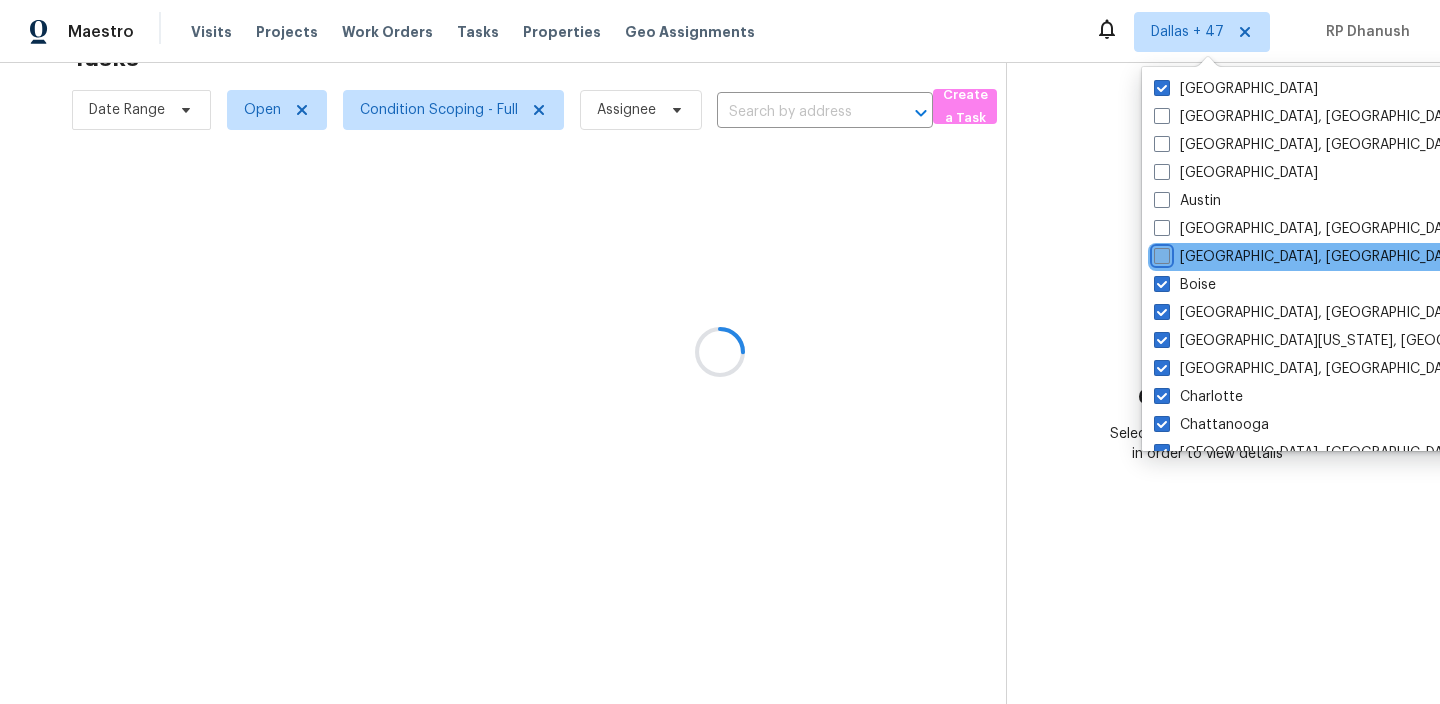 click on "[GEOGRAPHIC_DATA], [GEOGRAPHIC_DATA]" at bounding box center (1160, 253) 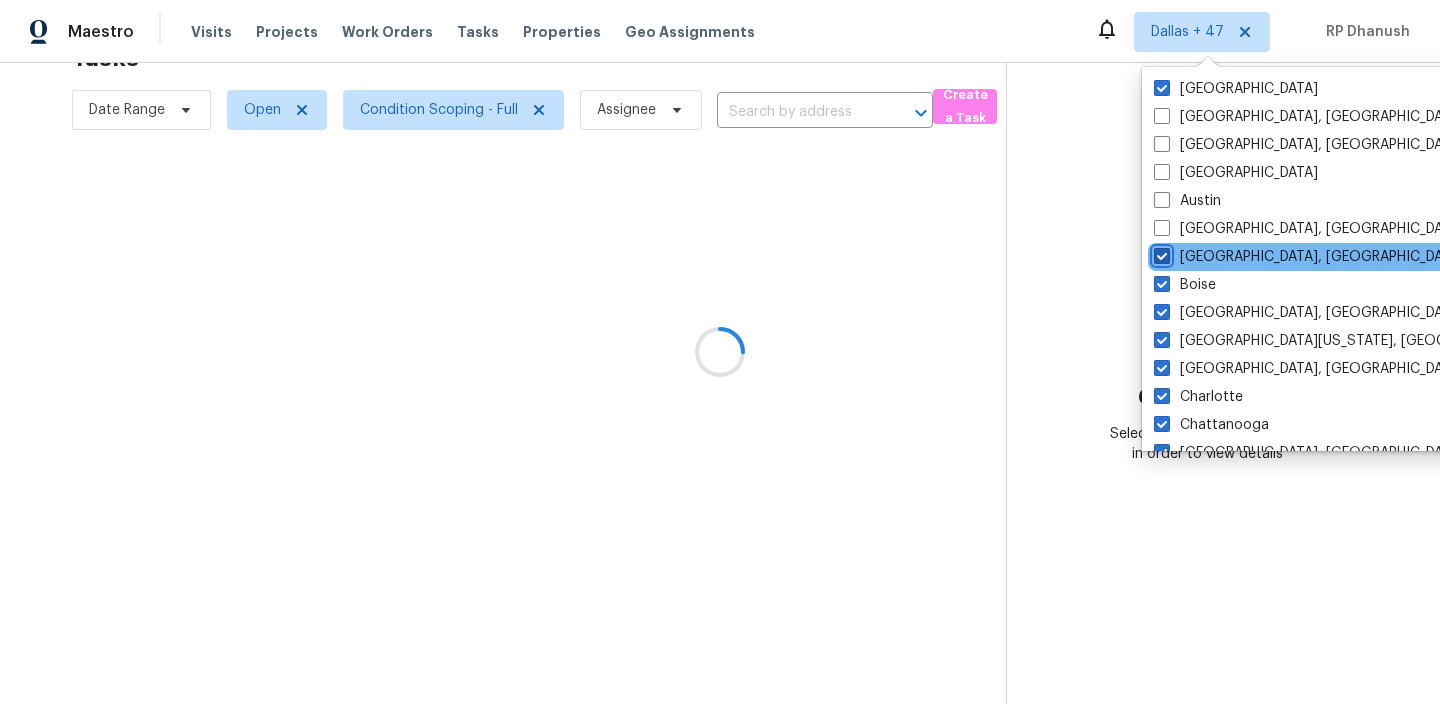 checkbox on "true" 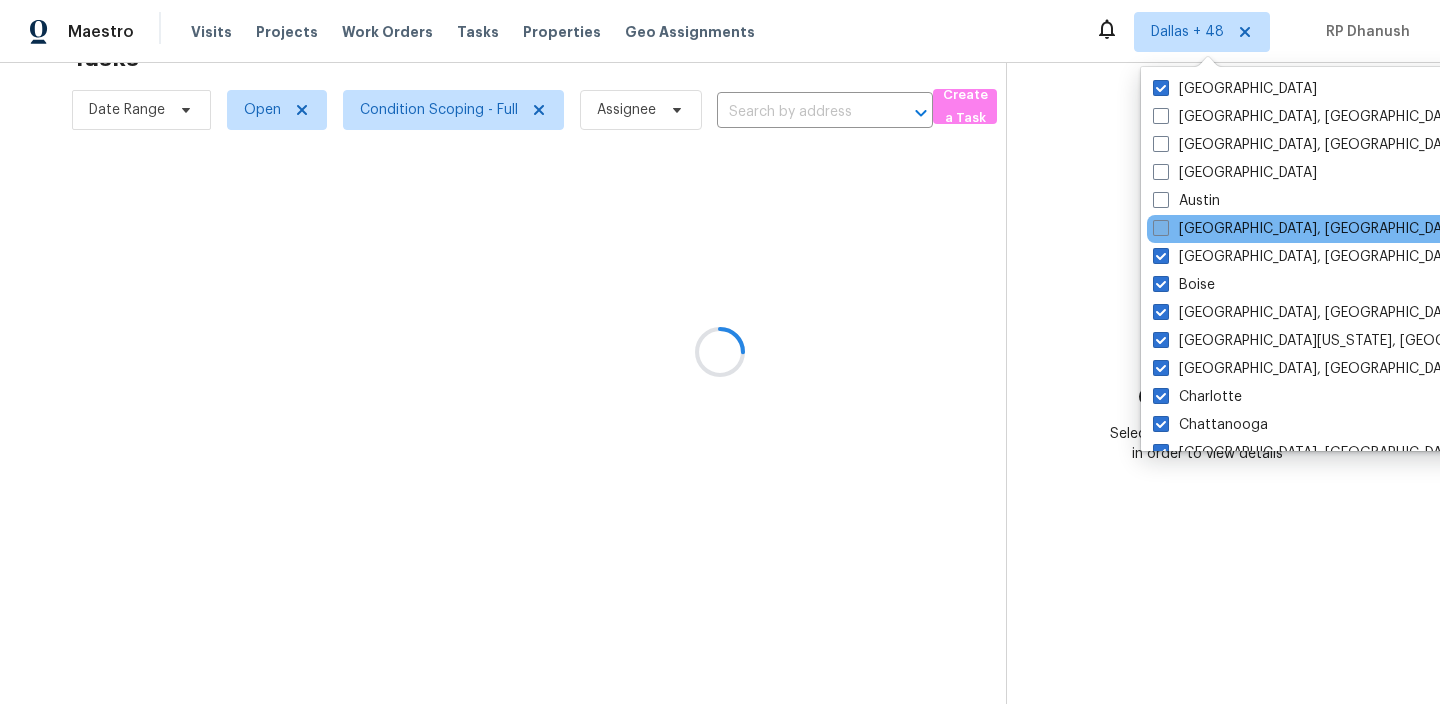 click on "[GEOGRAPHIC_DATA], [GEOGRAPHIC_DATA]" at bounding box center [1308, 229] 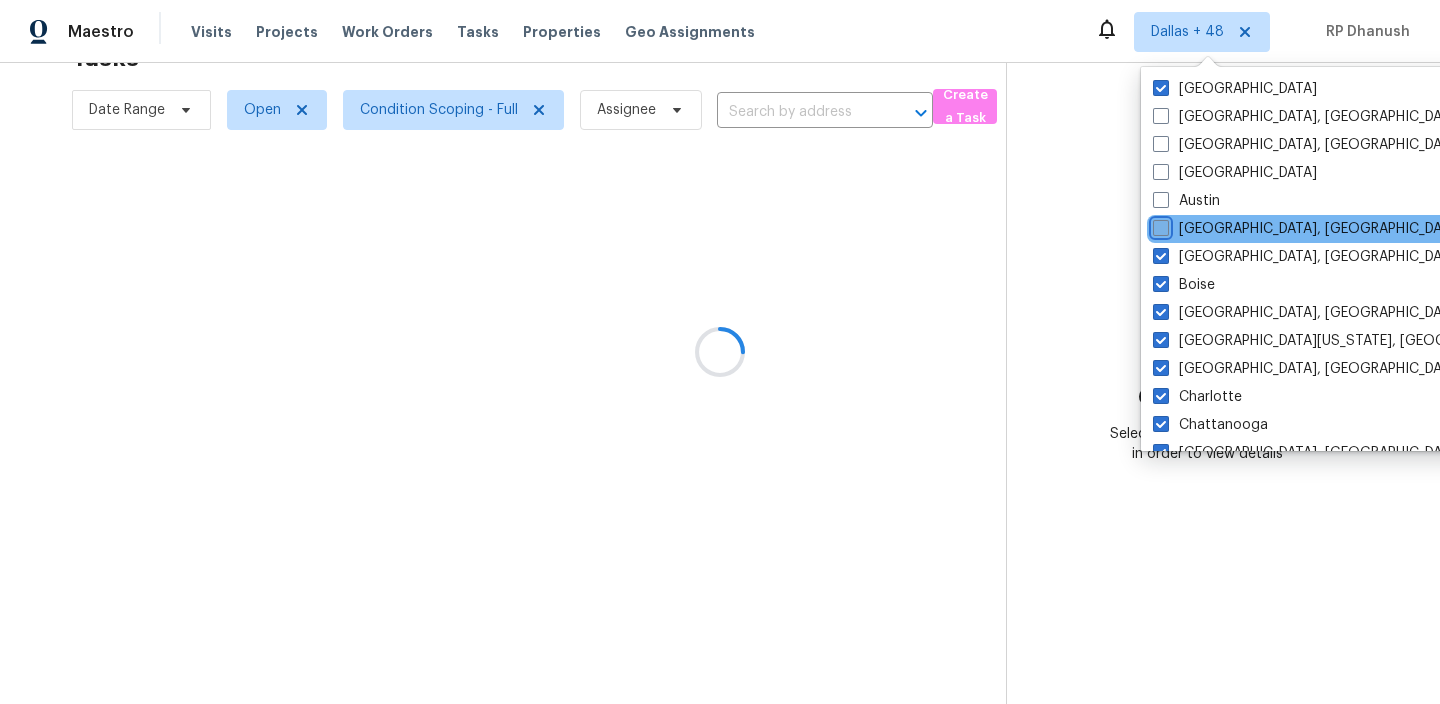 click on "[GEOGRAPHIC_DATA], [GEOGRAPHIC_DATA]" at bounding box center (1159, 225) 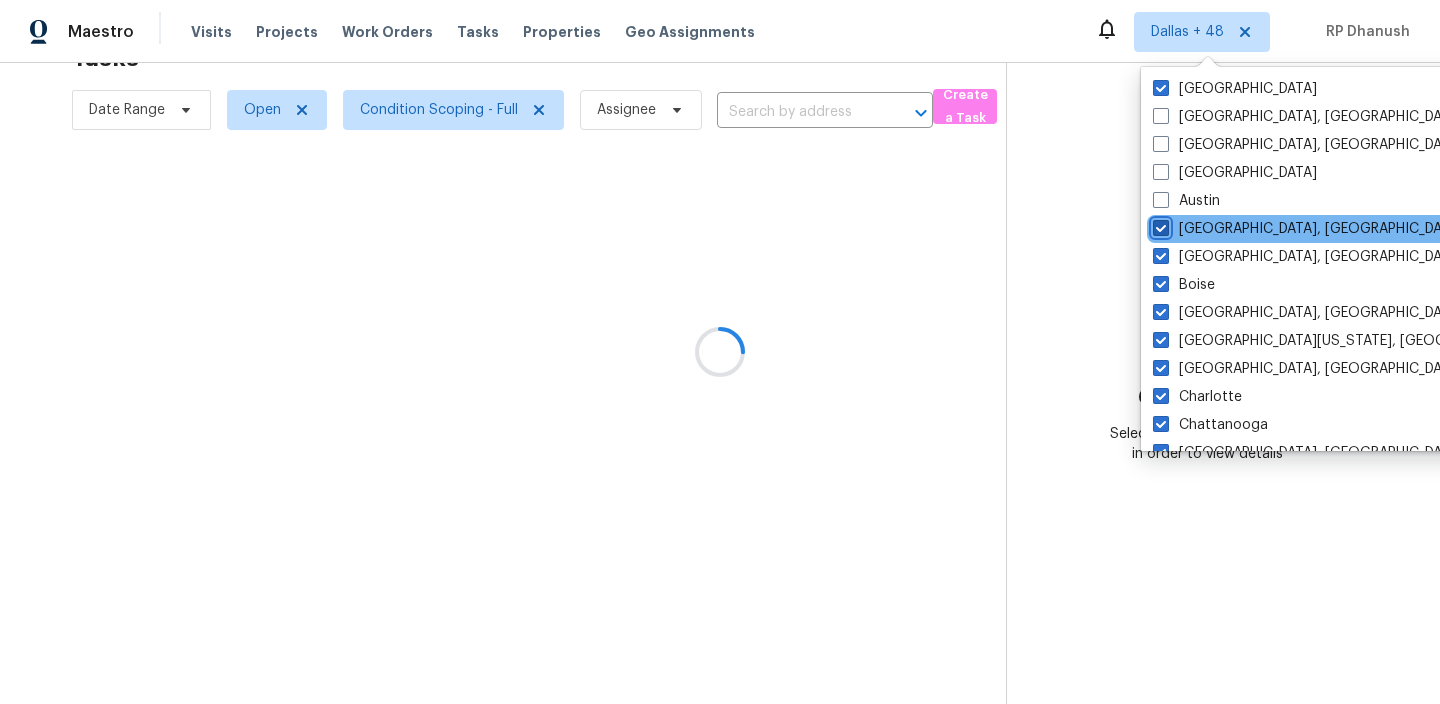 checkbox on "true" 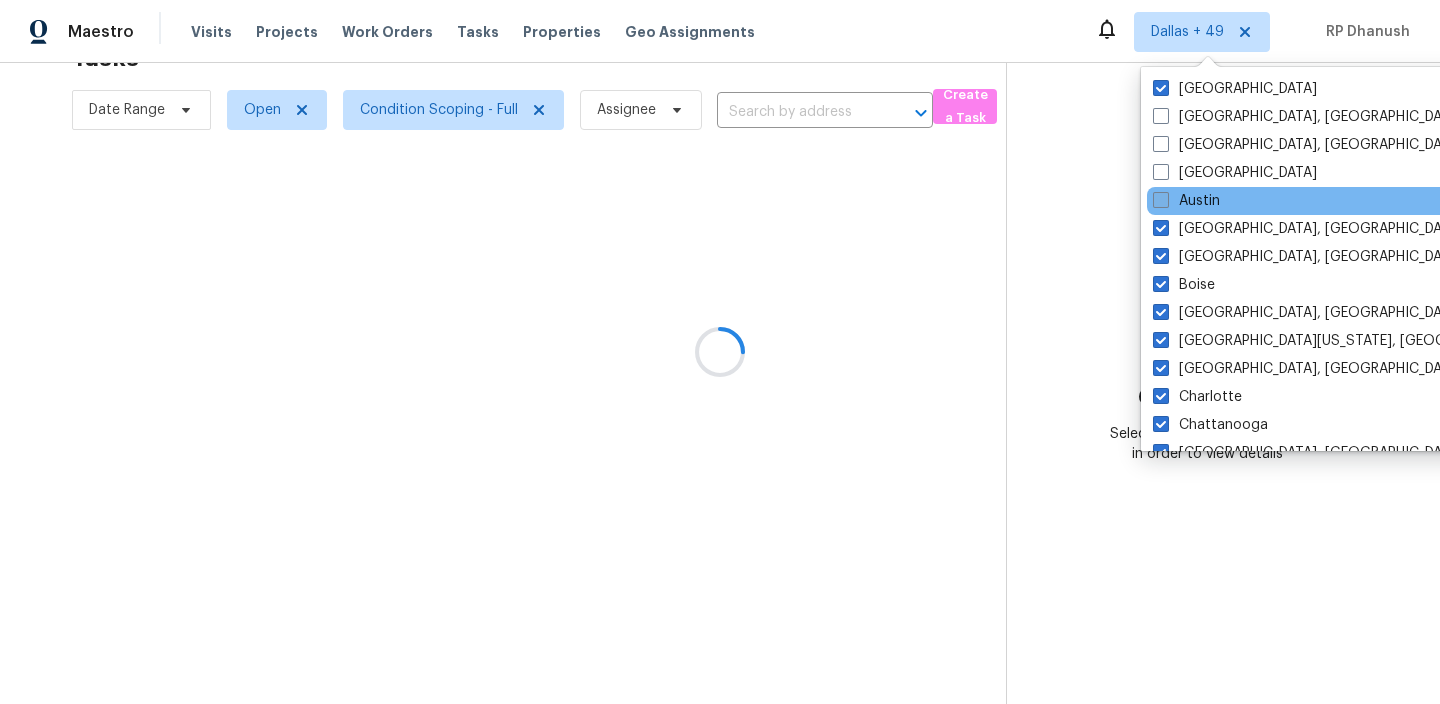 click on "Austin" at bounding box center (1186, 201) 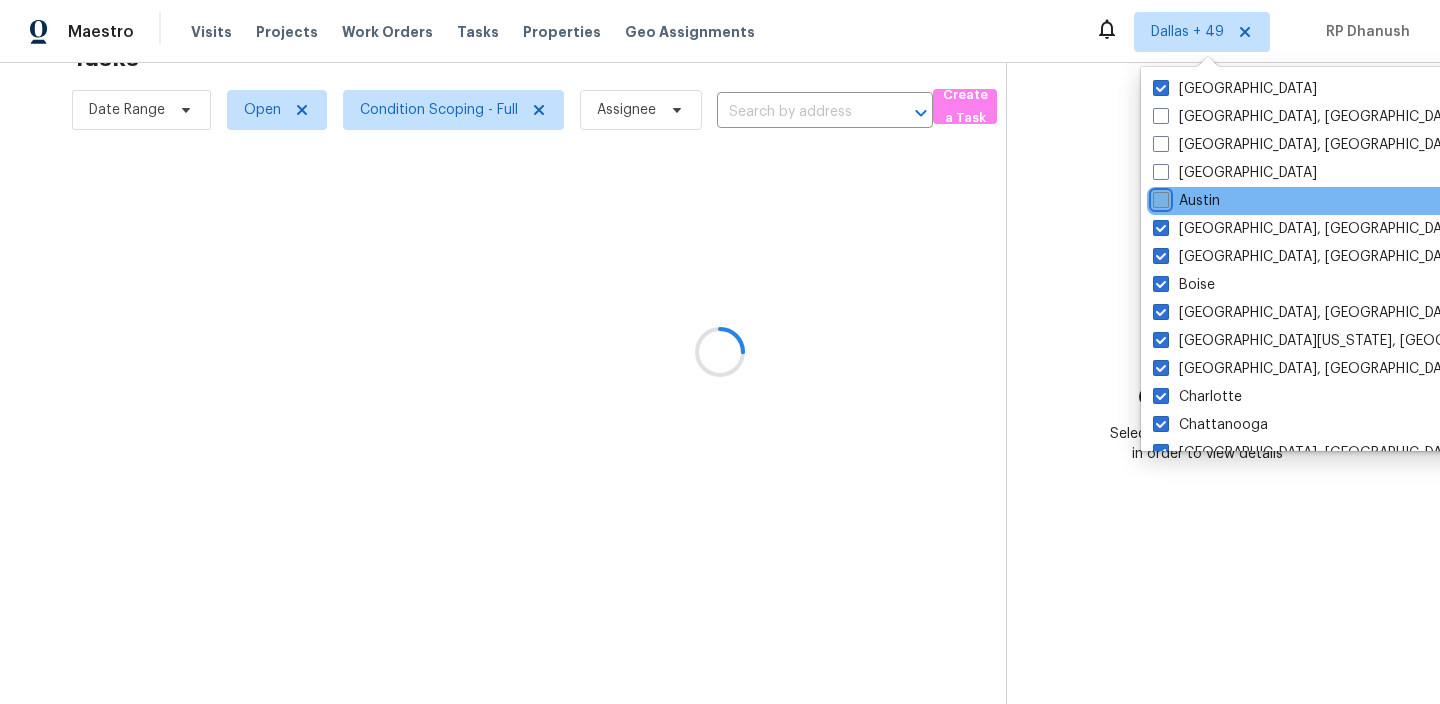 click on "Austin" at bounding box center [1159, 197] 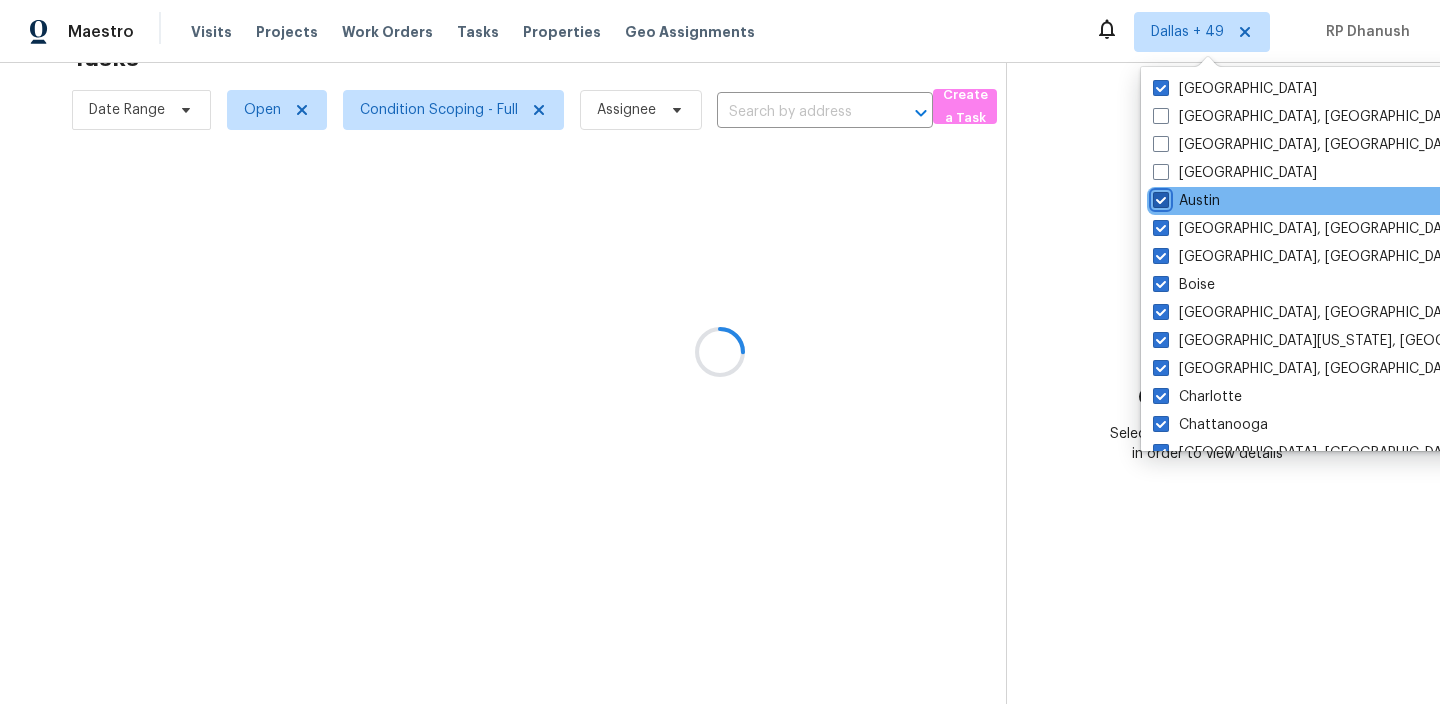 checkbox on "true" 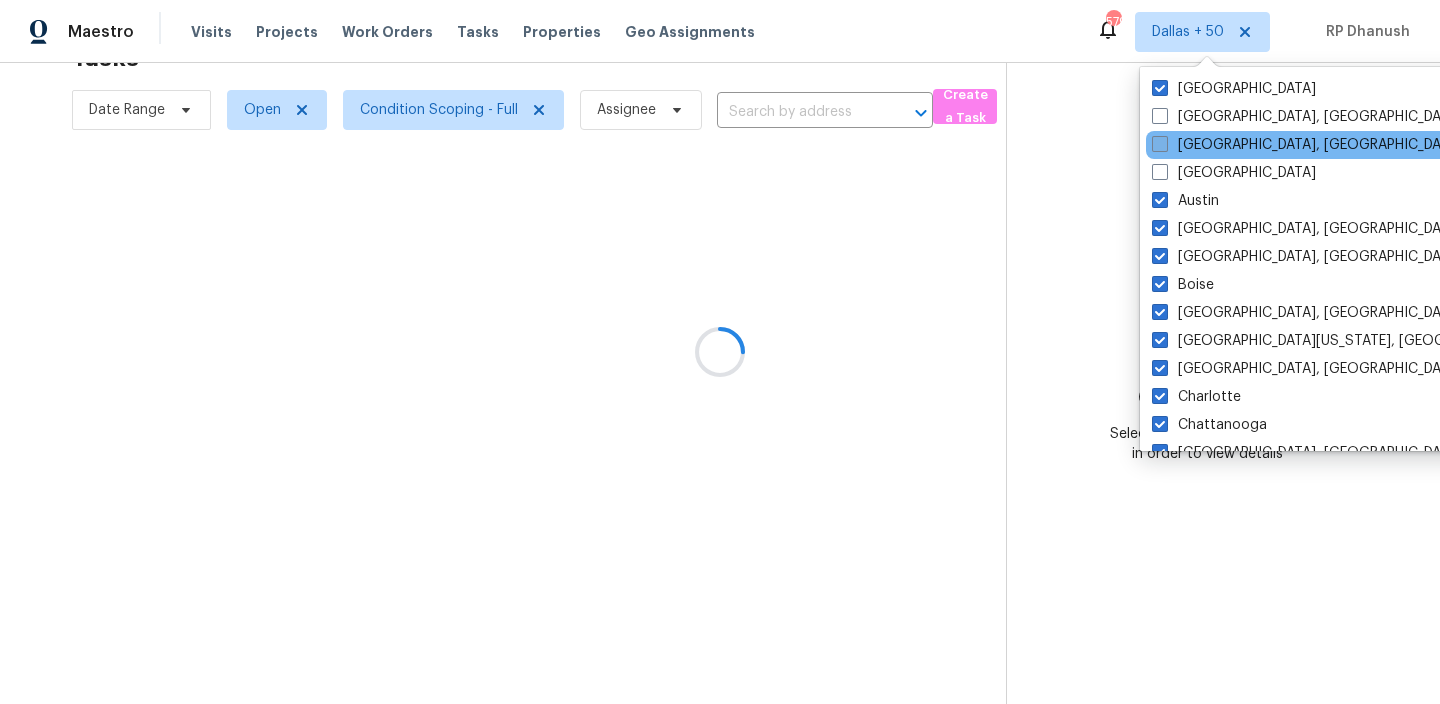 click on "[GEOGRAPHIC_DATA], [GEOGRAPHIC_DATA]" at bounding box center (1307, 145) 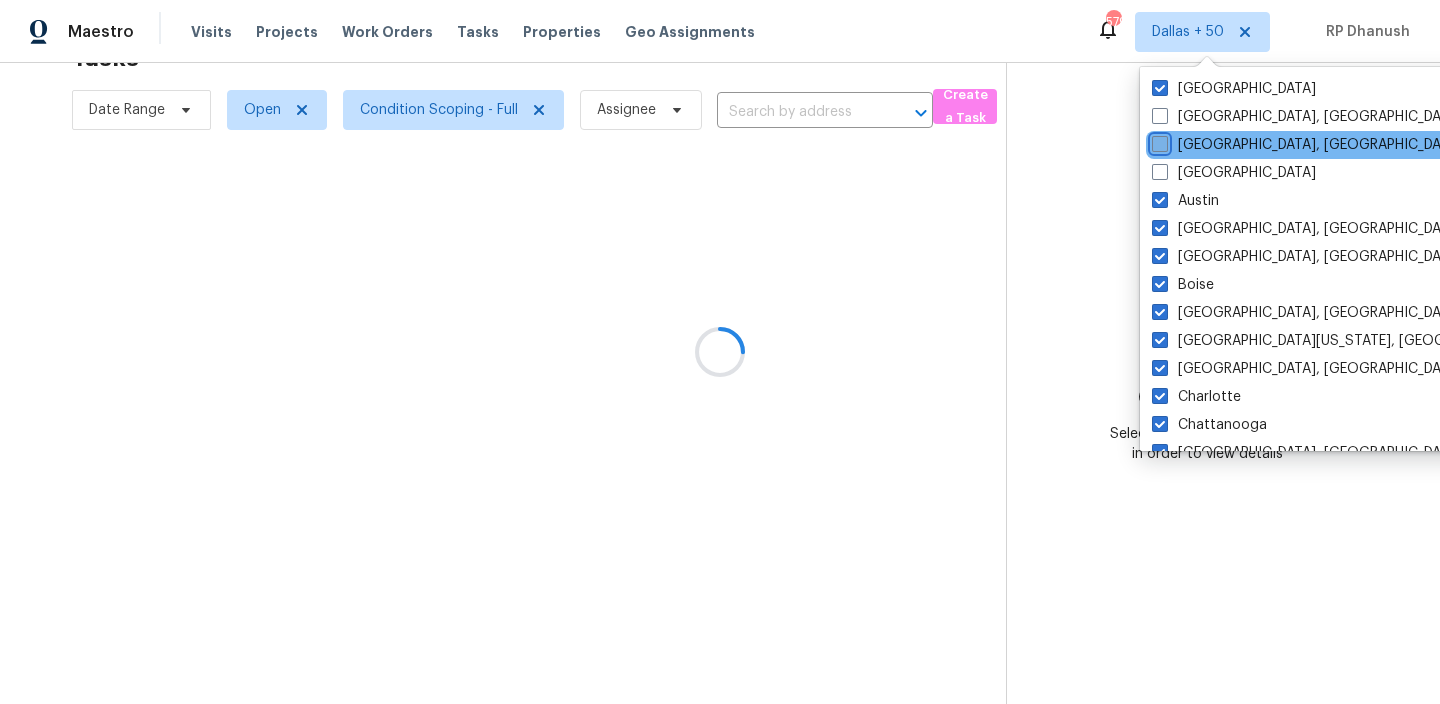 click on "[GEOGRAPHIC_DATA], [GEOGRAPHIC_DATA]" at bounding box center [1158, 141] 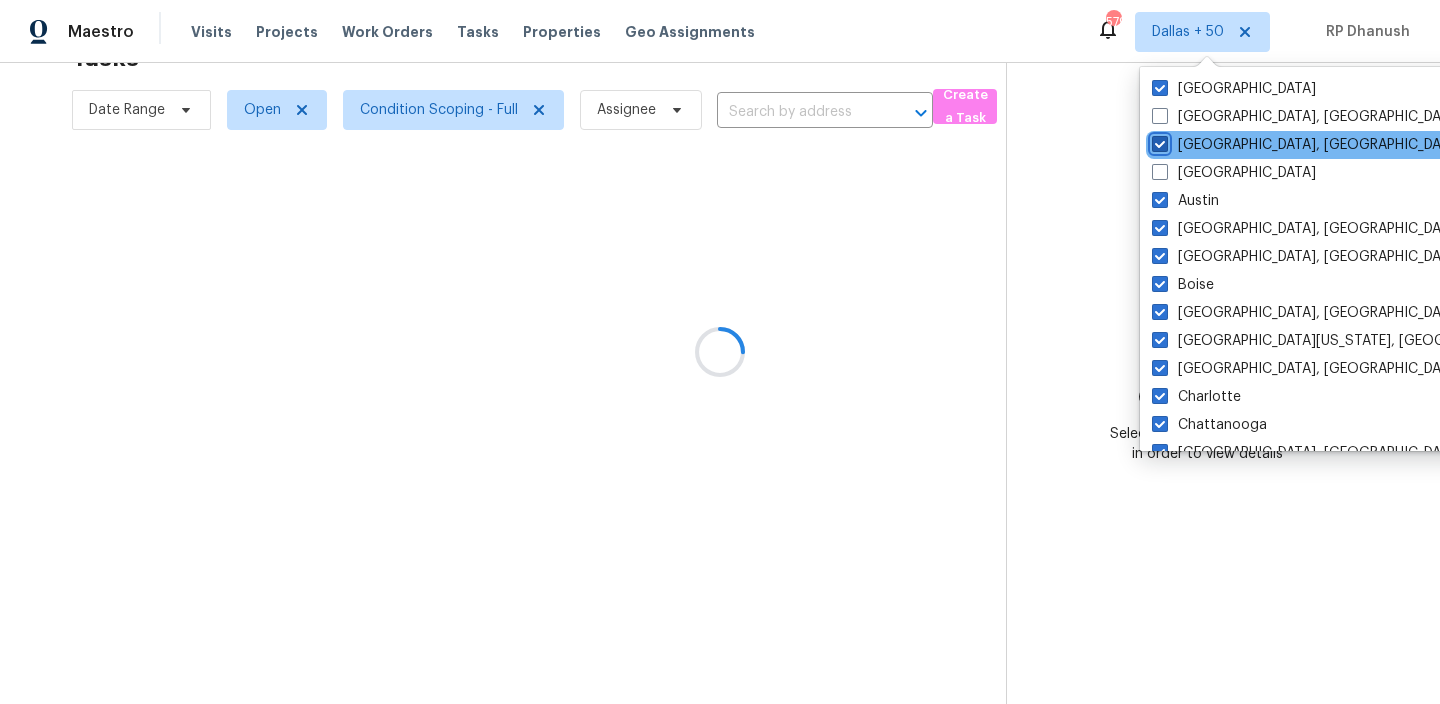 checkbox on "true" 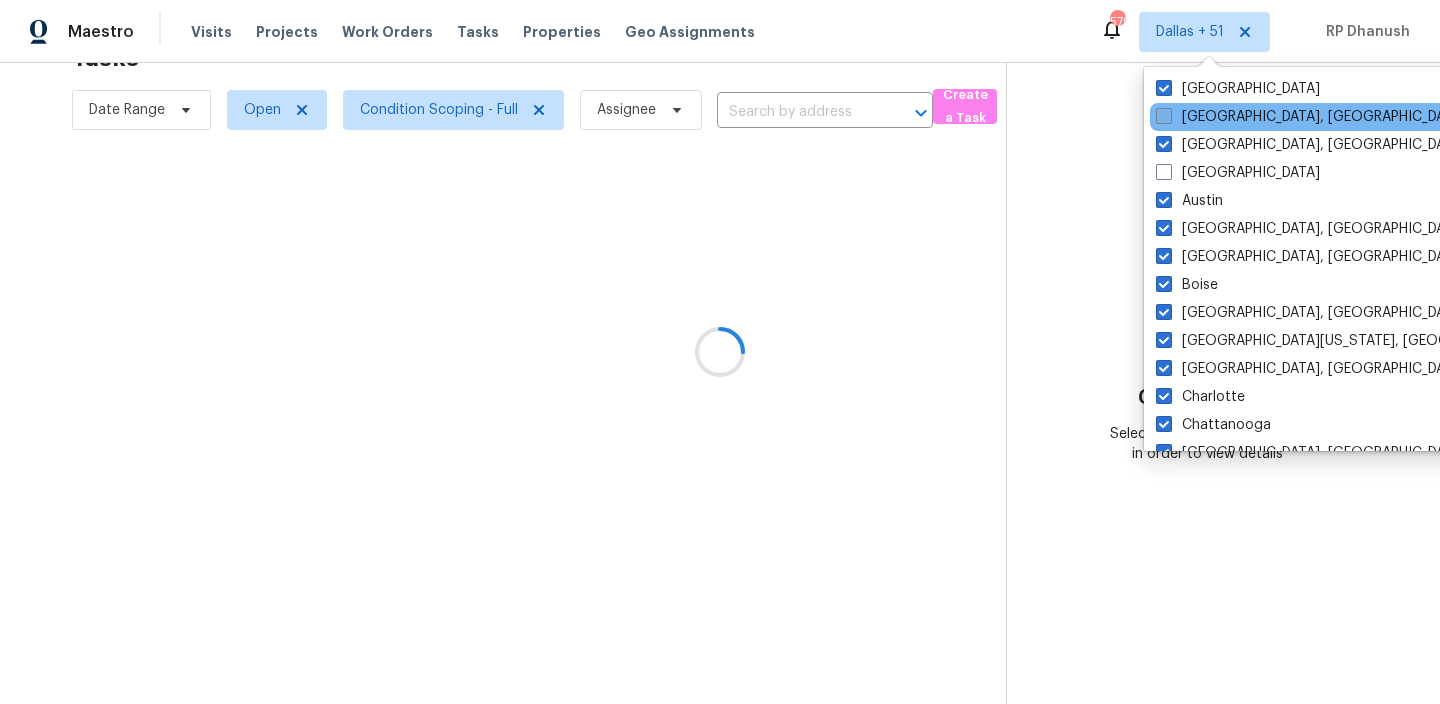 click on "[GEOGRAPHIC_DATA], [GEOGRAPHIC_DATA]" at bounding box center (1311, 117) 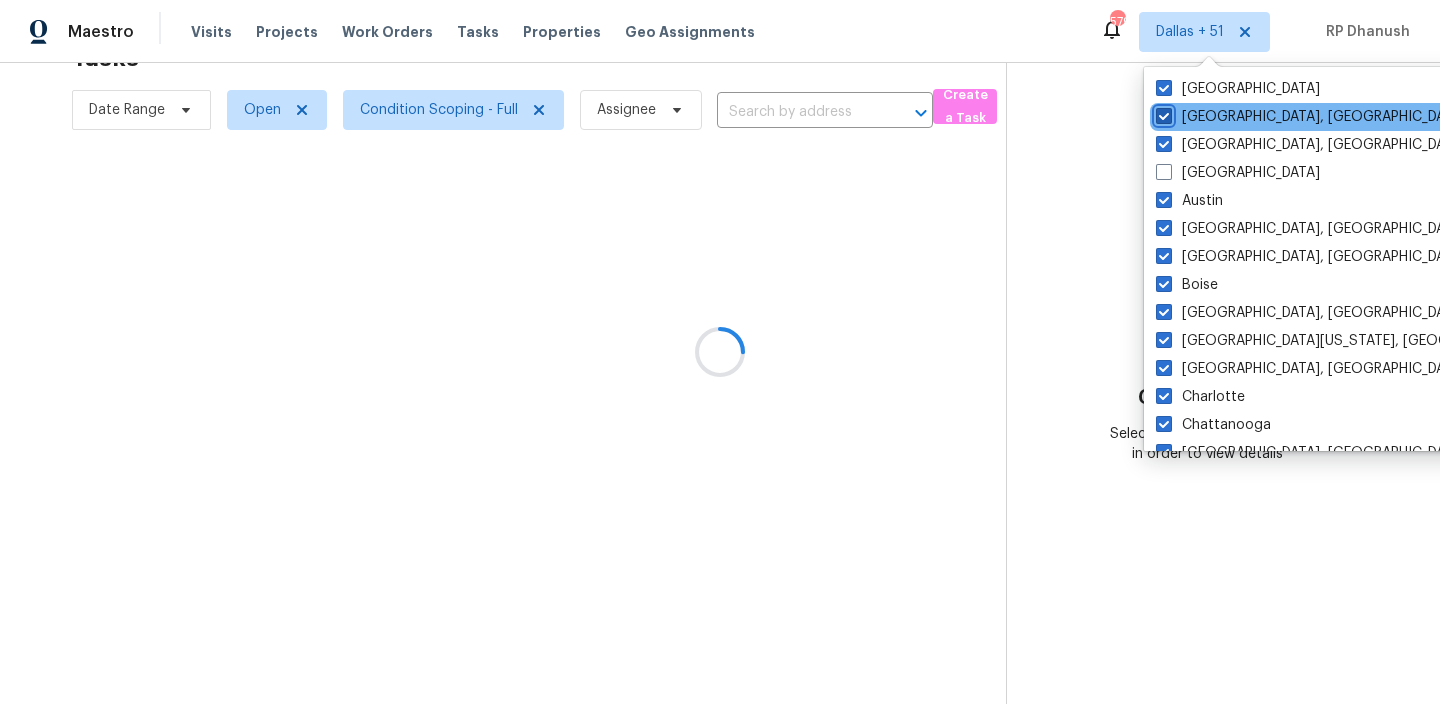 checkbox on "true" 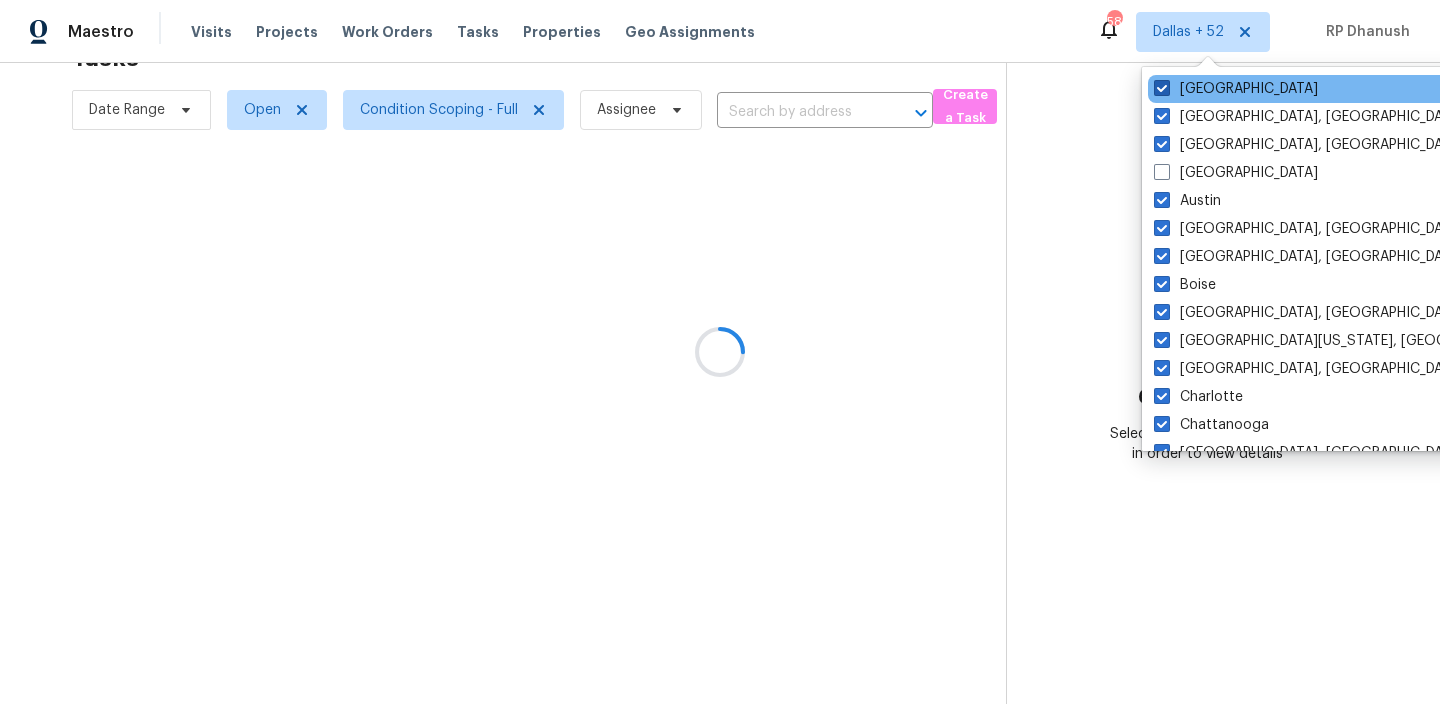 click on "[GEOGRAPHIC_DATA]" at bounding box center (1236, 89) 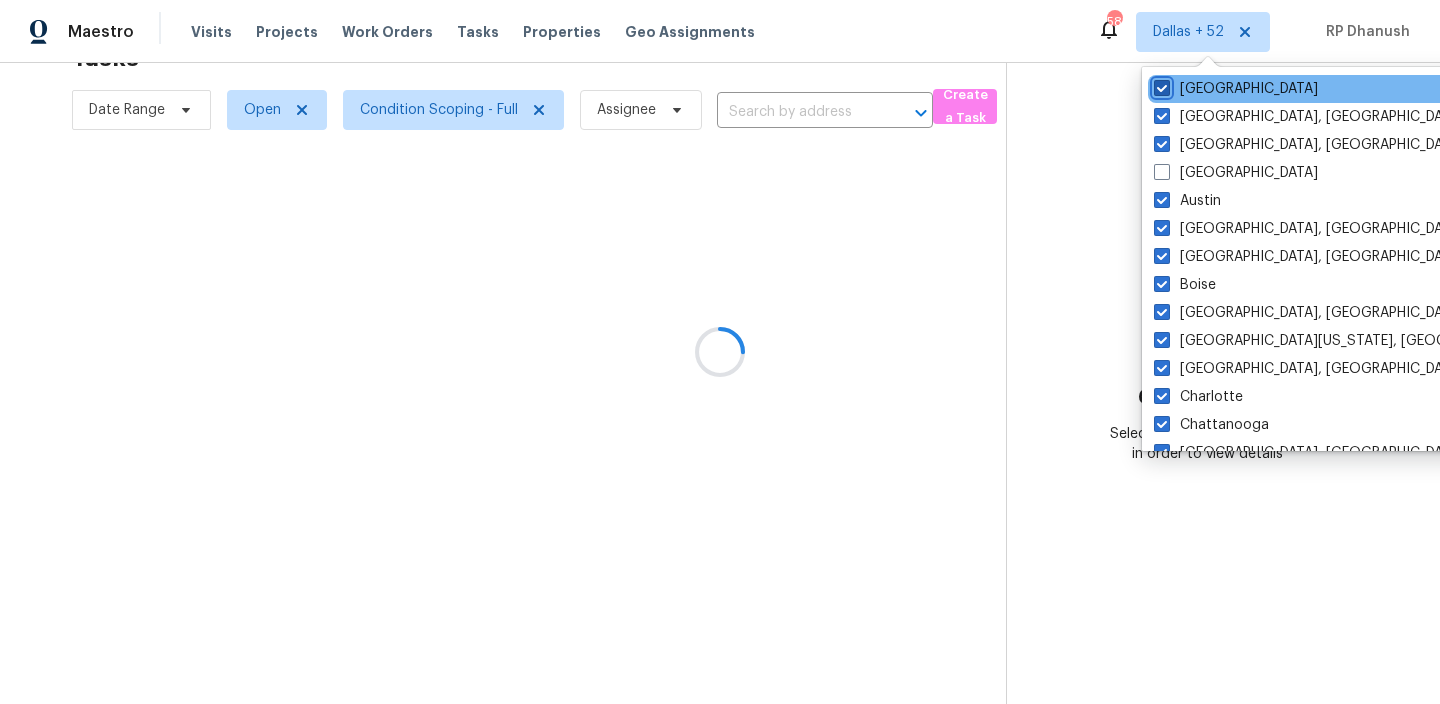 click on "[GEOGRAPHIC_DATA]" at bounding box center [1160, 85] 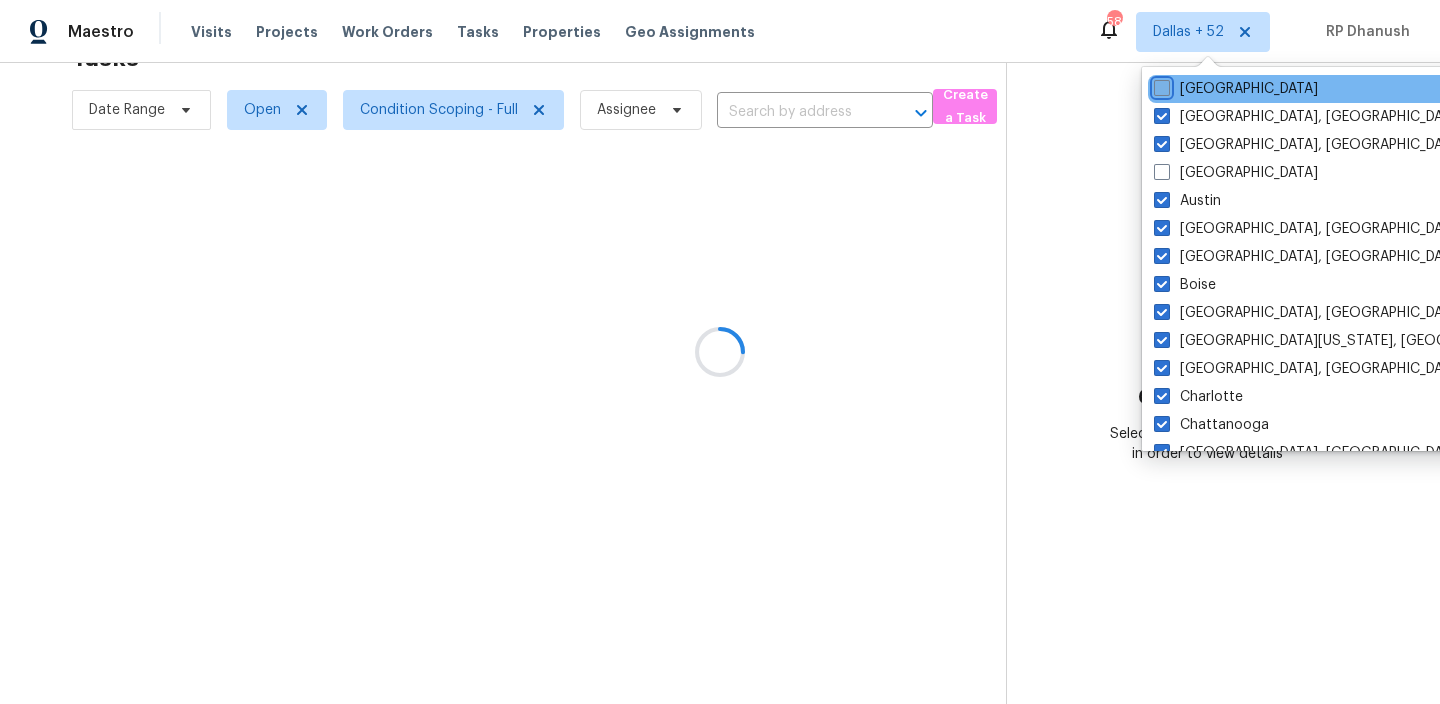 checkbox on "false" 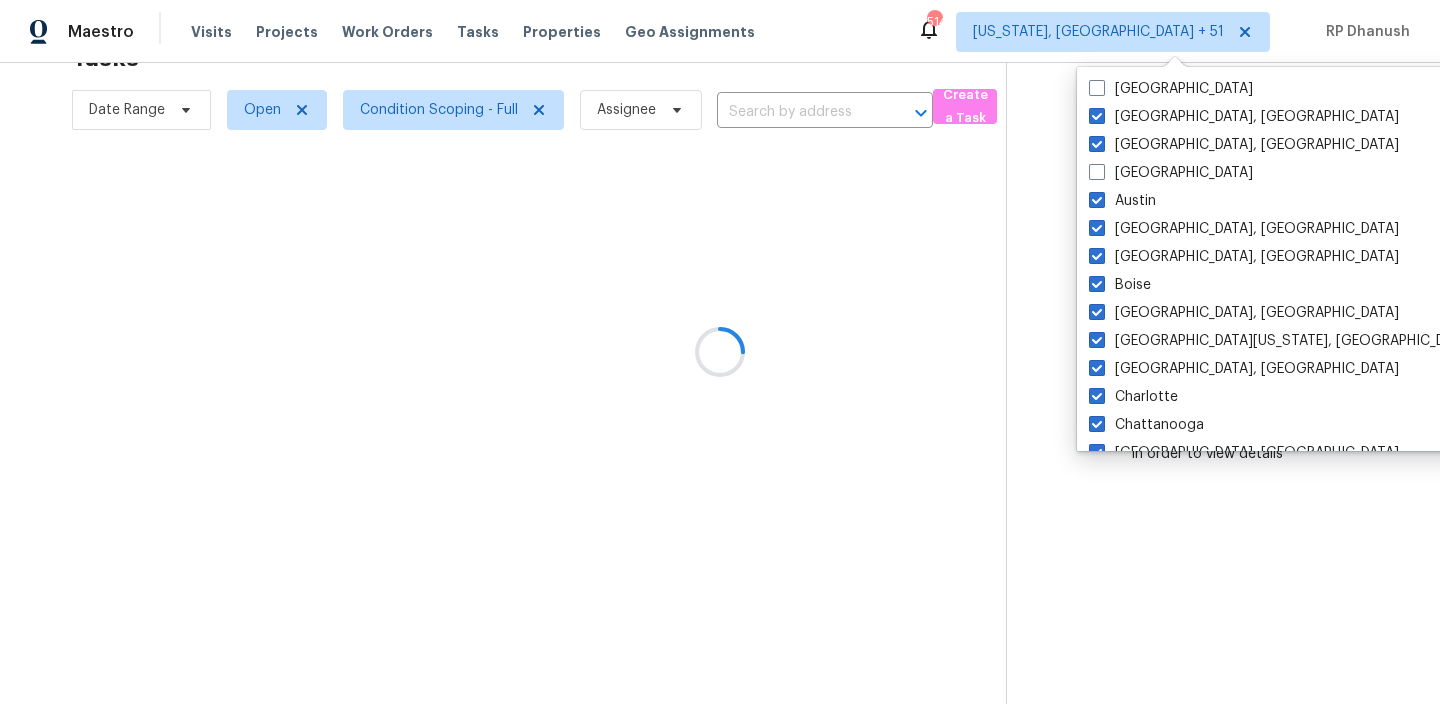 click at bounding box center [720, 352] 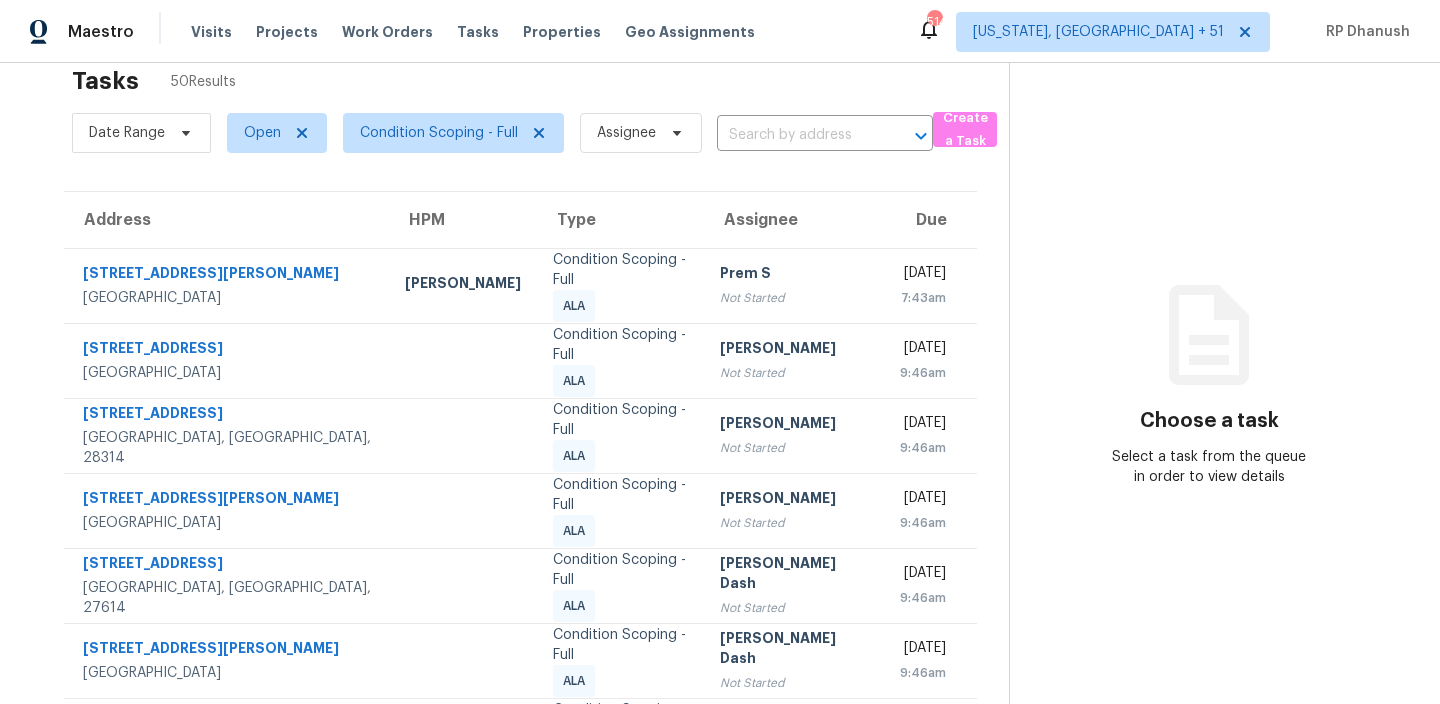 scroll, scrollTop: 0, scrollLeft: 0, axis: both 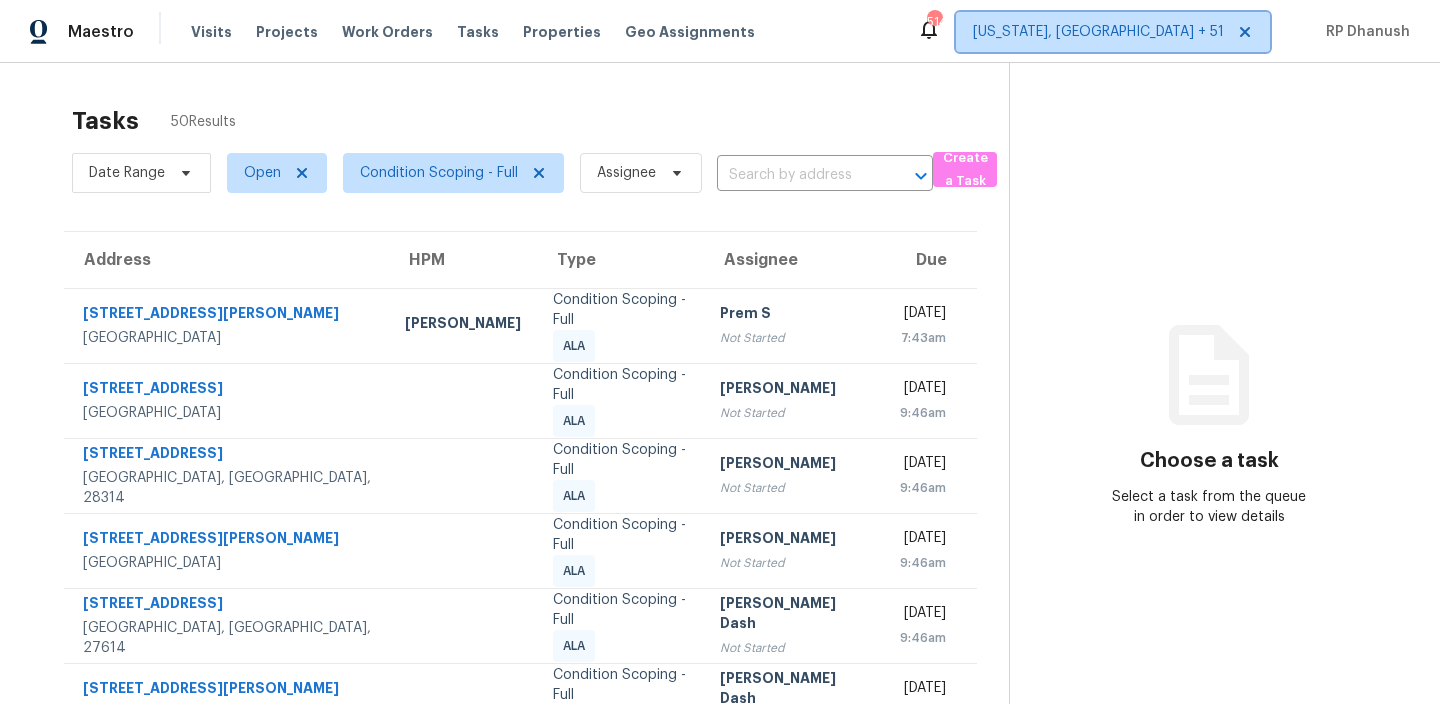 click on "Washington, DC + 51" at bounding box center [1113, 32] 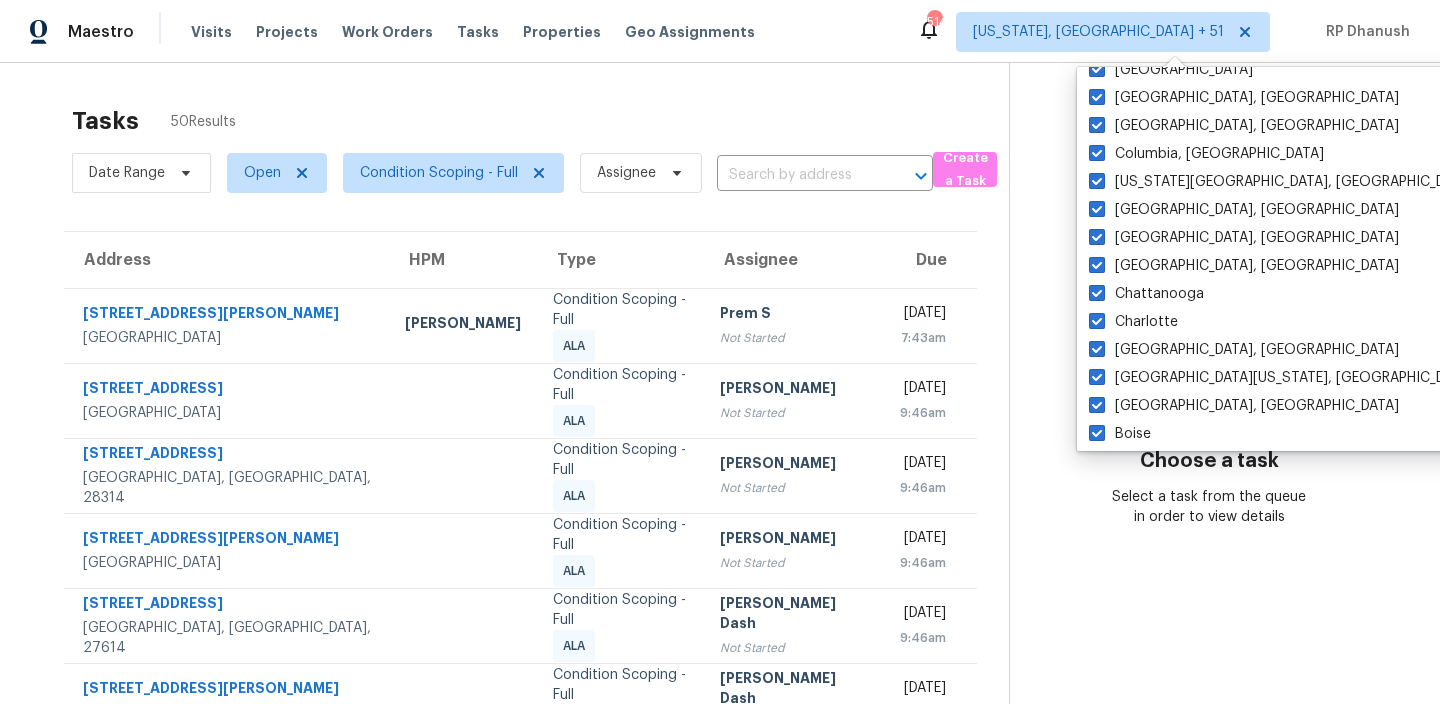 scroll, scrollTop: 1340, scrollLeft: 0, axis: vertical 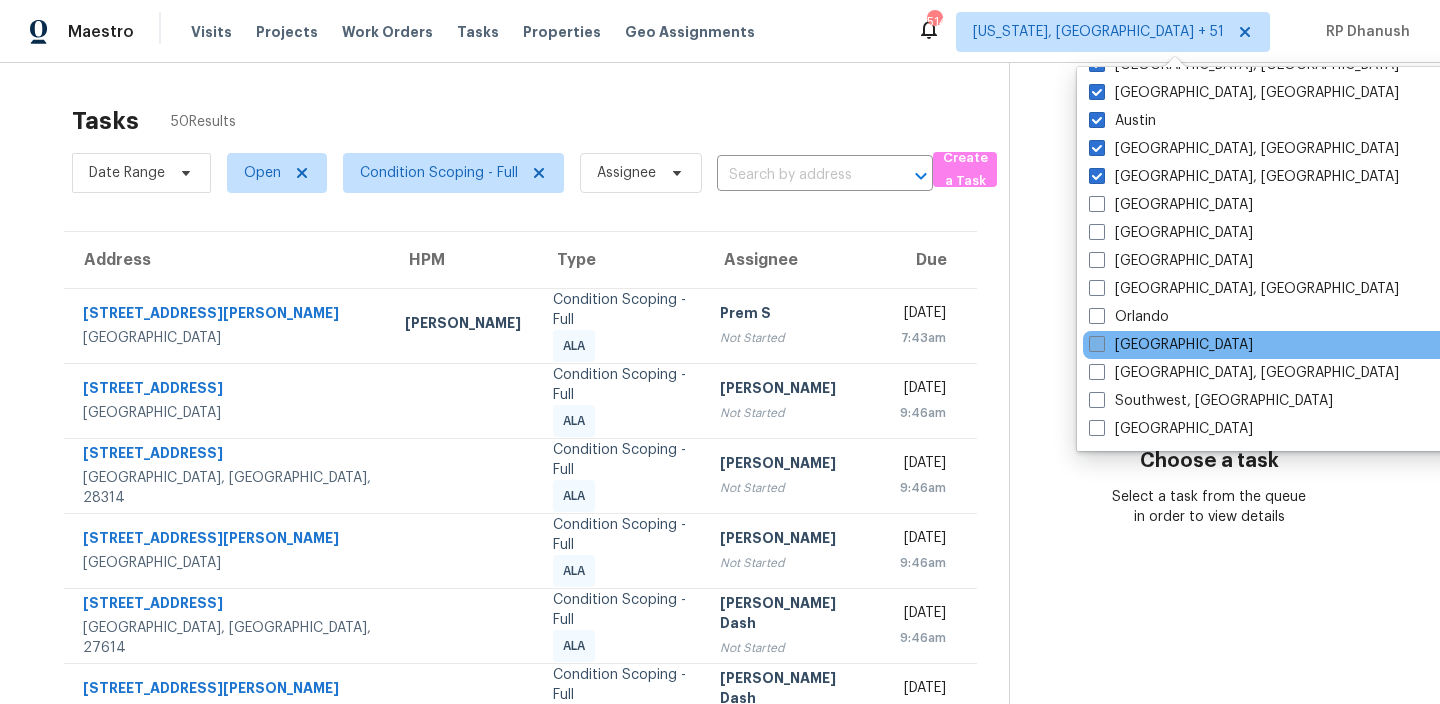 click on "[GEOGRAPHIC_DATA]" at bounding box center [1171, 345] 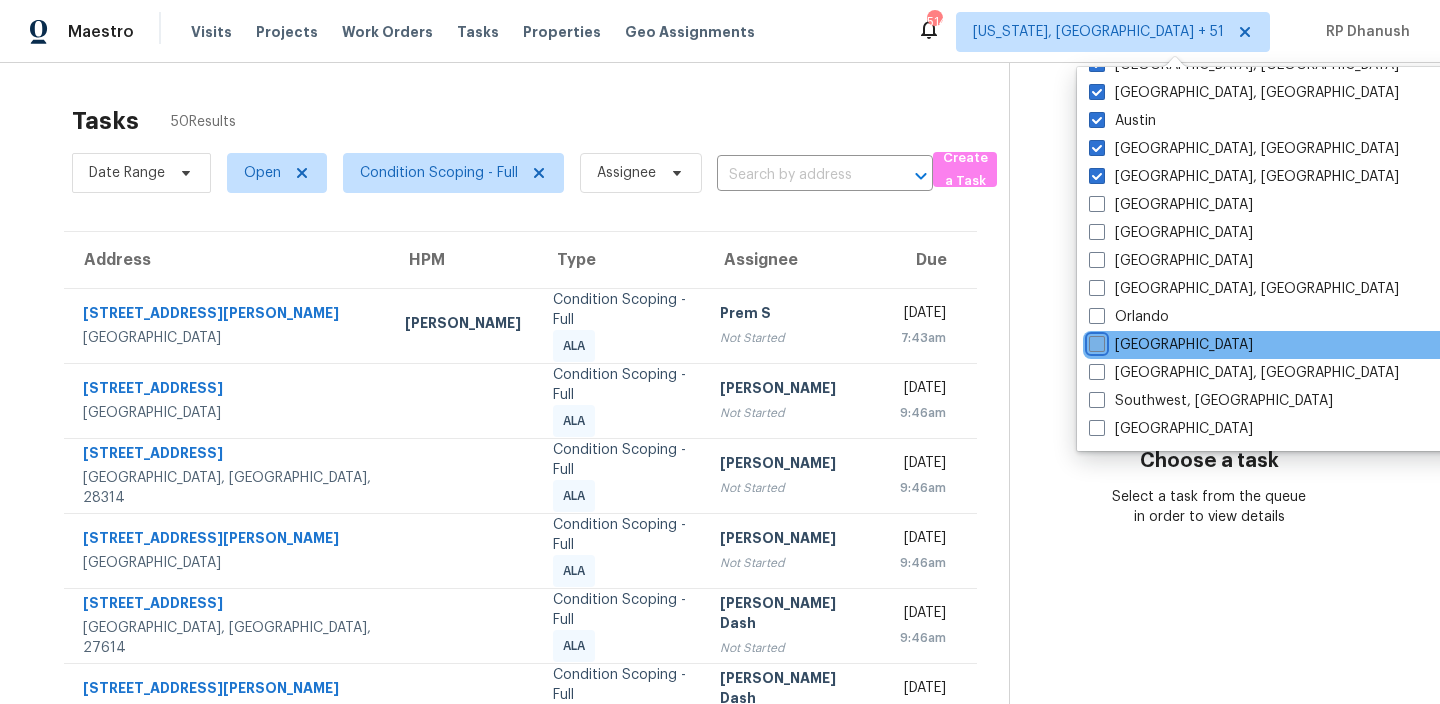 click on "[GEOGRAPHIC_DATA]" at bounding box center (1095, 341) 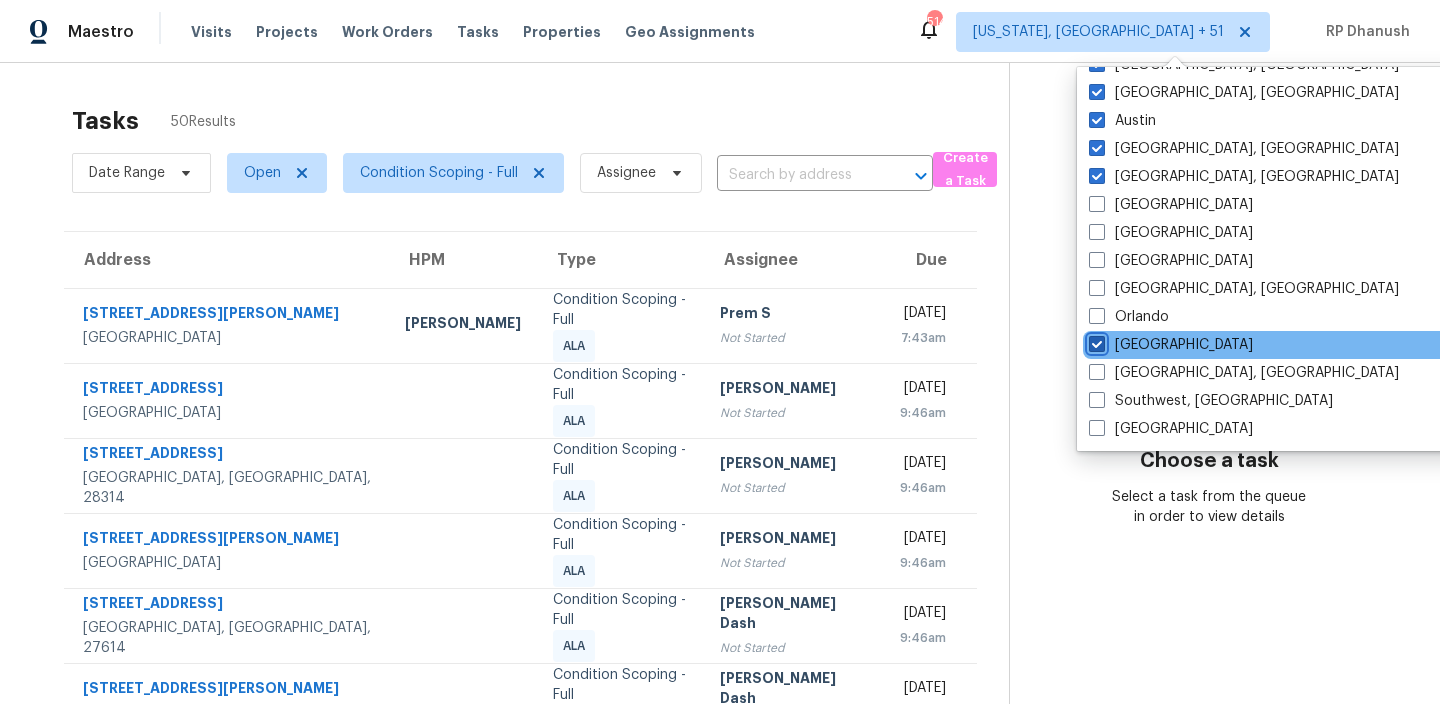checkbox on "true" 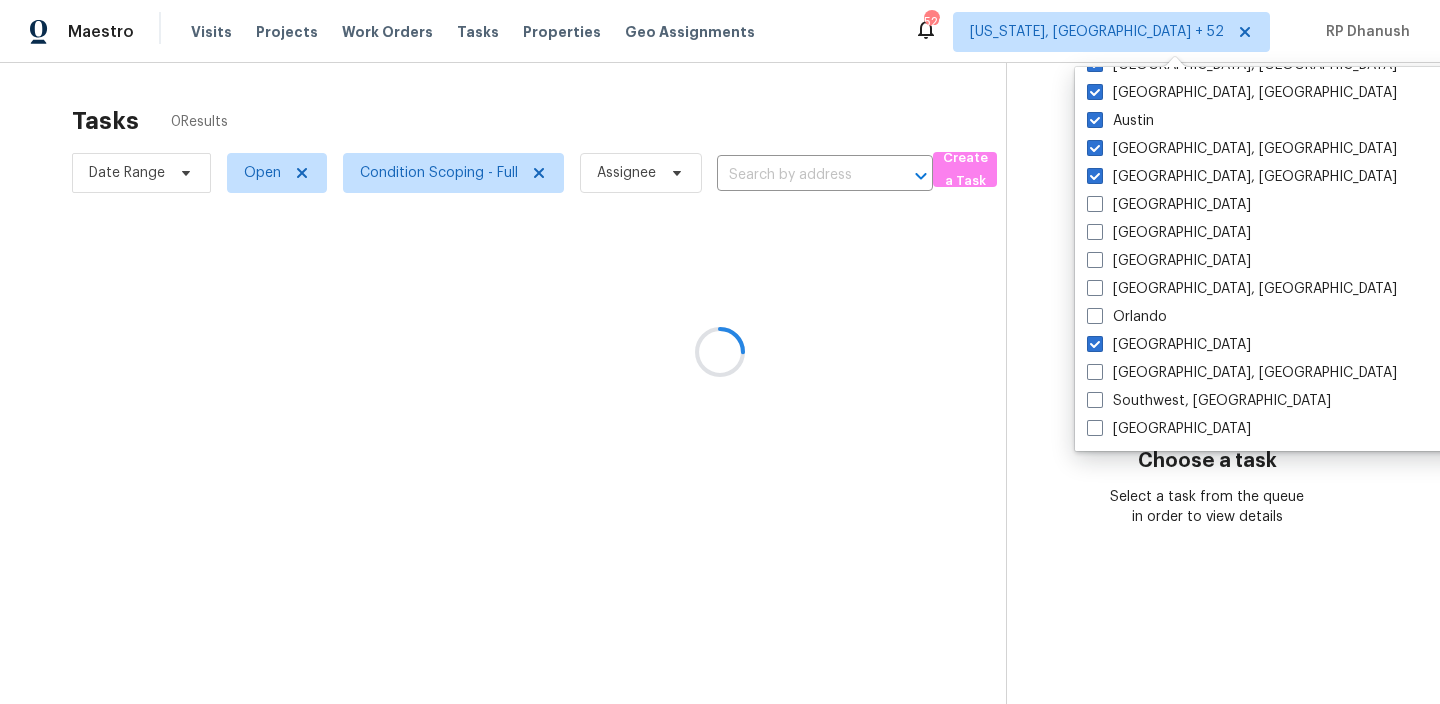 click at bounding box center [720, 352] 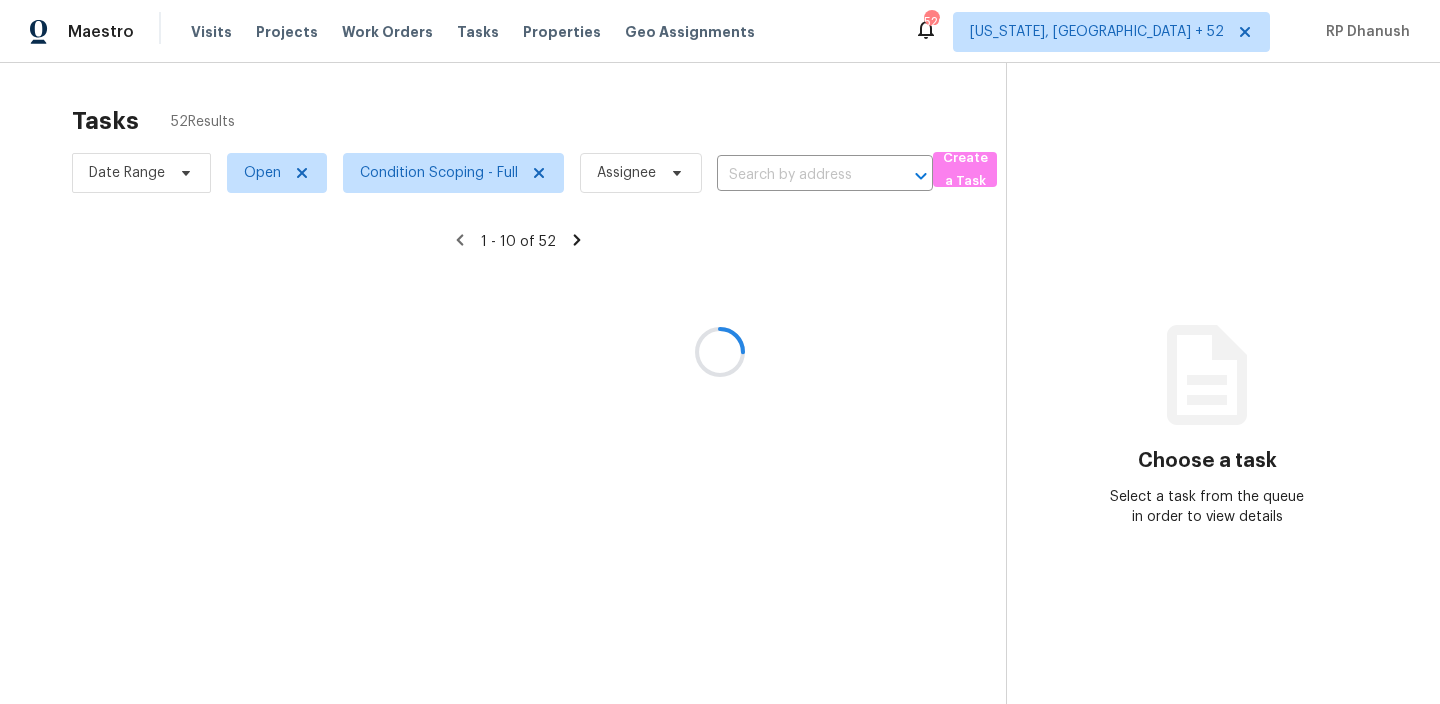 click at bounding box center [720, 352] 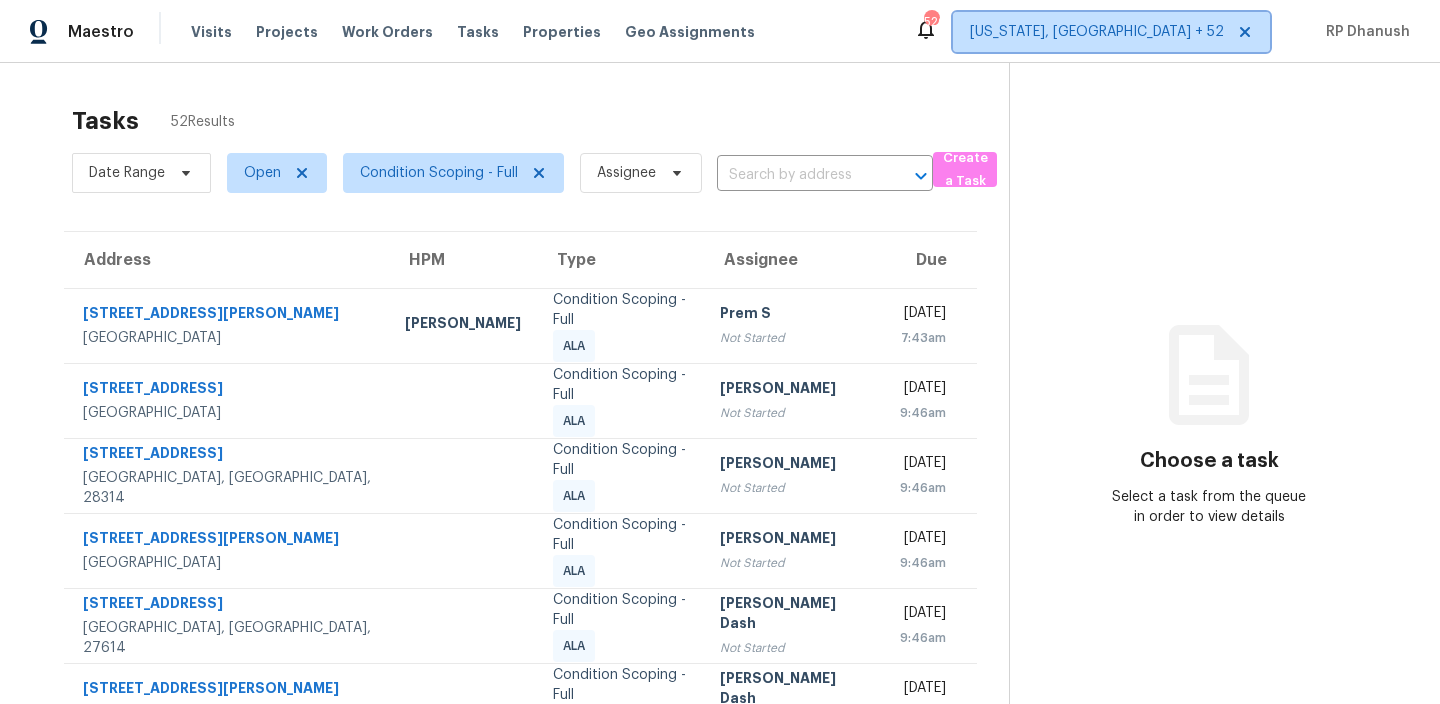 click on "[US_STATE], [GEOGRAPHIC_DATA] + 52" at bounding box center (1097, 32) 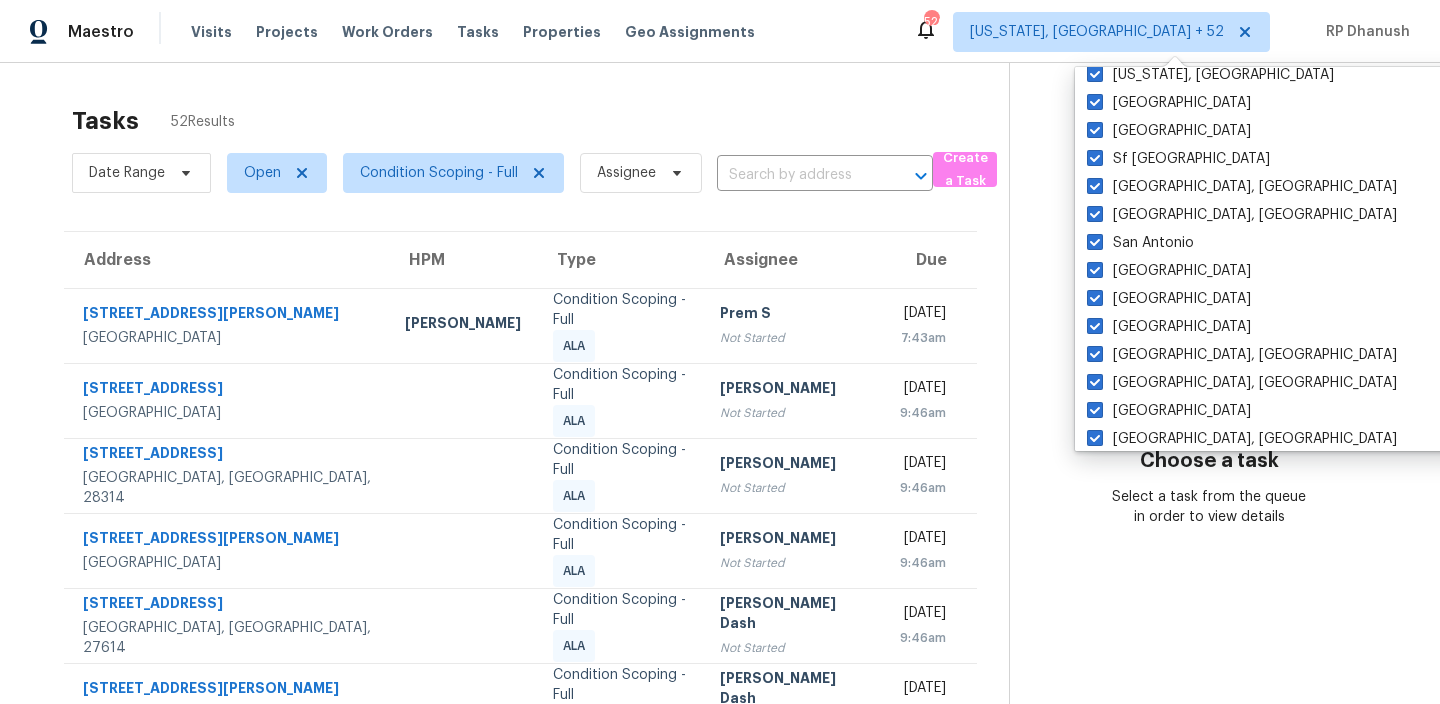 scroll, scrollTop: 0, scrollLeft: 0, axis: both 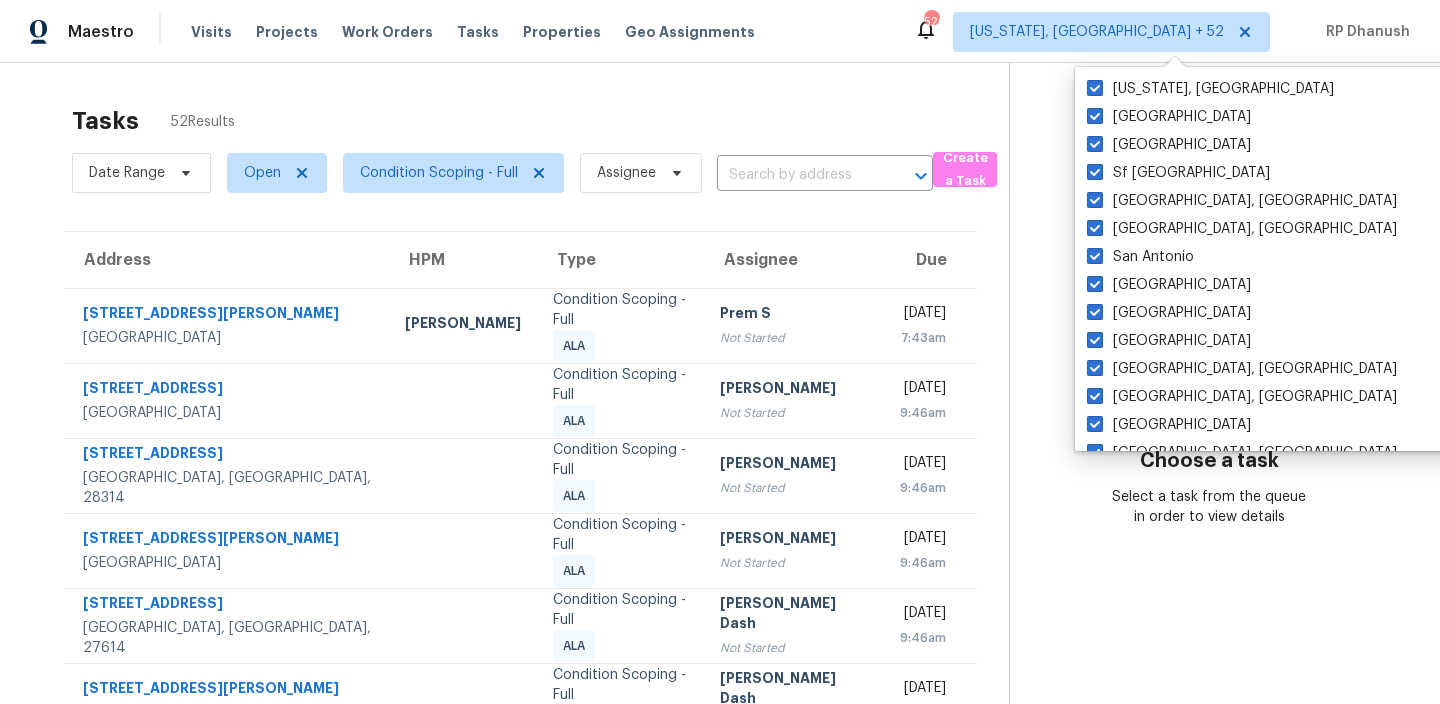 click on "Tasks 52  Results" at bounding box center (540, 121) 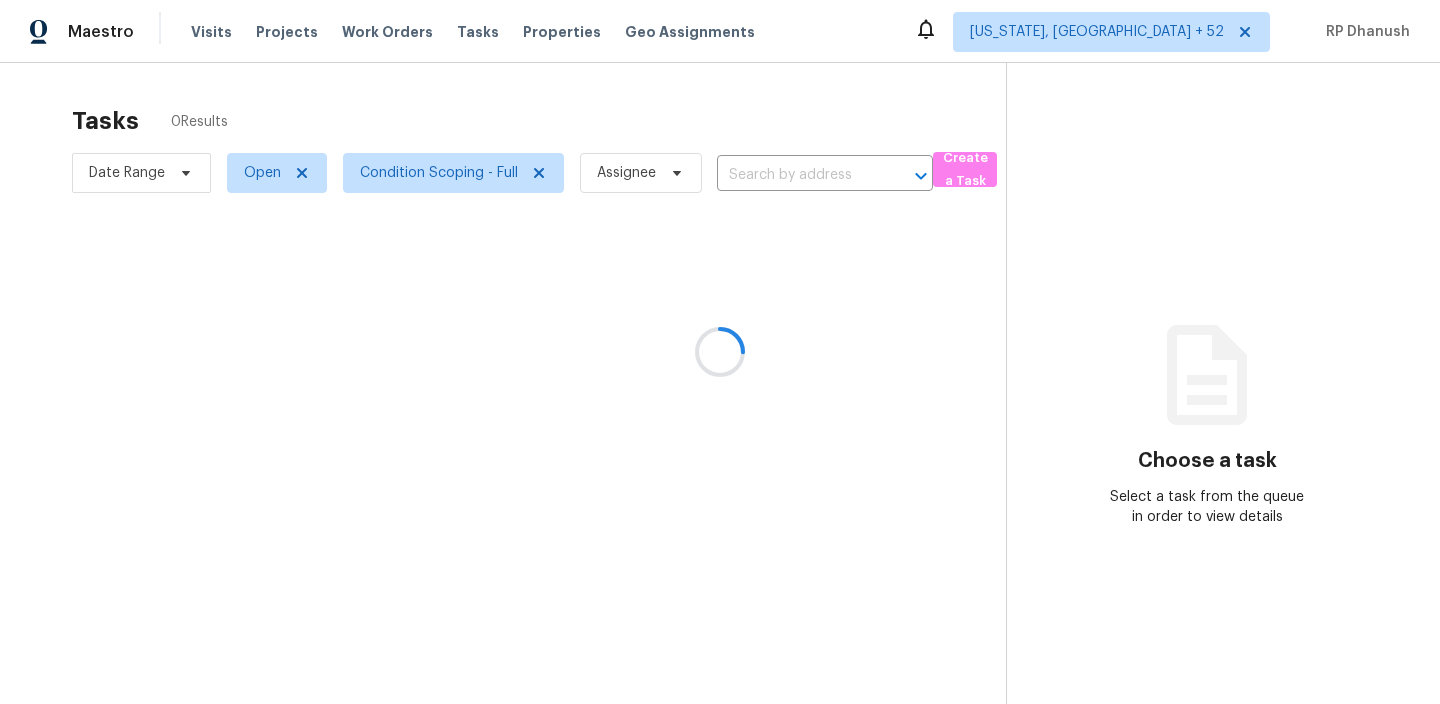 scroll, scrollTop: 0, scrollLeft: 0, axis: both 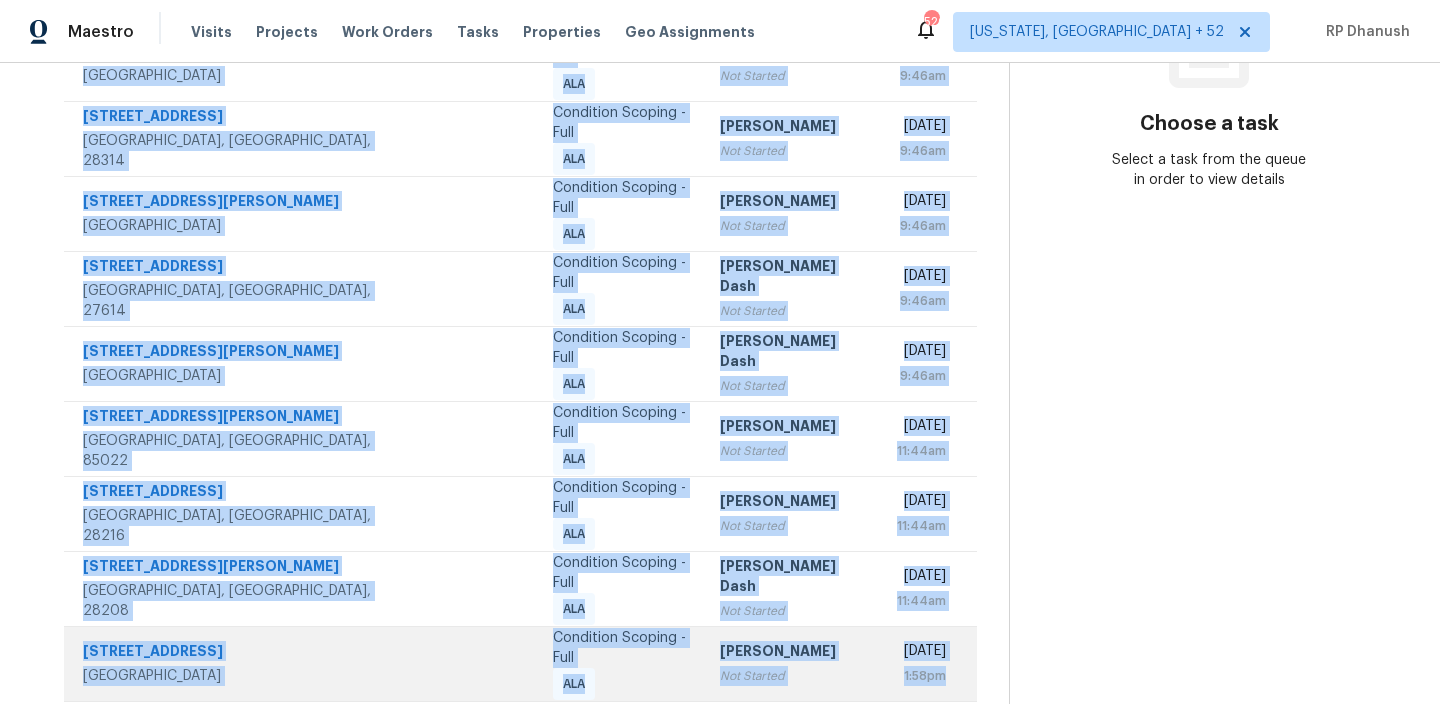 drag, startPoint x: 87, startPoint y: 296, endPoint x: 958, endPoint y: 631, distance: 933.202 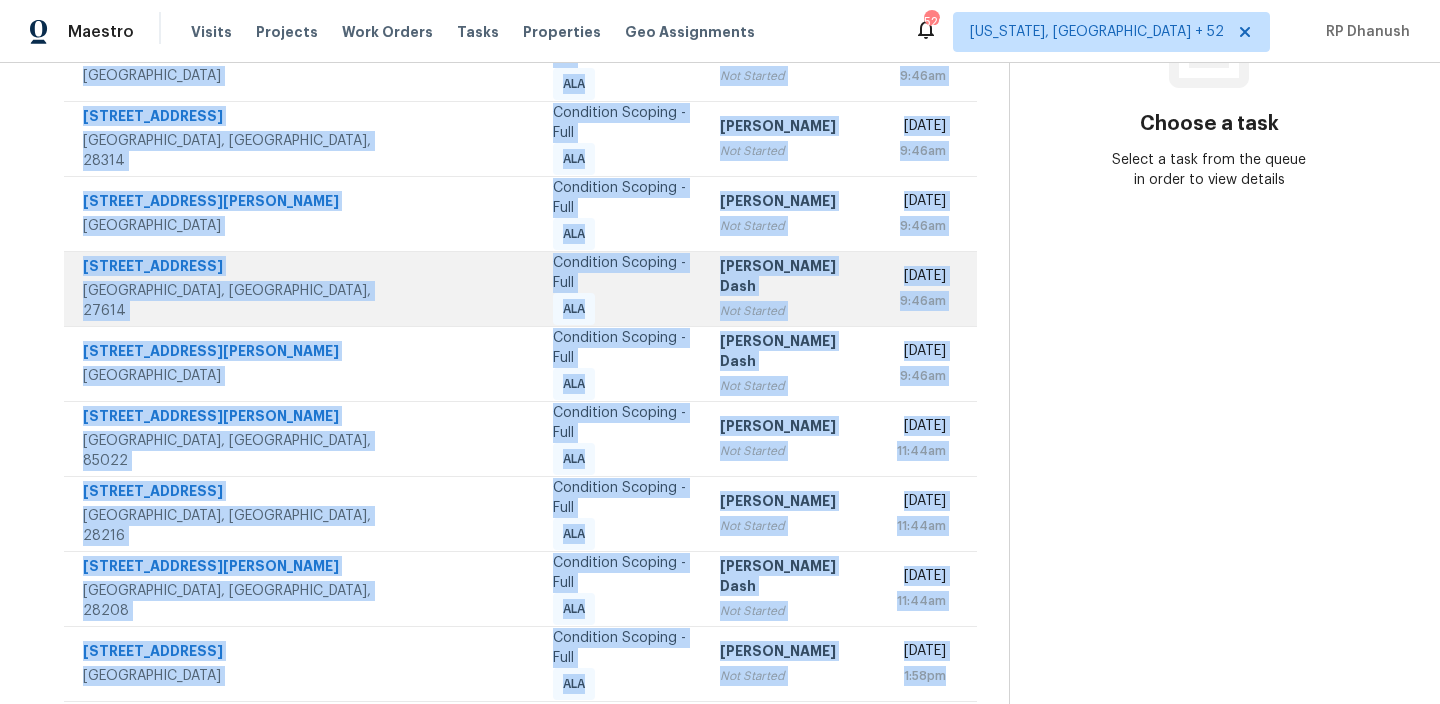 copy on "[STREET_ADDRESS][PERSON_NAME] [PERSON_NAME] Condition Scoping - Full ALA Prem S Not Started [DATE] 7:43am [STREET_ADDRESS] Condition Scoping - Full ALA [PERSON_NAME] Not Started [DATE] 9:46am [STREET_ADDRESS] Condition Scoping - Full ALA [PERSON_NAME] Not Started [DATE] 9:46am [STREET_ADDRESS][PERSON_NAME] Condition Scoping - Full ALA Rajesh M Not Started [DATE] 9:46am [STREET_ADDRESS] Condition Scoping - Full ALA [PERSON_NAME] Dash Not Started [DATE] 9:46am [STREET_ADDRESS][PERSON_NAME] Condition Scoping - Full ALA [PERSON_NAME] Dash Not Started [DATE] 9:46am [STREET_ADDRESS][PERSON_NAME] Condition Scoping - Full ALA [PERSON_NAME] B Not Started [DATE] 11:44am [STREET_ADDRESS][PERSON_NAME] Condition Scoping - Full ALA [PERSON_NAME] B Not Started [DATE] 11:44am [GEOGRAPHIC_DATA][PERSON_NAME][PERSON_NAME], N..." 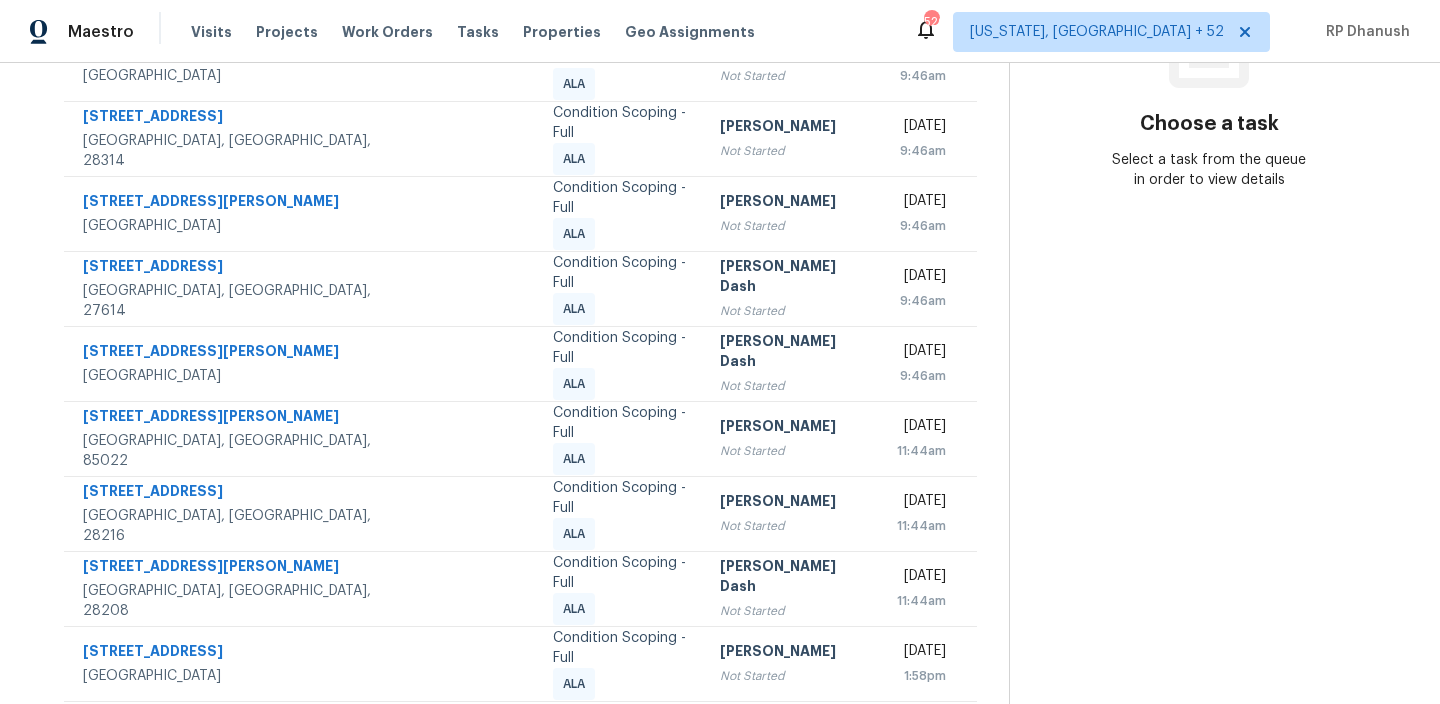 click 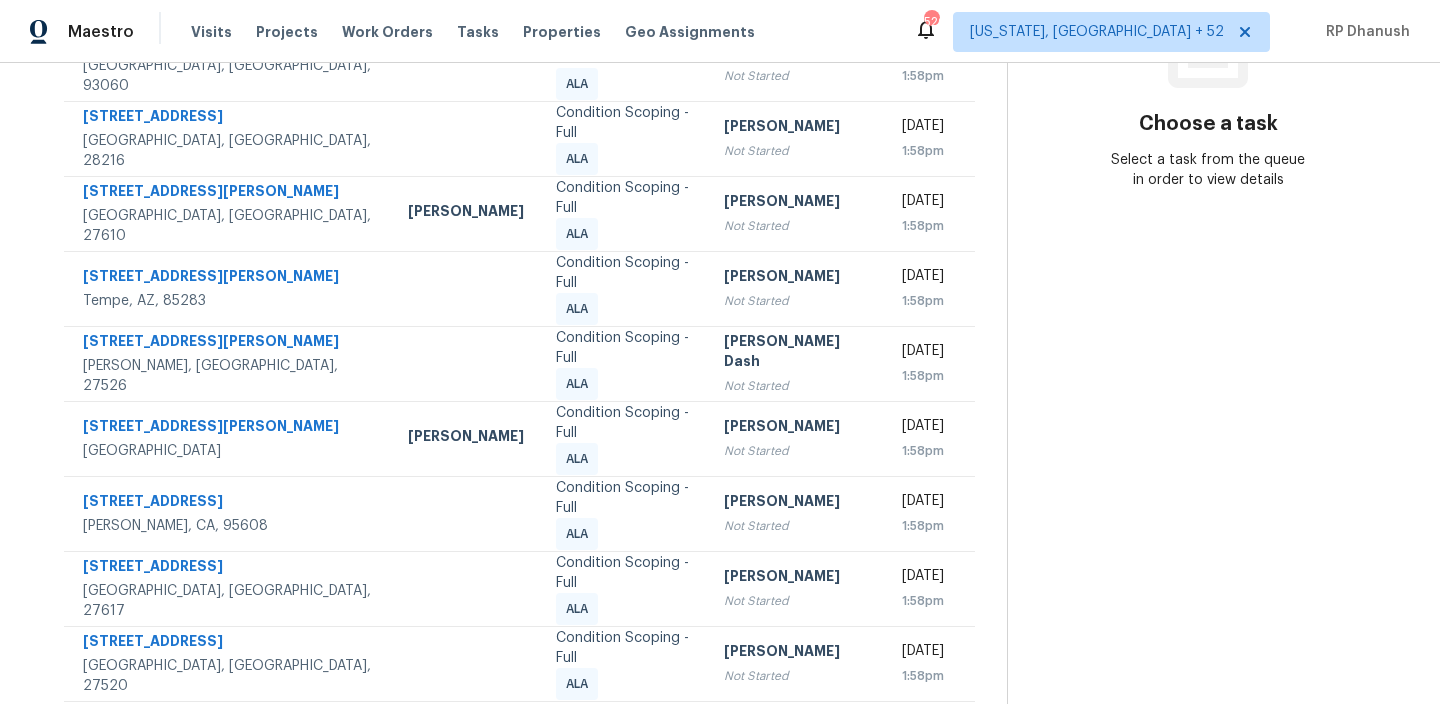 scroll, scrollTop: 95, scrollLeft: 0, axis: vertical 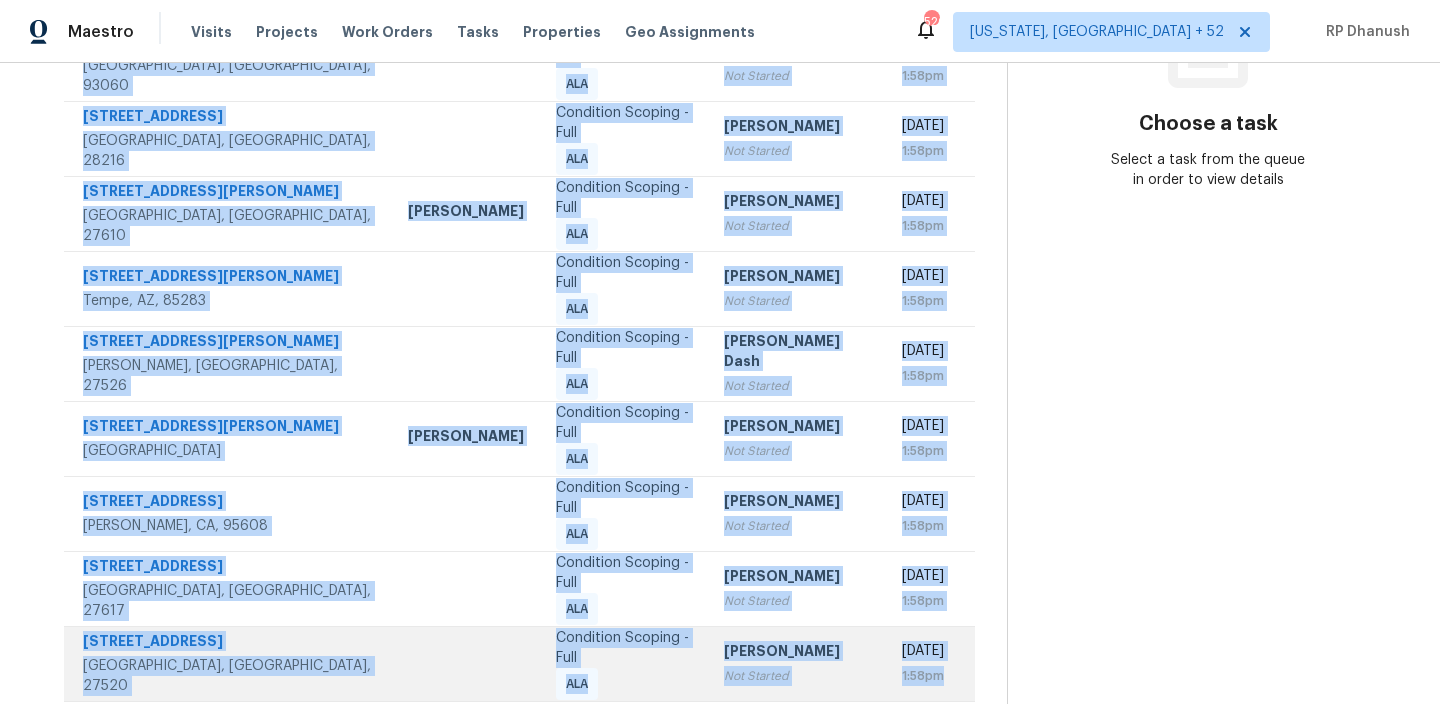 drag, startPoint x: 80, startPoint y: 209, endPoint x: 929, endPoint y: 645, distance: 954.40924 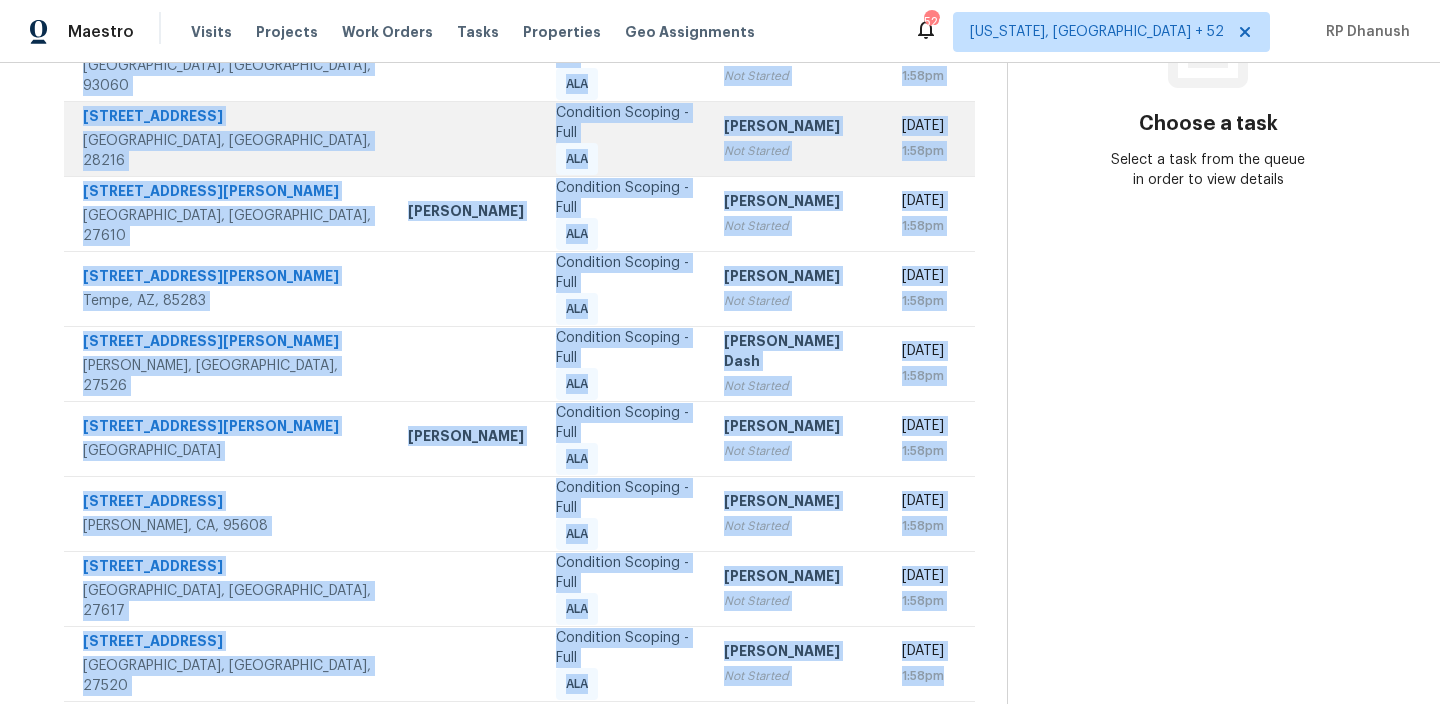 copy on "[STREET_ADDRESS][PERSON_NAME] [PERSON_NAME] Condition Scoping - Full ALA [PERSON_NAME] Not Started [DATE] 1:58pm [STREET_ADDRESS] Condition Scoping - Full ALA [PERSON_NAME] Not Started [DATE] 1:58pm [STREET_ADDRESS] Condition Scoping - Full ALA [PERSON_NAME] Not Started [DATE] 1:58pm [STREET_ADDRESS][PERSON_NAME] [PERSON_NAME] Condition Scoping - Full ALA [PERSON_NAME] Not Started [DATE] 1:58pm [STREET_ADDRESS][PERSON_NAME] Condition Scoping - Full ALA [PERSON_NAME] Not Started [DATE] 1:58pm [STREET_ADDRESS][PERSON_NAME][PERSON_NAME] Condition Scoping - Full ALA [PERSON_NAME] Dash Not Started [DATE] 1:58pm [STREET_ADDRESS][PERSON_NAME] [PERSON_NAME] Condition Scoping - Full ALA [PERSON_NAME] Not Started [DATE] 1:58pm [STREET_ADDRESS] Condition Scoping - Full ALA [PERSON_NAME] Not Started [DATE] 1..." 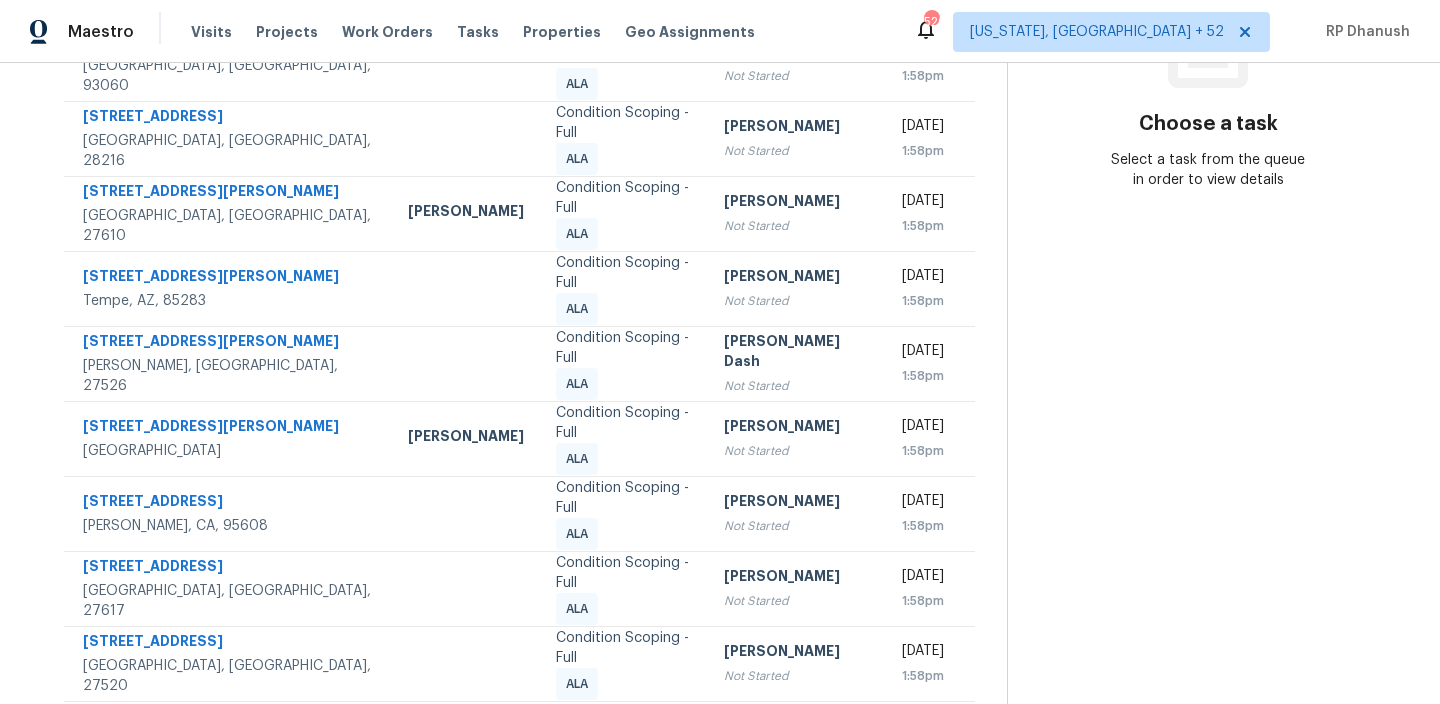 click 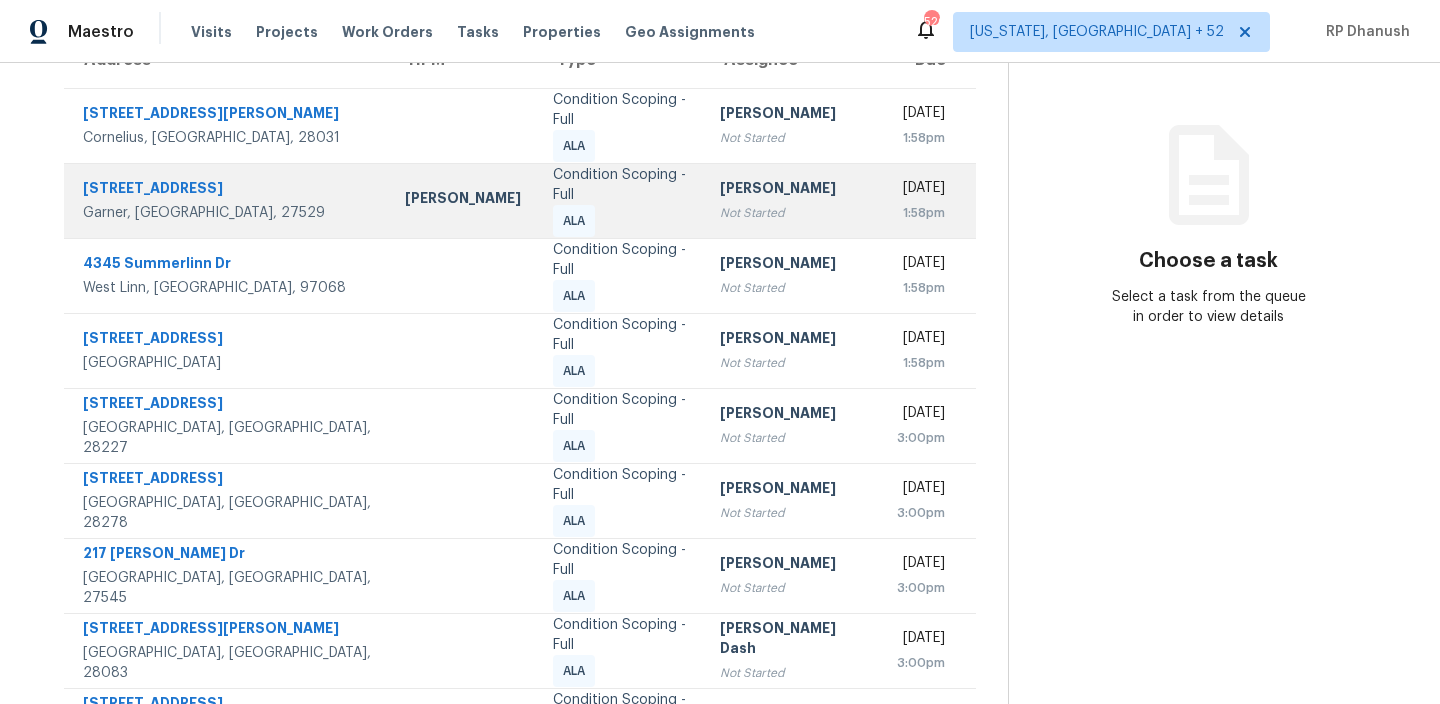scroll, scrollTop: 147, scrollLeft: 0, axis: vertical 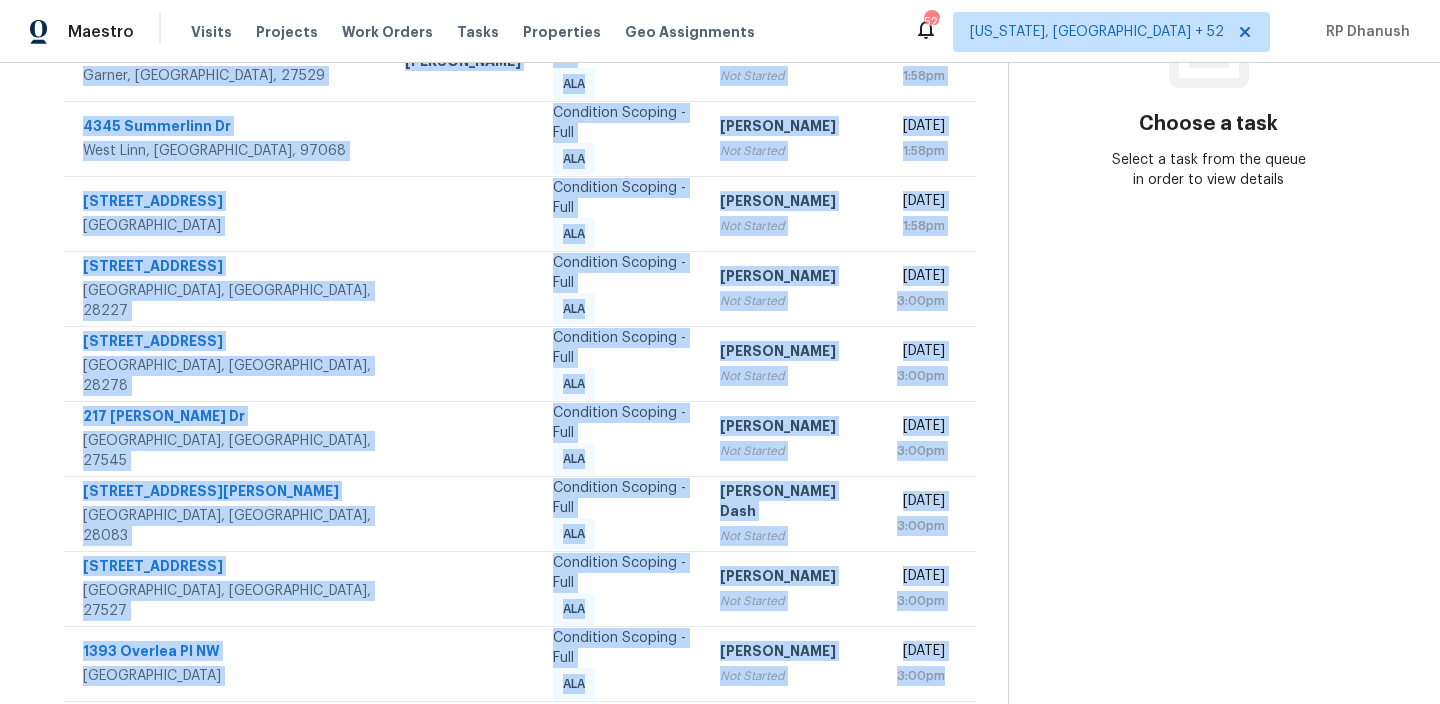 drag, startPoint x: 65, startPoint y: 149, endPoint x: 956, endPoint y: 653, distance: 1023.6684 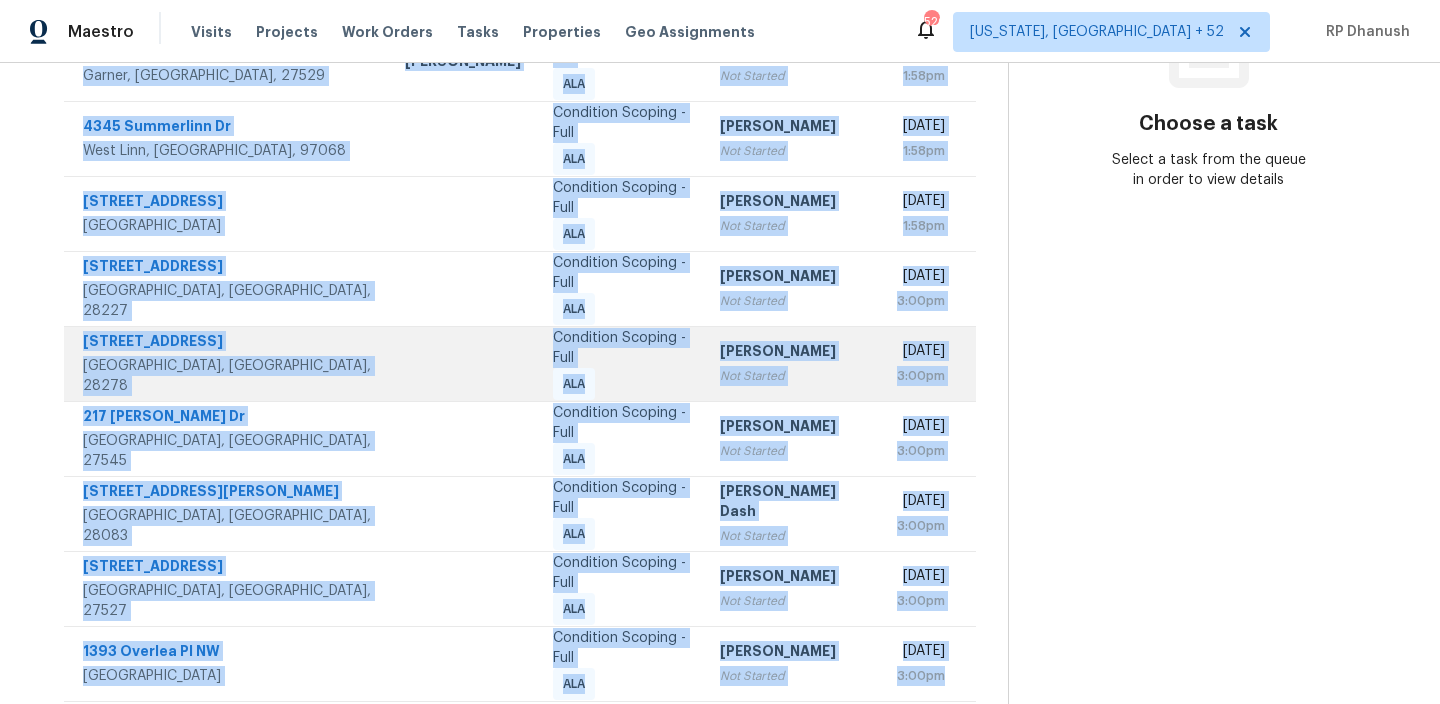 copy on "[GEOGRAPHIC_DATA][PERSON_NAME] Condition Scoping - Full ALA [PERSON_NAME] Not Started [DATE] 1:58pm [STREET_ADDRESS][PERSON_NAME] [PERSON_NAME] Condition Scoping - Full ALA [PERSON_NAME] Not Started [DATE] 1:58pm [STREET_ADDRESS] Condition Scoping - Full ALA [PERSON_NAME] Not Started [DATE] 1:58pm [STREET_ADDRESS] Condition Scoping - Full ALA [PERSON_NAME] Not Started [DATE] 1:58pm [STREET_ADDRESS] Condition Scoping - Full ALA Rajesh M Not Started [DATE] 3:00pm [STREET_ADDRESS] Condition Scoping - Full ALA [PERSON_NAME] Not Started [DATE] 3:00pm [STREET_ADDRESS][PERSON_NAME][PERSON_NAME] Condition Scoping - Full ALA Rajesh M Not Started [DATE] 3:00pm [STREET_ADDRESS][PERSON_NAME] Condition Scoping - Full ALA [PERSON_NAME] Dash Not Started [DATE] 3:00pm [STREET_ADDRESS]..." 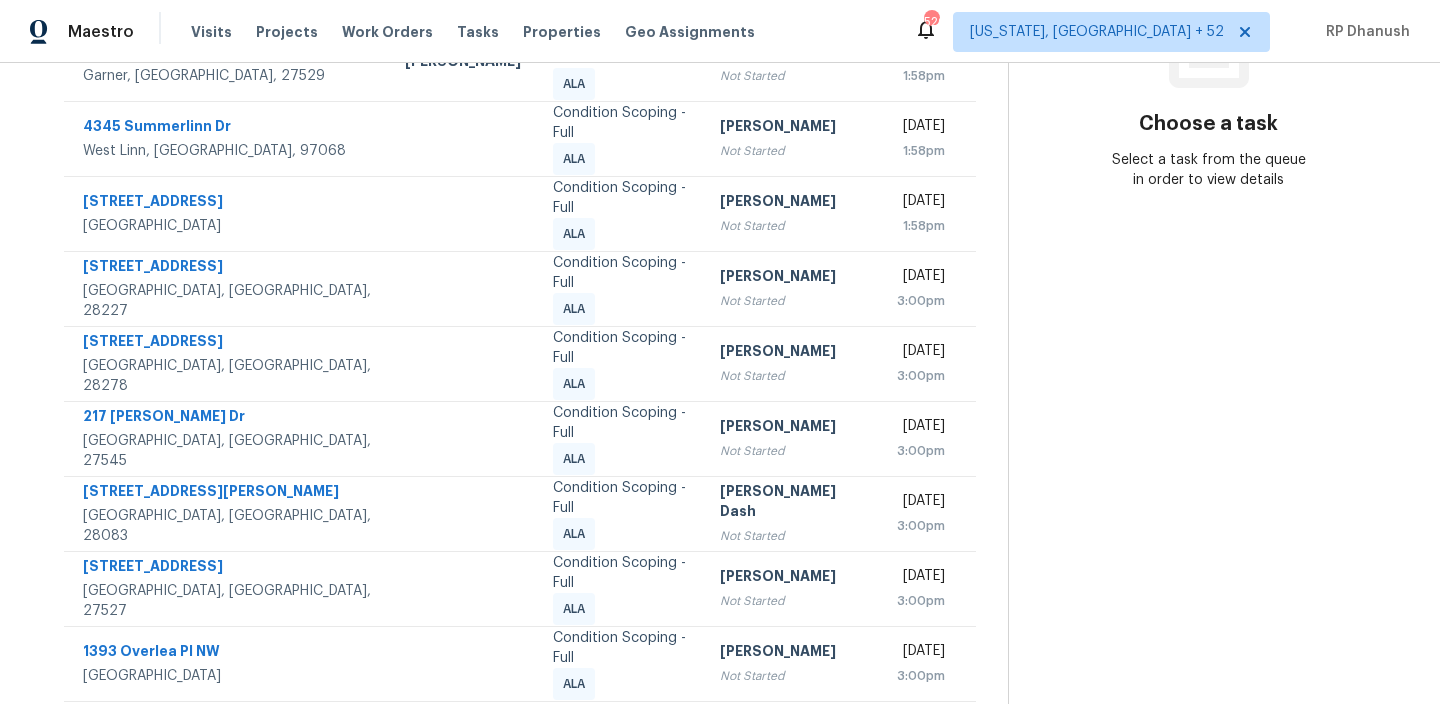 click 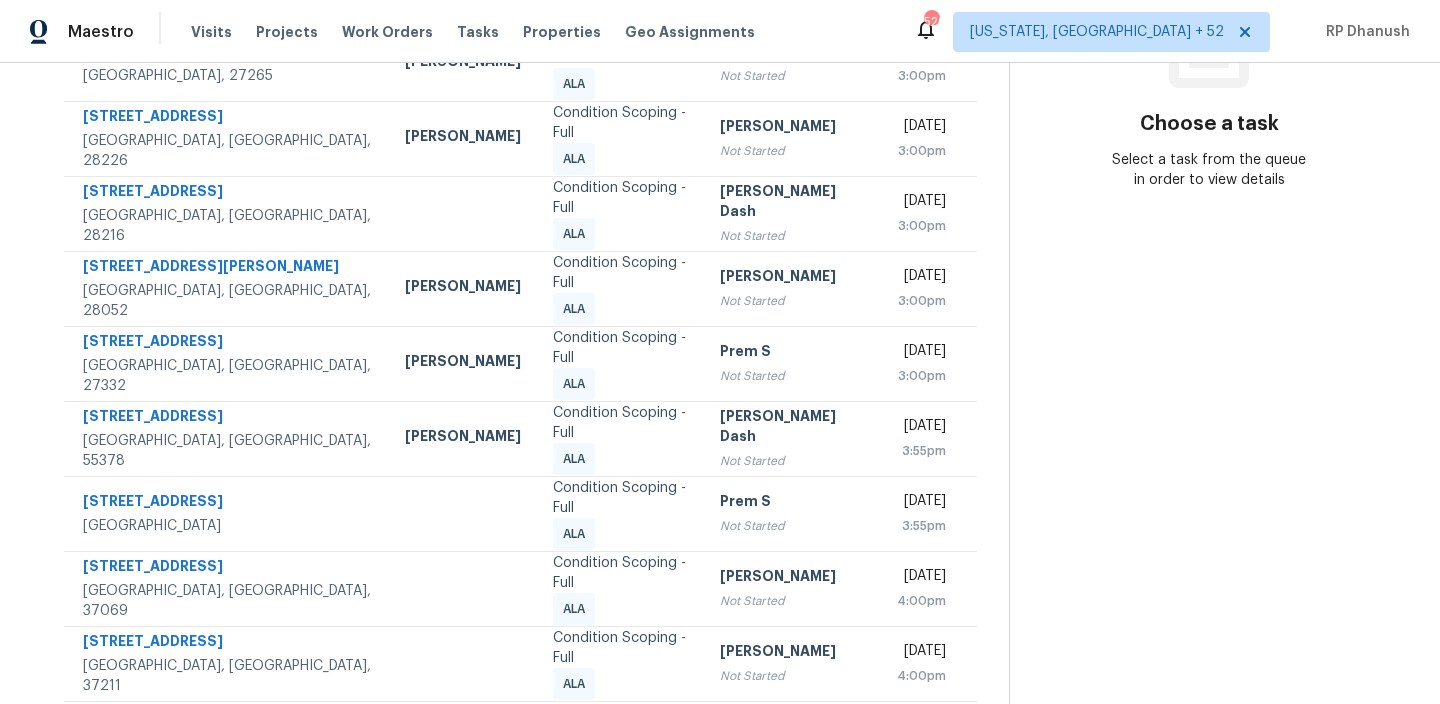 scroll, scrollTop: 72, scrollLeft: 0, axis: vertical 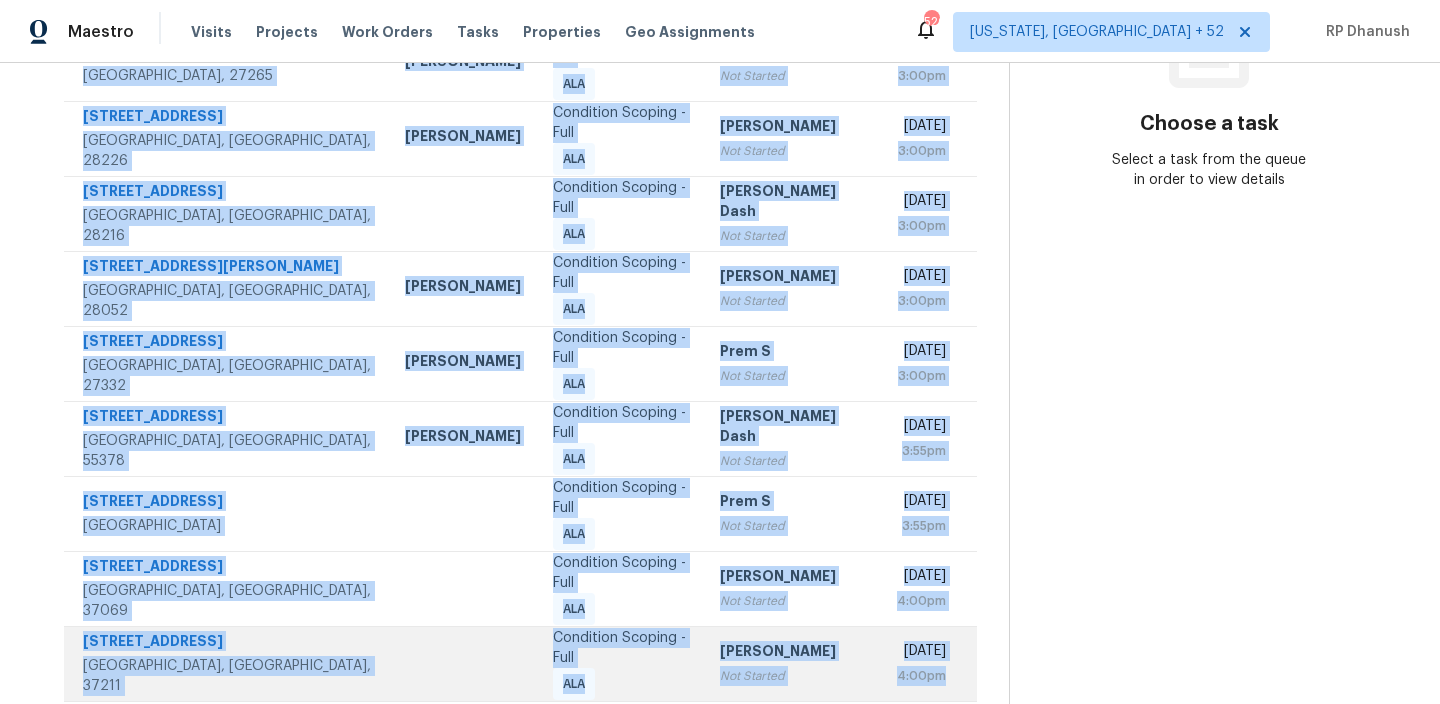 drag, startPoint x: 82, startPoint y: 220, endPoint x: 948, endPoint y: 627, distance: 956.8725 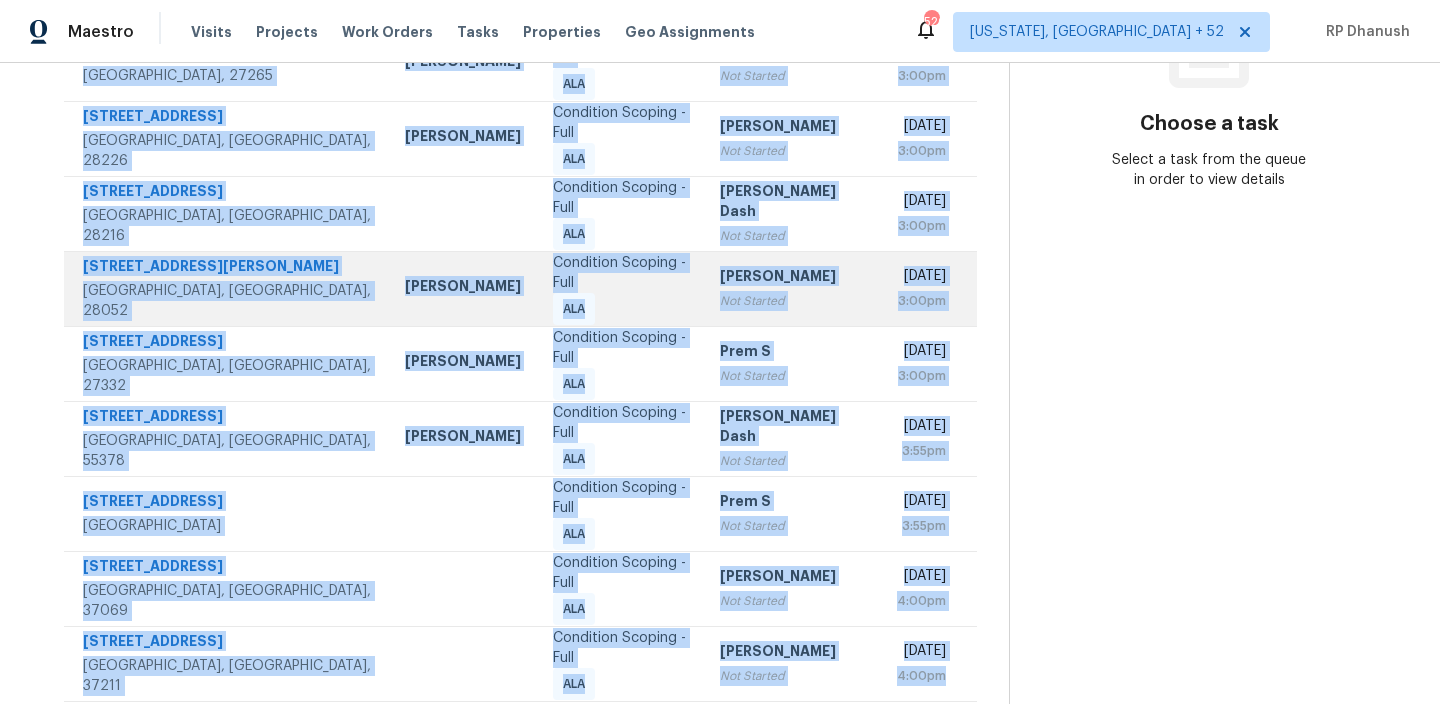 copy on "[STREET_ADDRESS][PERSON_NAME][PERSON_NAME] Condition Scoping - Full ALA Prem S Not Started [DATE] 3:00pm [STREET_ADDRESS] [PERSON_NAME] Condition Scoping - Full ALA Rajesh M Not Started [DATE] 3:00pm [STREET_ADDRESS][PERSON_NAME] [PERSON_NAME] Condition Scoping - Full ALA Rajesh M Not Started [DATE] 3:00pm [STREET_ADDRESS][PERSON_NAME] Condition Scoping - Full ALA [PERSON_NAME] Dash Not Started [DATE] 3:00pm [STREET_ADDRESS][PERSON_NAME] [PERSON_NAME] Condition Scoping - Full ALA [PERSON_NAME] Not Started [DATE] 3:00pm [STREET_ADDRESS][PERSON_NAME] [GEOGRAPHIC_DATA][PERSON_NAME] Condition Scoping - Full ALA Prem S Not Started [DATE] 3:00pm [STREET_ADDRESS] [PERSON_NAME] Condition Scoping - Full ALA [PERSON_NAME] Dash Not Started [DATE] 3:55pm [STREET_ADDRESS] Condition Scoping - Full ALA Prem S Not Started [DATE] 3:55pm [STREET_ADDRESS]" 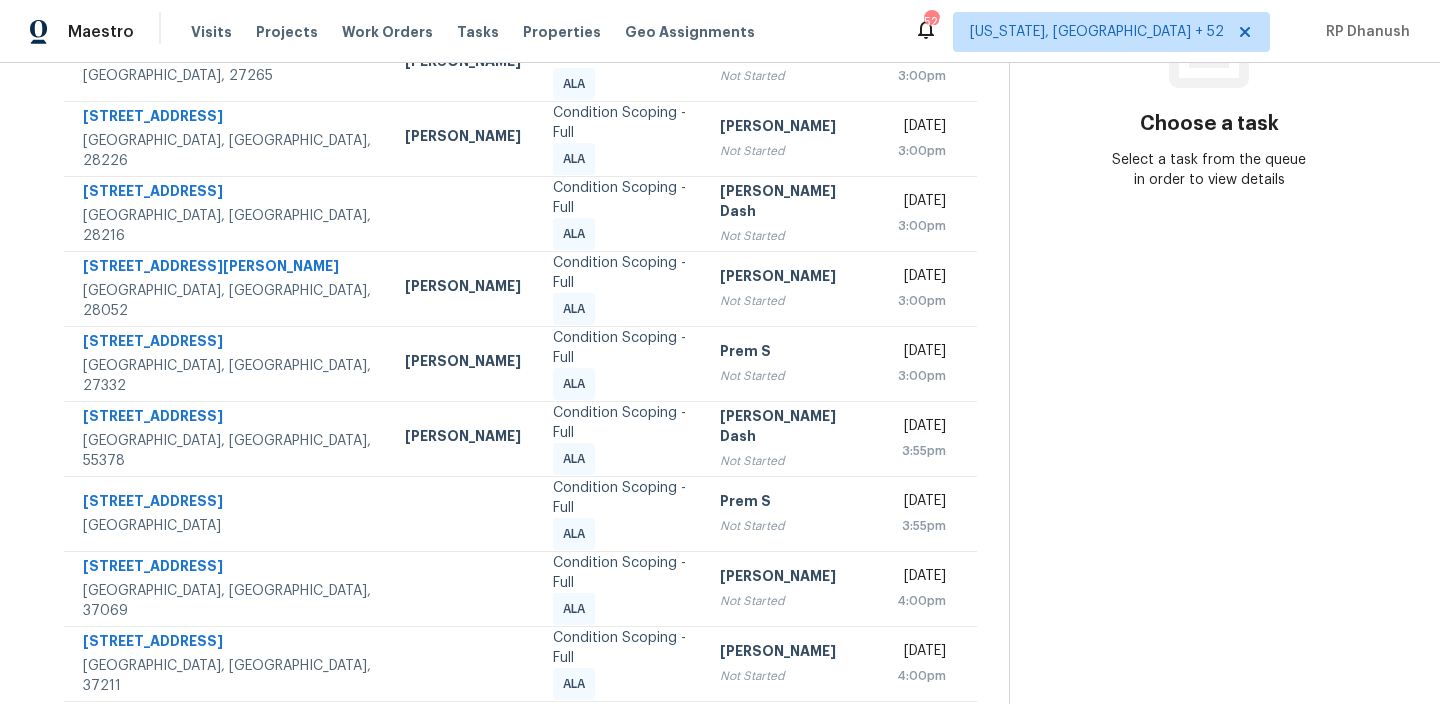 click 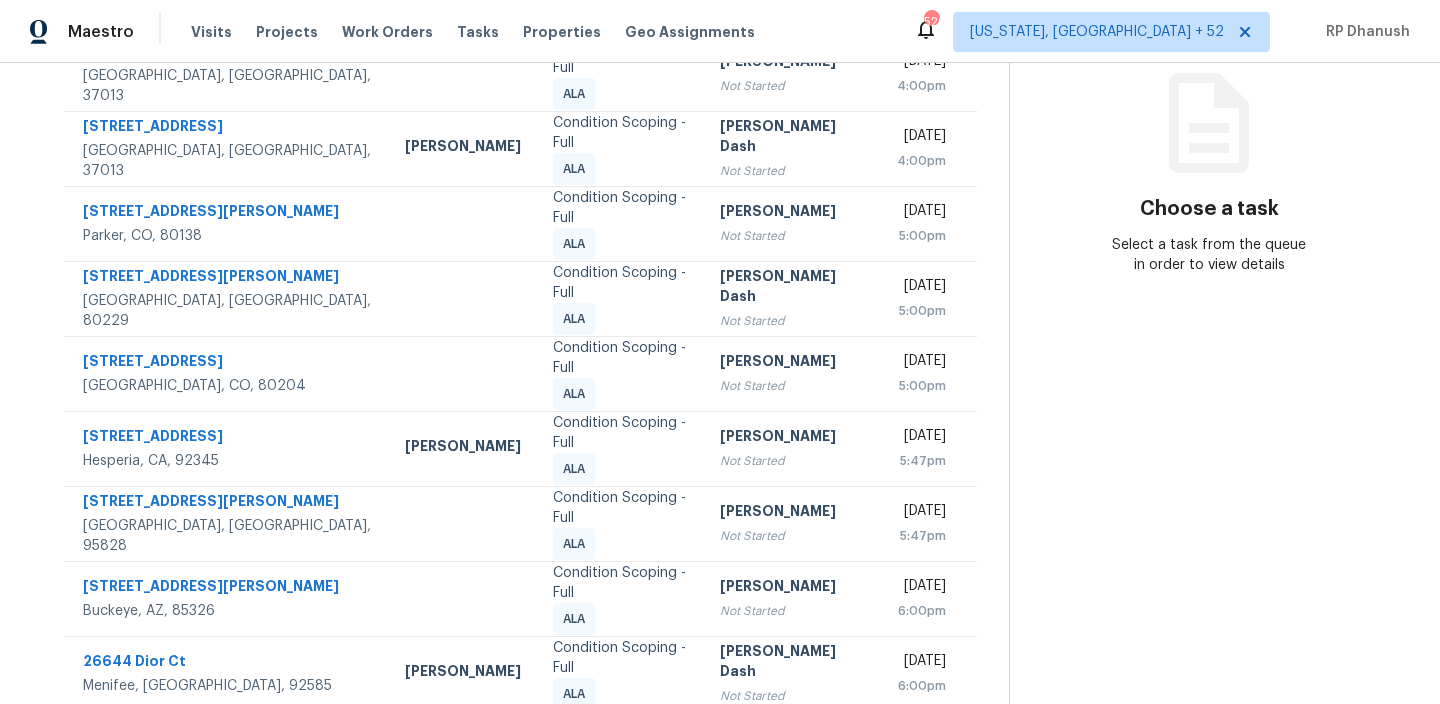 scroll, scrollTop: 88, scrollLeft: 0, axis: vertical 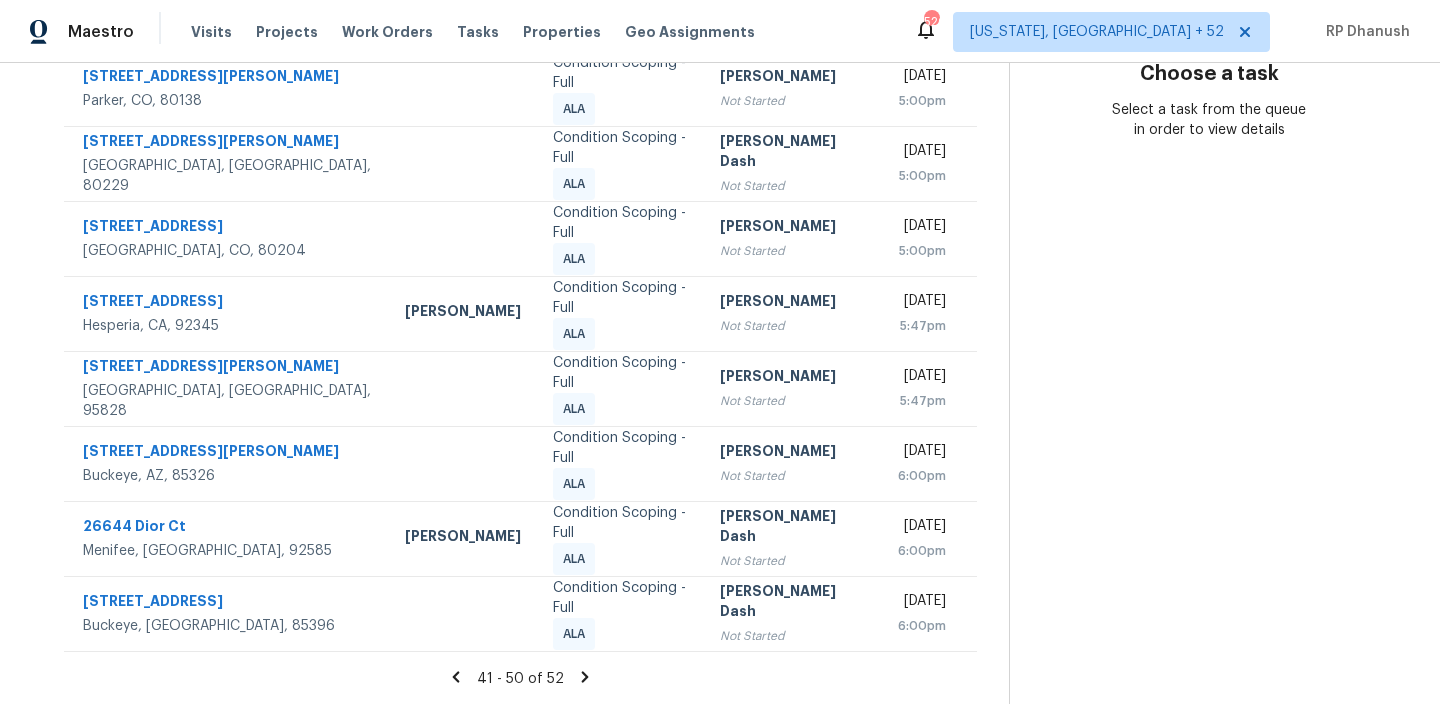 drag, startPoint x: 80, startPoint y: 222, endPoint x: 981, endPoint y: 646, distance: 995.7796 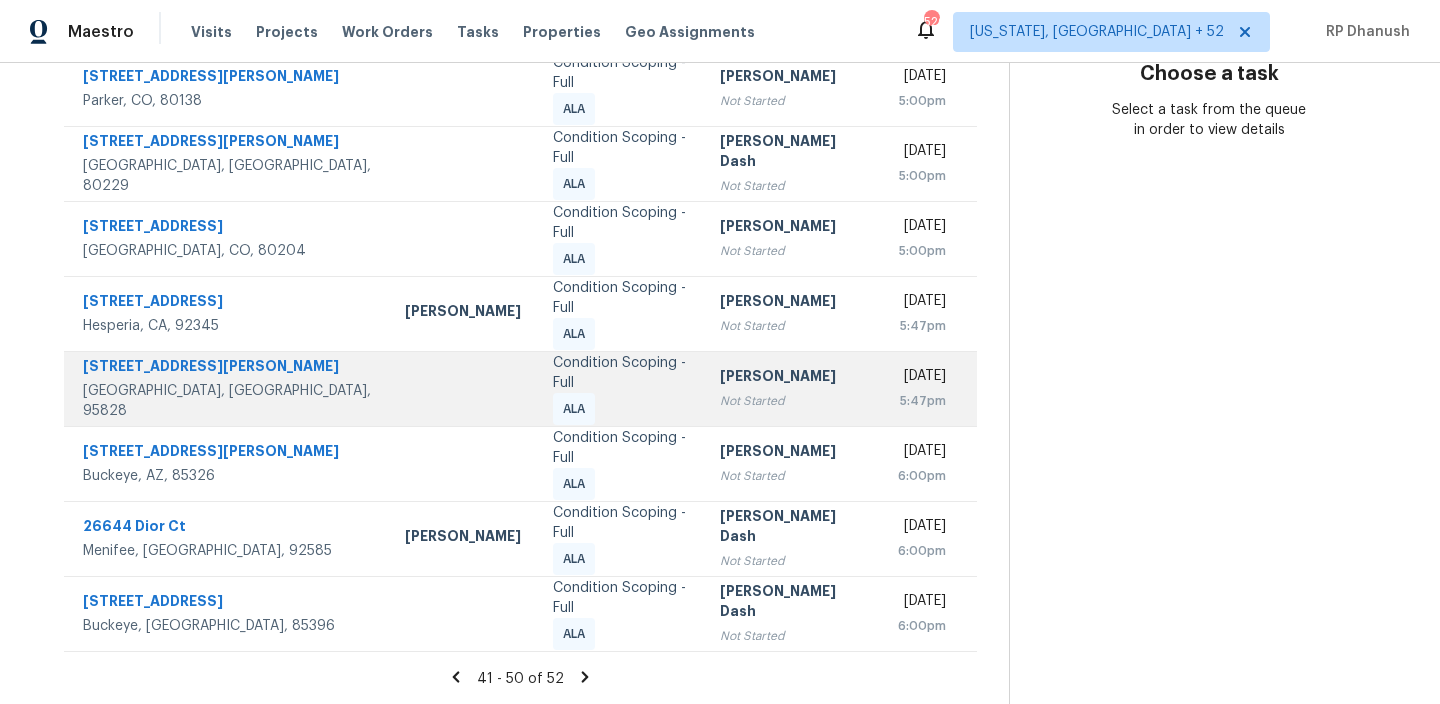 copy on "Address HPM Type Assignee Due" 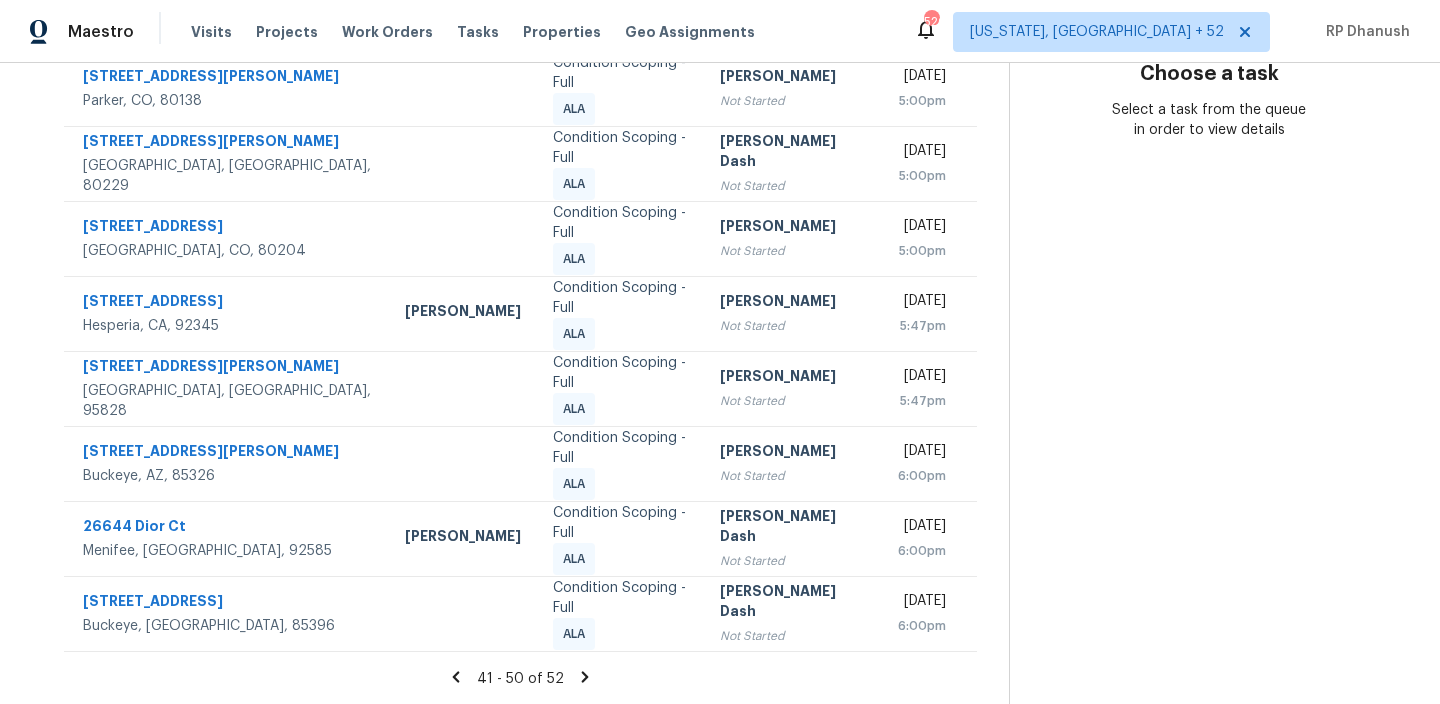 click 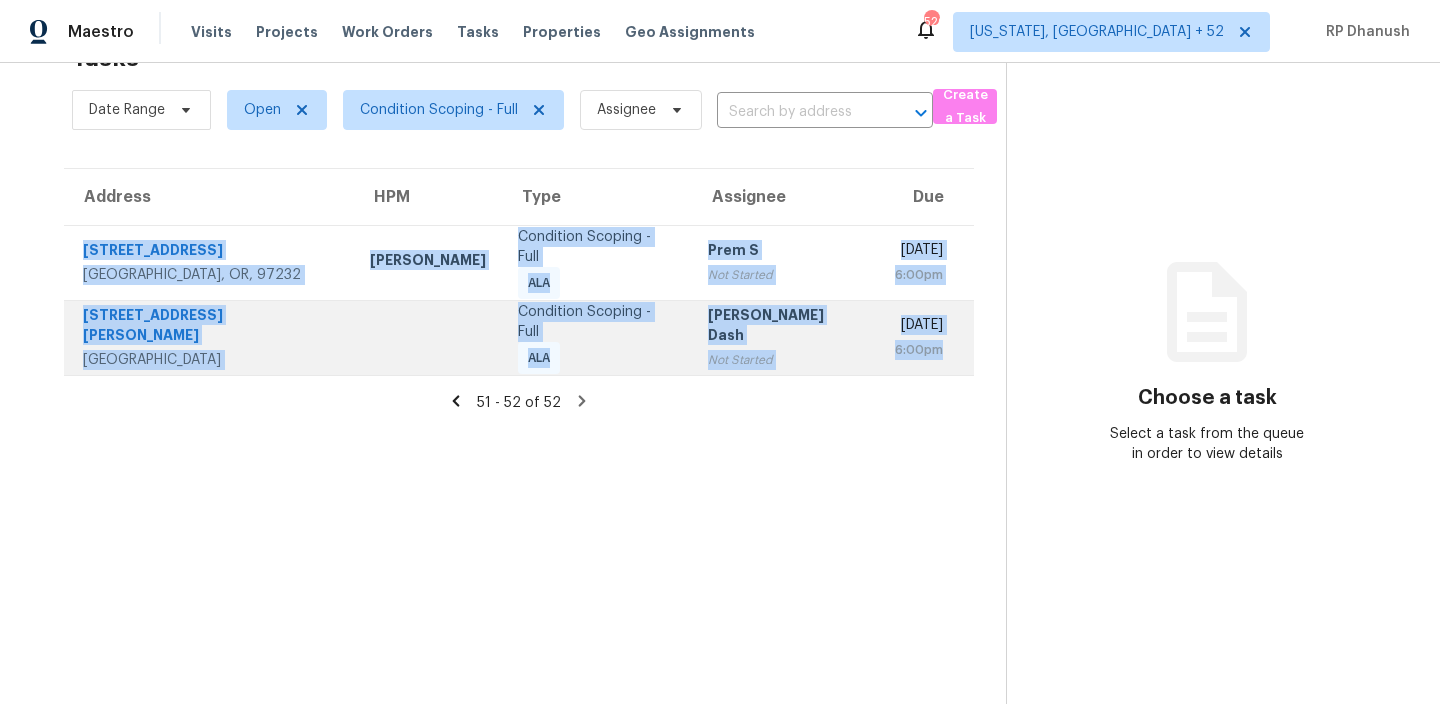 drag, startPoint x: 74, startPoint y: 231, endPoint x: 969, endPoint y: 337, distance: 901.25525 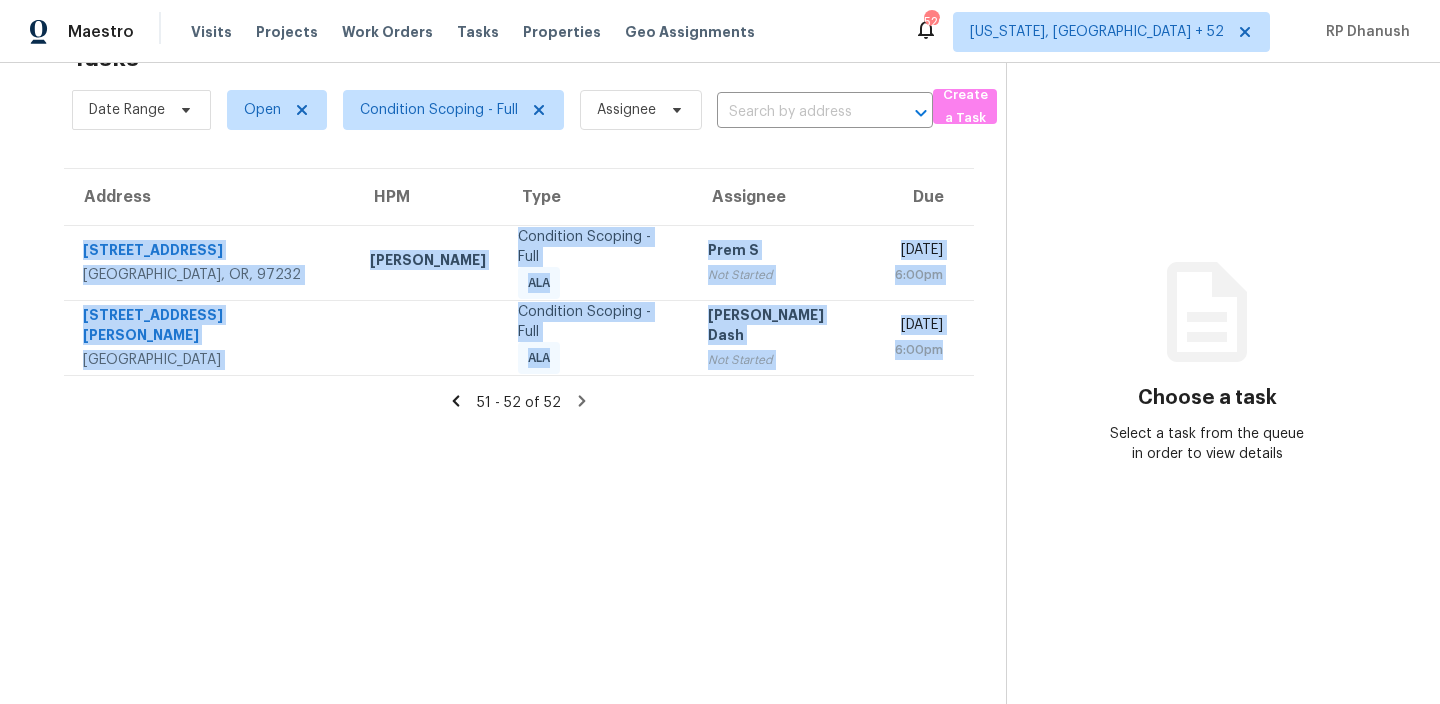 copy on "[STREET_ADDRESS] [PERSON_NAME] Condition Scoping - Full ALA Prem S Not Started [DATE] 6:00pm [STREET_ADDRESS][PERSON_NAME] Condition Scoping - Full ALA [PERSON_NAME] Dash Not Started [DATE] 6:00pm" 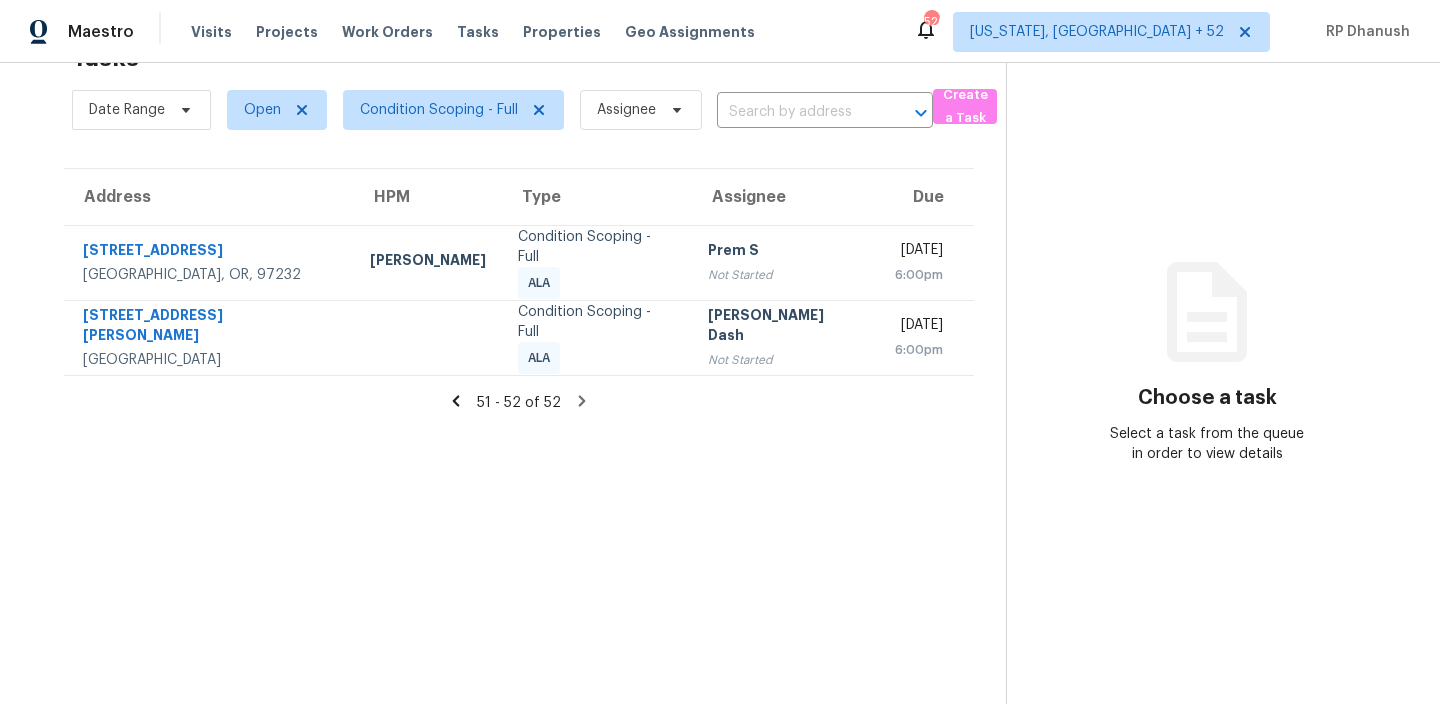 click on "Tasks 52  Results Date Range Open Condition Scoping - Full Assignee ​ Create a Task Address HPM Type Assignee Due [STREET_ADDRESS] [PERSON_NAME] Condition Scoping - Full ALA Prem S Not Started [DATE] 6:00pm [STREET_ADDRESS][PERSON_NAME] Condition Scoping - Full ALA [PERSON_NAME] Dash Not Started [DATE] 6:00pm 51 - 52 of 52" at bounding box center [519, 368] 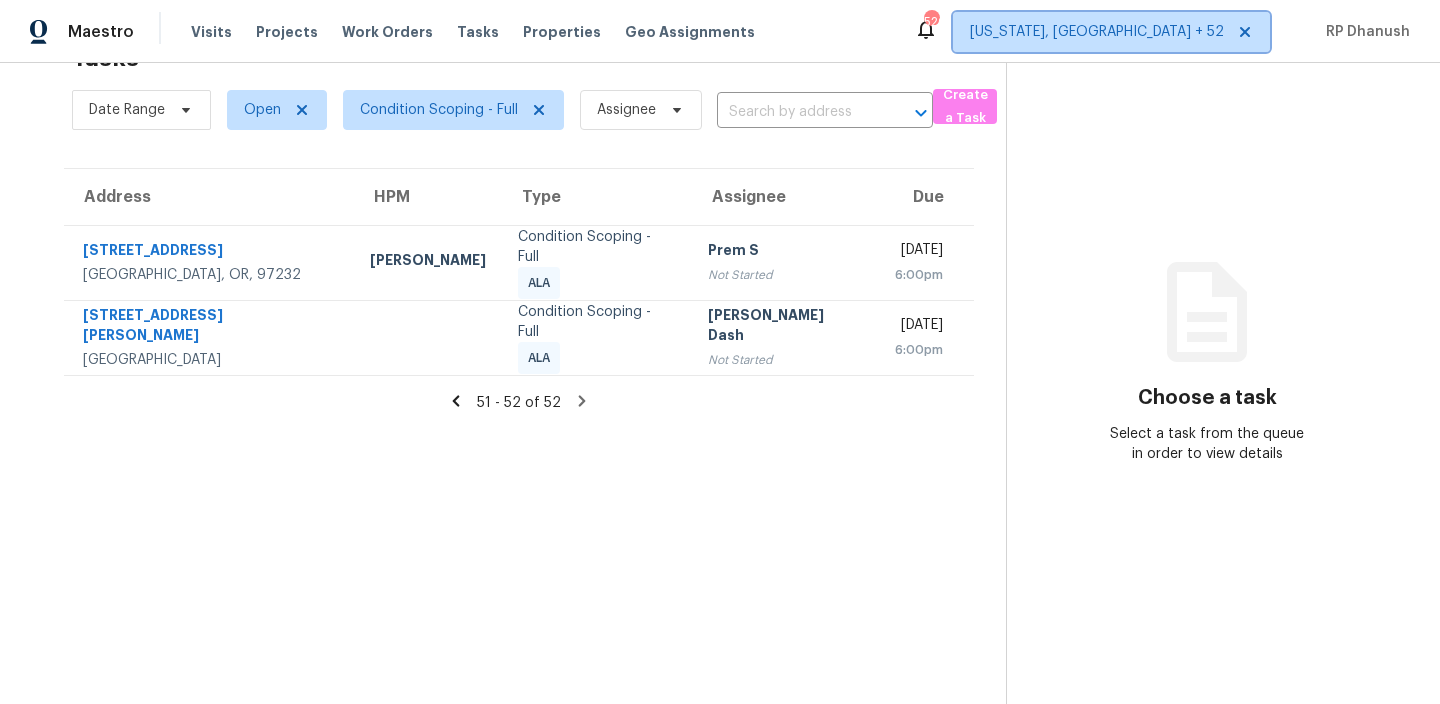 click on "[US_STATE], [GEOGRAPHIC_DATA] + 52" at bounding box center [1097, 32] 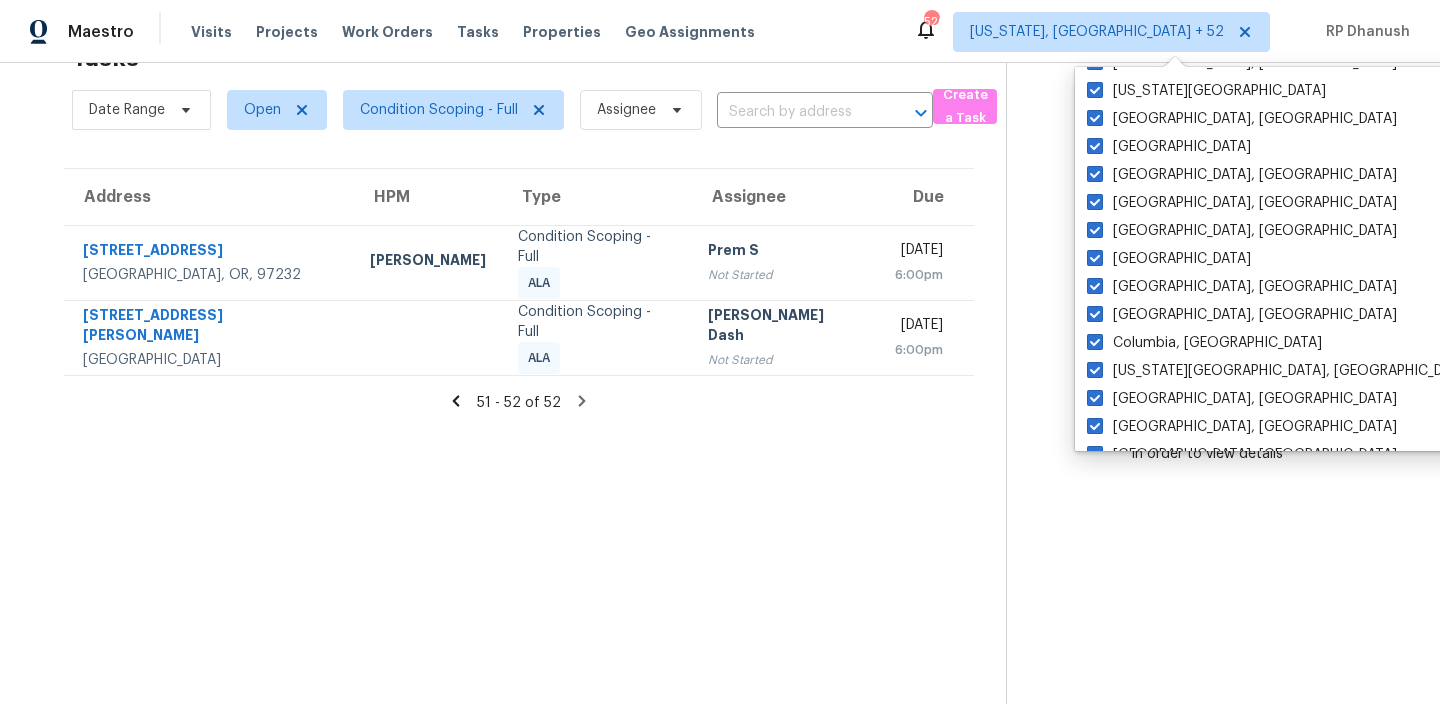 scroll, scrollTop: 1340, scrollLeft: 0, axis: vertical 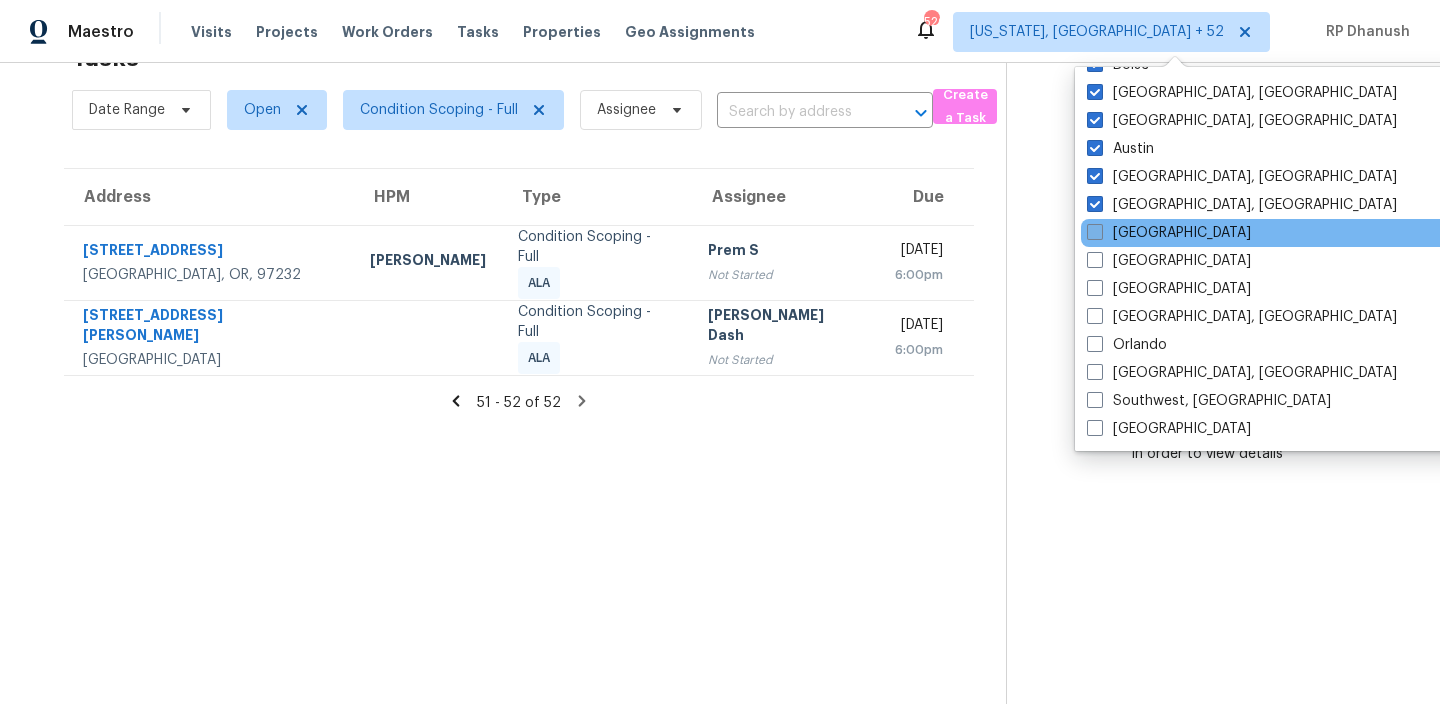 click on "[GEOGRAPHIC_DATA]" at bounding box center [1169, 233] 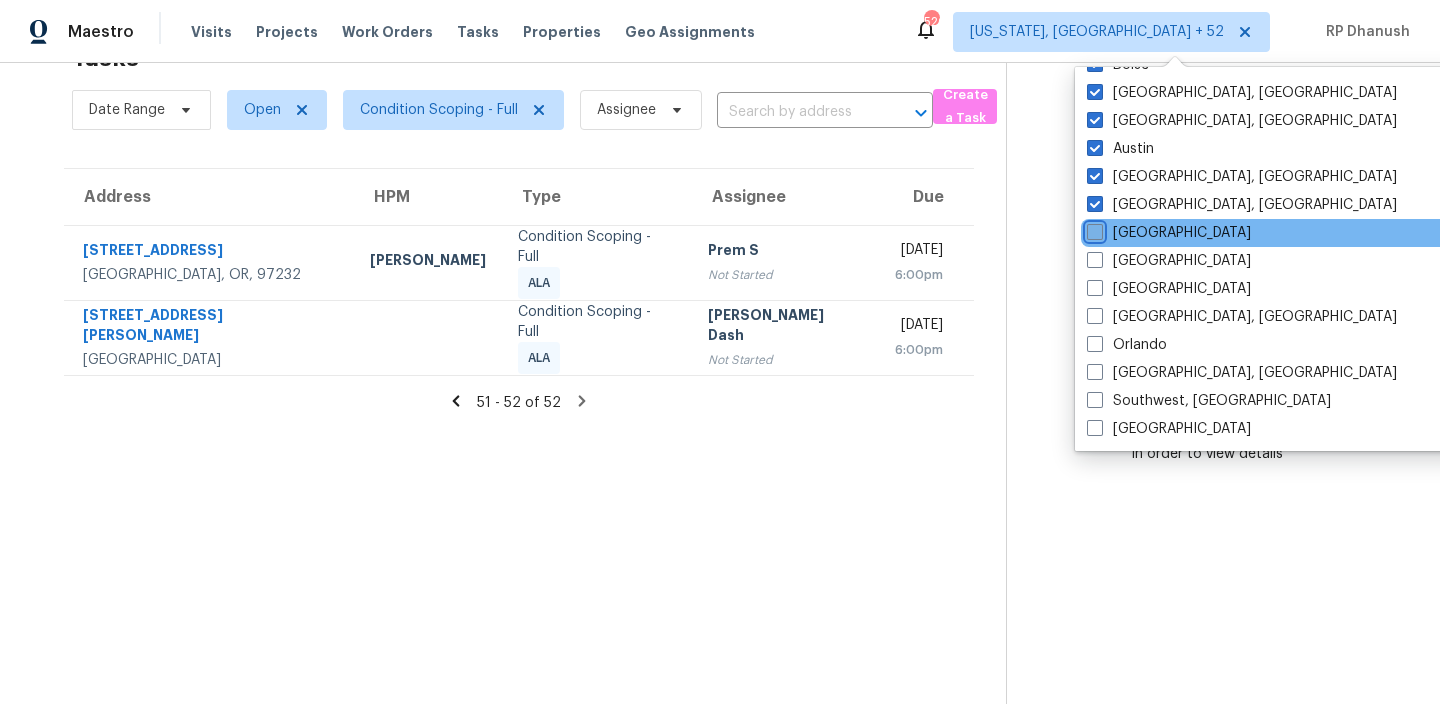 click on "[GEOGRAPHIC_DATA]" at bounding box center [1093, 229] 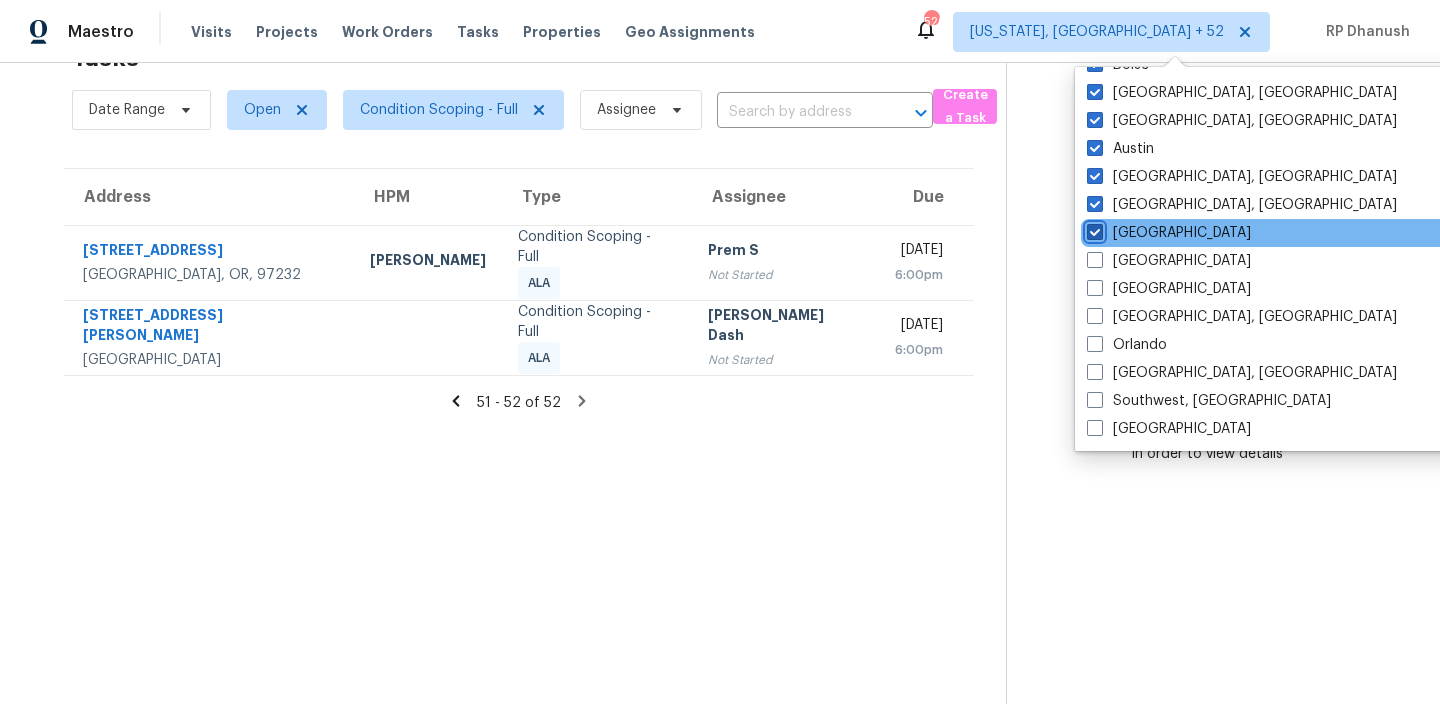 checkbox on "true" 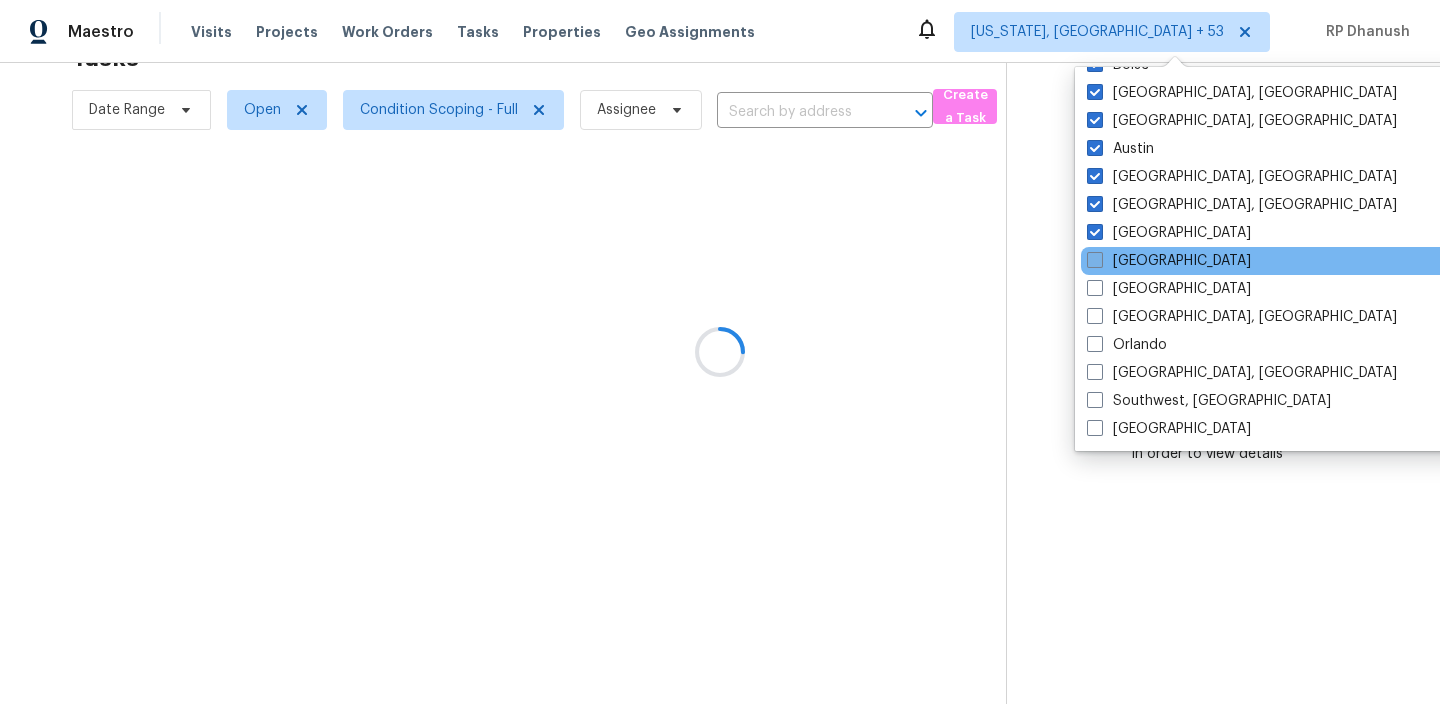 click on "[GEOGRAPHIC_DATA]" at bounding box center [1169, 261] 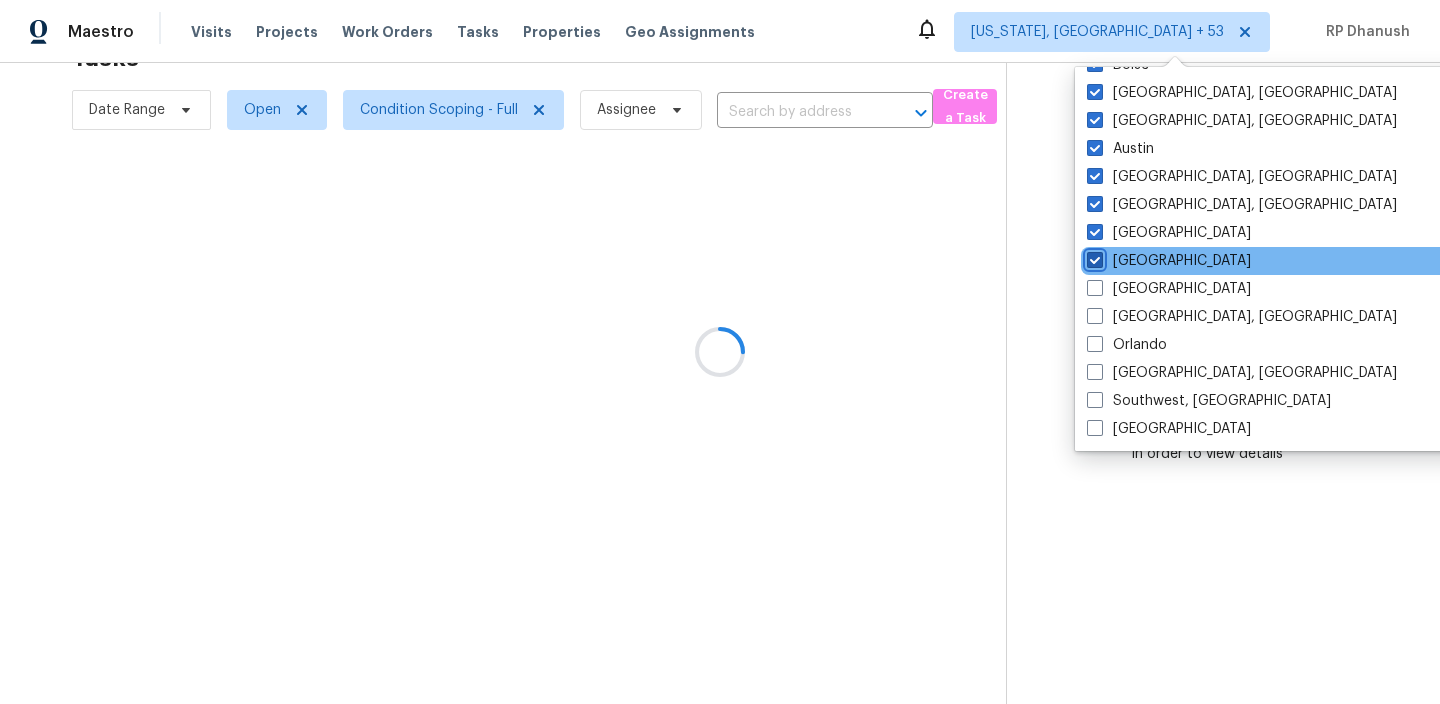 checkbox on "true" 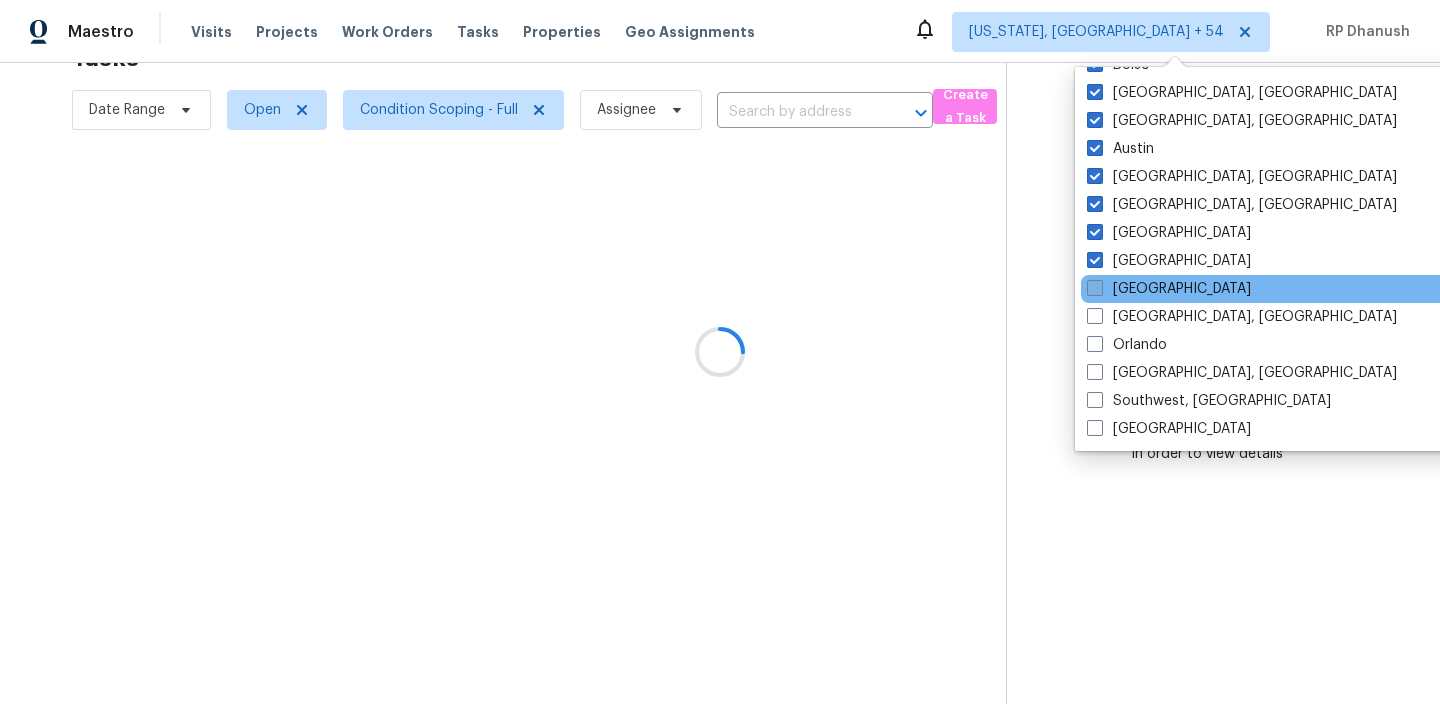click on "[GEOGRAPHIC_DATA]" at bounding box center (1169, 289) 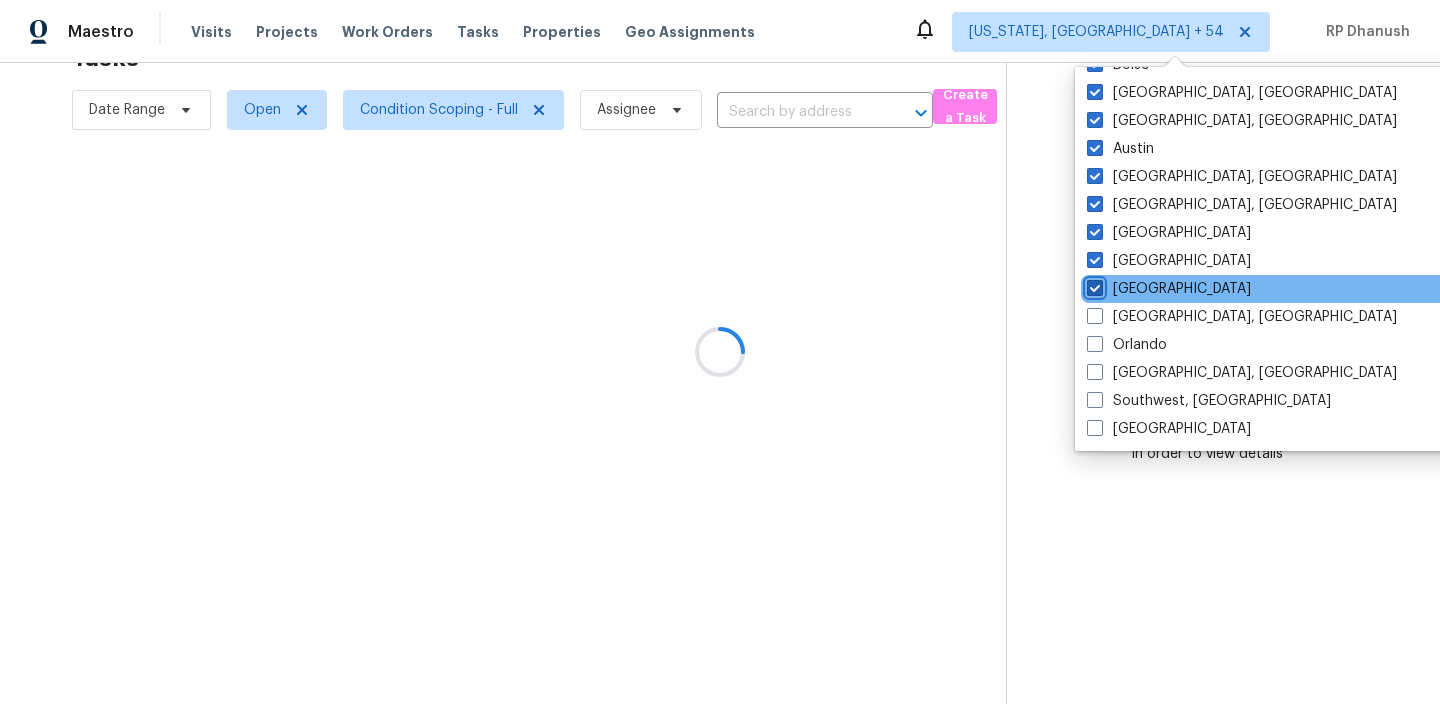 checkbox on "true" 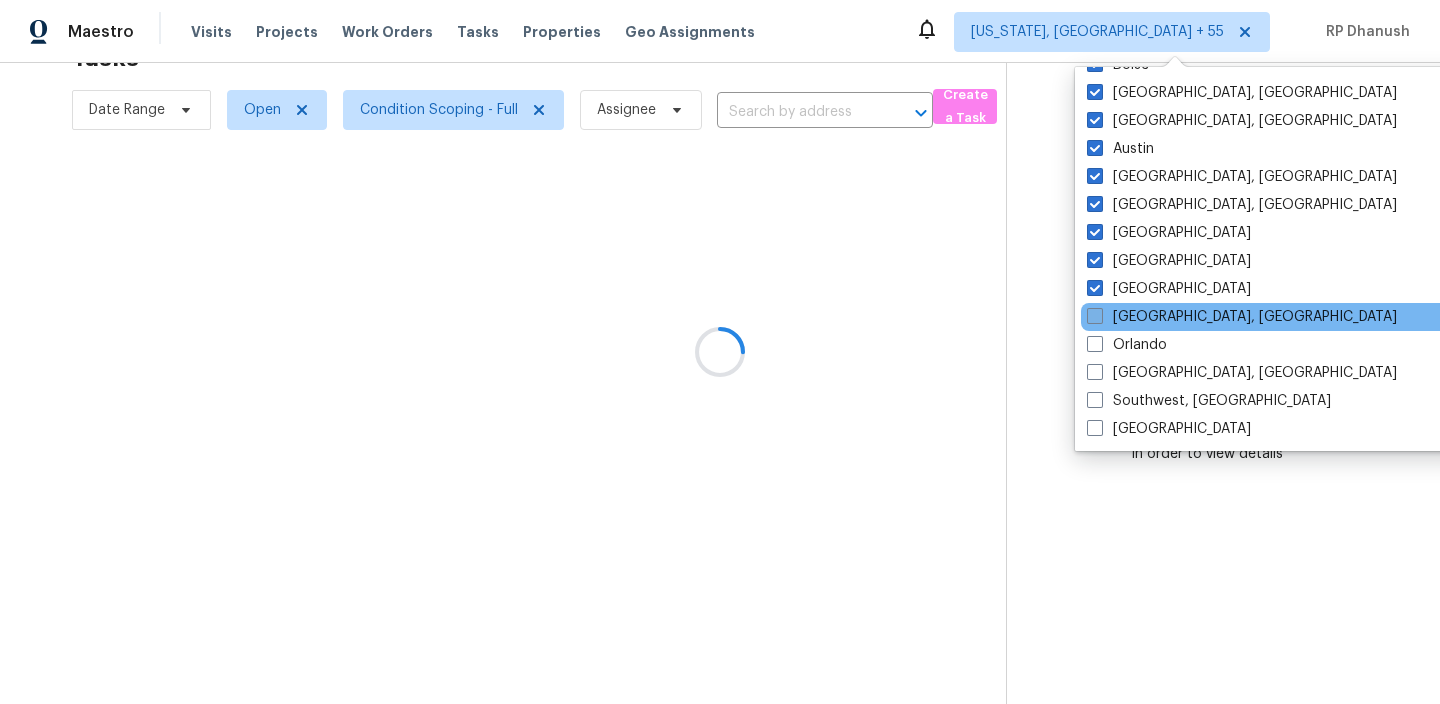 click on "[GEOGRAPHIC_DATA], [GEOGRAPHIC_DATA]" at bounding box center (1242, 317) 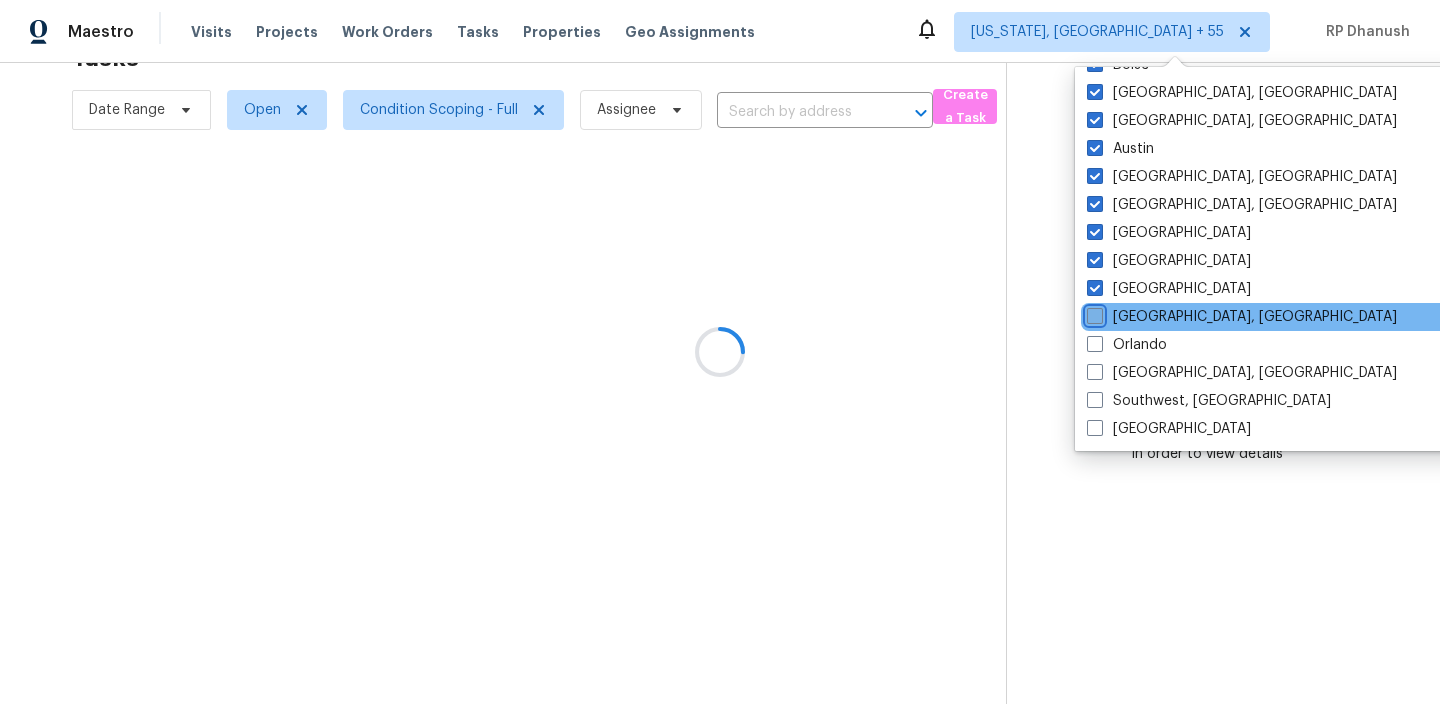 click on "[GEOGRAPHIC_DATA], [GEOGRAPHIC_DATA]" at bounding box center (1093, 313) 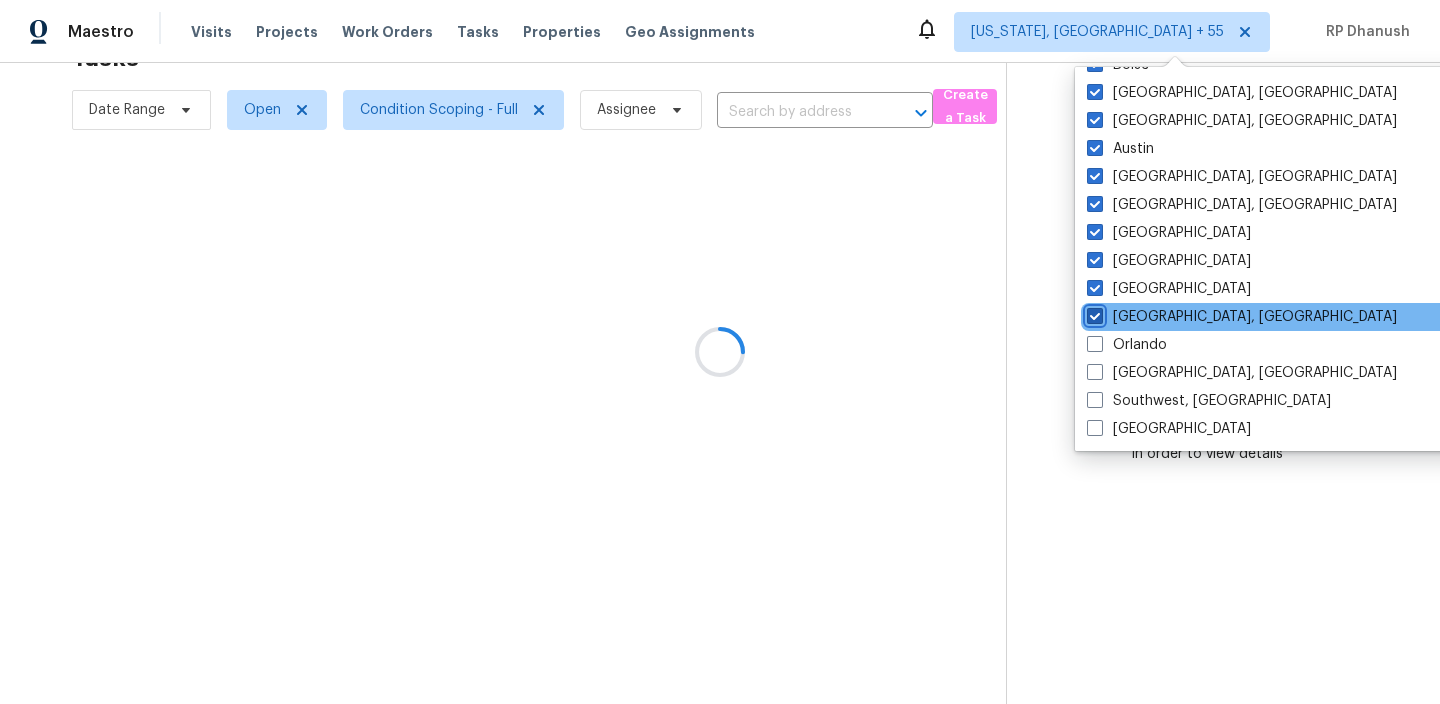 checkbox on "true" 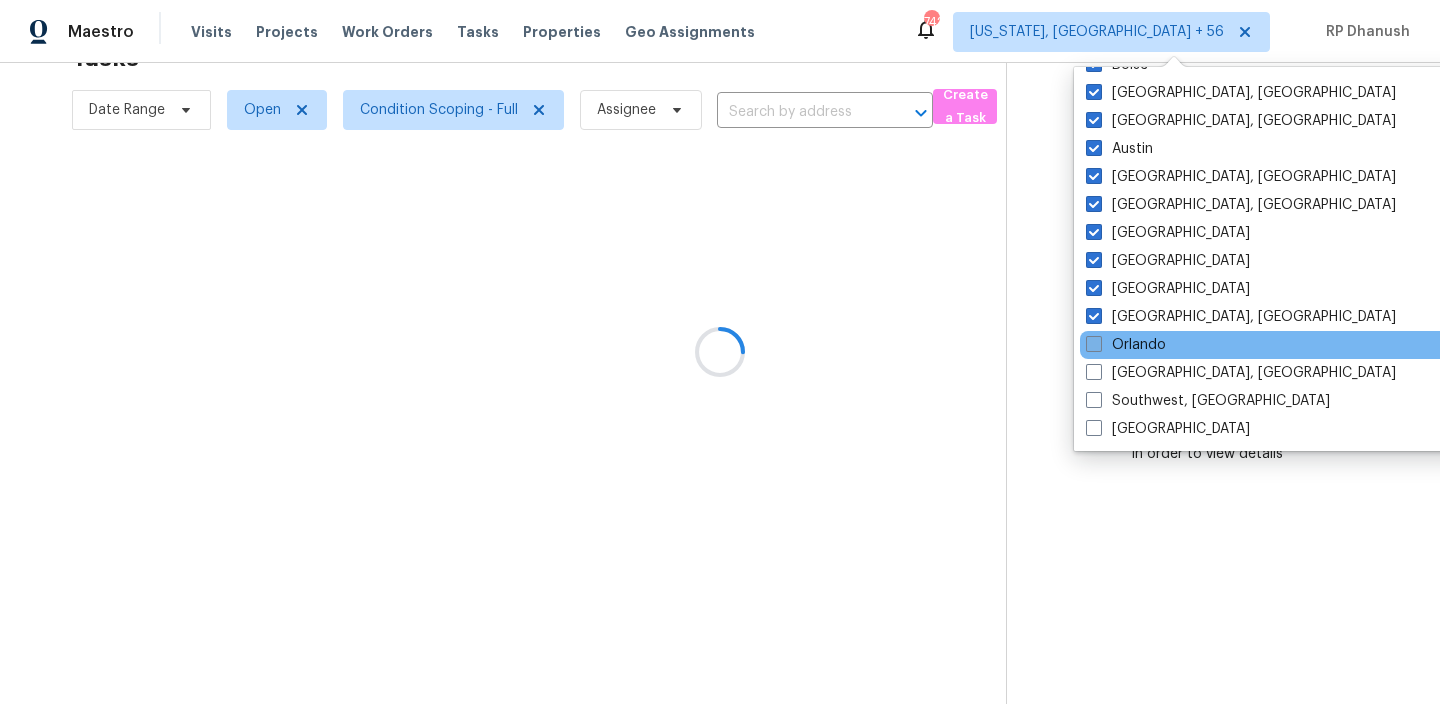 click on "Orlando" at bounding box center [1126, 345] 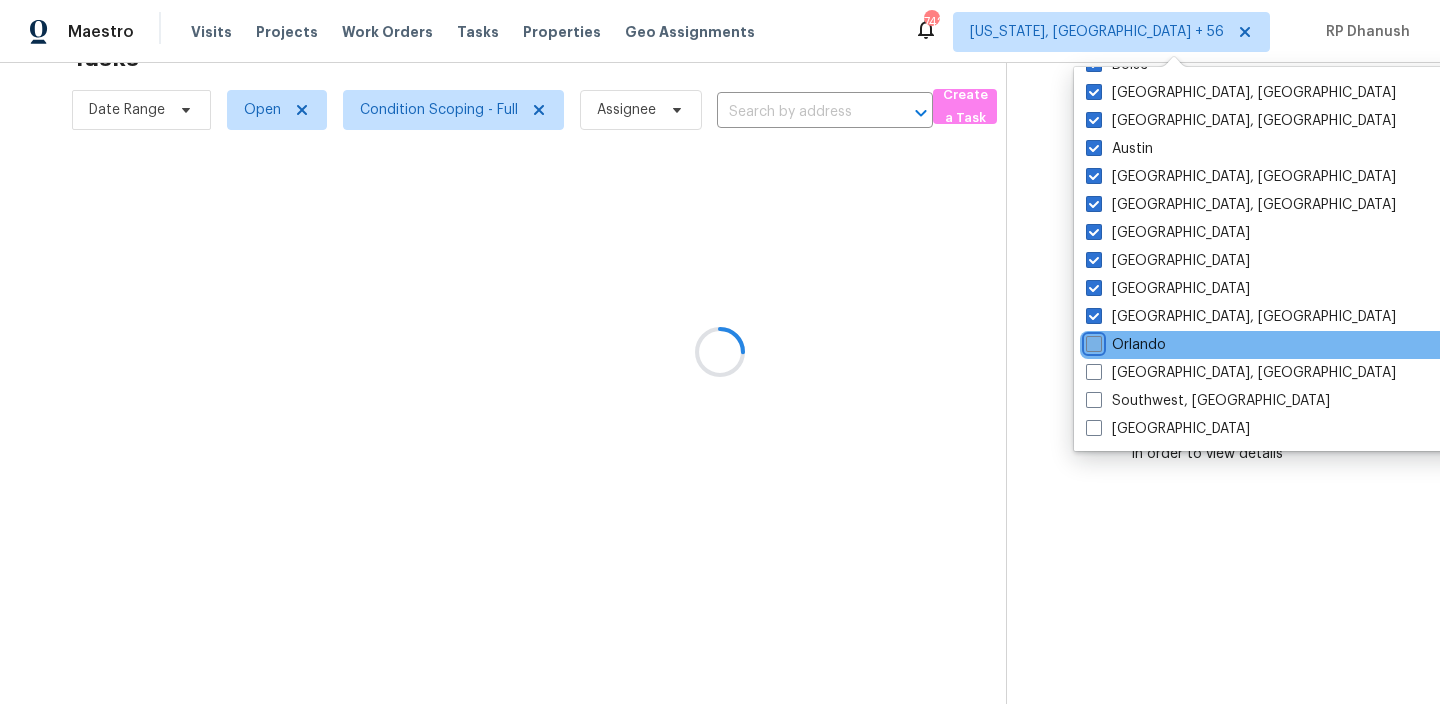 click on "Orlando" at bounding box center (1092, 341) 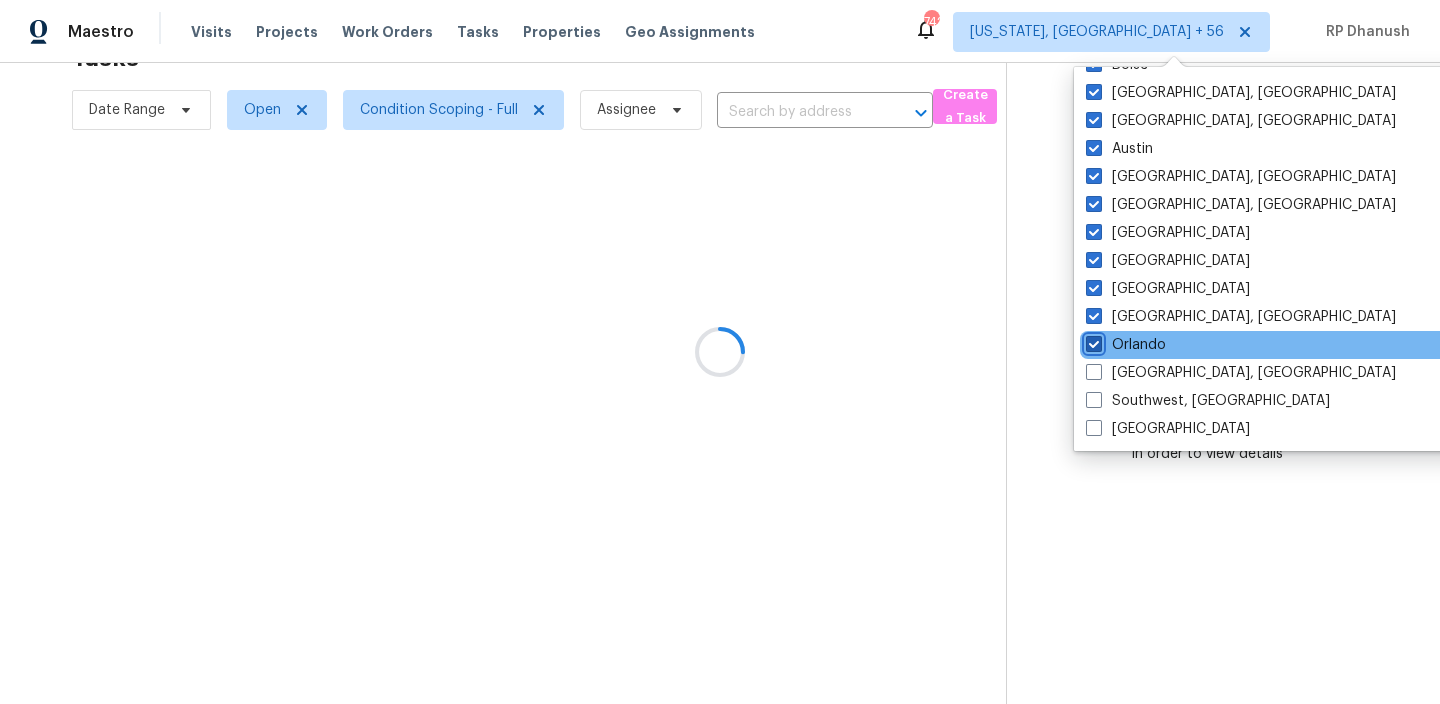 checkbox on "true" 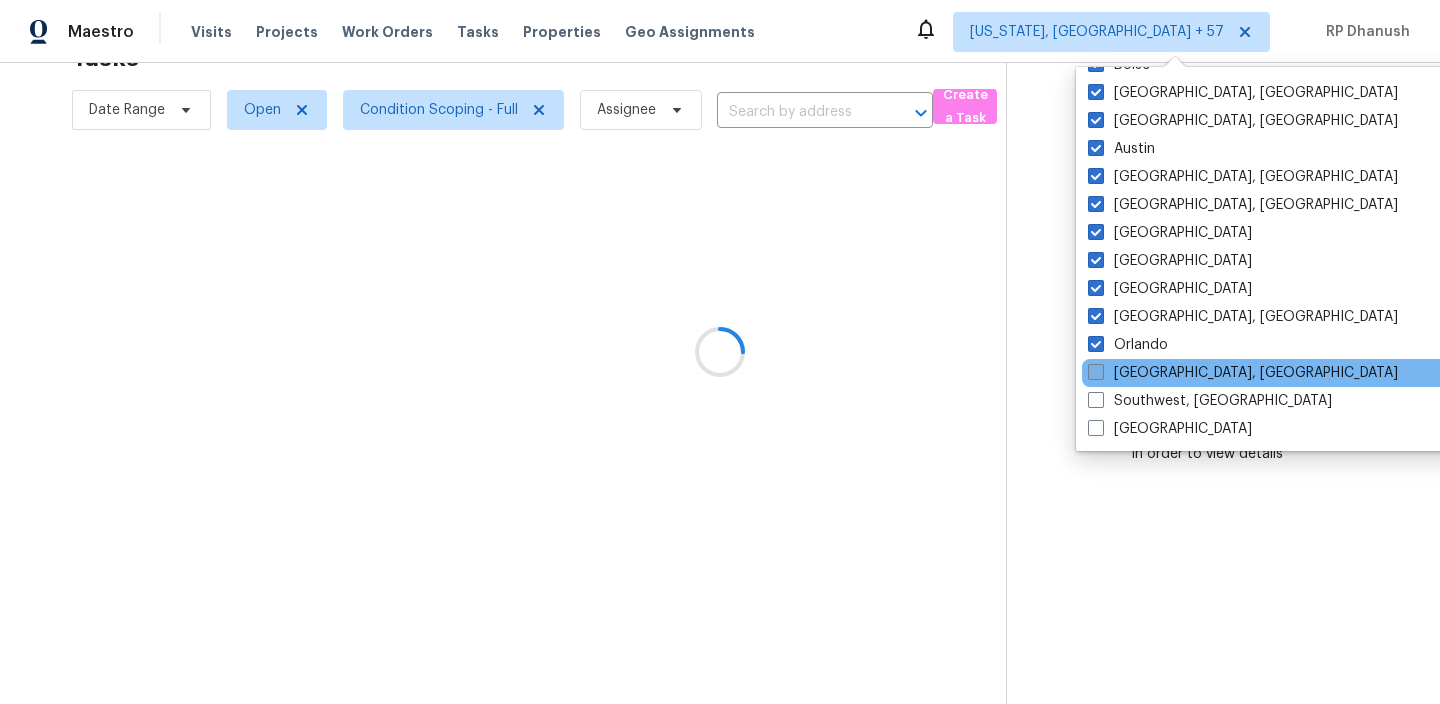 click on "[GEOGRAPHIC_DATA], [GEOGRAPHIC_DATA]" at bounding box center [1243, 373] 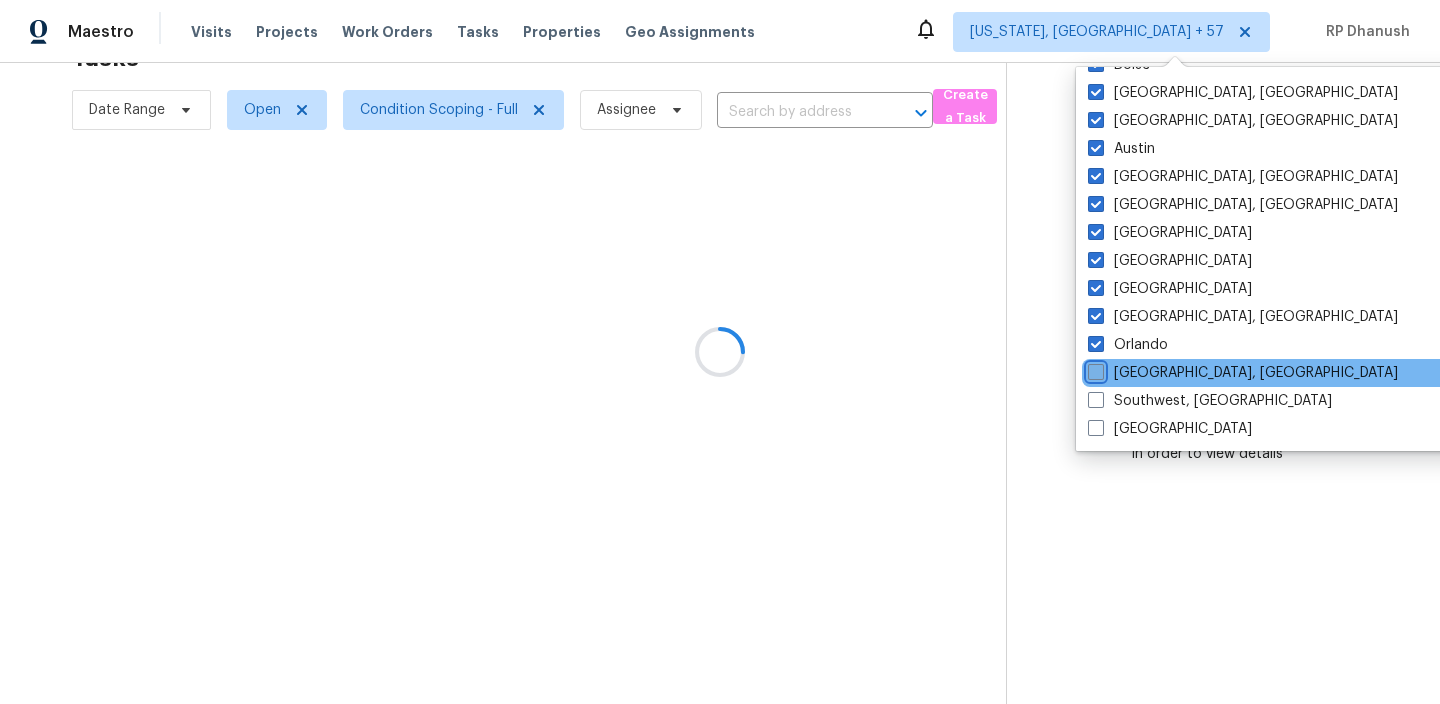 click on "[GEOGRAPHIC_DATA], [GEOGRAPHIC_DATA]" at bounding box center (1094, 369) 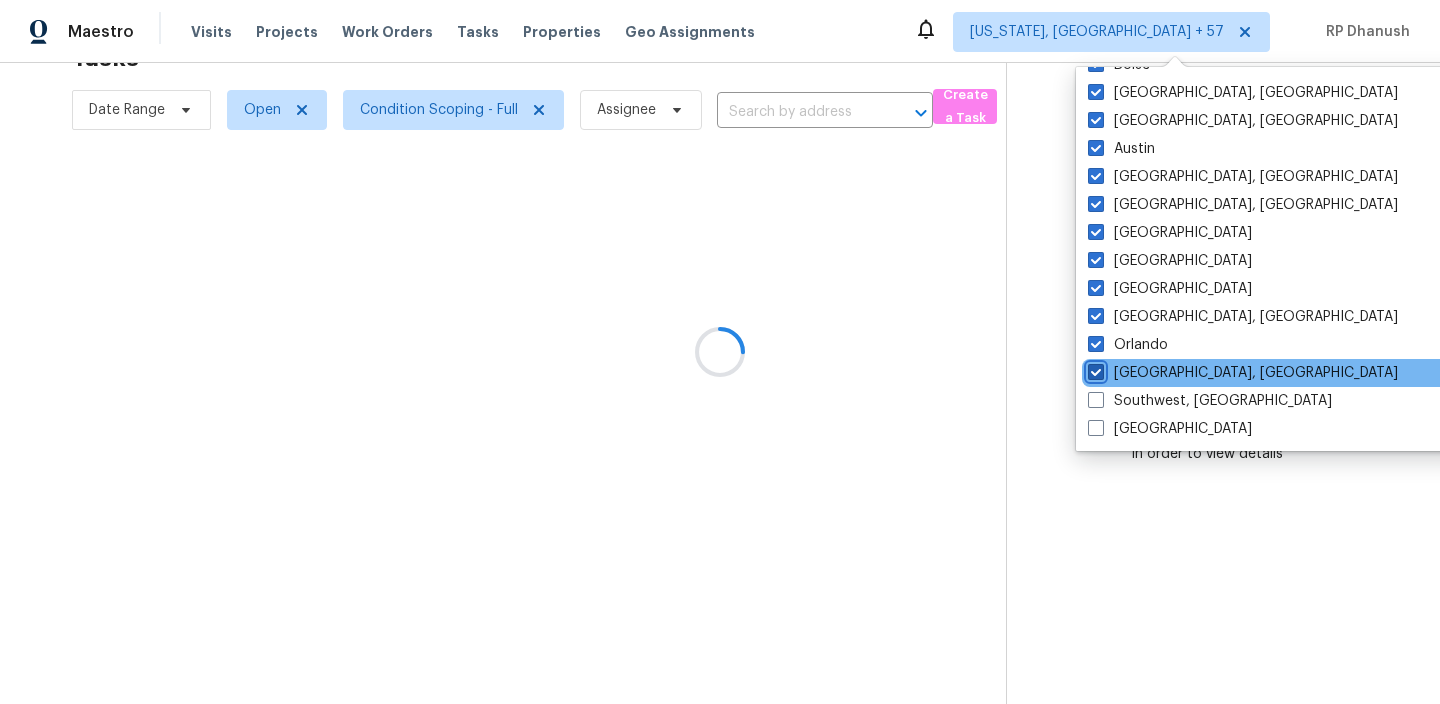 checkbox on "true" 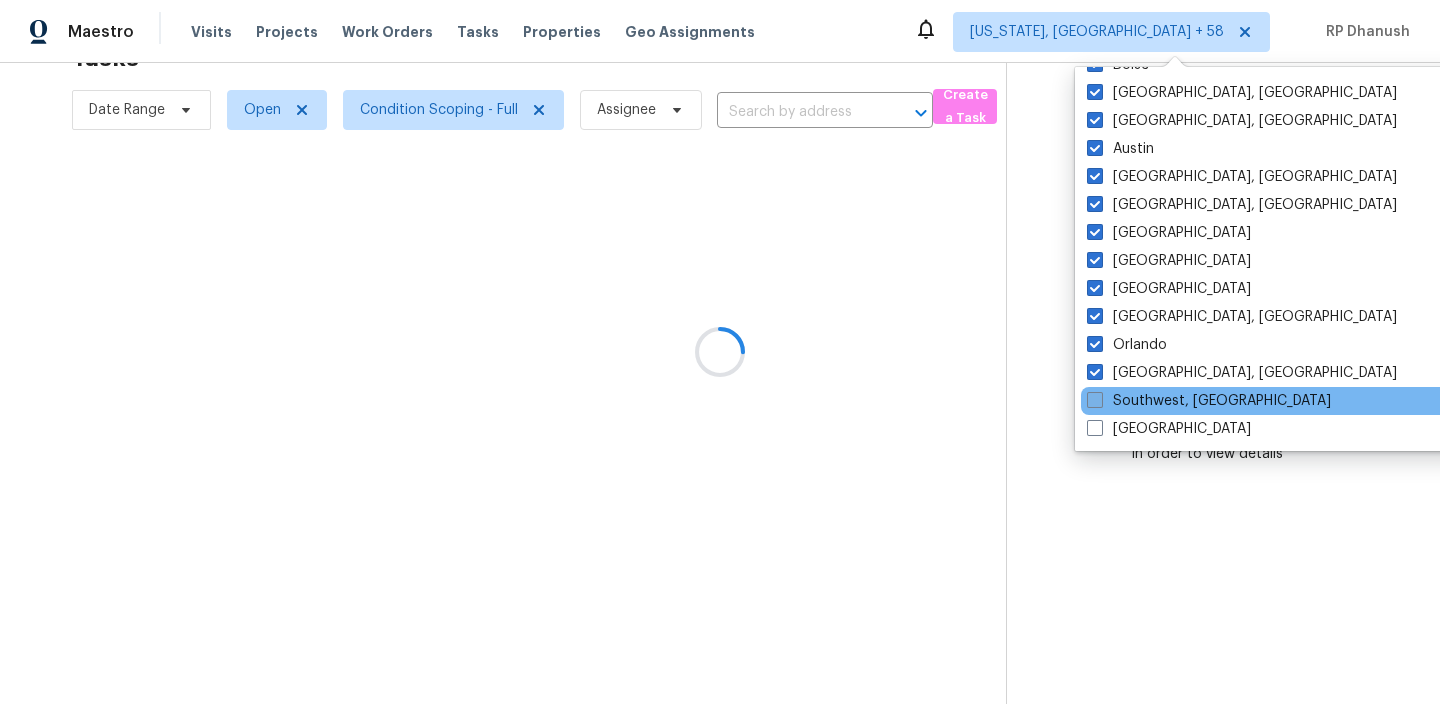 click on "Southwest, [GEOGRAPHIC_DATA]" at bounding box center [1209, 401] 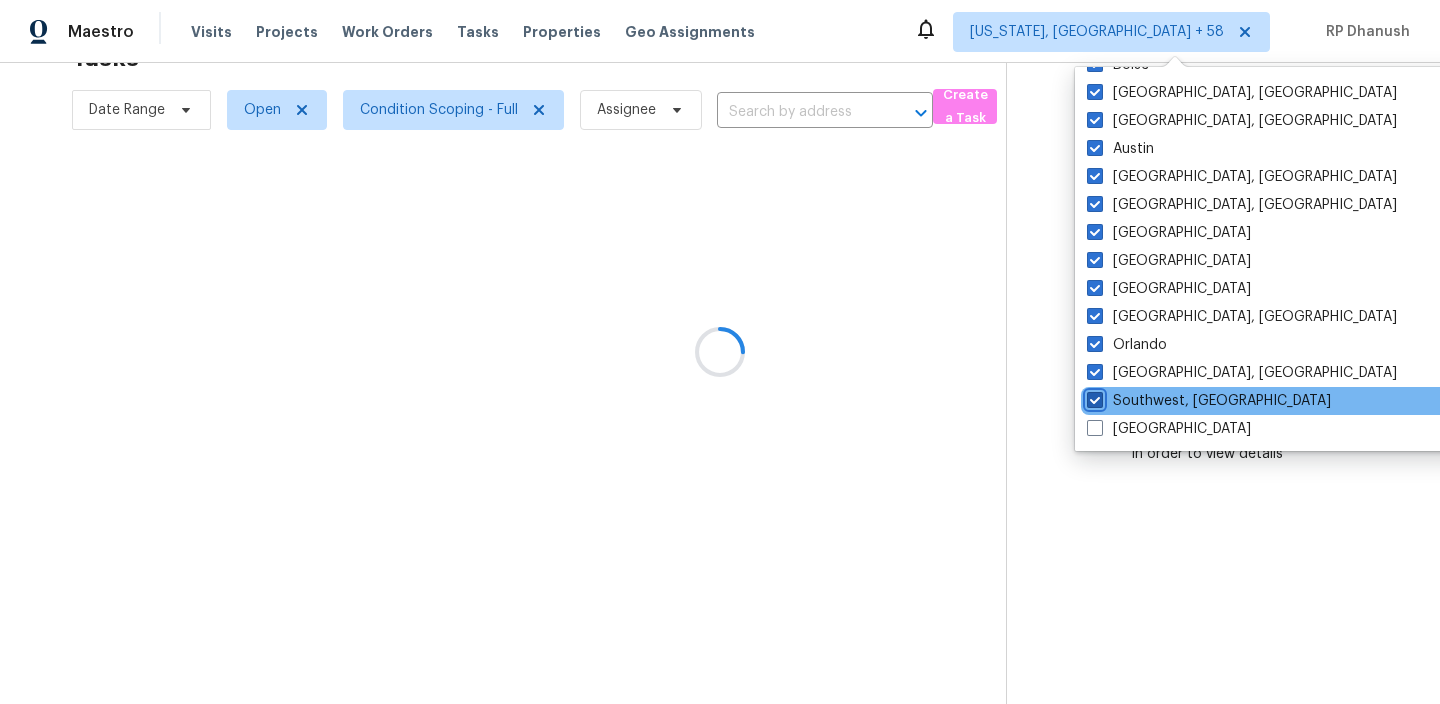 checkbox on "true" 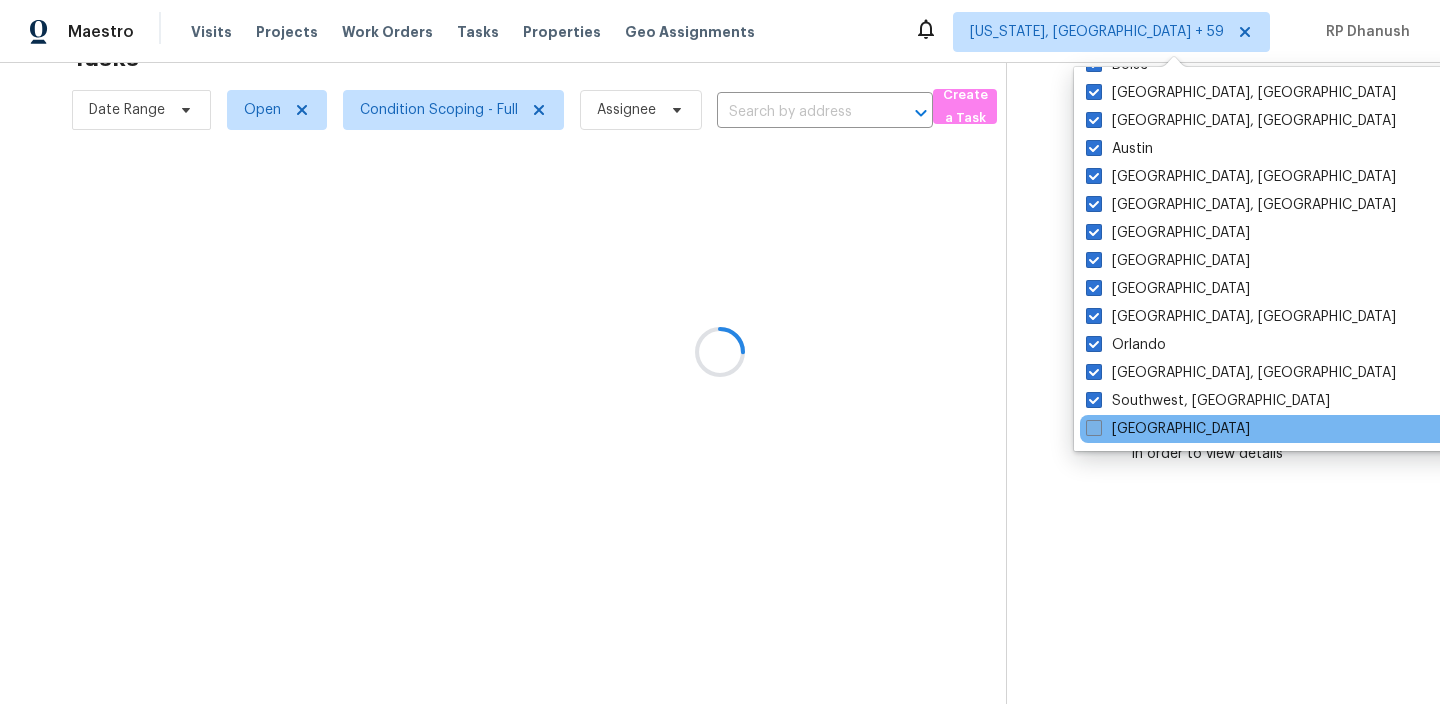 click on "[GEOGRAPHIC_DATA]" at bounding box center [1168, 429] 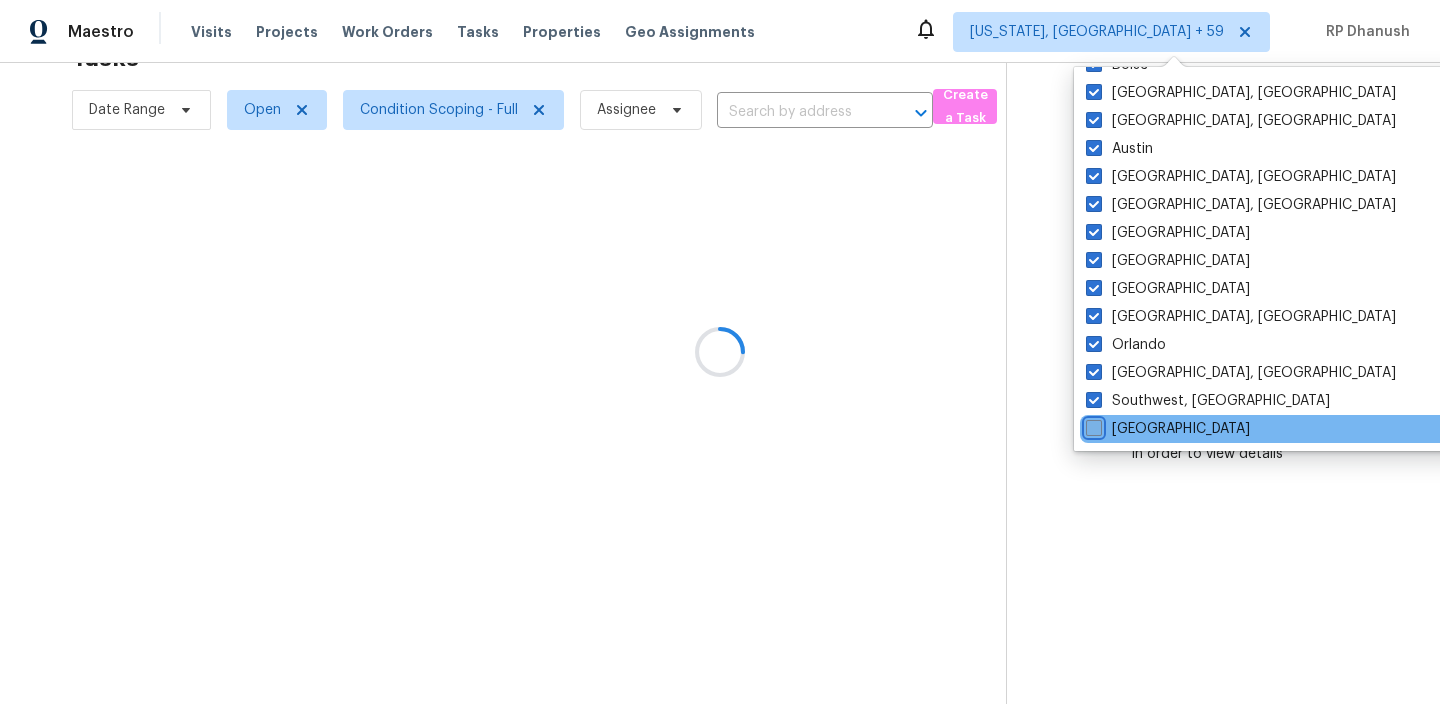 click on "[GEOGRAPHIC_DATA]" at bounding box center [1092, 425] 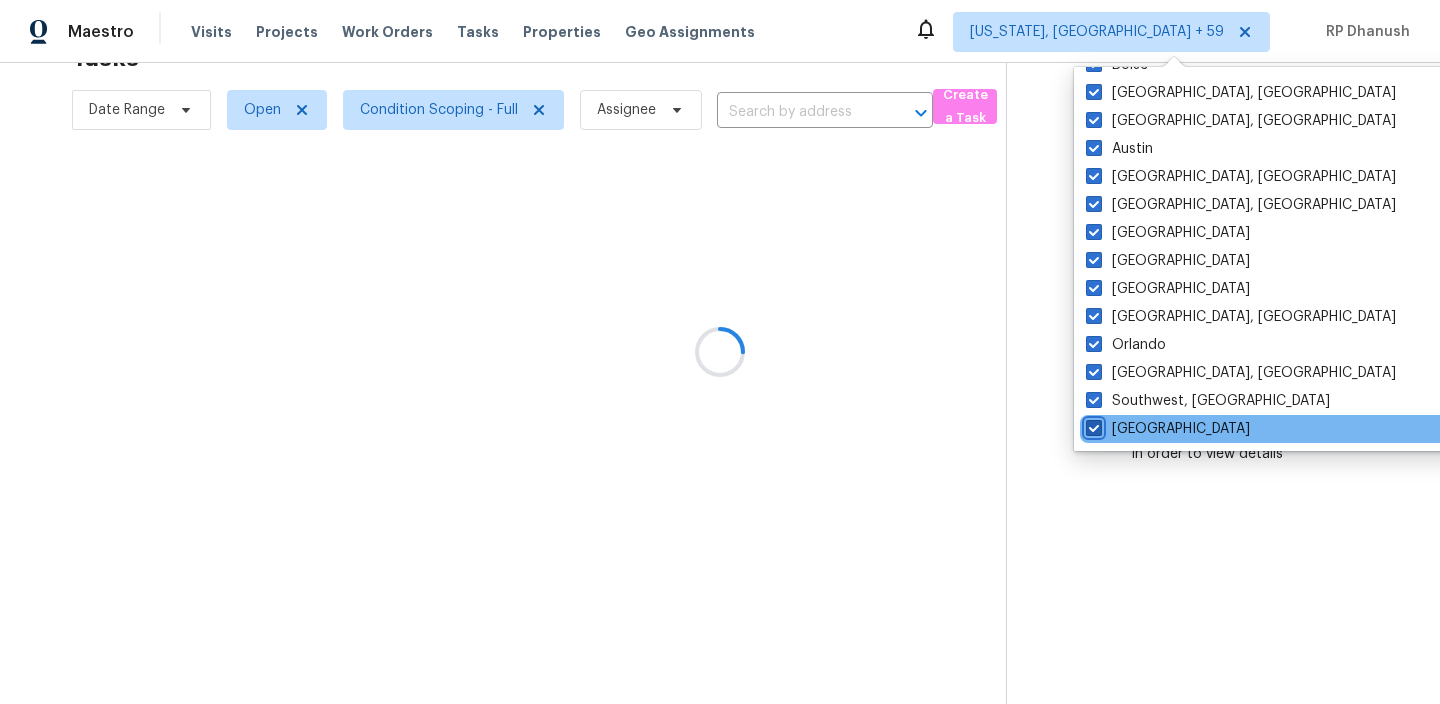 checkbox on "true" 